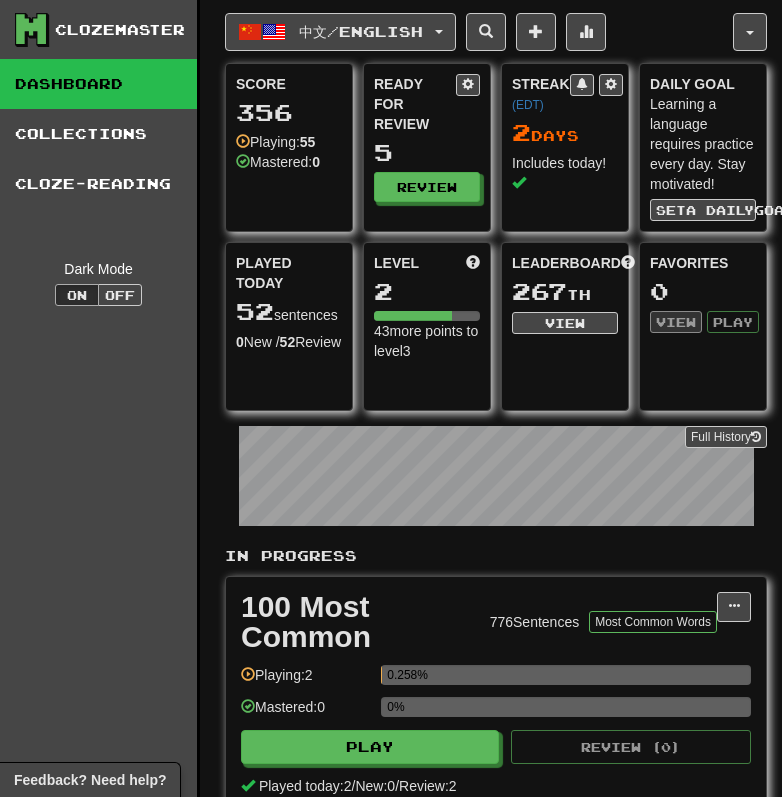 scroll, scrollTop: 0, scrollLeft: 0, axis: both 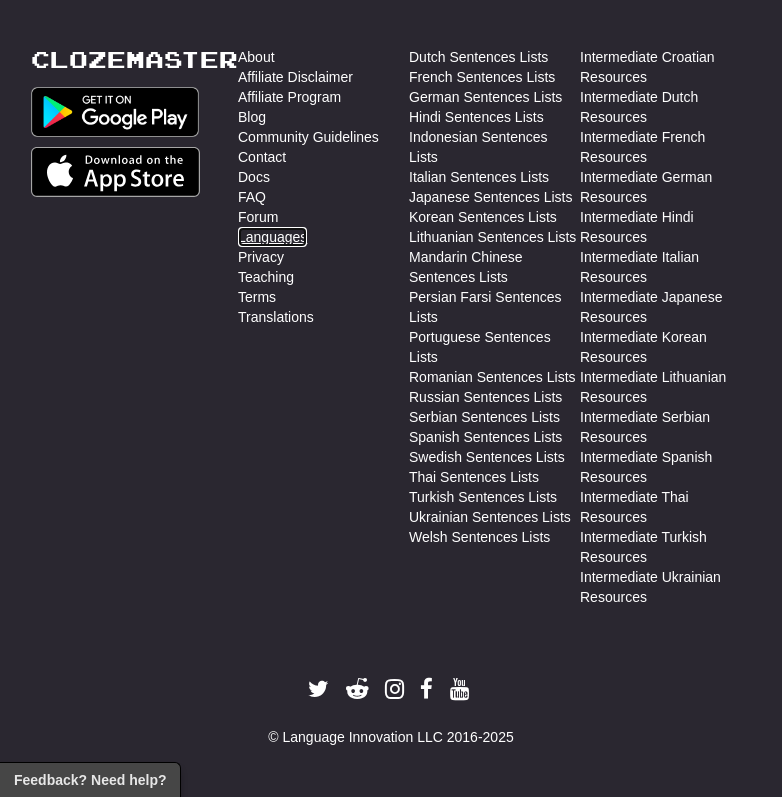 click on "Languages" at bounding box center (272, 237) 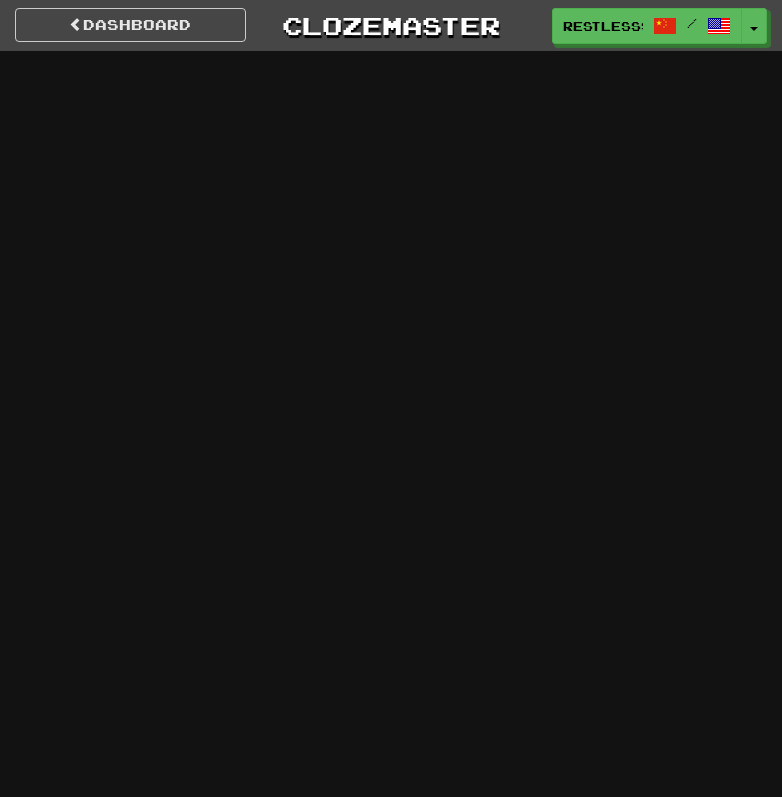 scroll, scrollTop: 0, scrollLeft: 0, axis: both 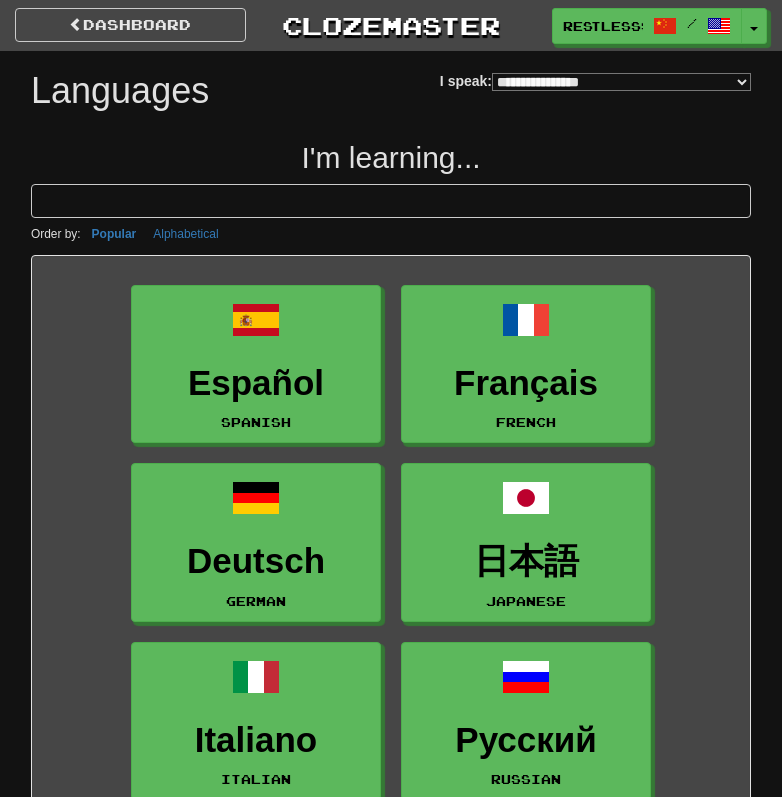 click at bounding box center (391, 201) 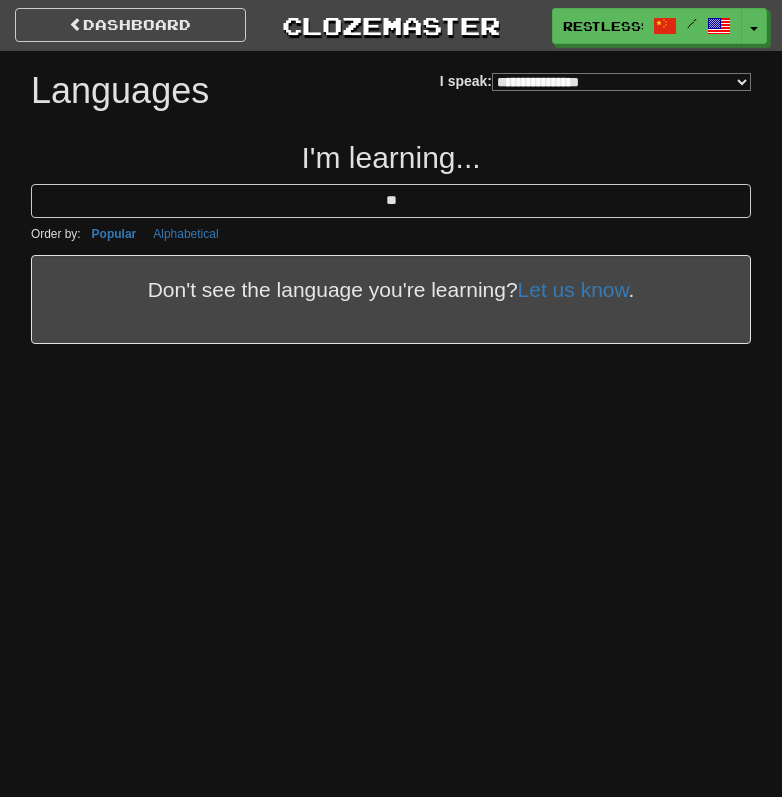 type on "*" 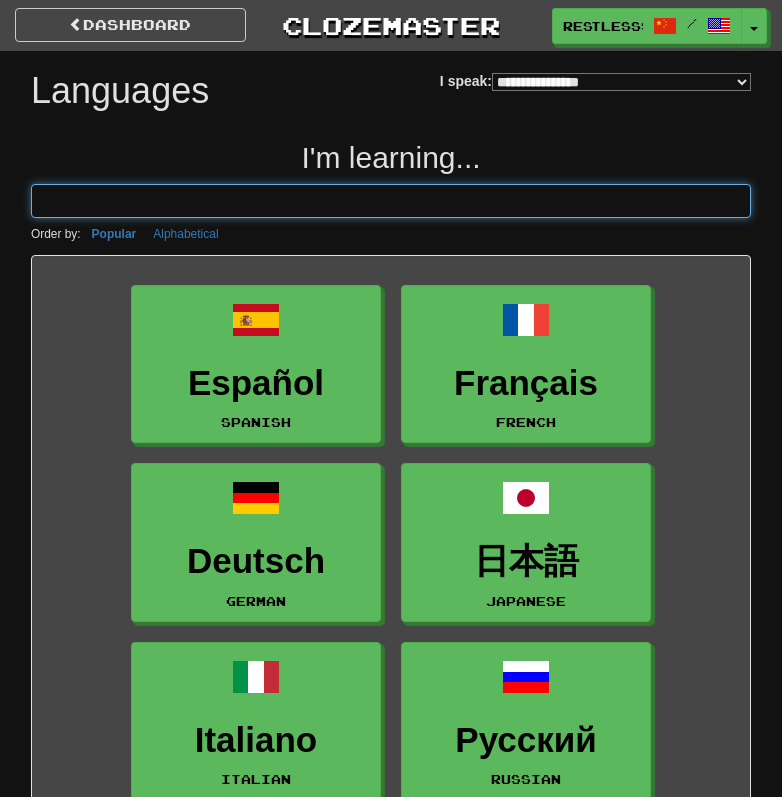 click at bounding box center (391, 201) 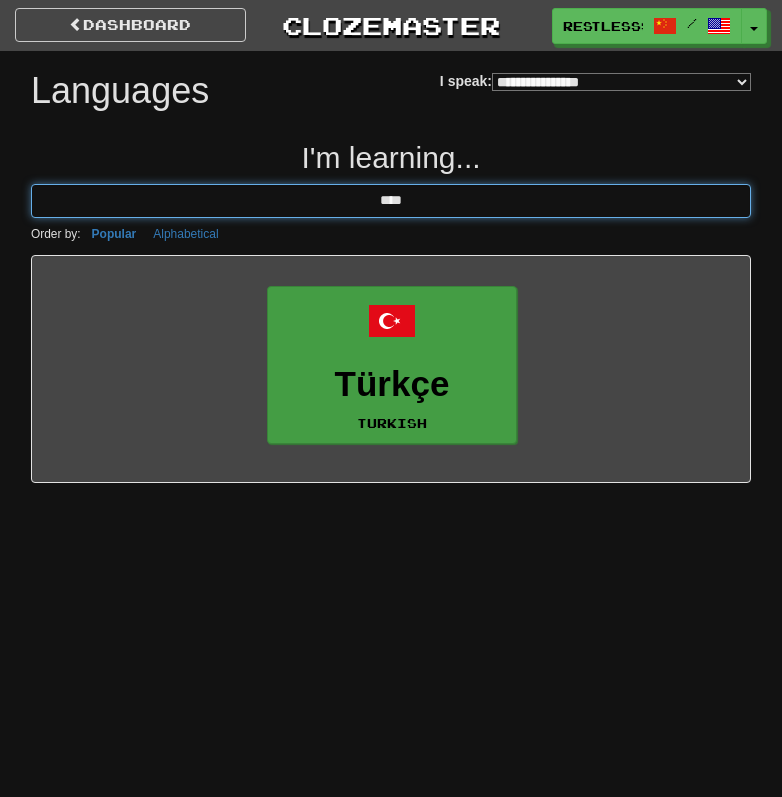 type on "****" 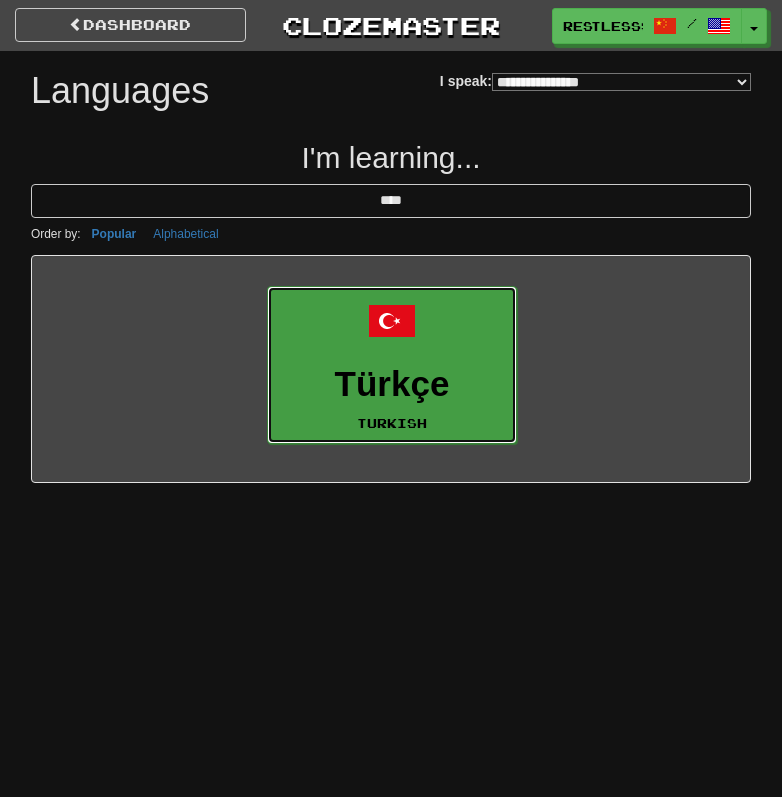 click on "Türkçe Turkish" at bounding box center [392, 365] 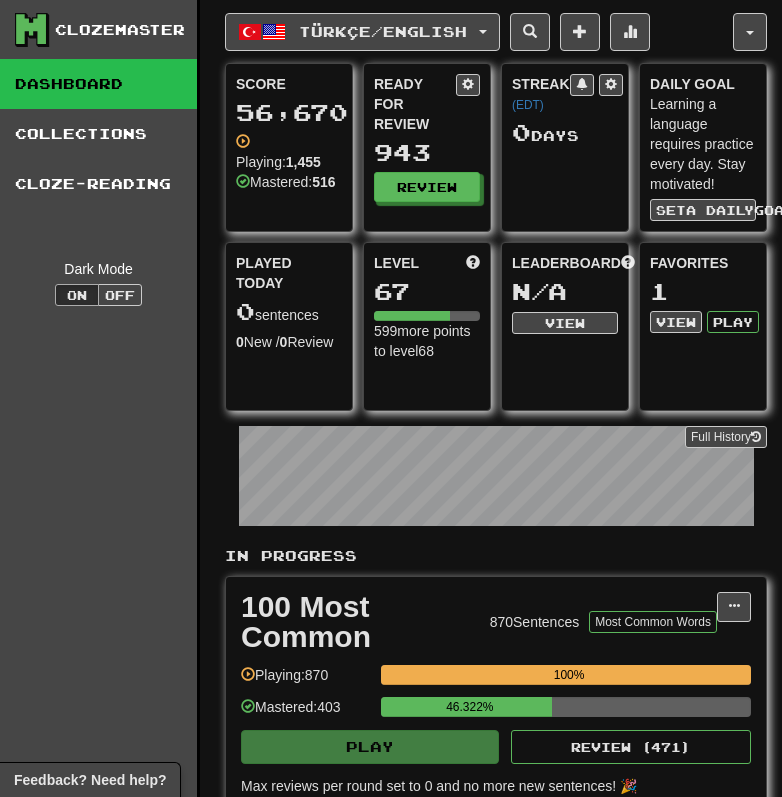 scroll, scrollTop: 0, scrollLeft: 0, axis: both 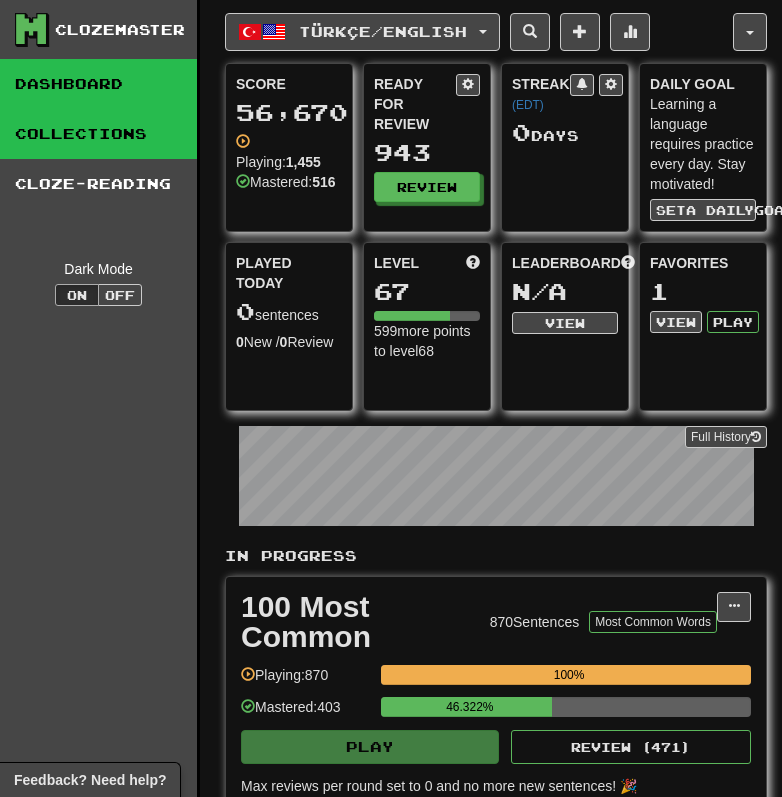 click on "Collections" at bounding box center (98, 134) 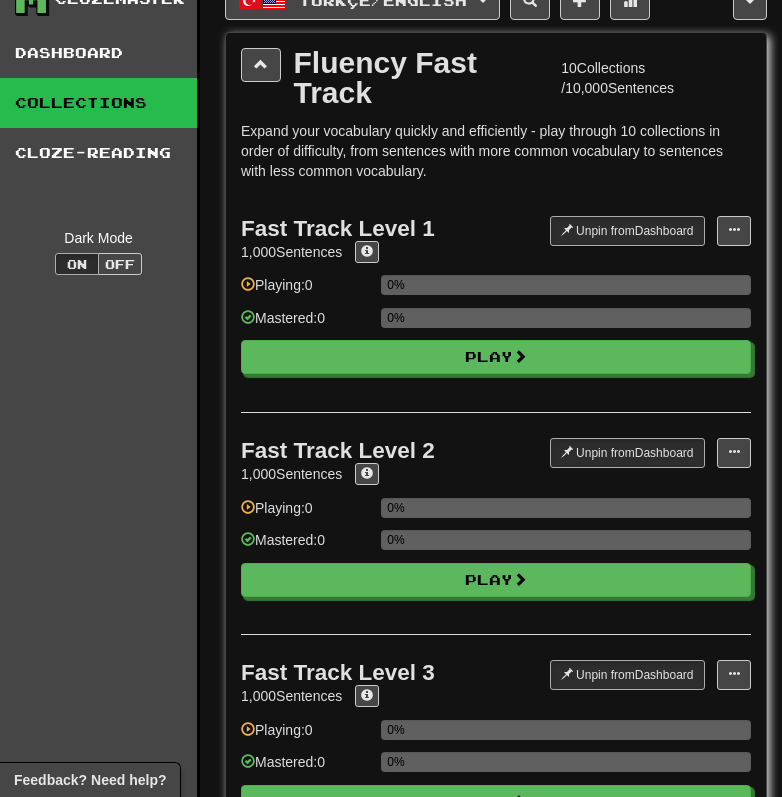 scroll, scrollTop: 0, scrollLeft: 0, axis: both 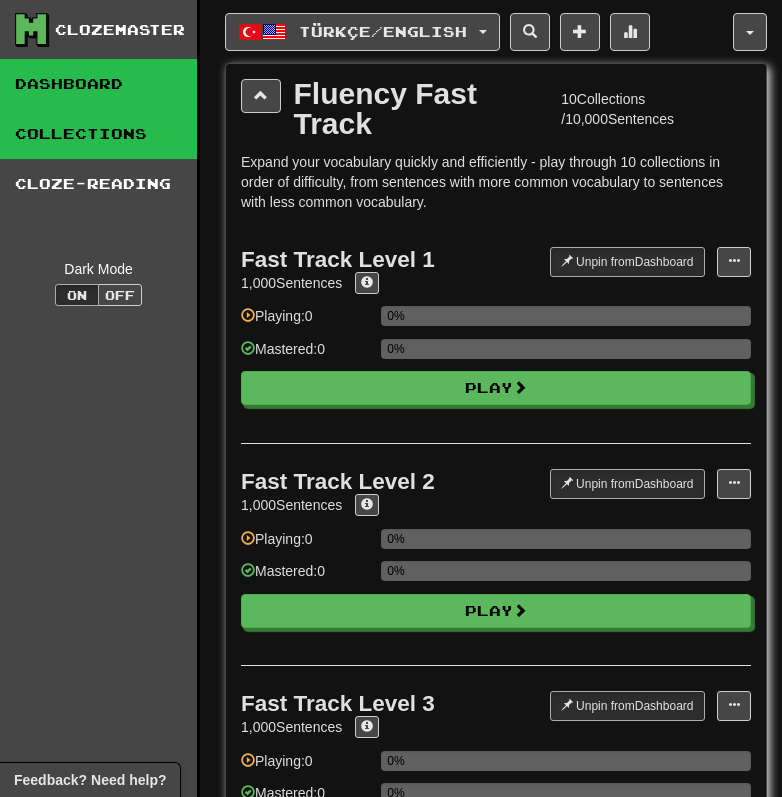 click on "Dashboard" at bounding box center [98, 84] 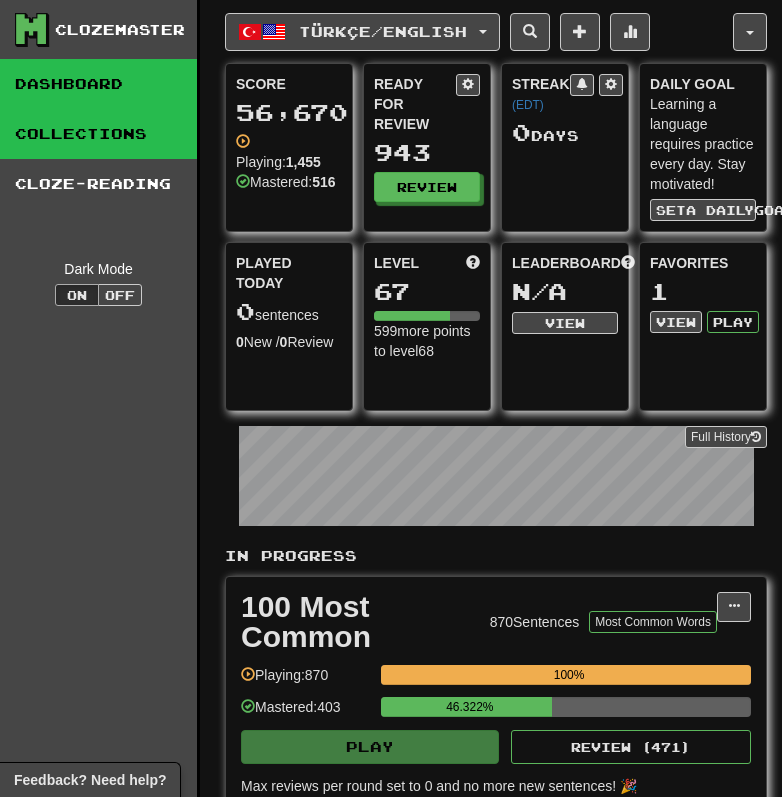 click on "Collections" at bounding box center [98, 134] 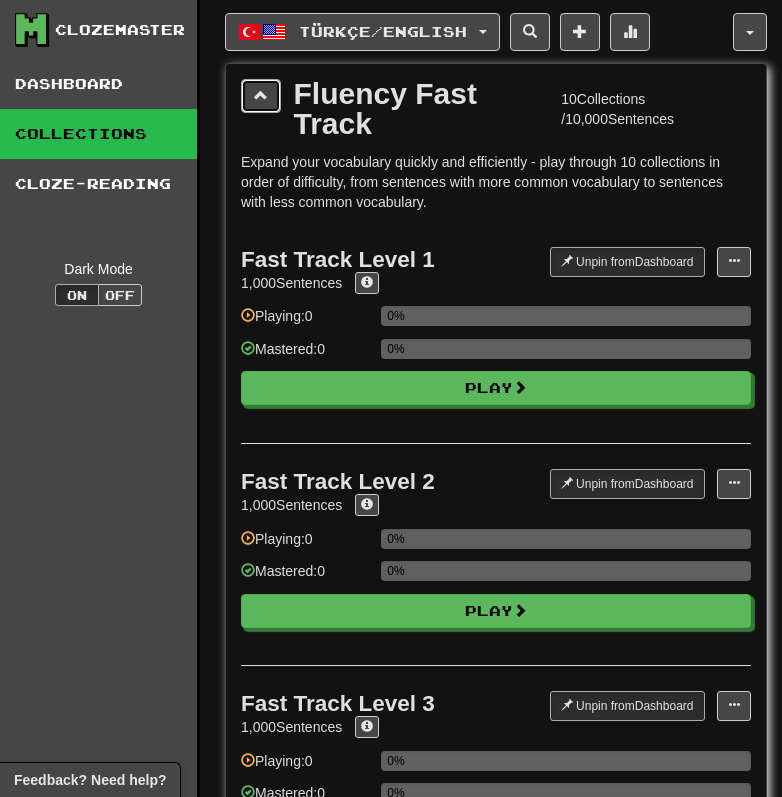 click at bounding box center [261, 95] 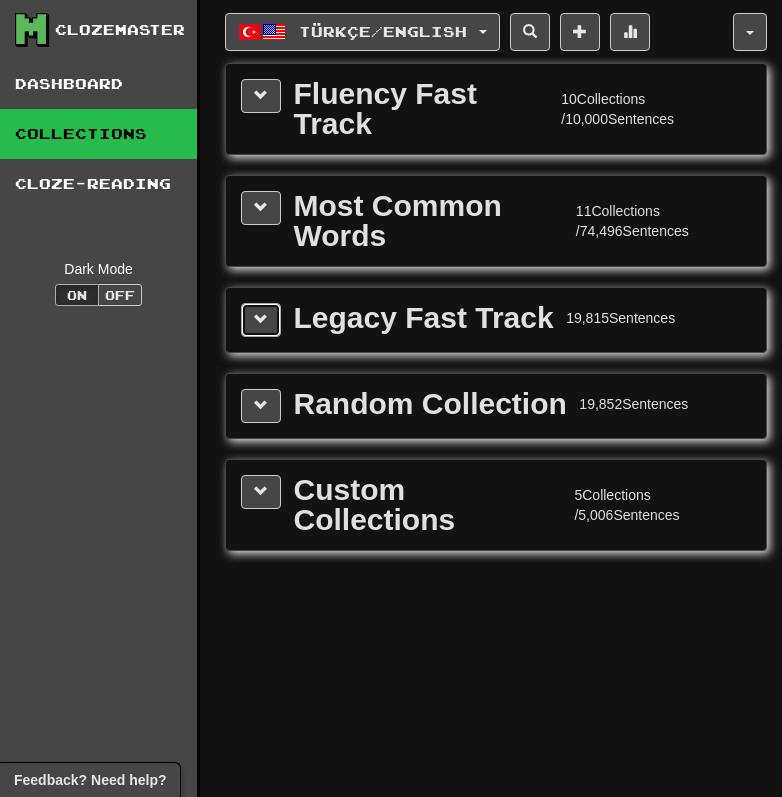 click at bounding box center (261, 320) 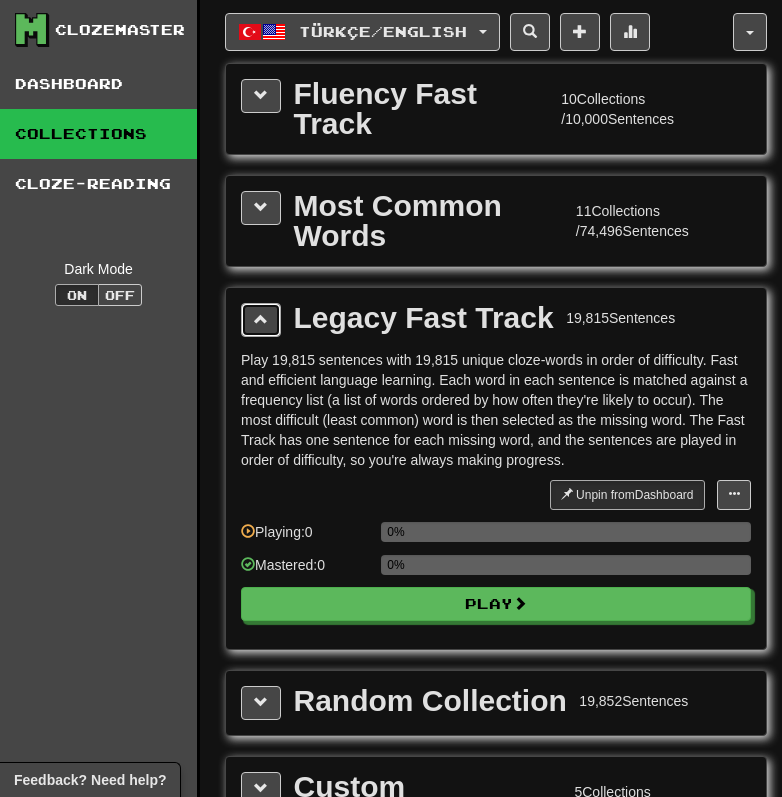 click at bounding box center [261, 320] 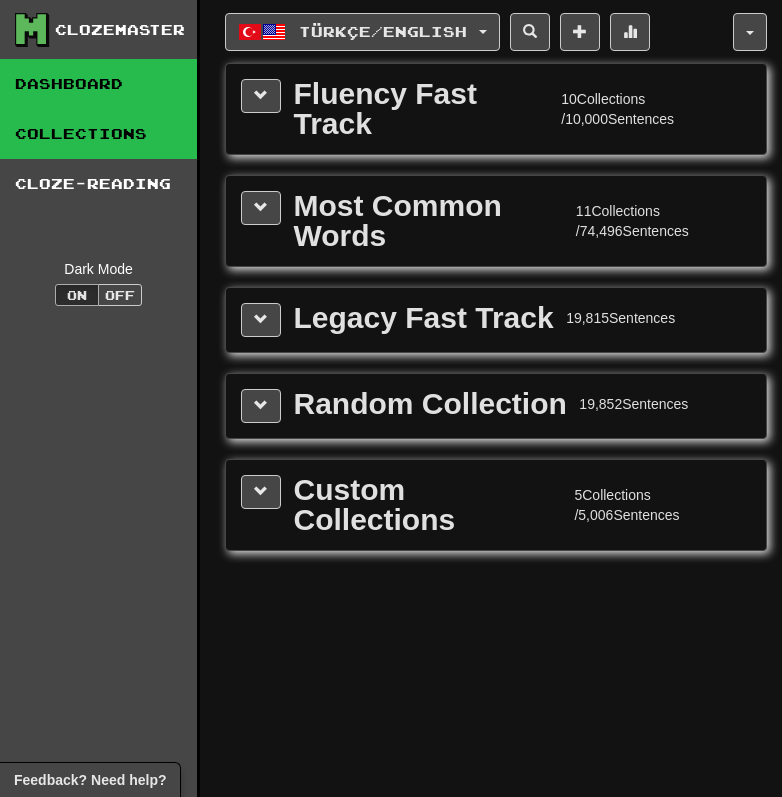click on "Dashboard" at bounding box center (98, 84) 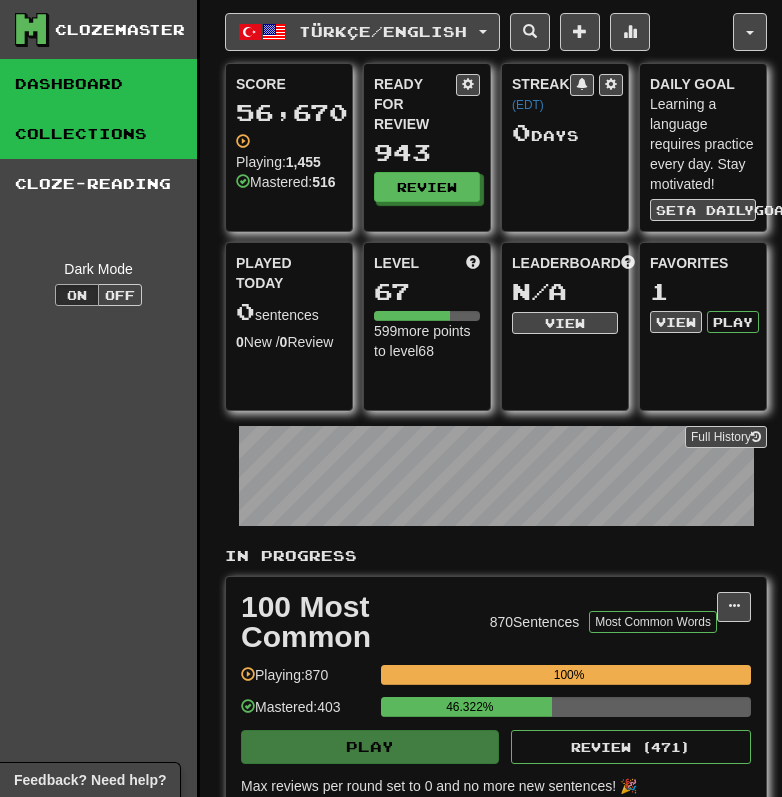 click on "Collections" at bounding box center (98, 134) 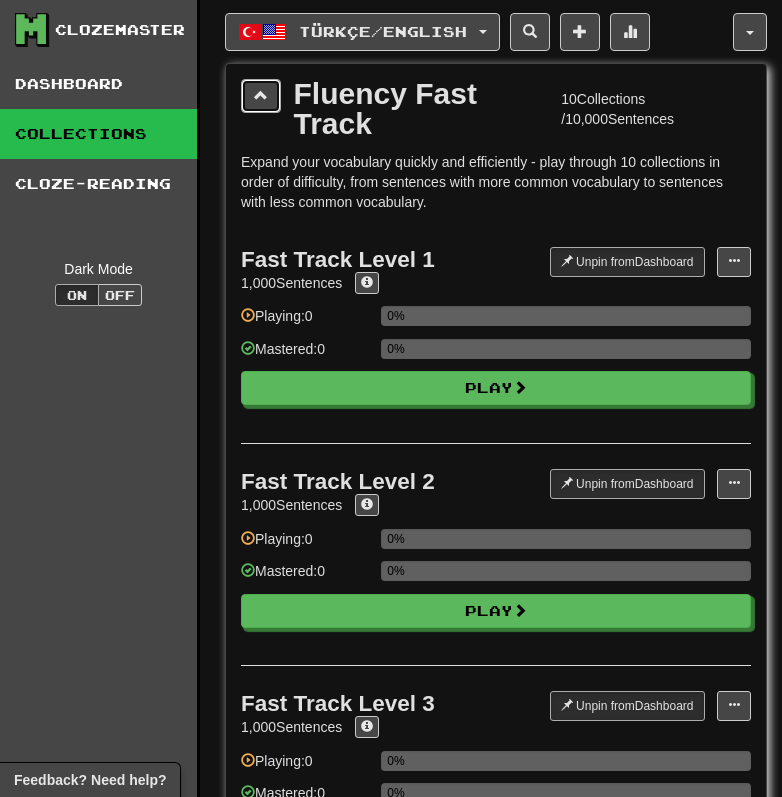 click at bounding box center [261, 95] 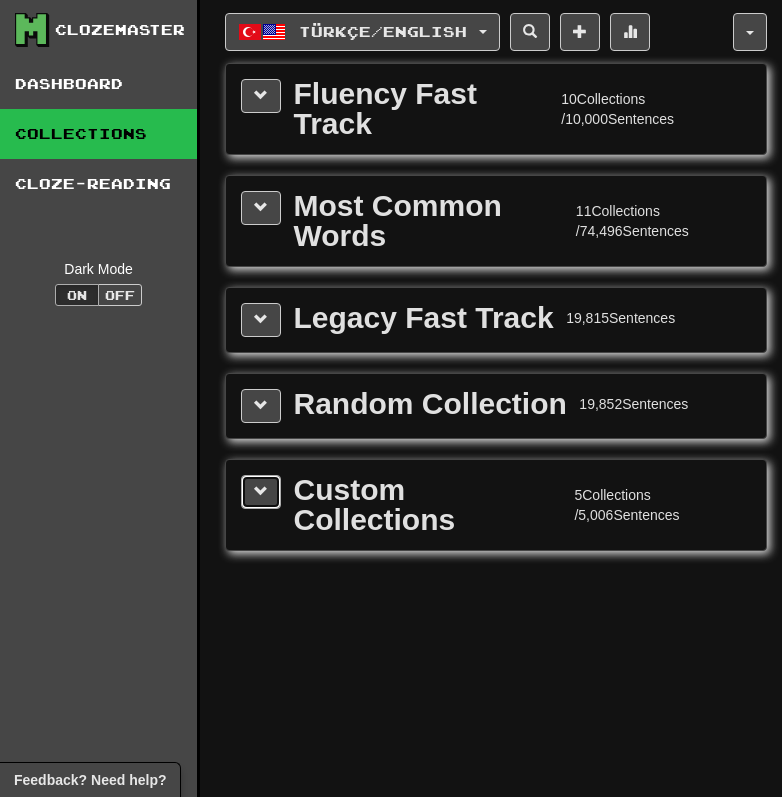 click at bounding box center [261, 491] 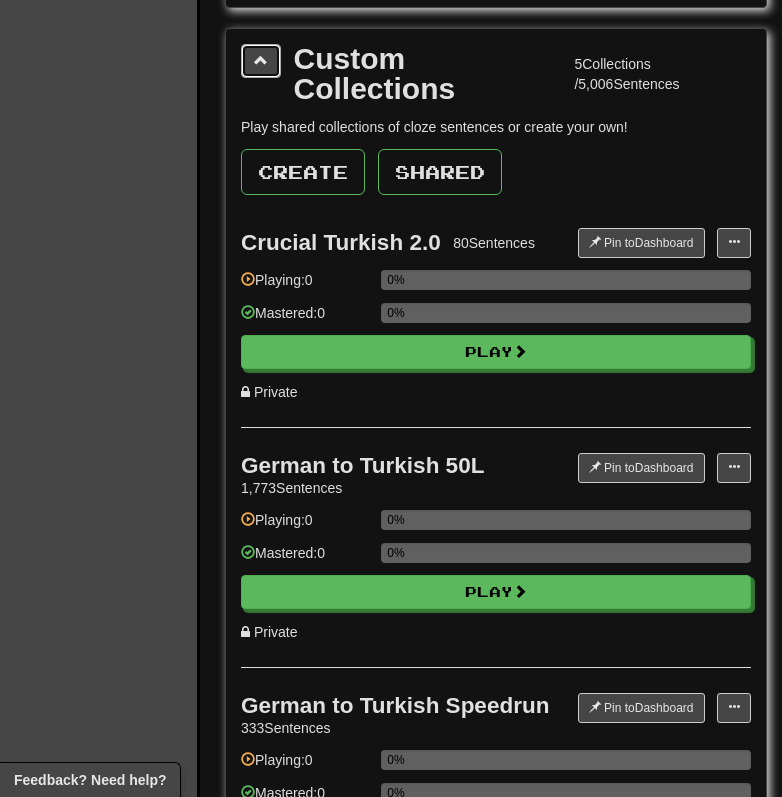 scroll, scrollTop: 442, scrollLeft: 0, axis: vertical 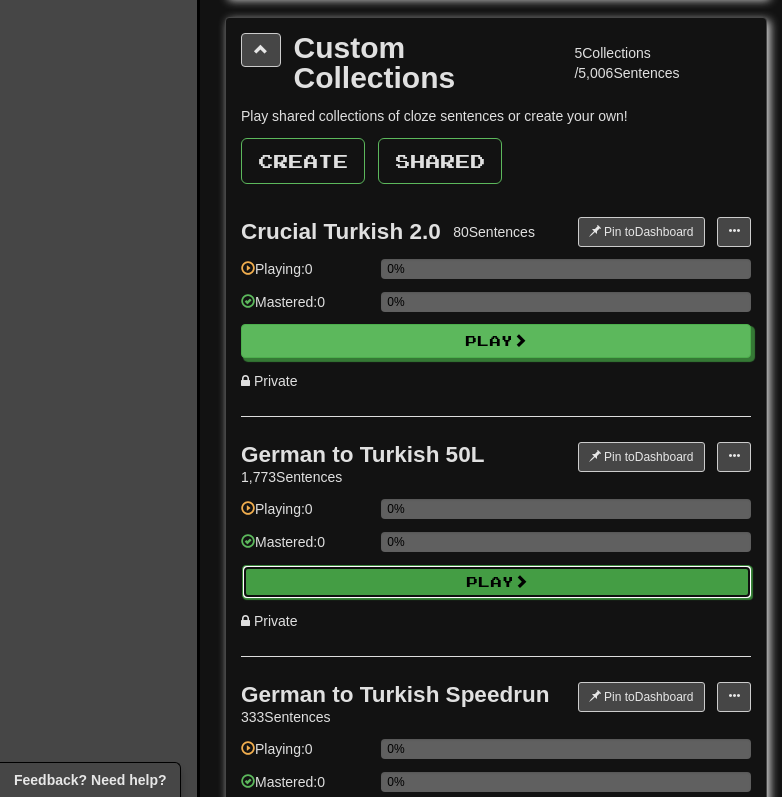 click on "Play" at bounding box center (497, 582) 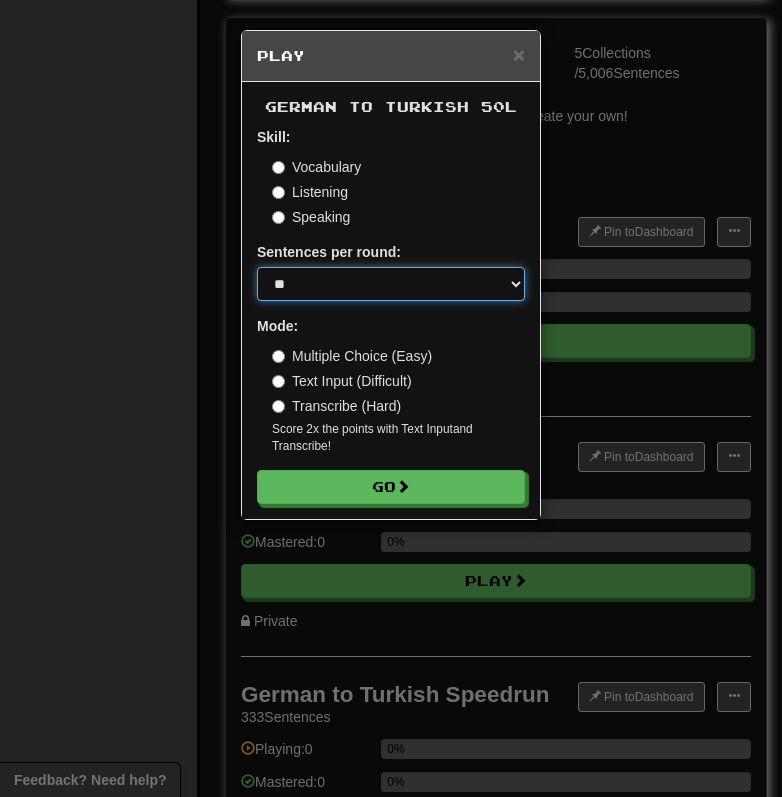 click on "* ** ** ** ** ** *** ********" at bounding box center (391, 284) 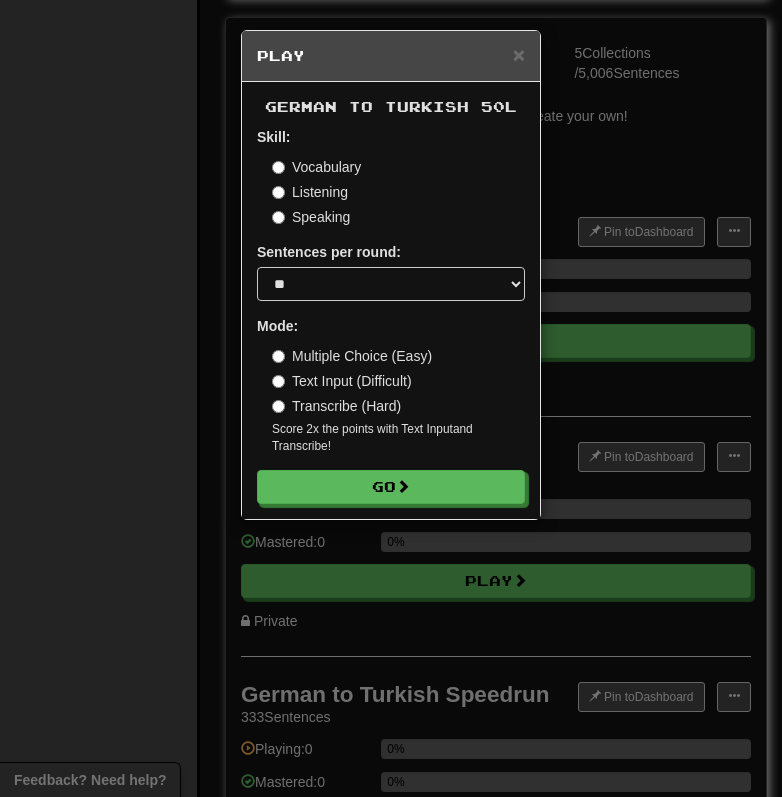 click on "Text Input (Difficult)" at bounding box center (342, 381) 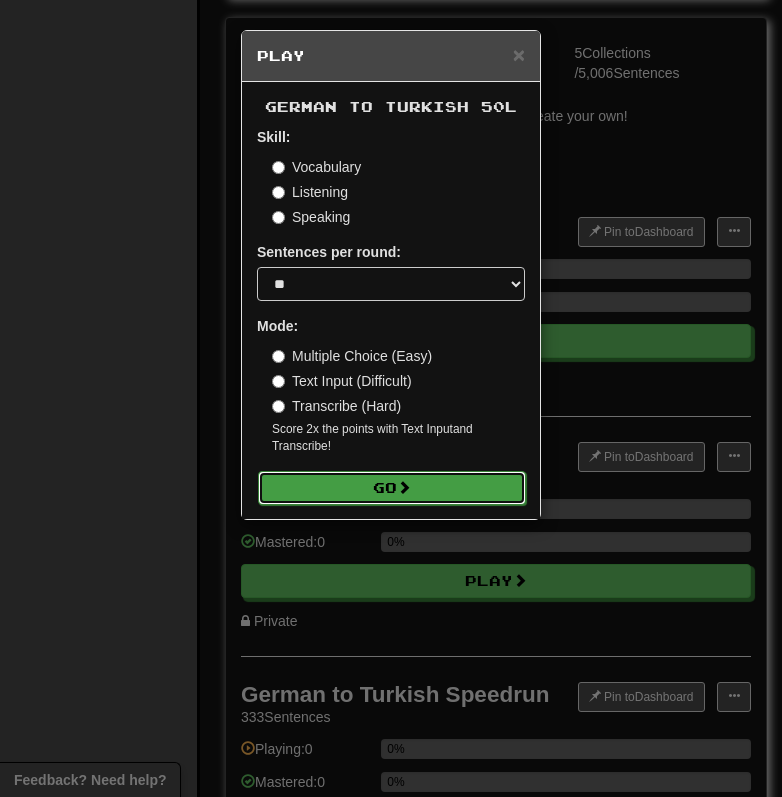 click on "Go" at bounding box center [392, 488] 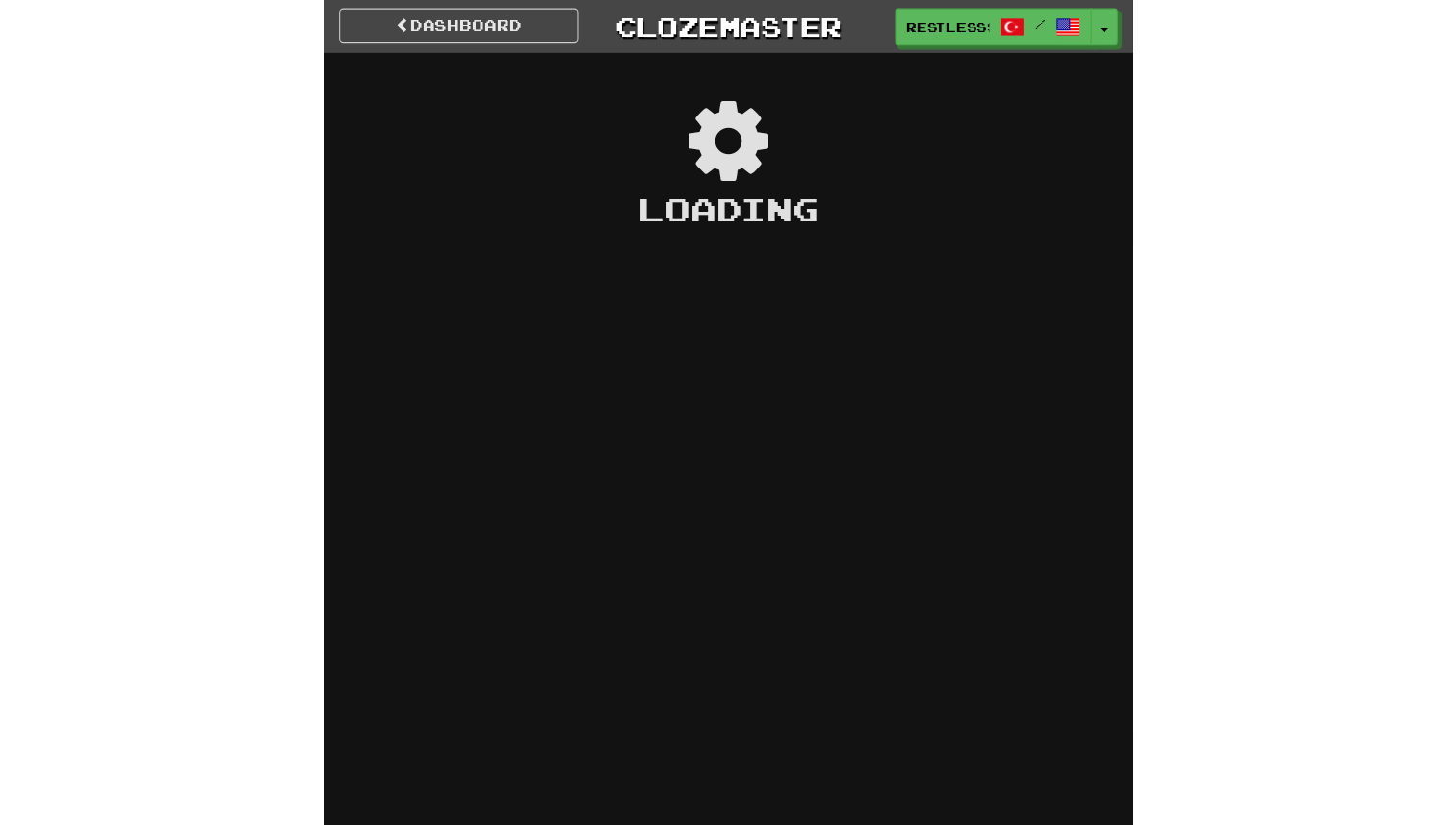 scroll, scrollTop: 0, scrollLeft: 0, axis: both 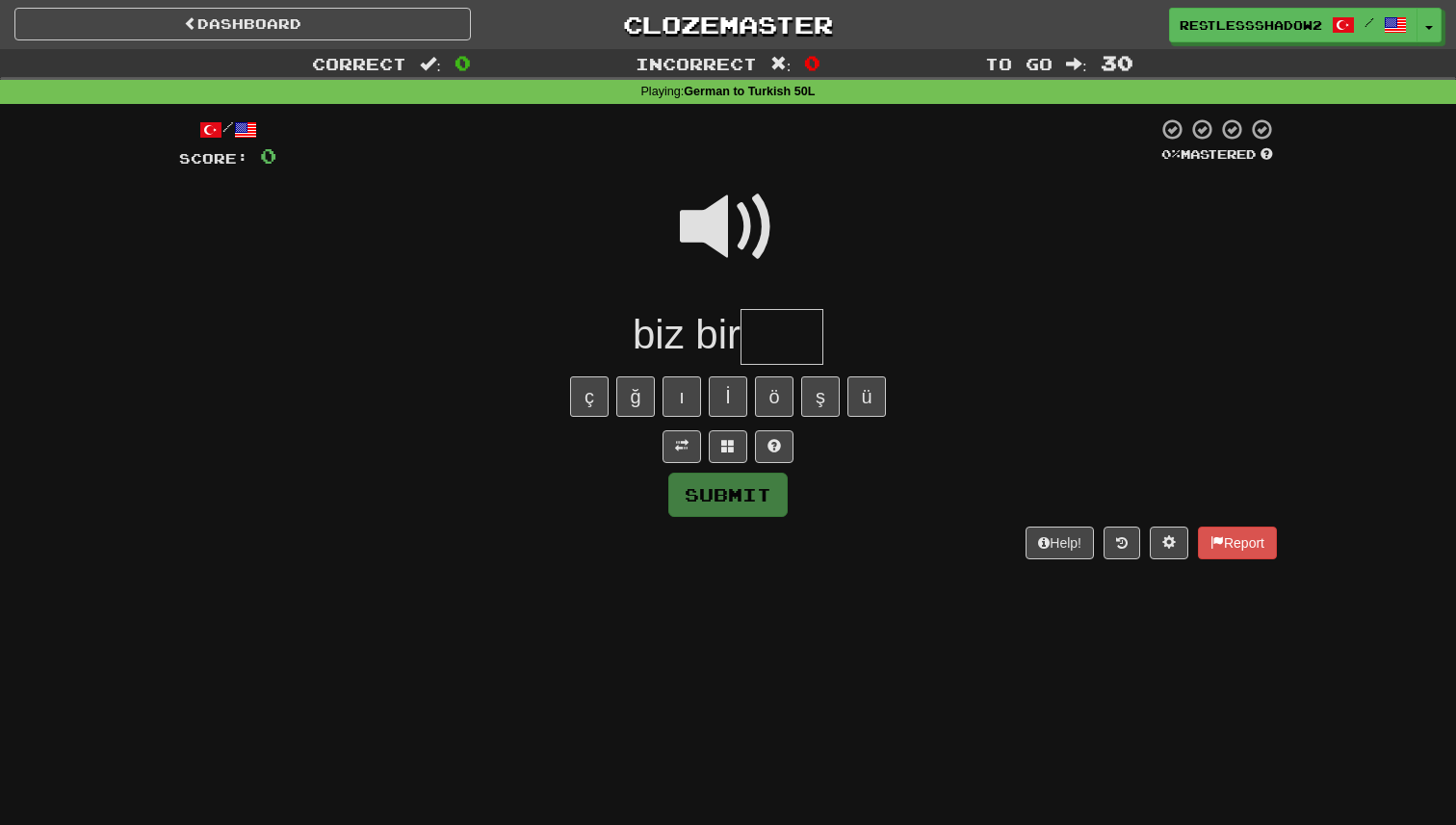 click at bounding box center [728, 227] 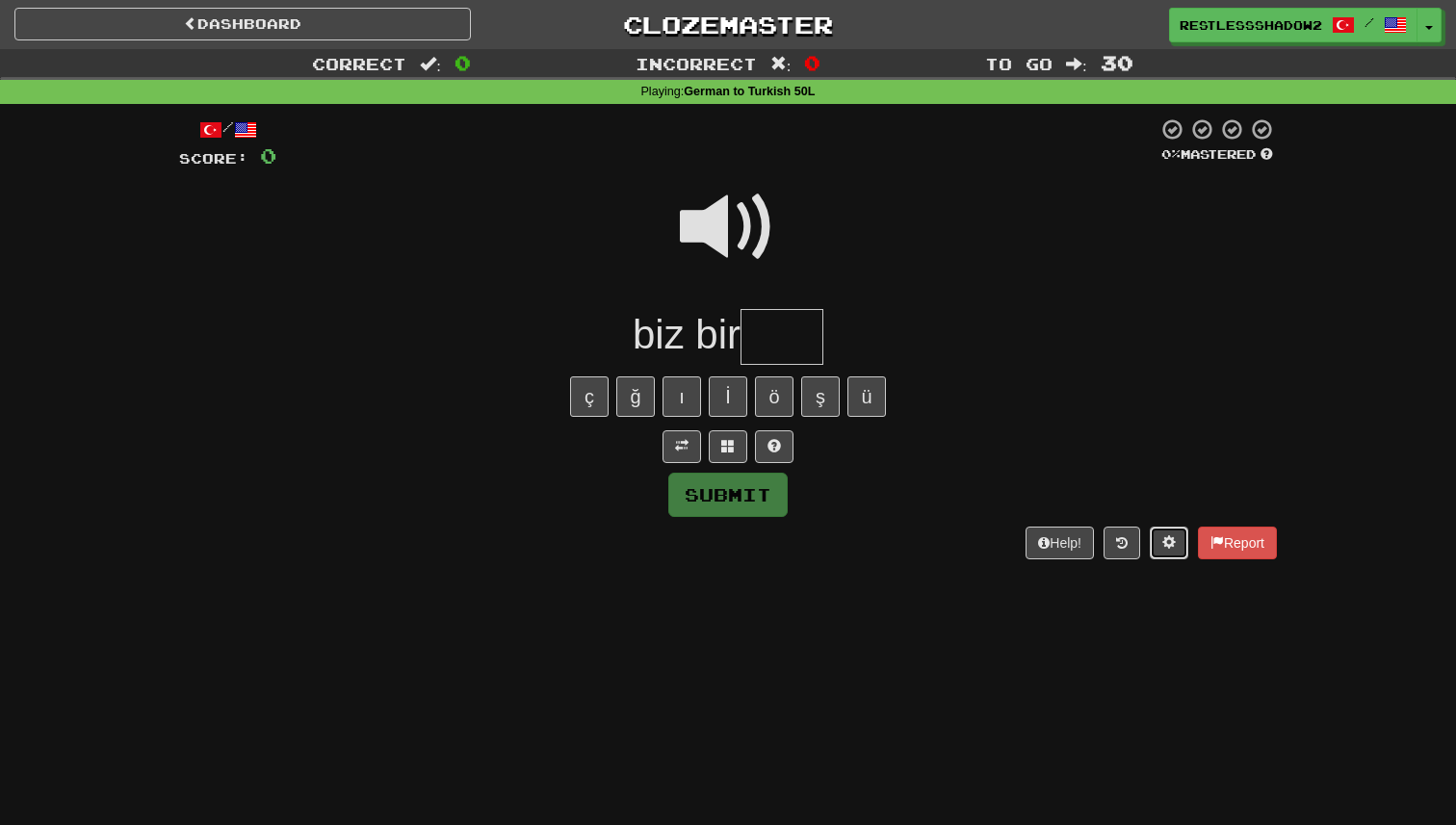 click at bounding box center (1169, 543) 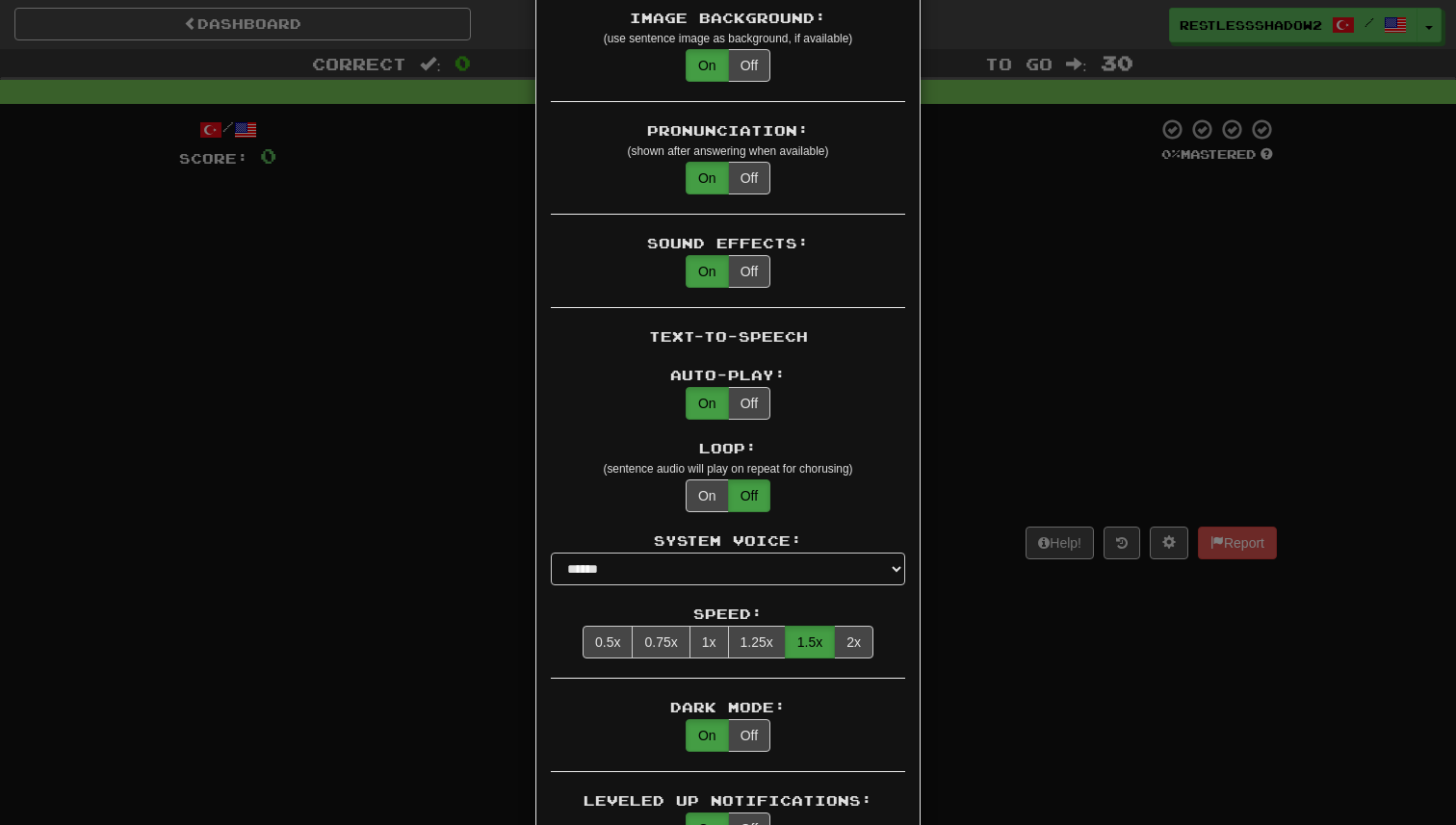 scroll, scrollTop: 1263, scrollLeft: 0, axis: vertical 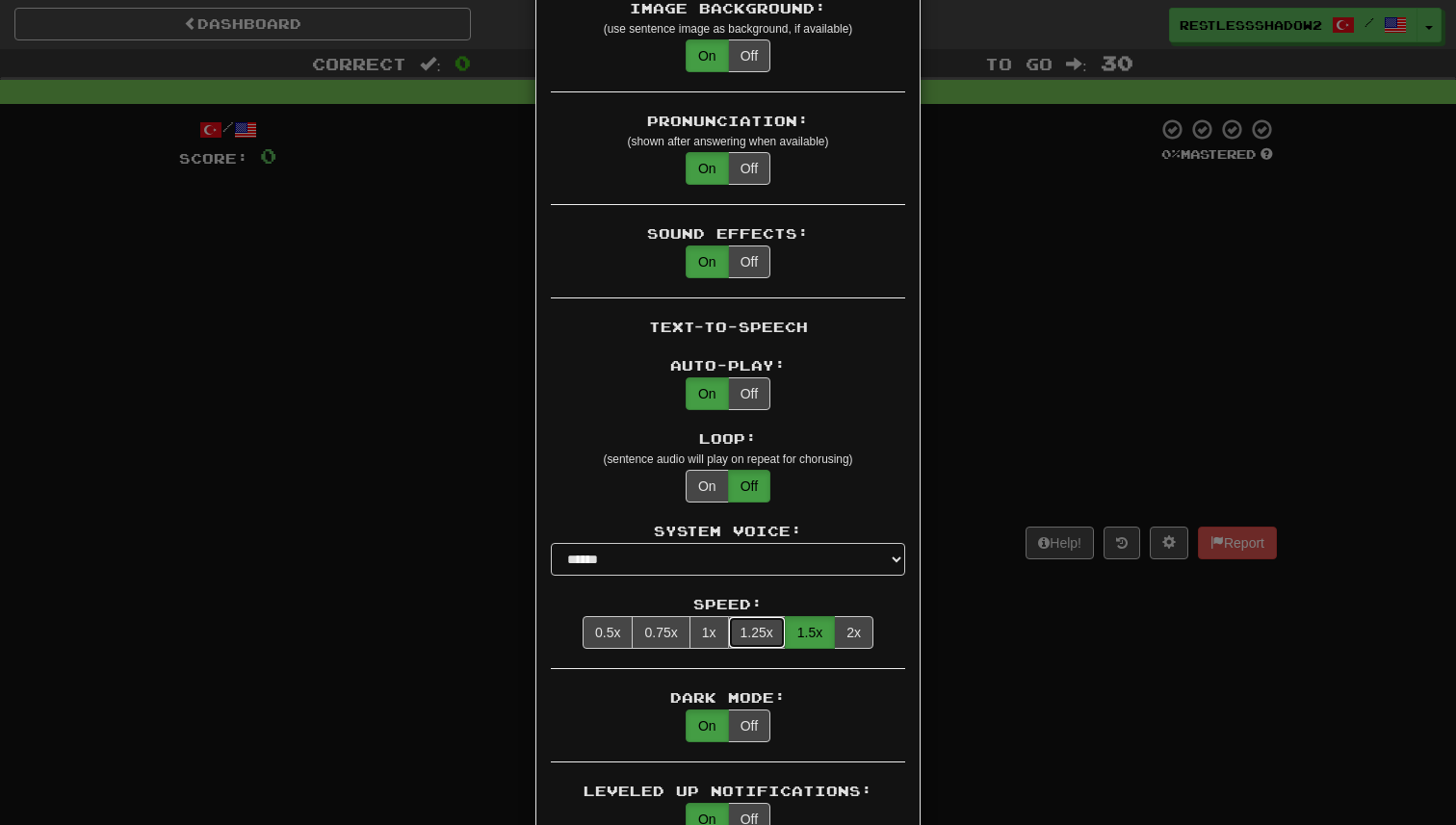 click on "1.25x" at bounding box center (757, 632) 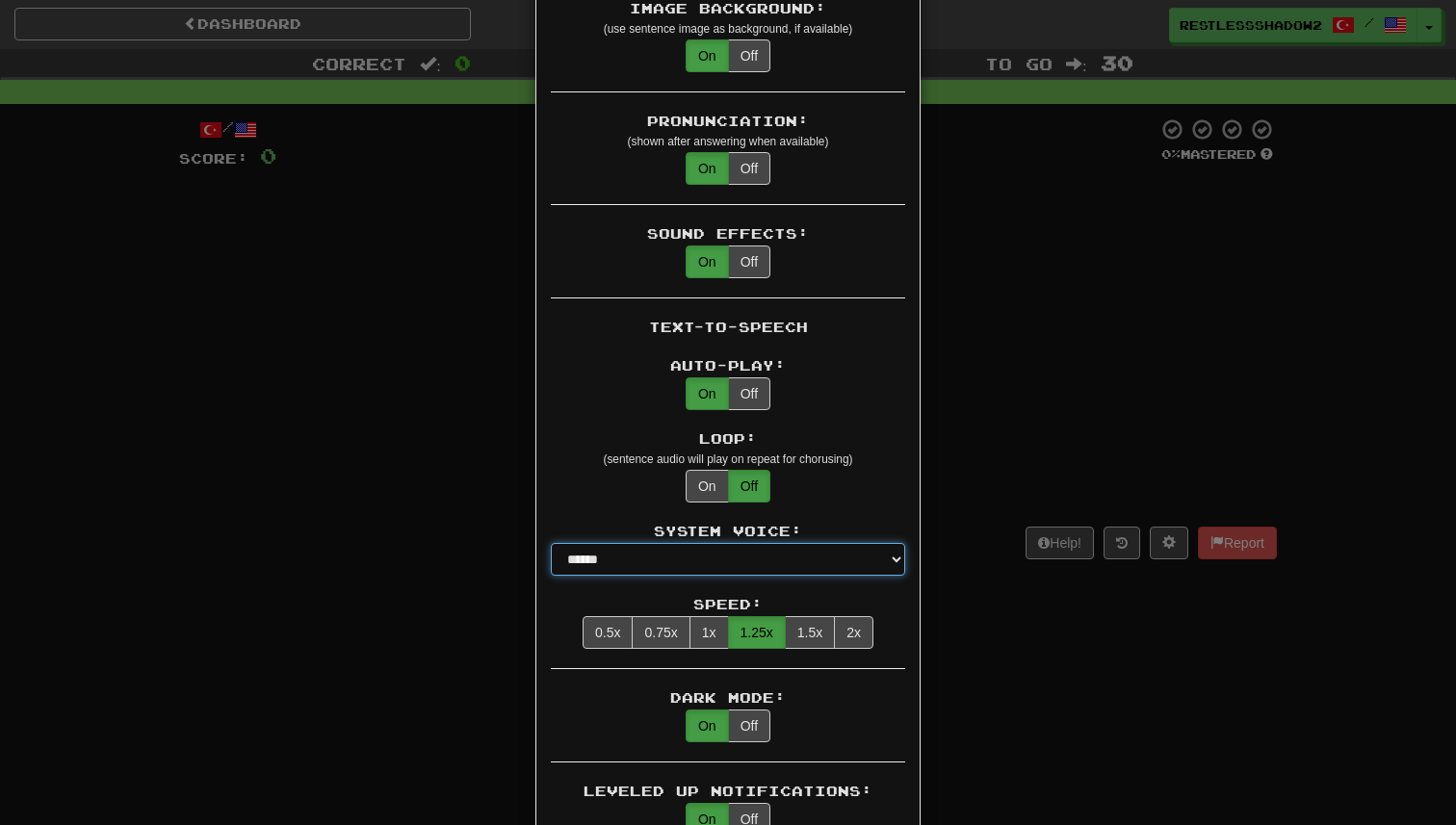 click on "**********" at bounding box center [728, 559] 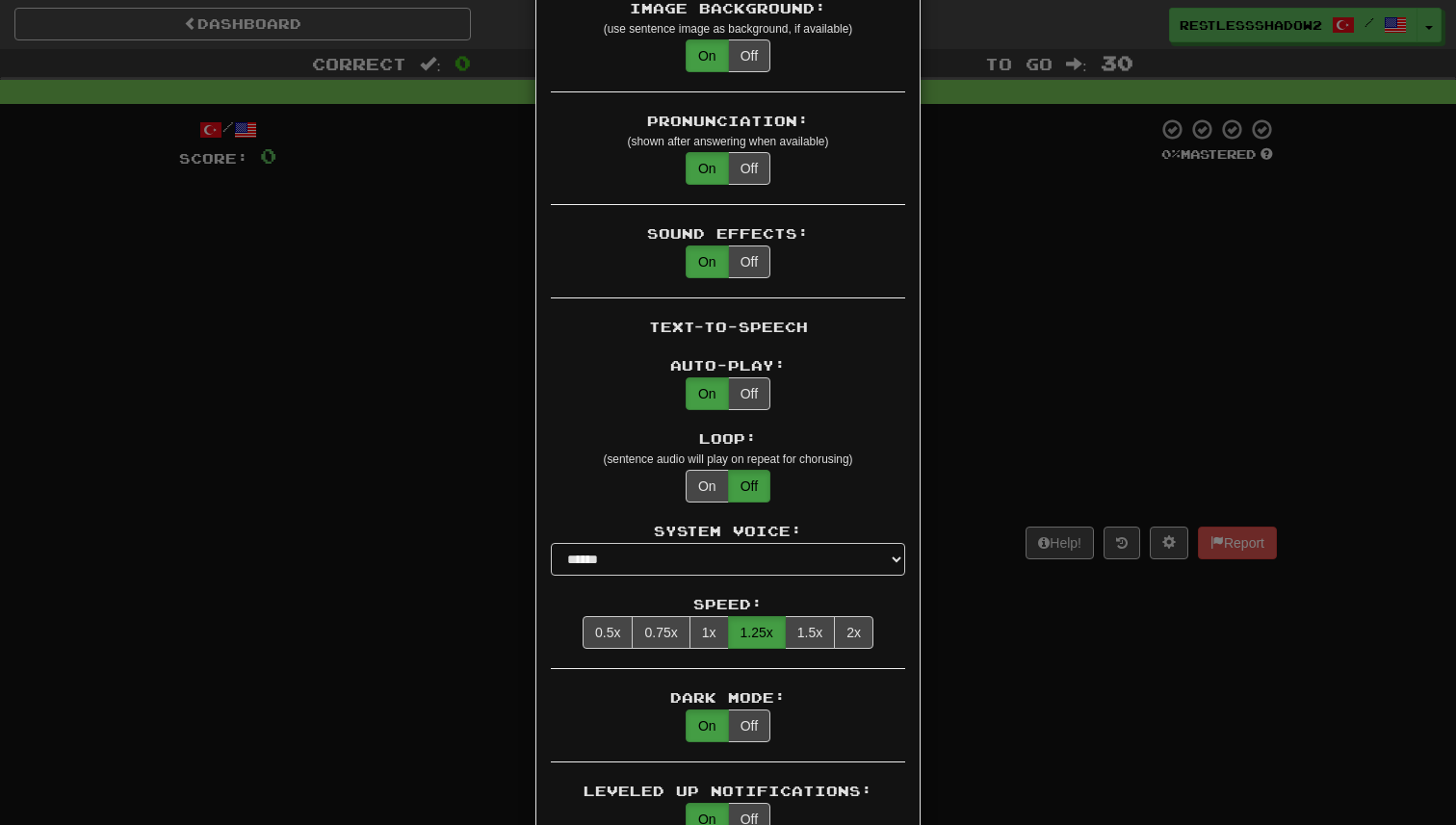 click on "× Game Settings Automatically Show Sentence After First Listen: On Off (when playing listening skill) Translations: Visible Show  After Answering Hidden Sentence Text Initially Hidden: (see just the translation, then click a button to see the sentence text) On Off Hints: (appear above the missing word when available) On Off Spelling Hints: (lets you know if your answer is incorrect by up to 2 letters) On Off Typing Color Hint: (see if you're entering the correct answer as you type) On Off Text Box Size: (text box size can change to match the missing word) Changes Always the Same Enter Submits Empty: (pressing Enter when the input is empty will submit a blank answer) On Off Clear After Answering: (keypress clears the text input after answering so you can practice re-typing the answer) On Off Image Toggle: (toggle button, if sentence image available) After Answering Before and After Off Image Background: (use sentence image as background, if available) On Off Pronunciation: On Off Sound Effects: On Off On Off" at bounding box center (728, 412) 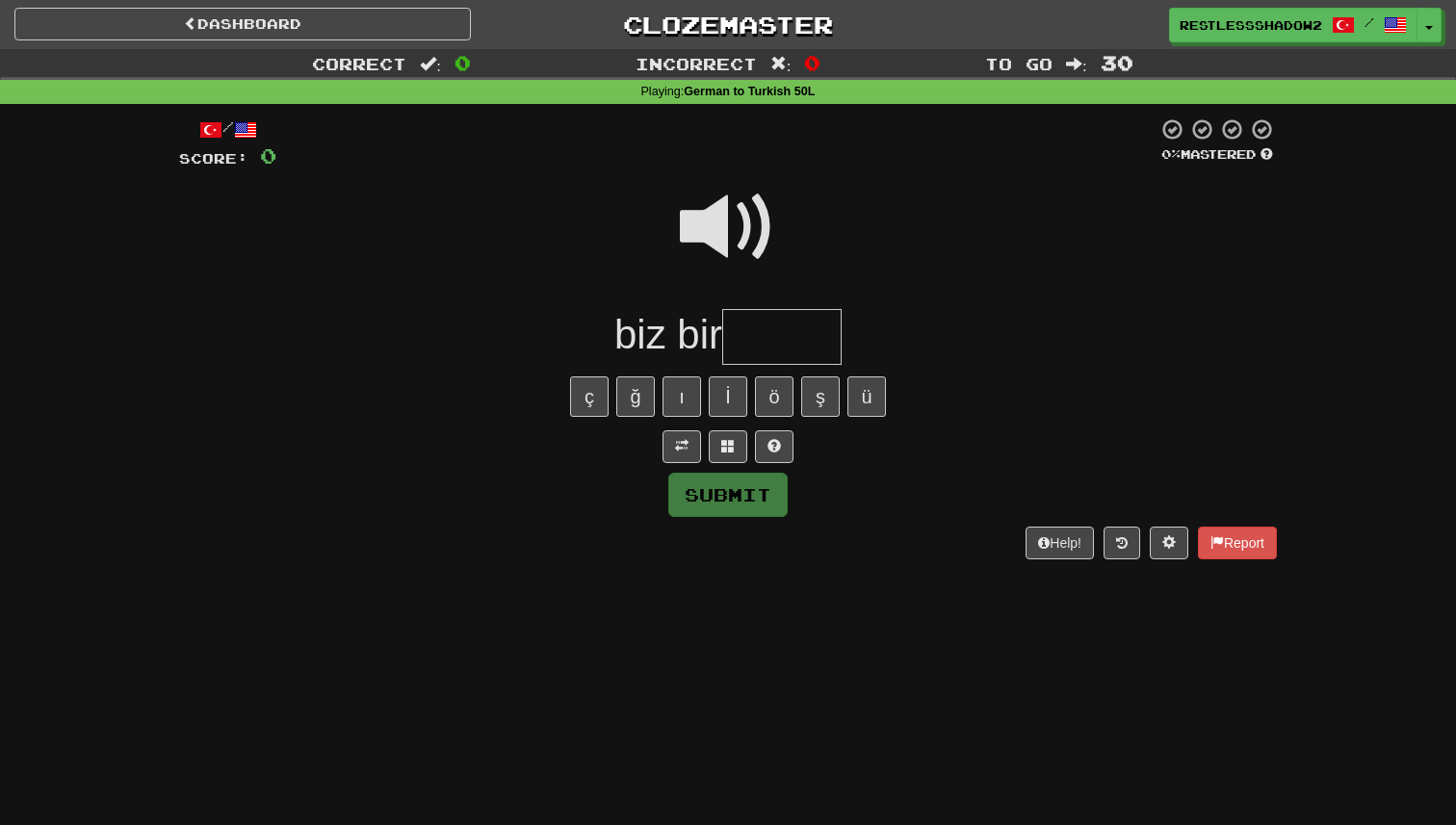 click at bounding box center (728, 227) 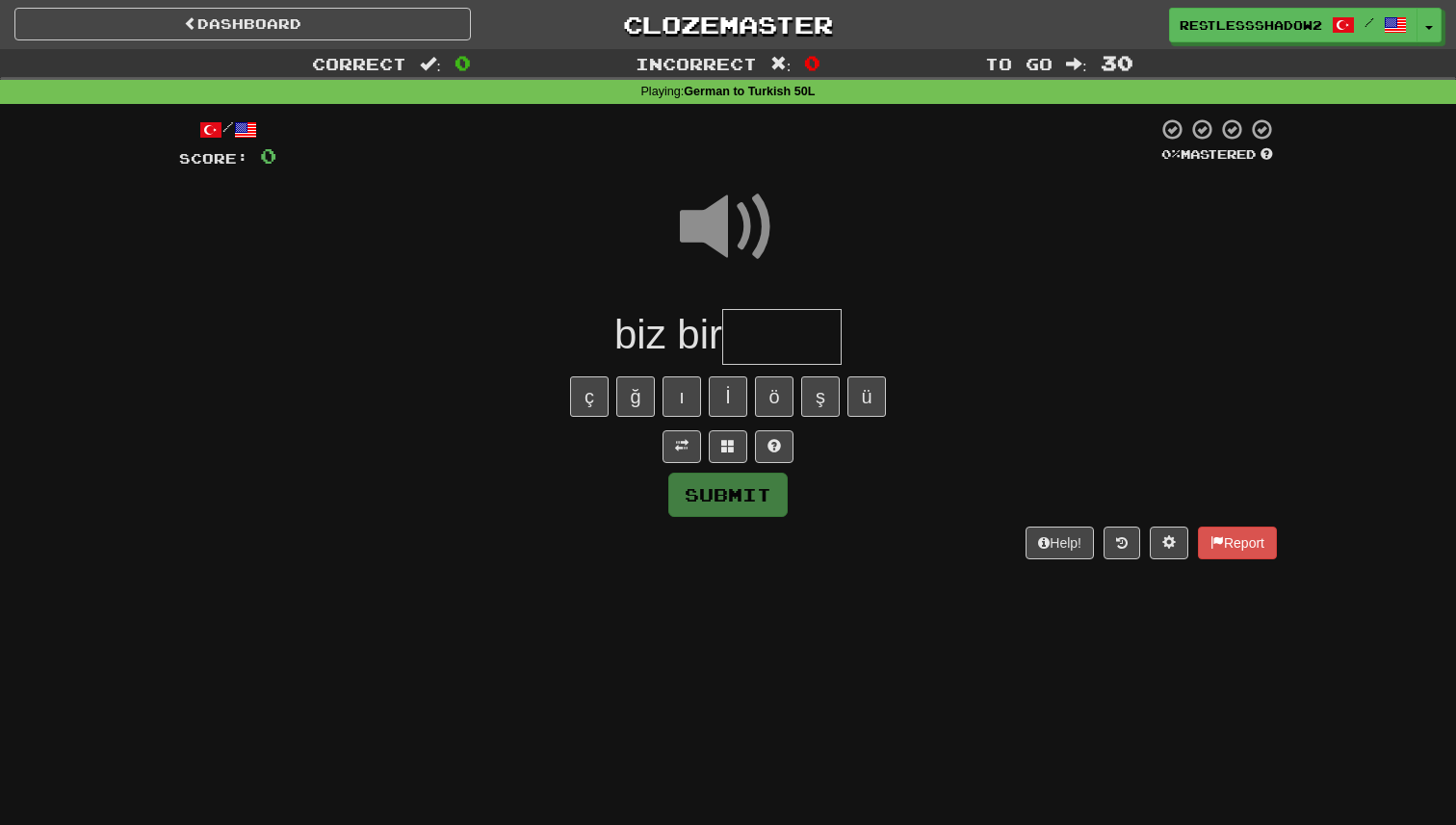 click at bounding box center [728, 227] 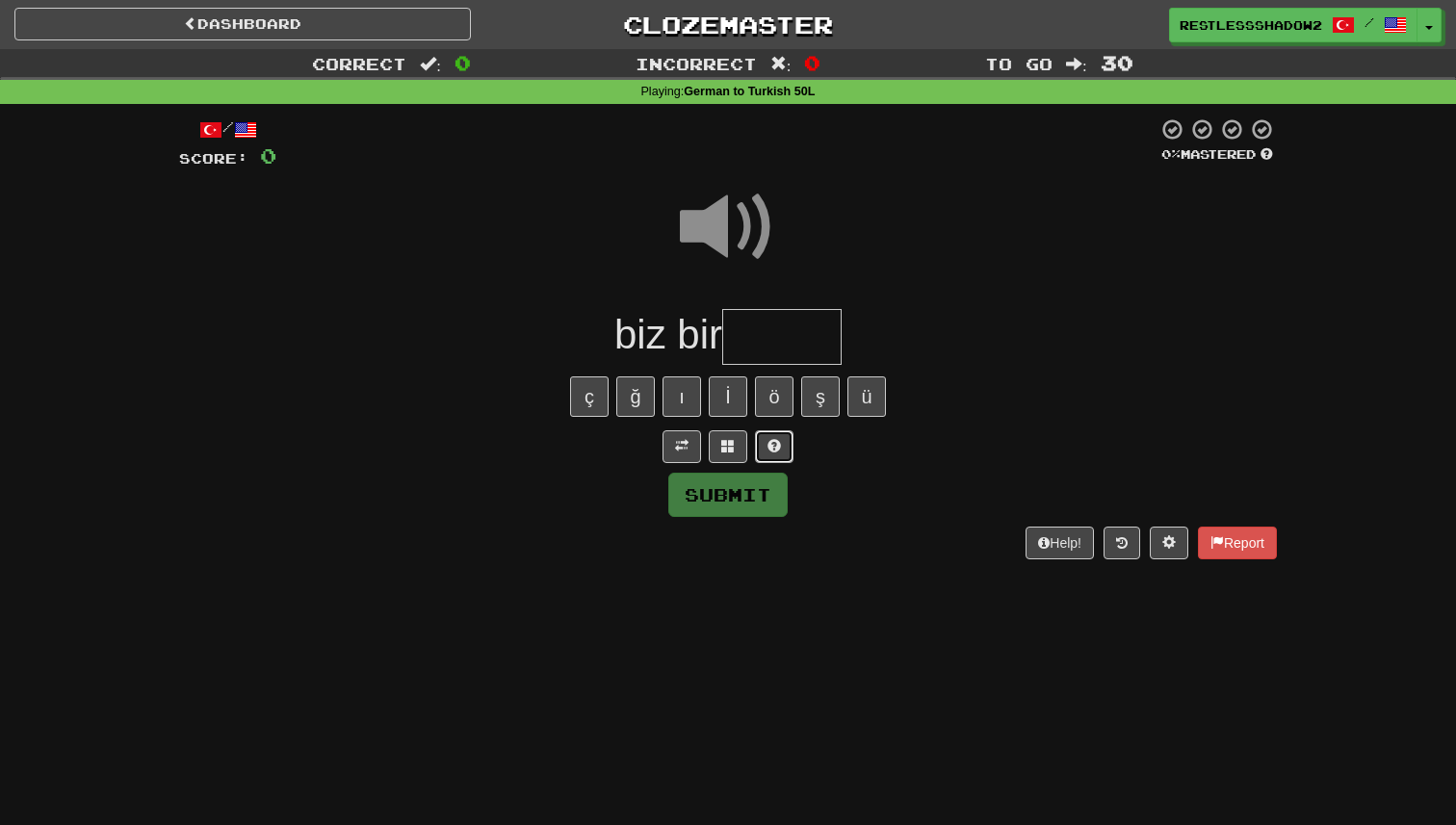 click at bounding box center (774, 446) 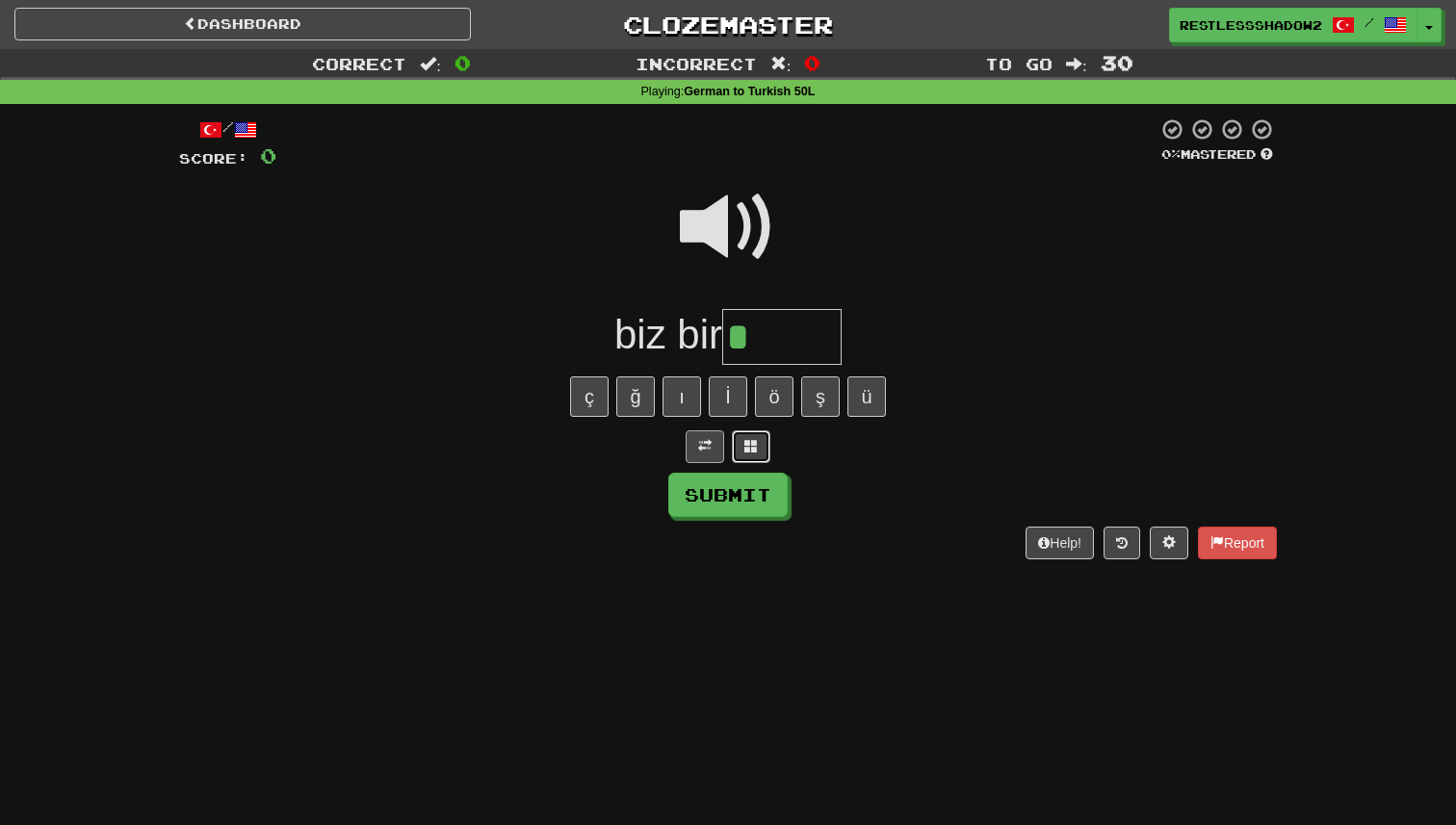 click at bounding box center [751, 447] 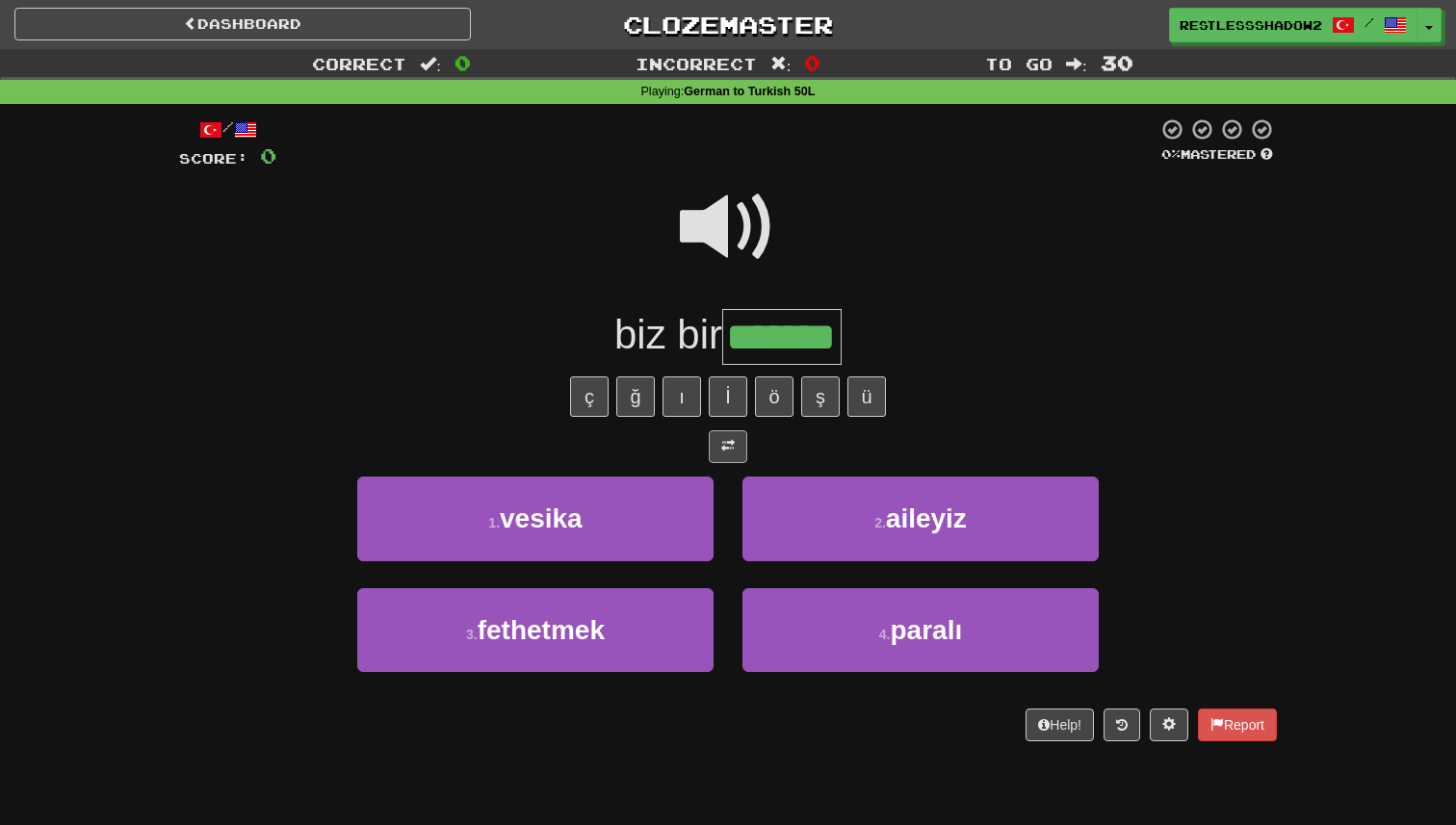 type on "*******" 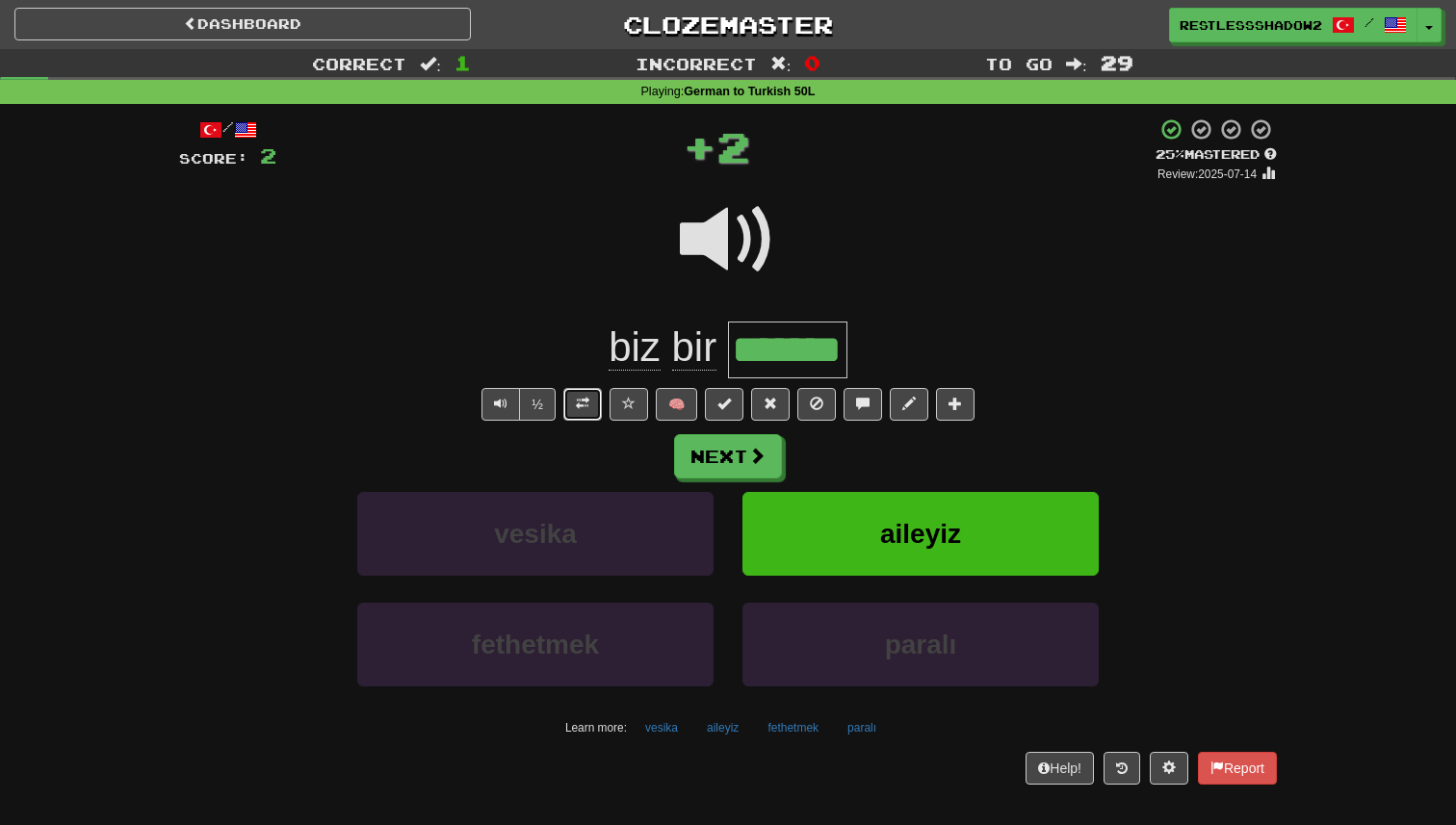 click at bounding box center (583, 404) 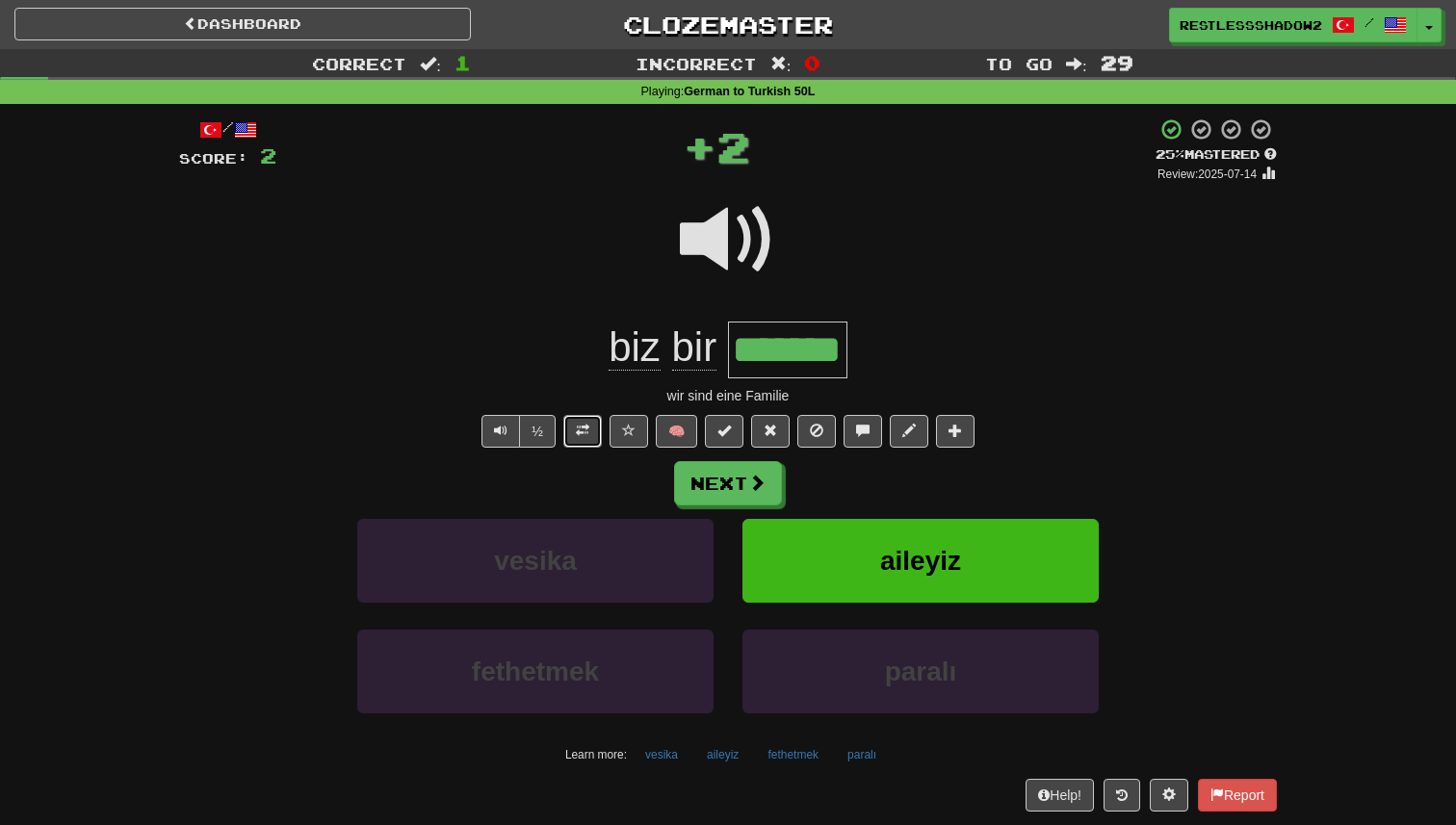 click at bounding box center (583, 430) 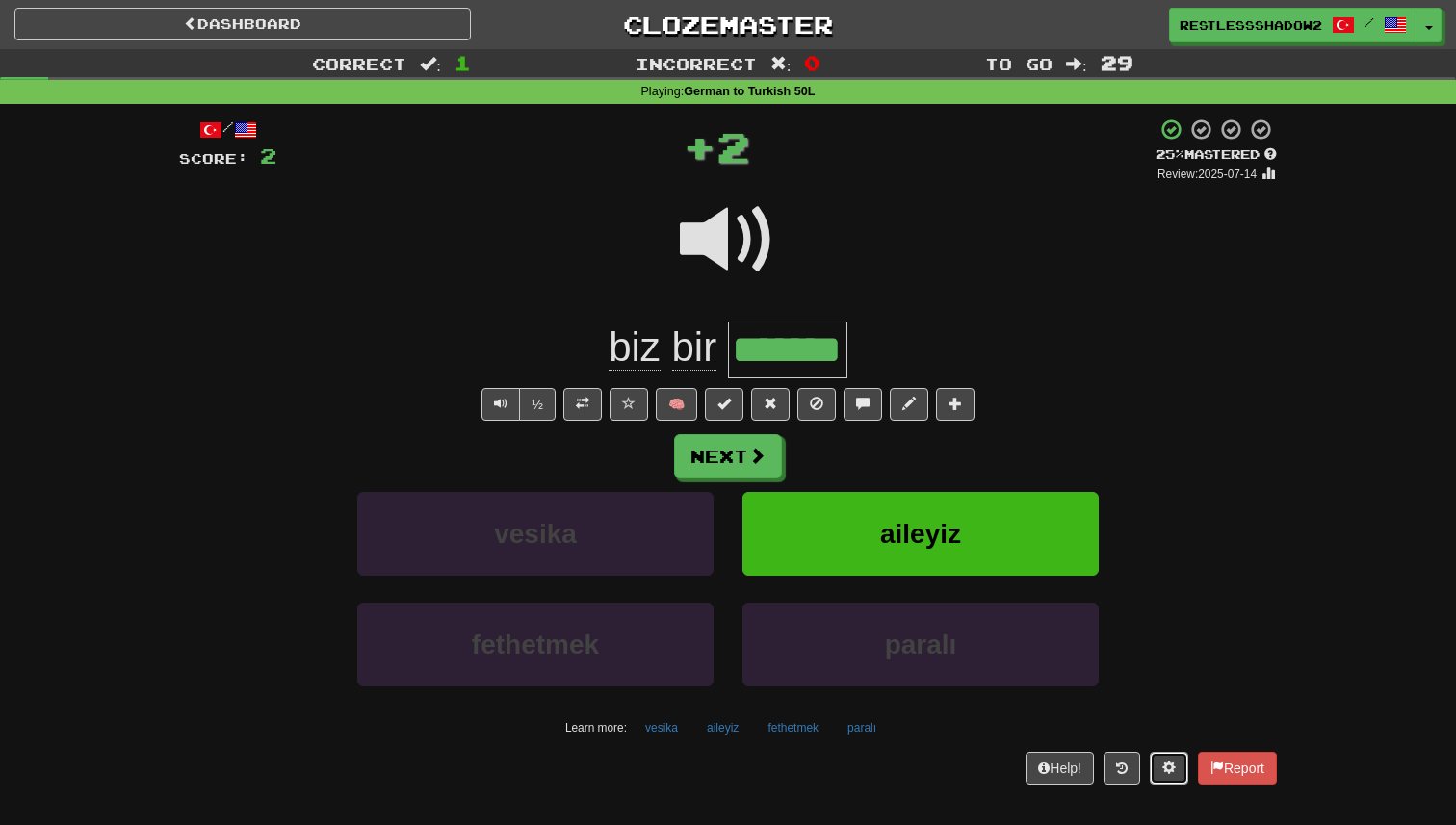 click at bounding box center (1169, 767) 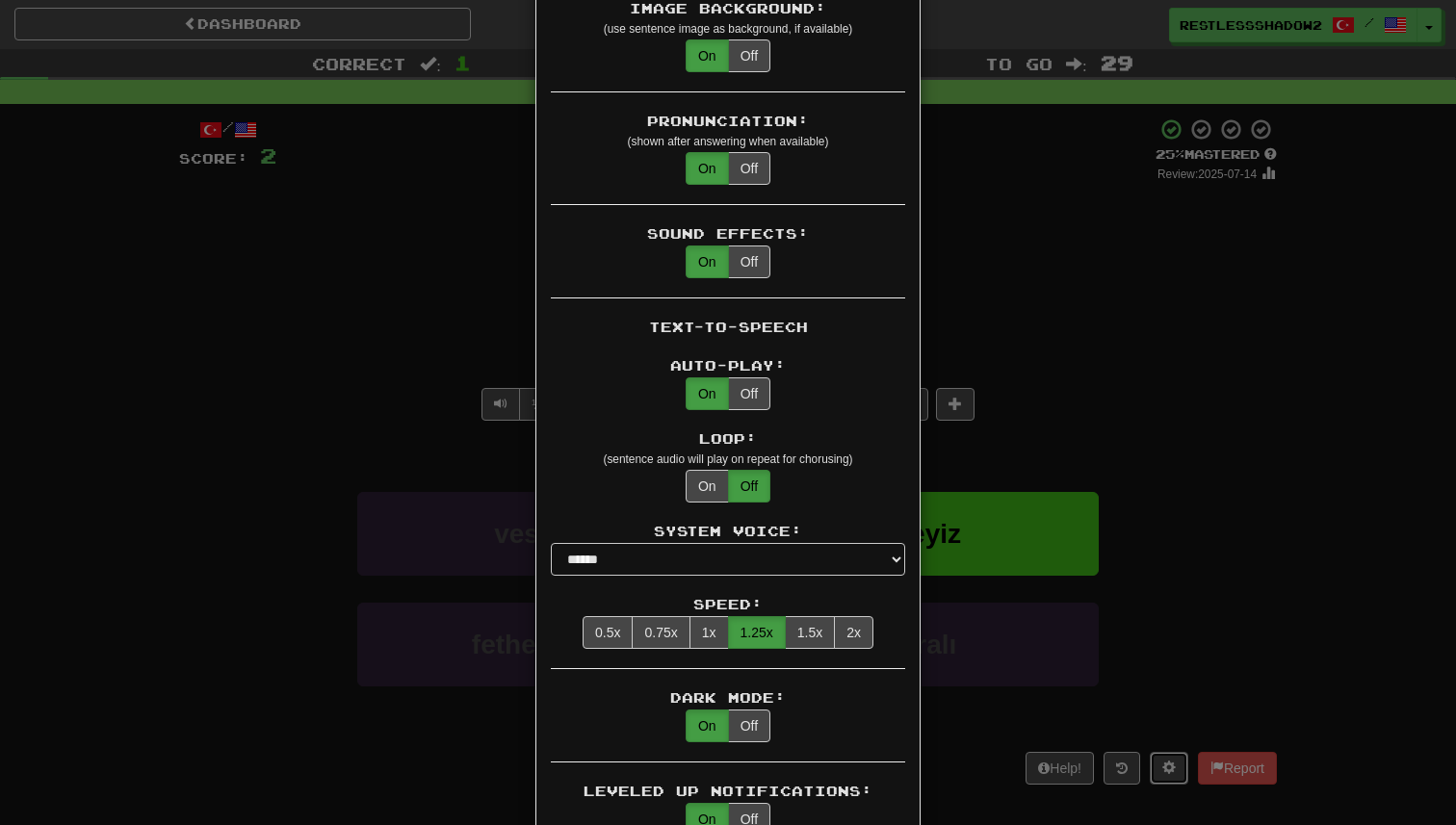 scroll, scrollTop: 0, scrollLeft: 0, axis: both 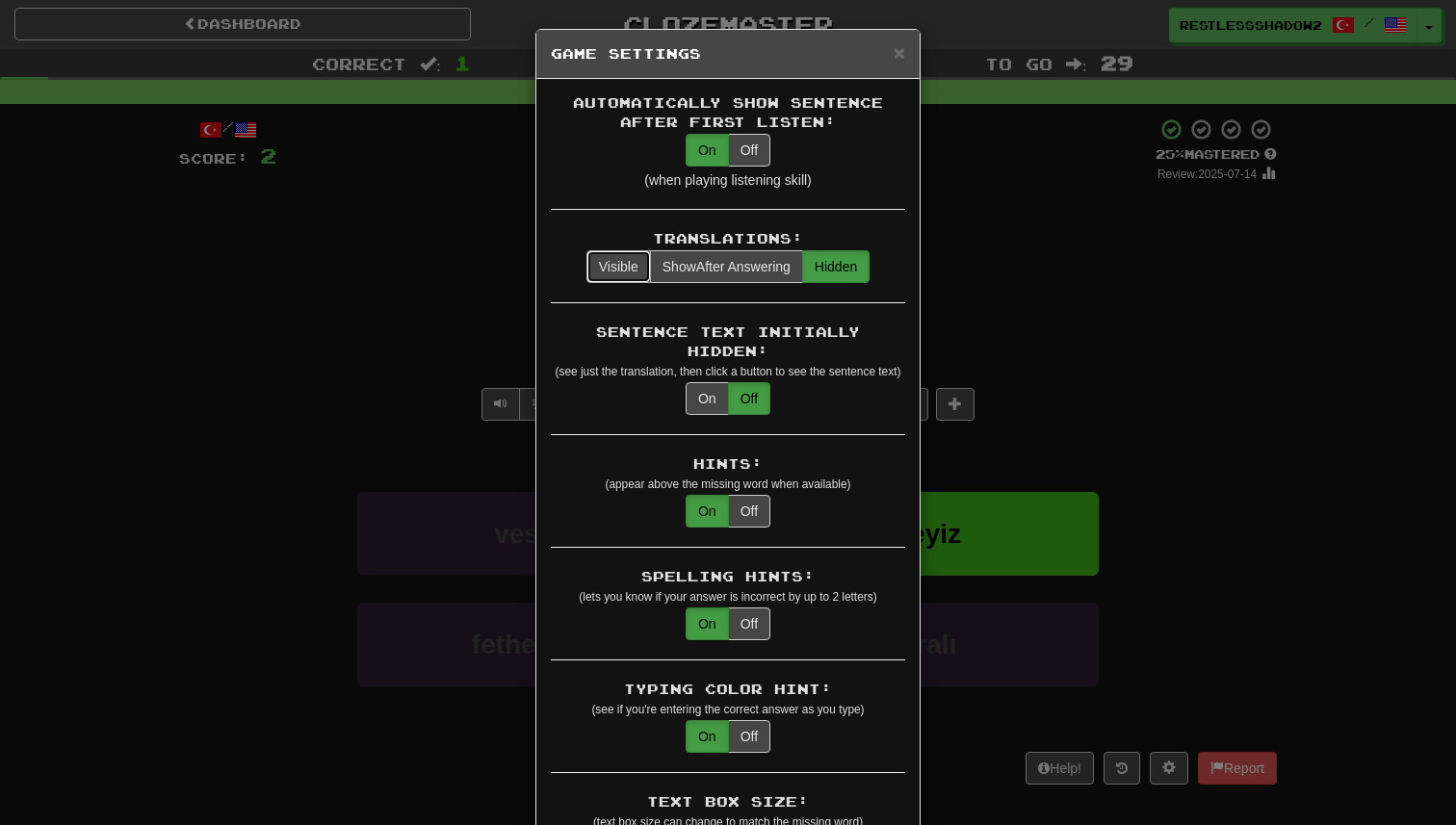 click on "Visible" at bounding box center [618, 267] 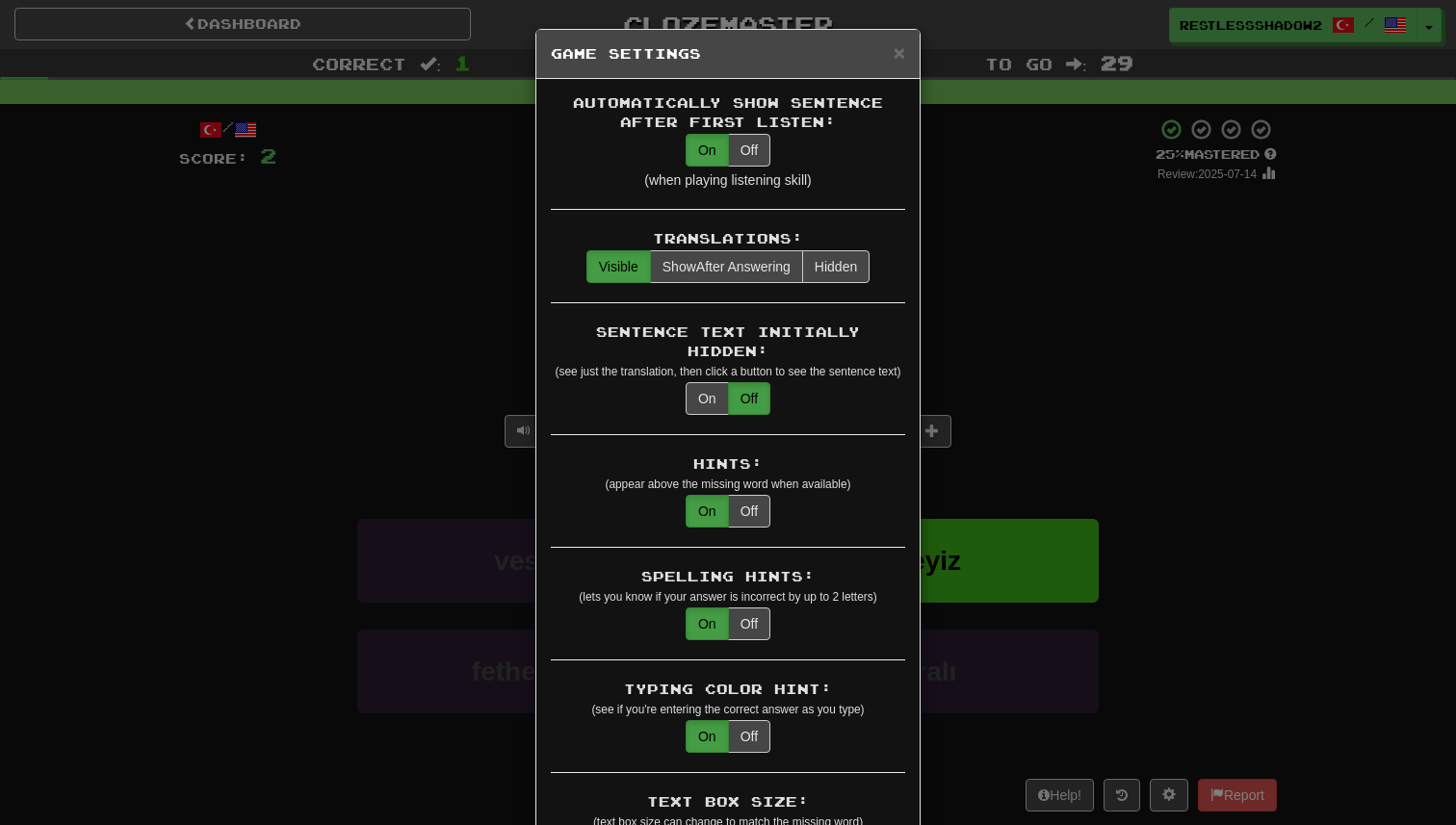 click on "× Game Settings Automatically Show Sentence After First Listen: On Off (when playing listening skill) Translations: Visible Show  After Answering Hidden Sentence Text Initially Hidden: (see just the translation, then click a button to see the sentence text) On Off Hints: (appear above the missing word when available) On Off Spelling Hints: (lets you know if your answer is incorrect by up to 2 letters) On Off Typing Color Hint: (see if you're entering the correct answer as you type) On Off Text Box Size: (text box size can change to match the missing word) Changes Always the Same Enter Submits Empty: (pressing Enter when the input is empty will submit a blank answer) On Off Clear After Answering: (keypress clears the text input after answering so you can practice re-typing the answer) On Off Image Toggle: (toggle button, if sentence image available) After Answering Before and After Off Image Background: (use sentence image as background, if available) On Off Pronunciation: On Off Sound Effects: On Off On Off" at bounding box center (728, 412) 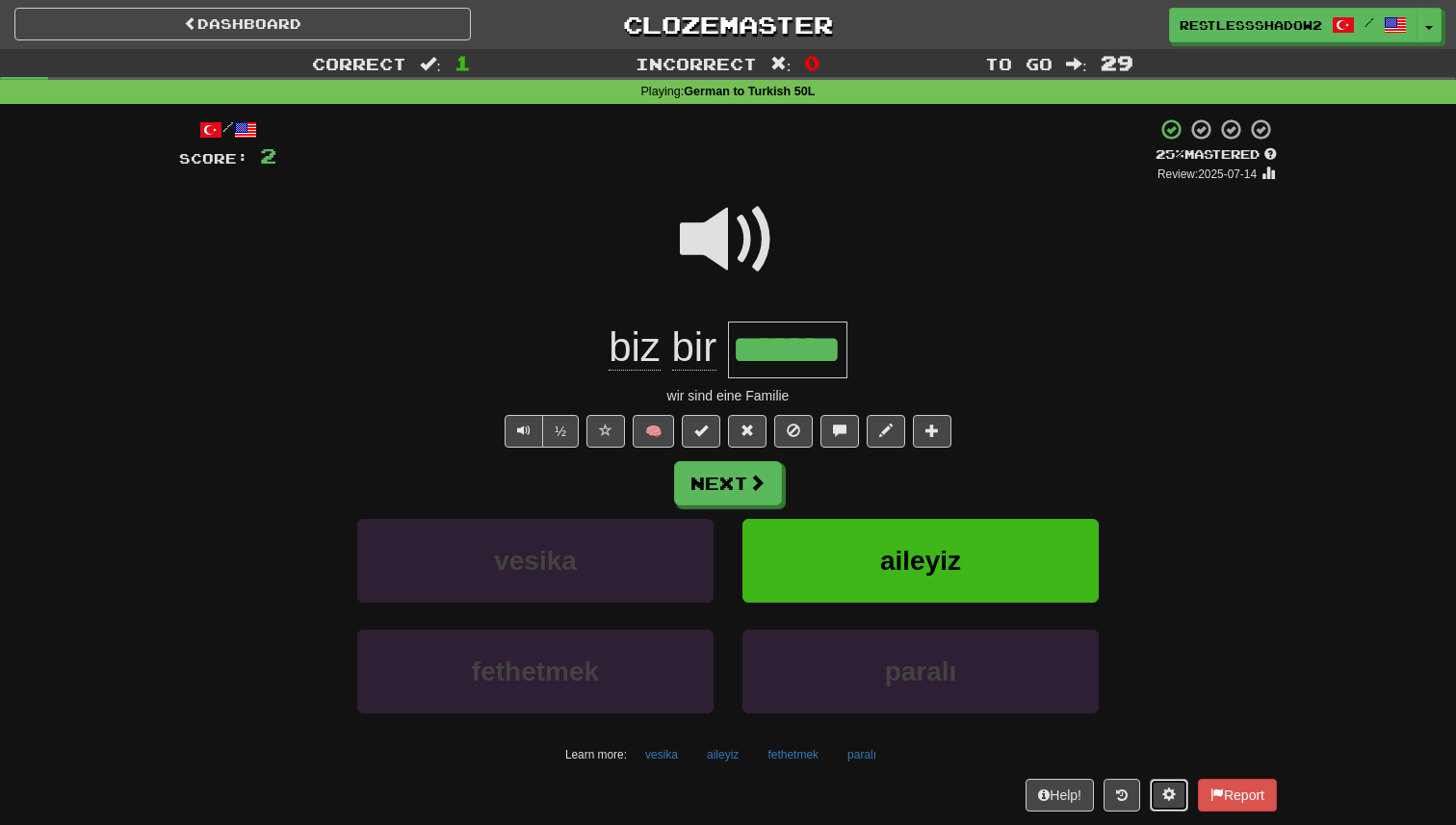 type 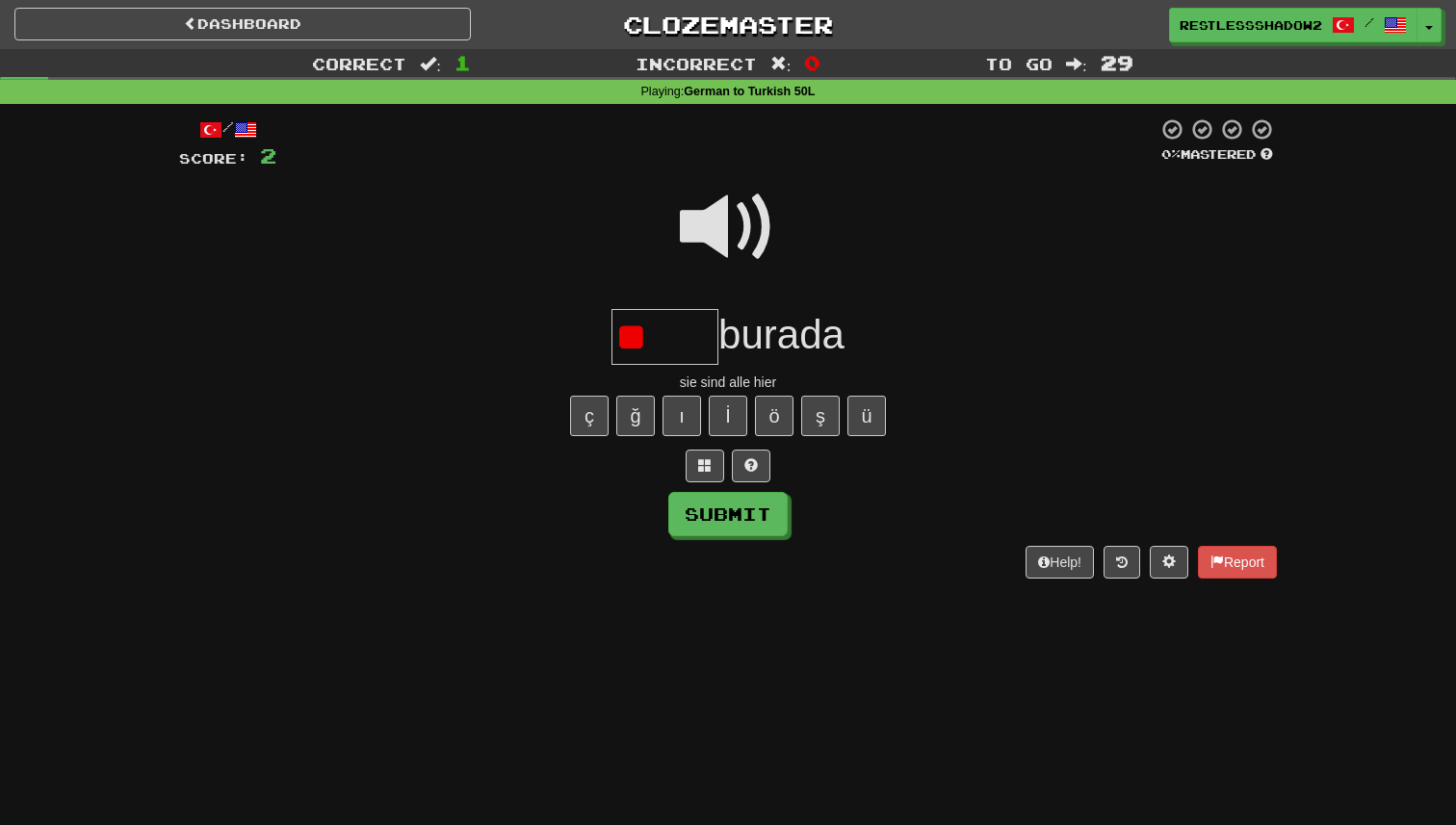 type on "*" 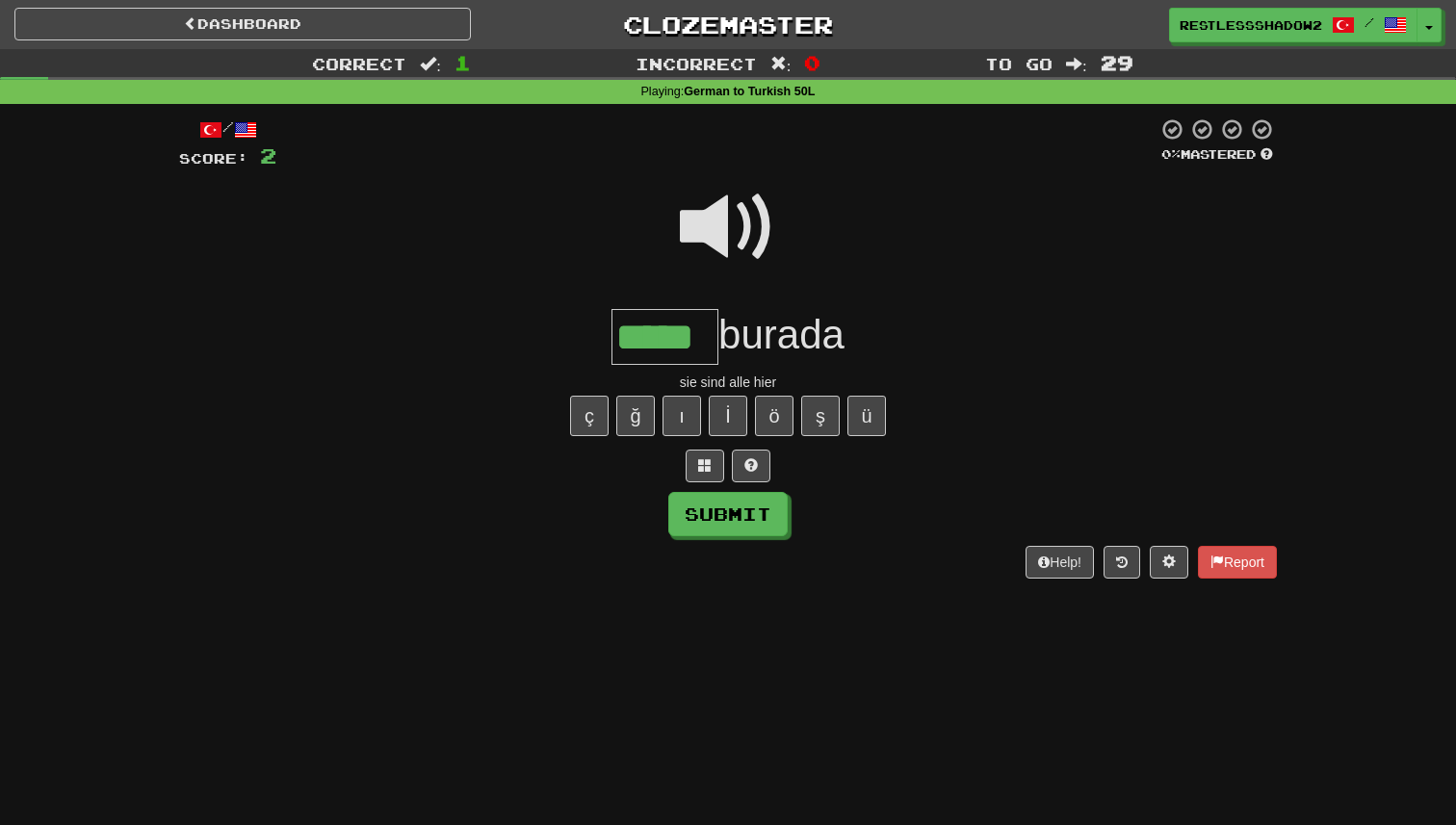 type on "*****" 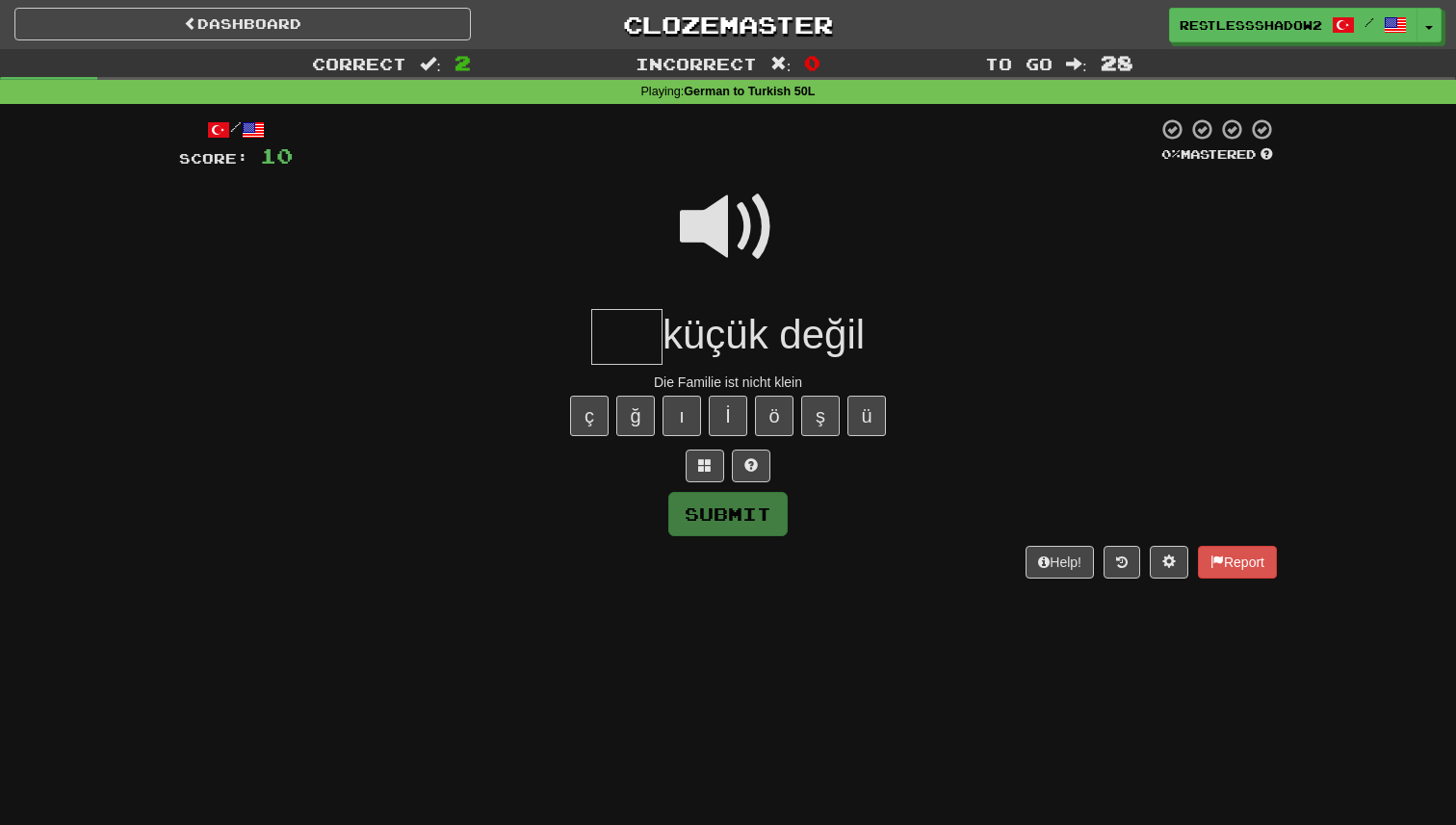 click at bounding box center [728, 240] 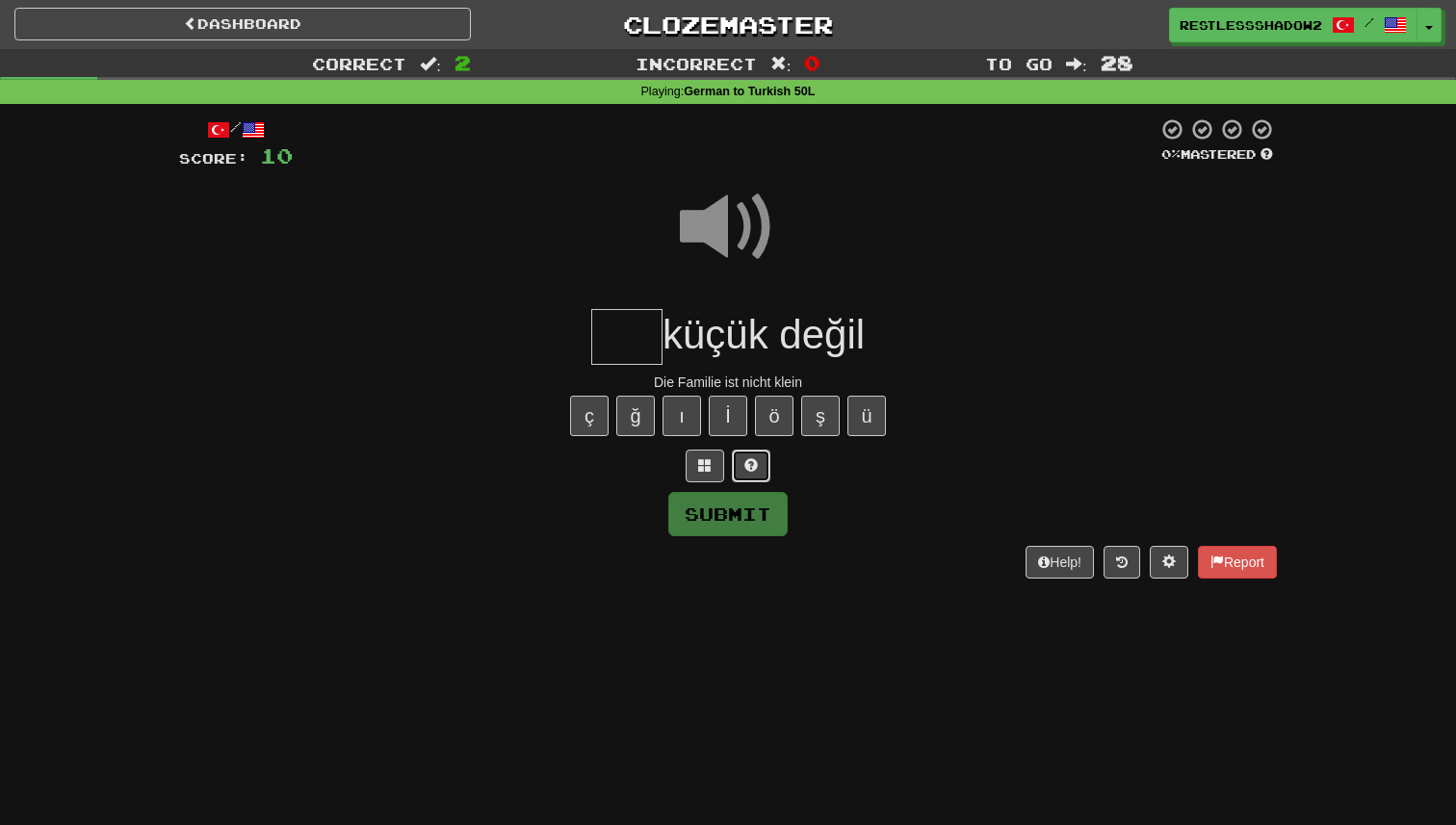 click at bounding box center (751, 466) 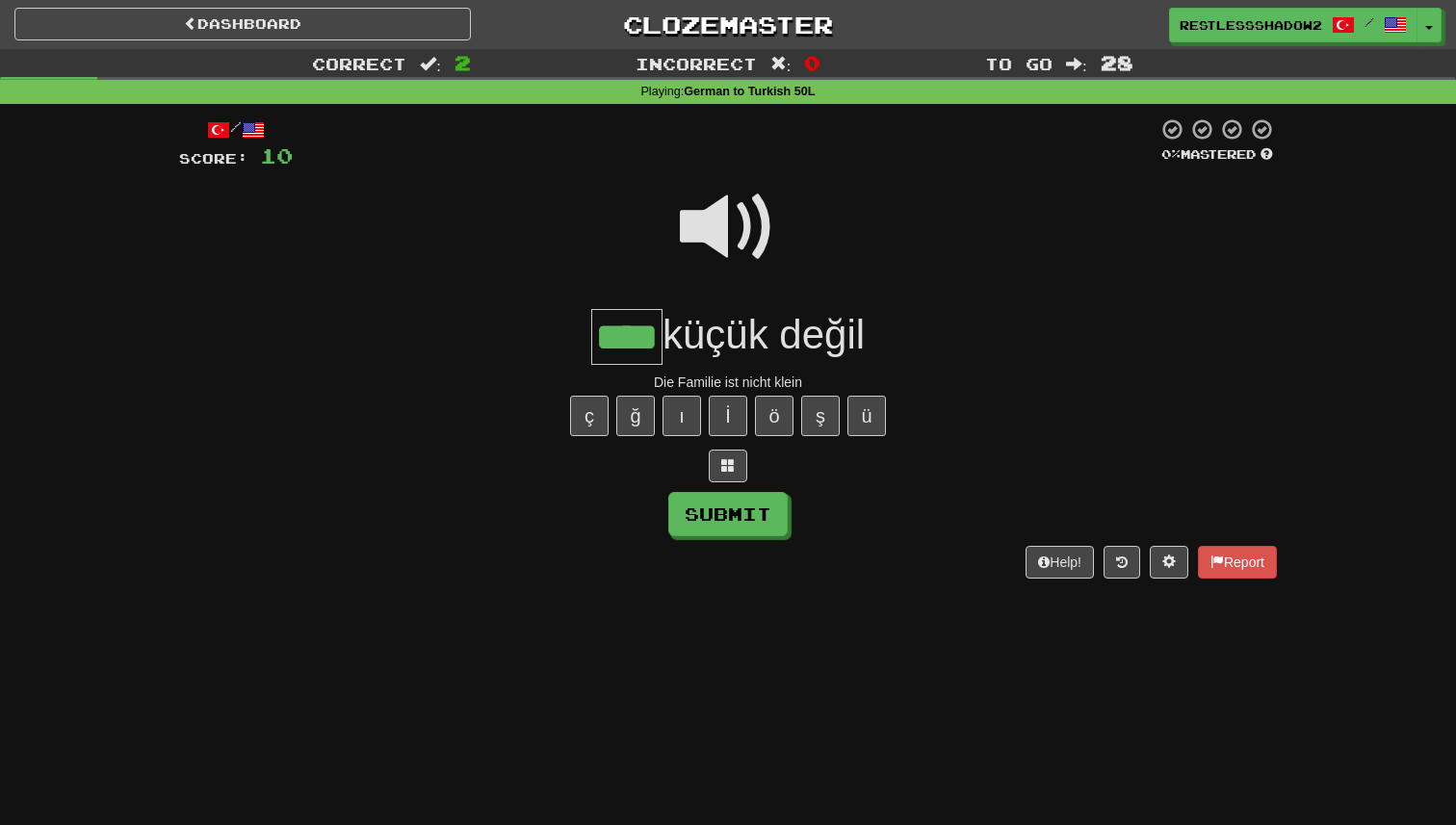 type on "****" 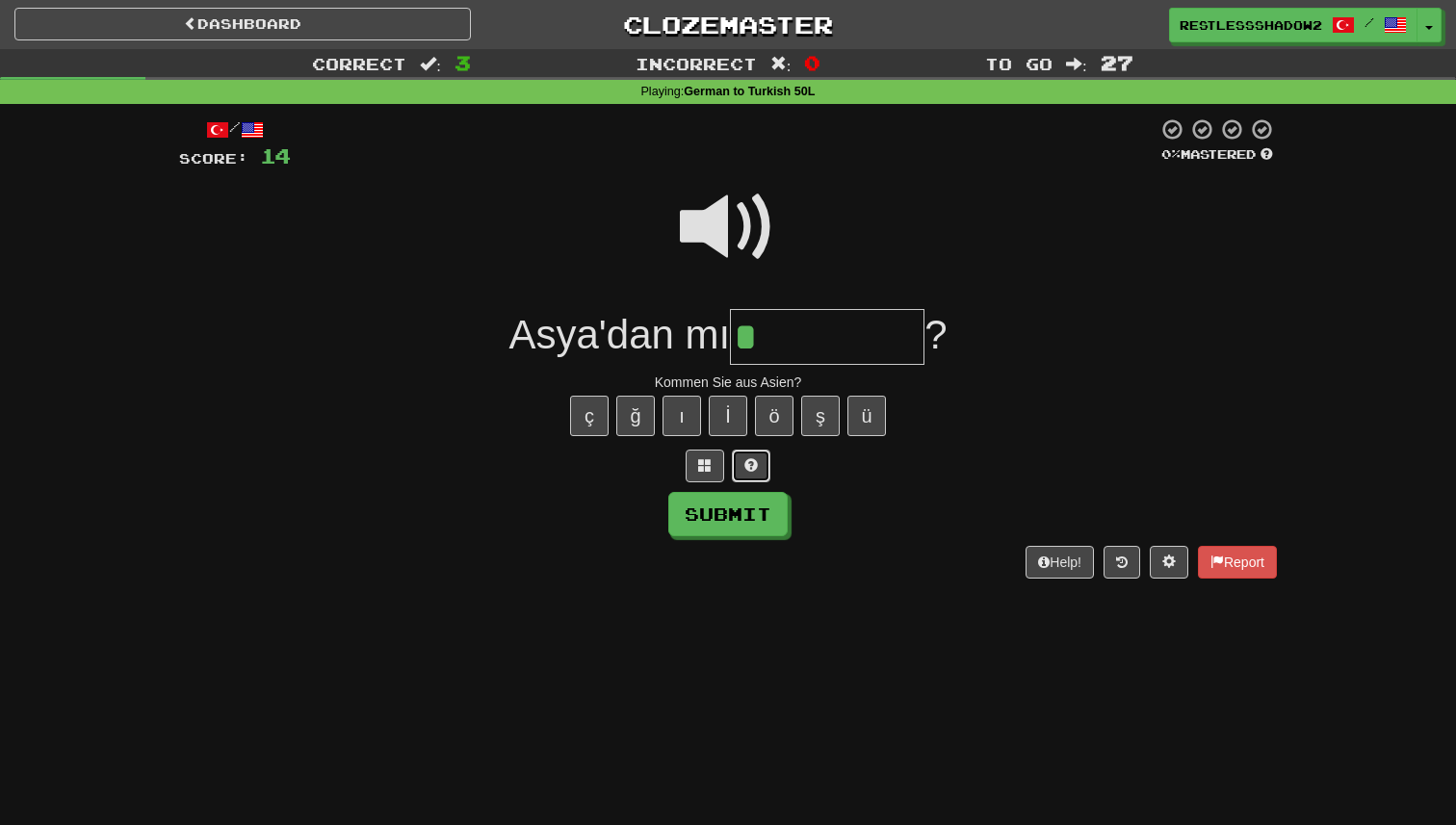 click at bounding box center [751, 465] 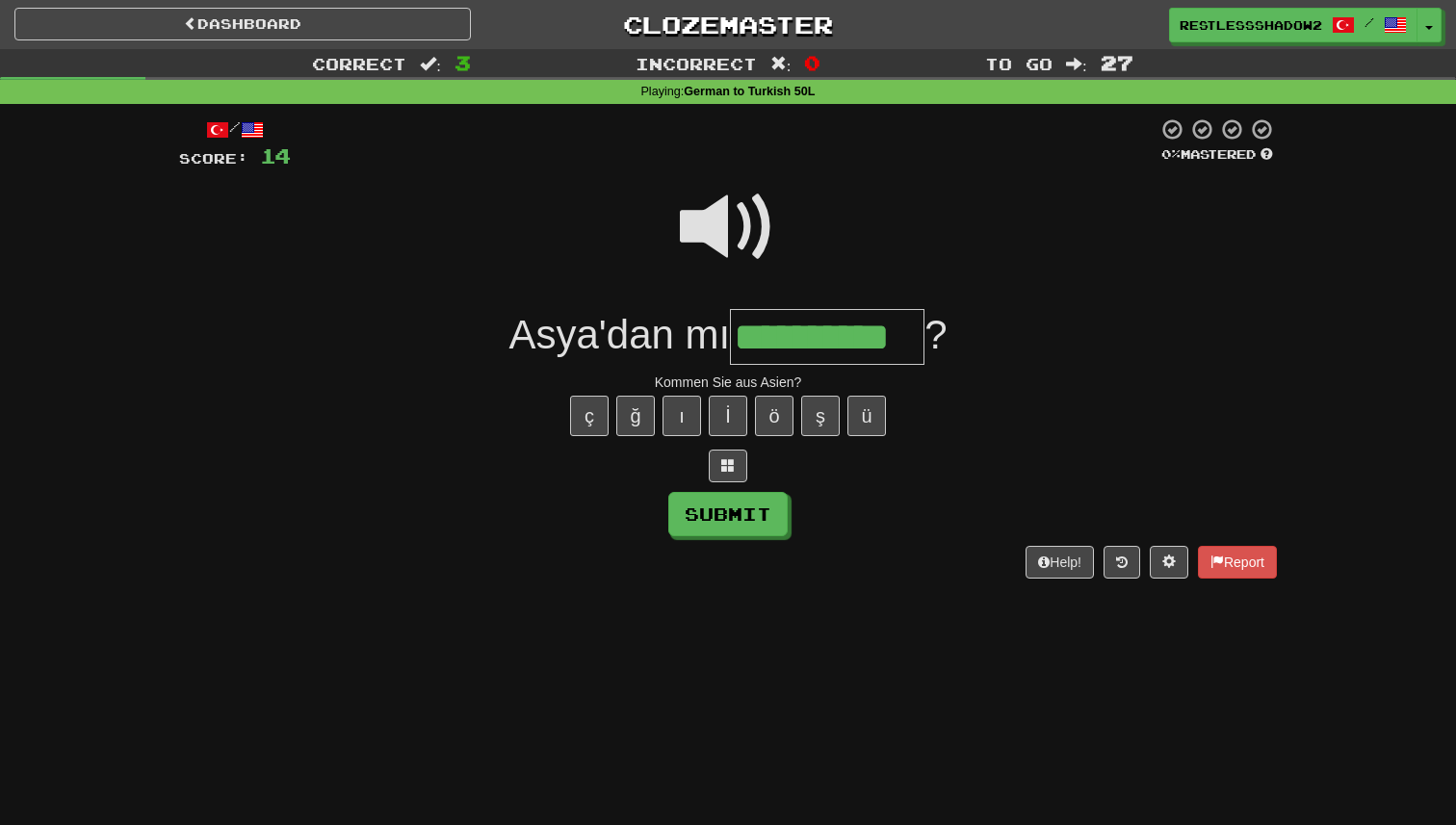type on "**********" 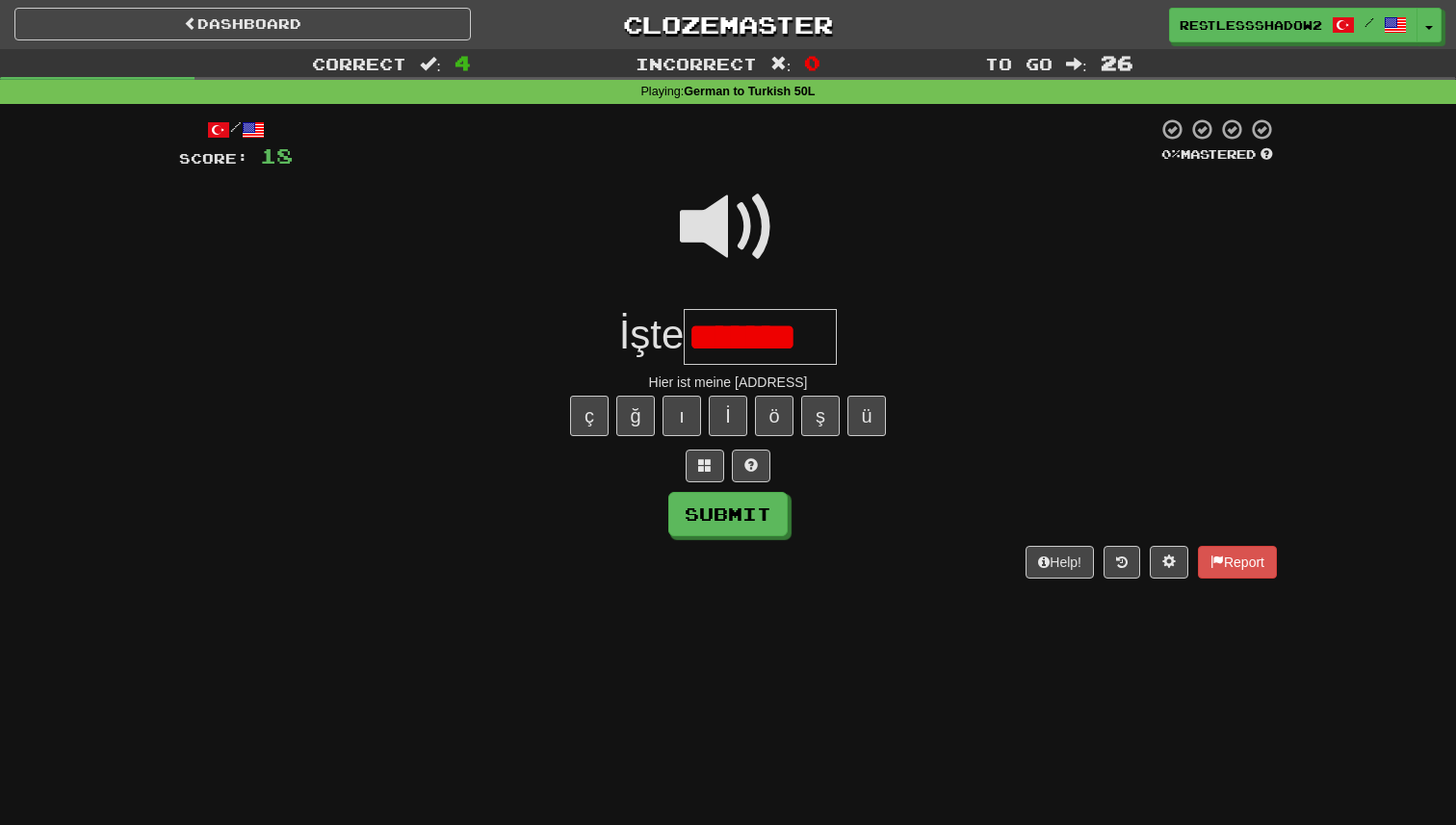 scroll, scrollTop: 0, scrollLeft: 0, axis: both 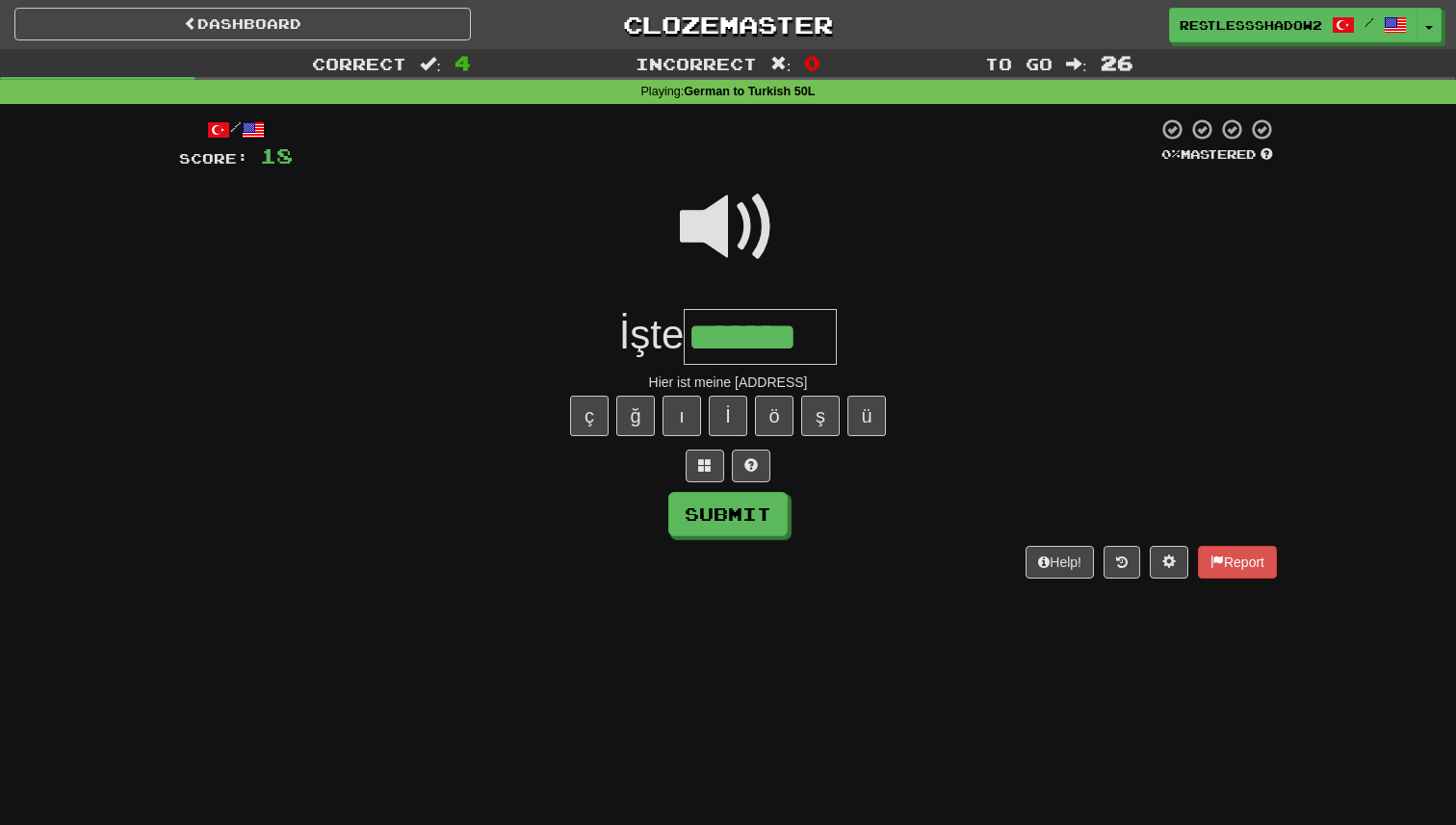 type on "*******" 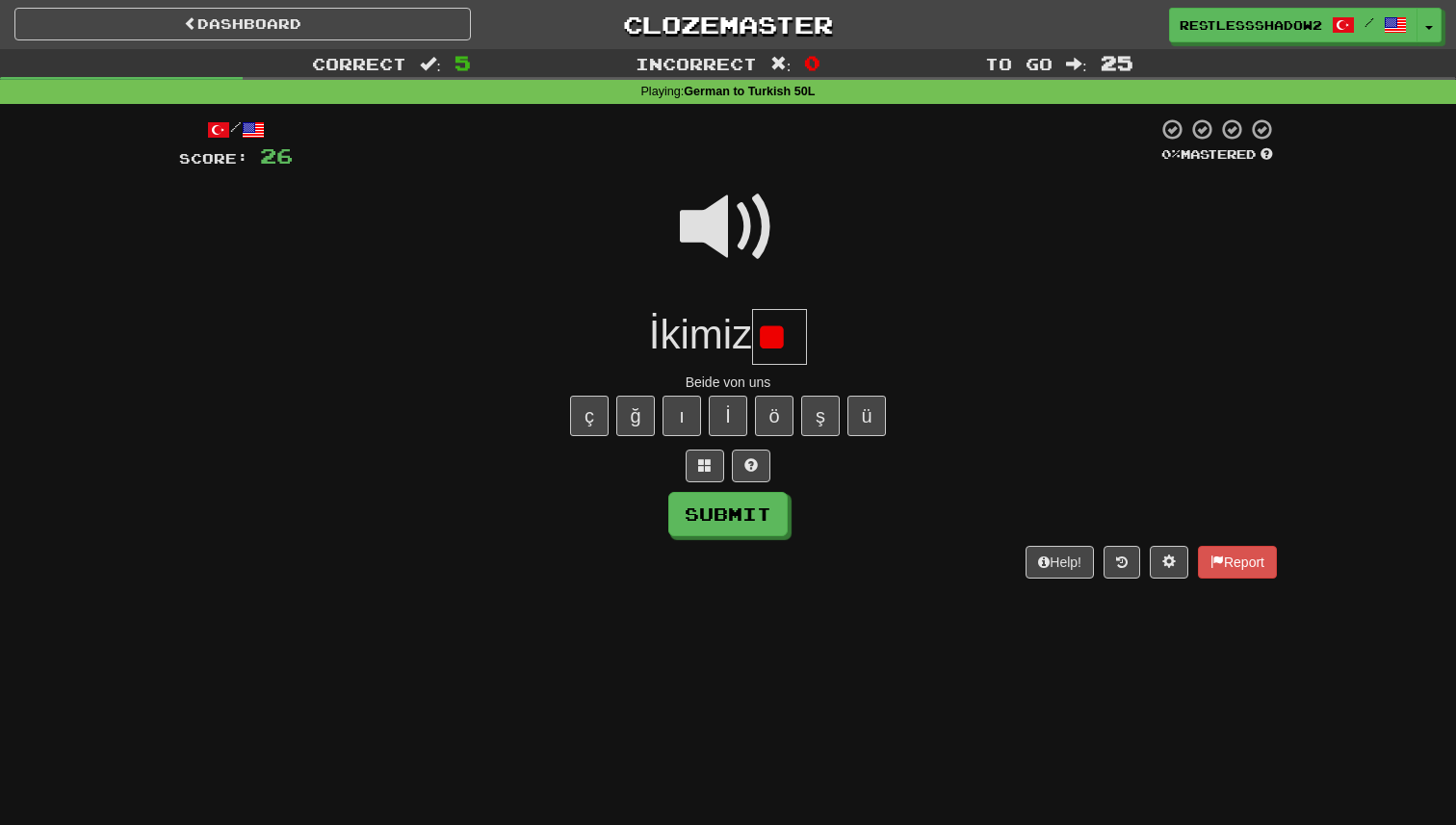type on "*" 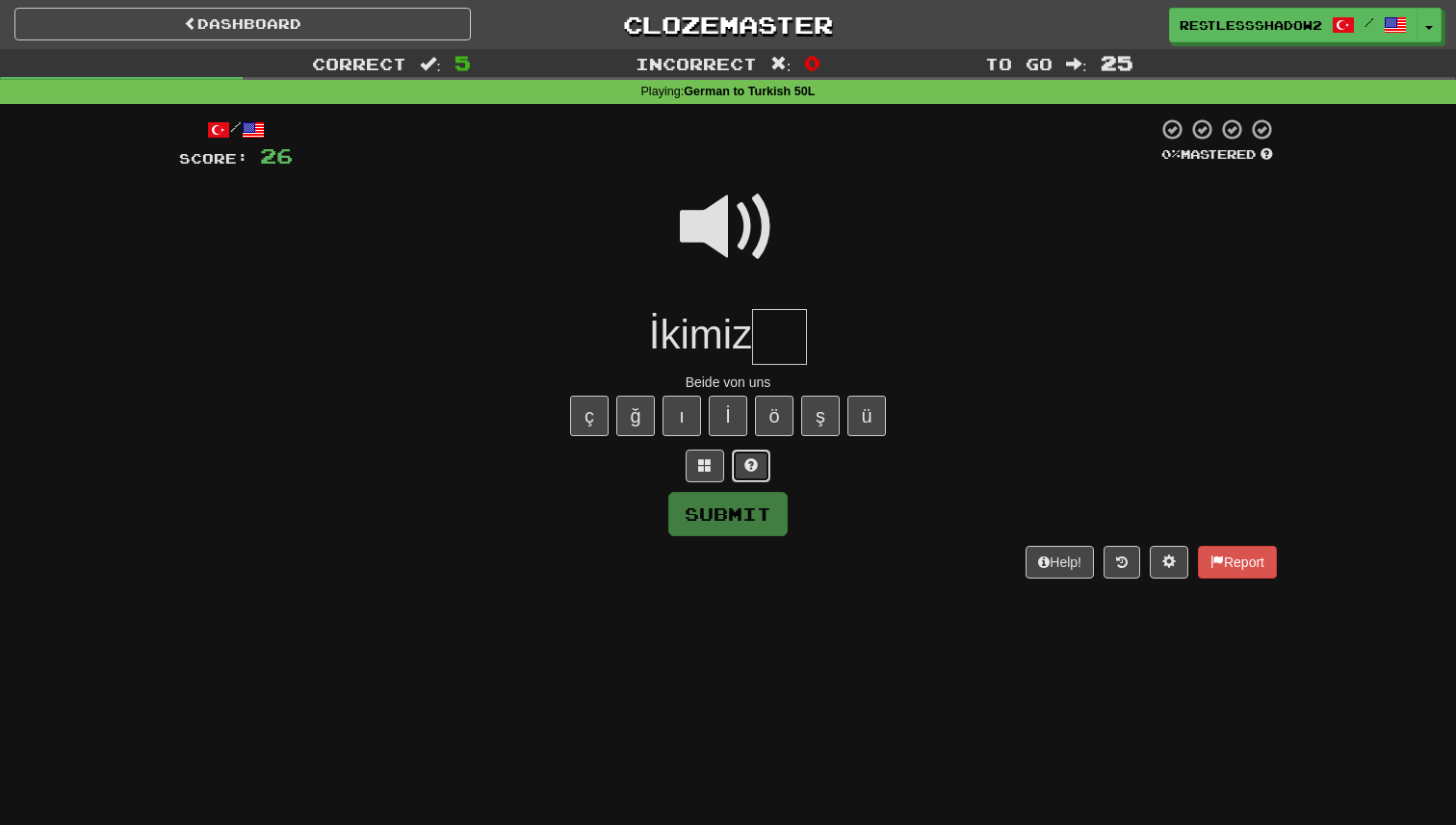click at bounding box center [751, 465] 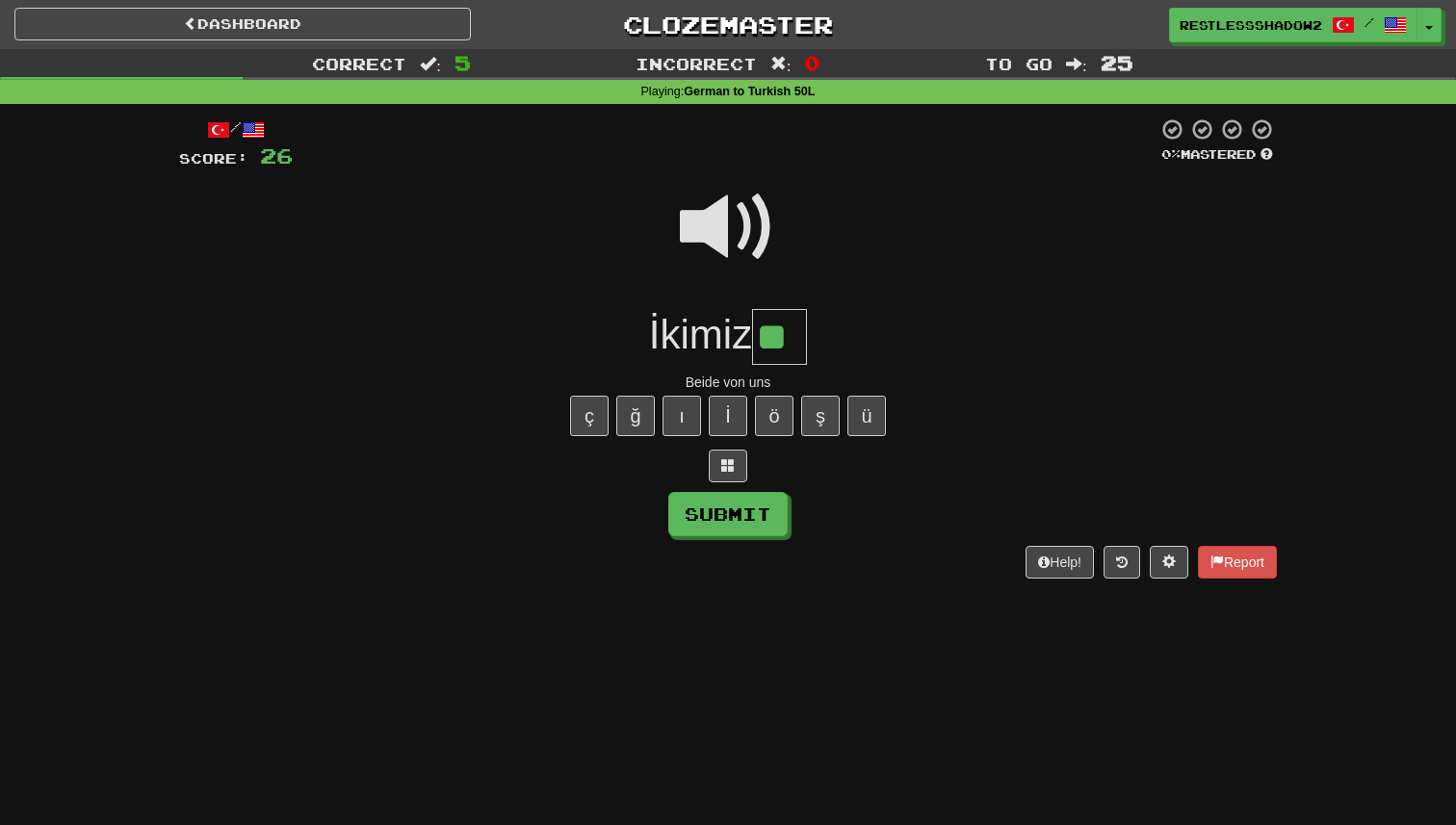 type on "**" 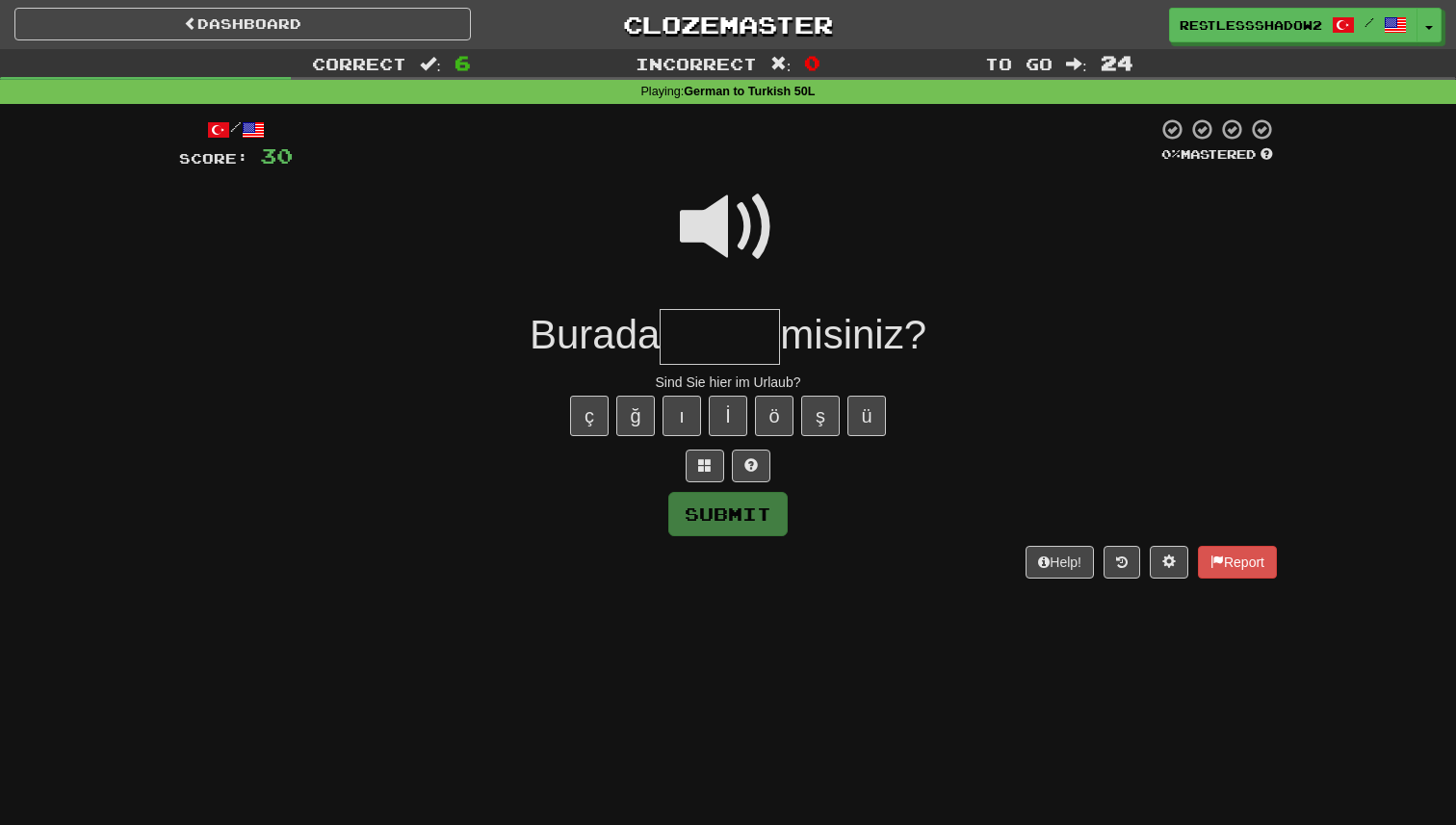 click at bounding box center (728, 227) 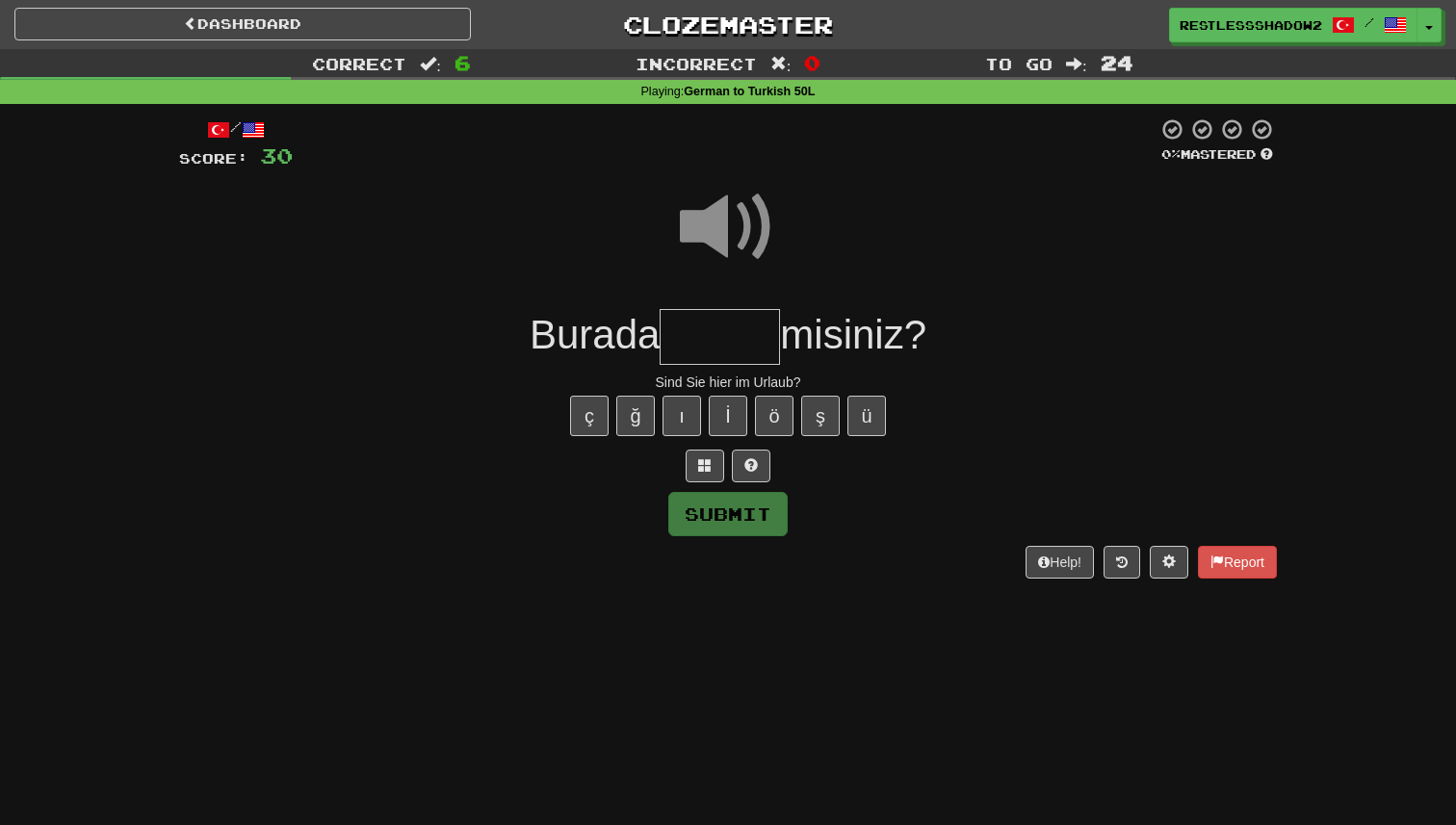 click at bounding box center (719, 337) 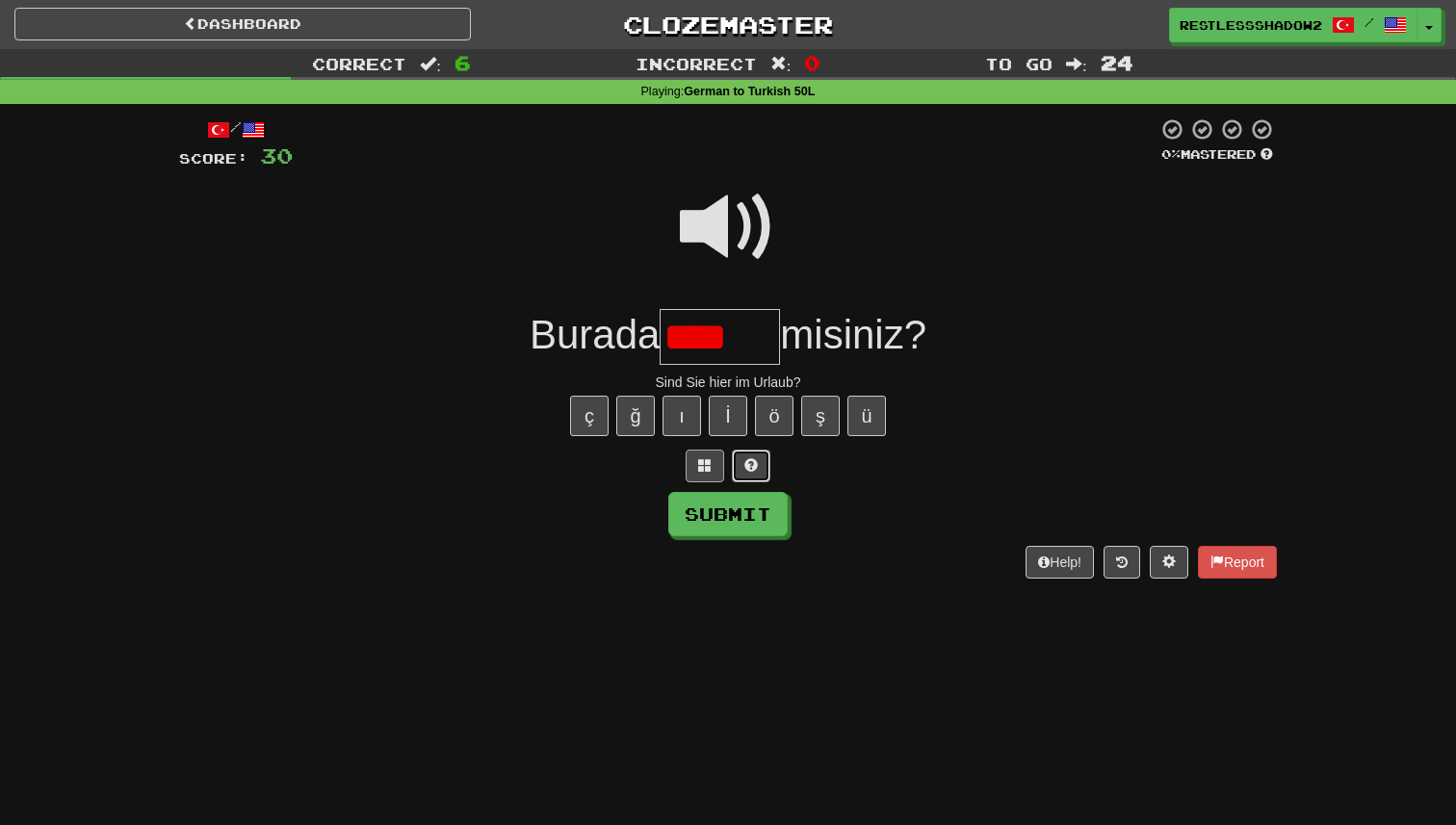 click at bounding box center (751, 465) 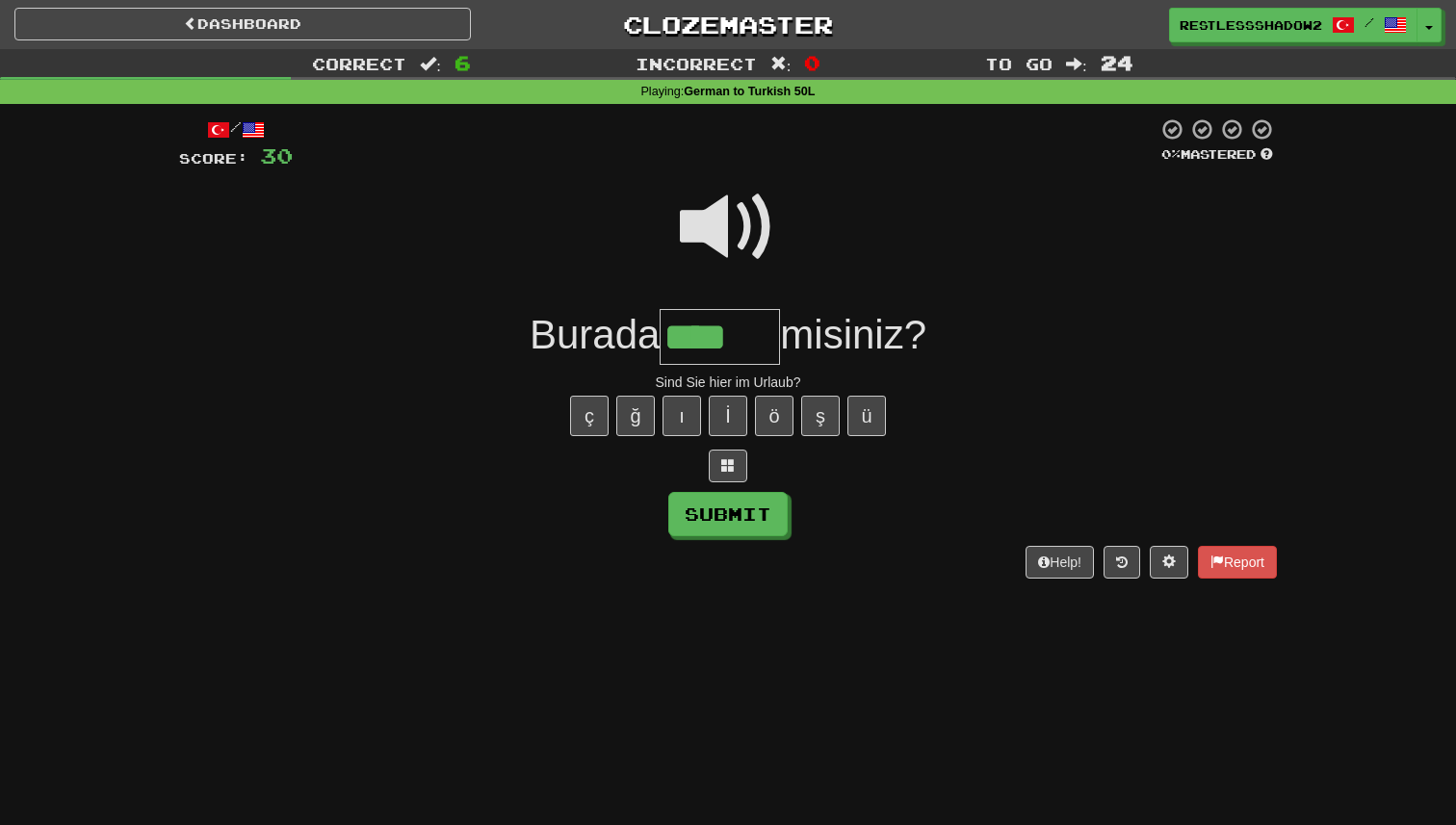 click at bounding box center [728, 227] 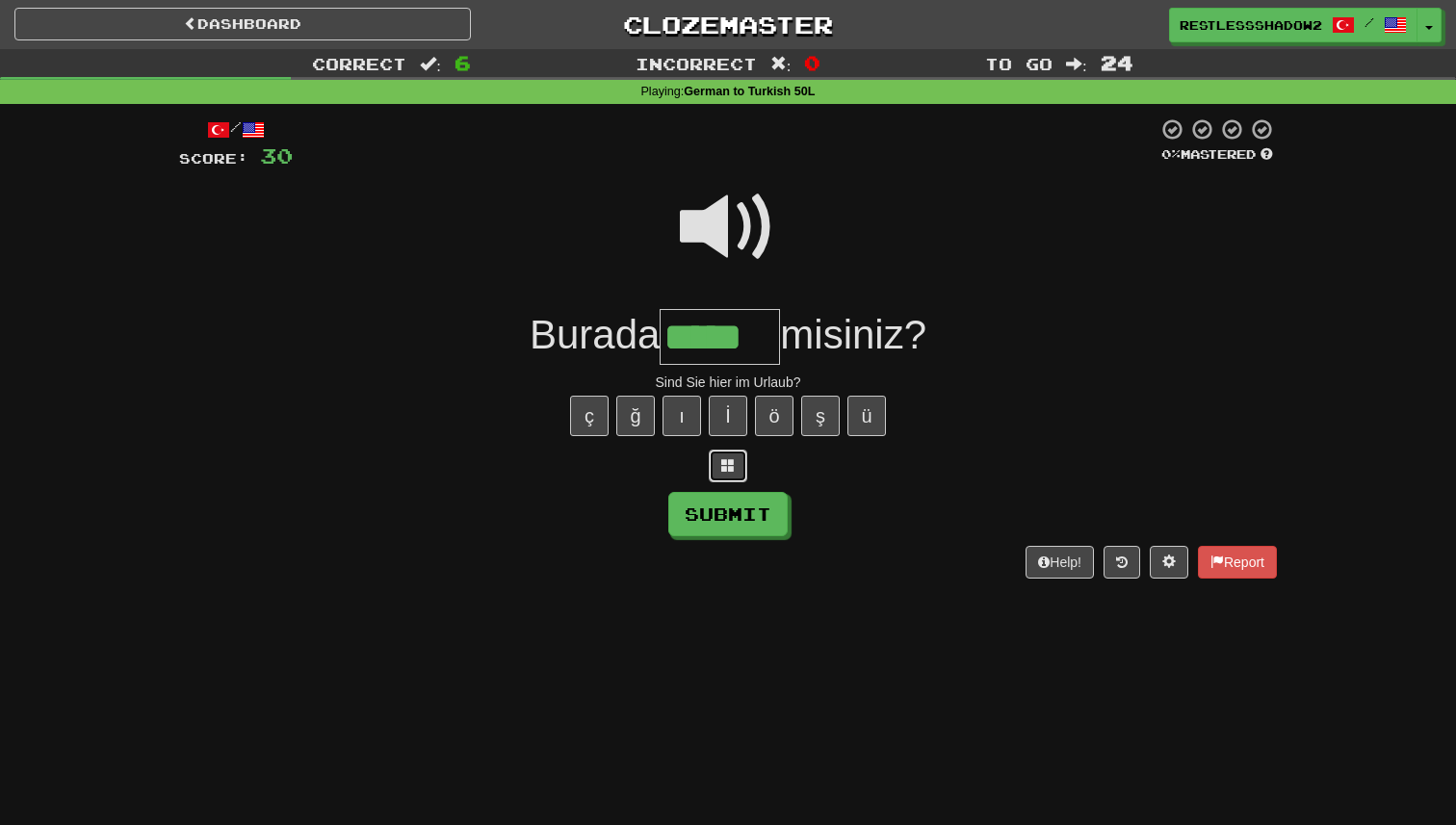 click at bounding box center [728, 466] 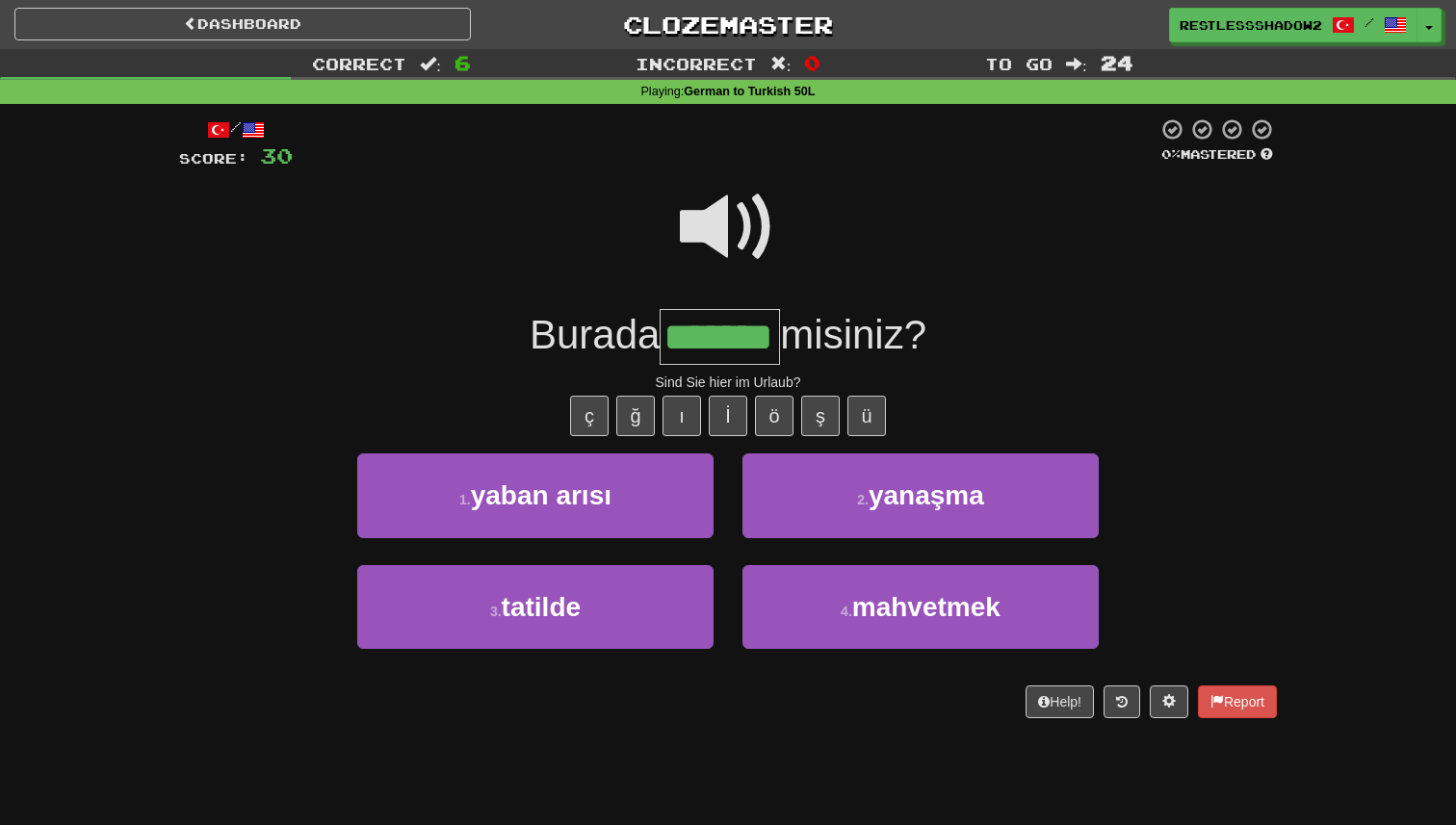 type on "*******" 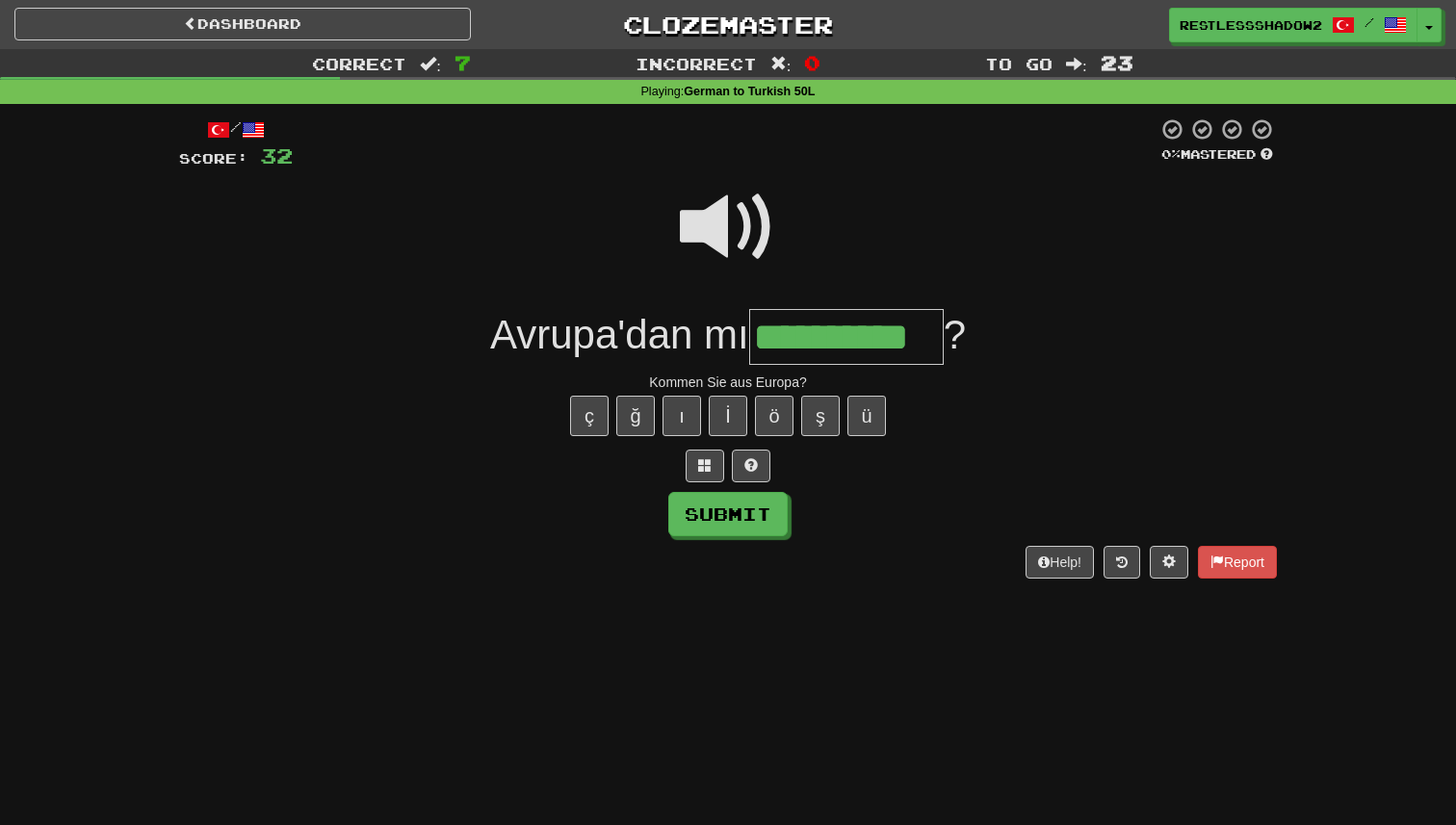 type on "**********" 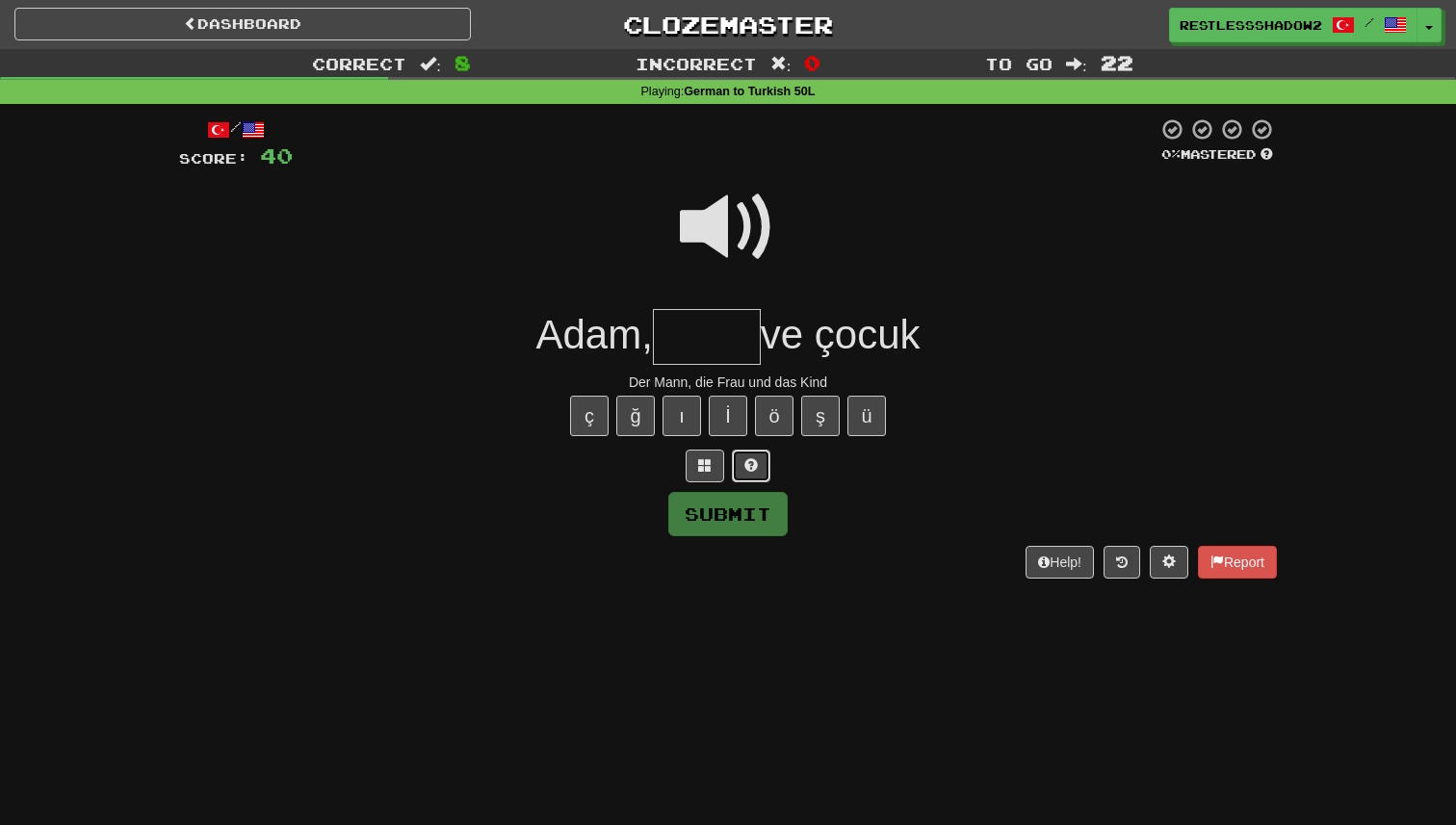 click at bounding box center [751, 466] 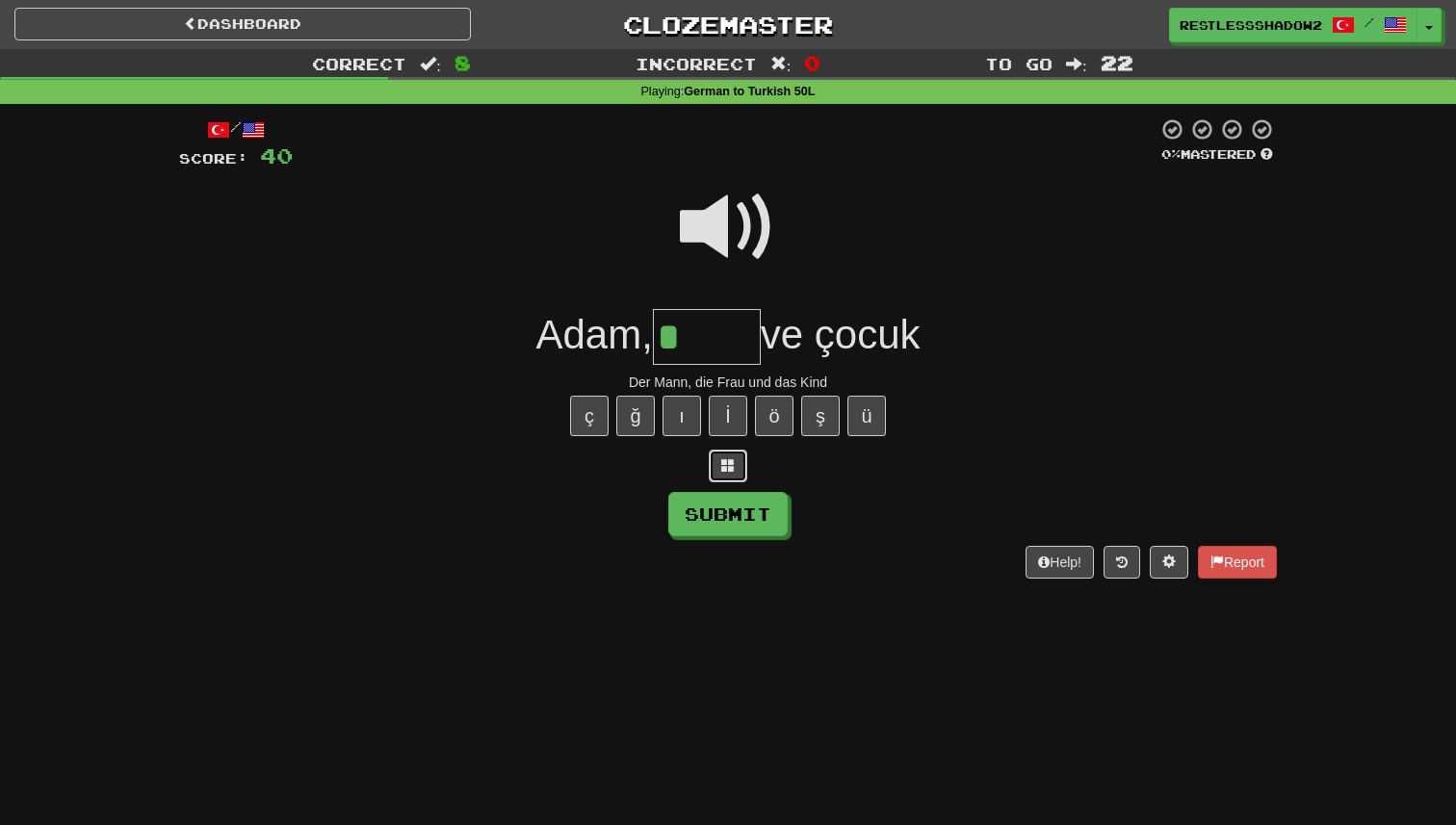 click at bounding box center (728, 466) 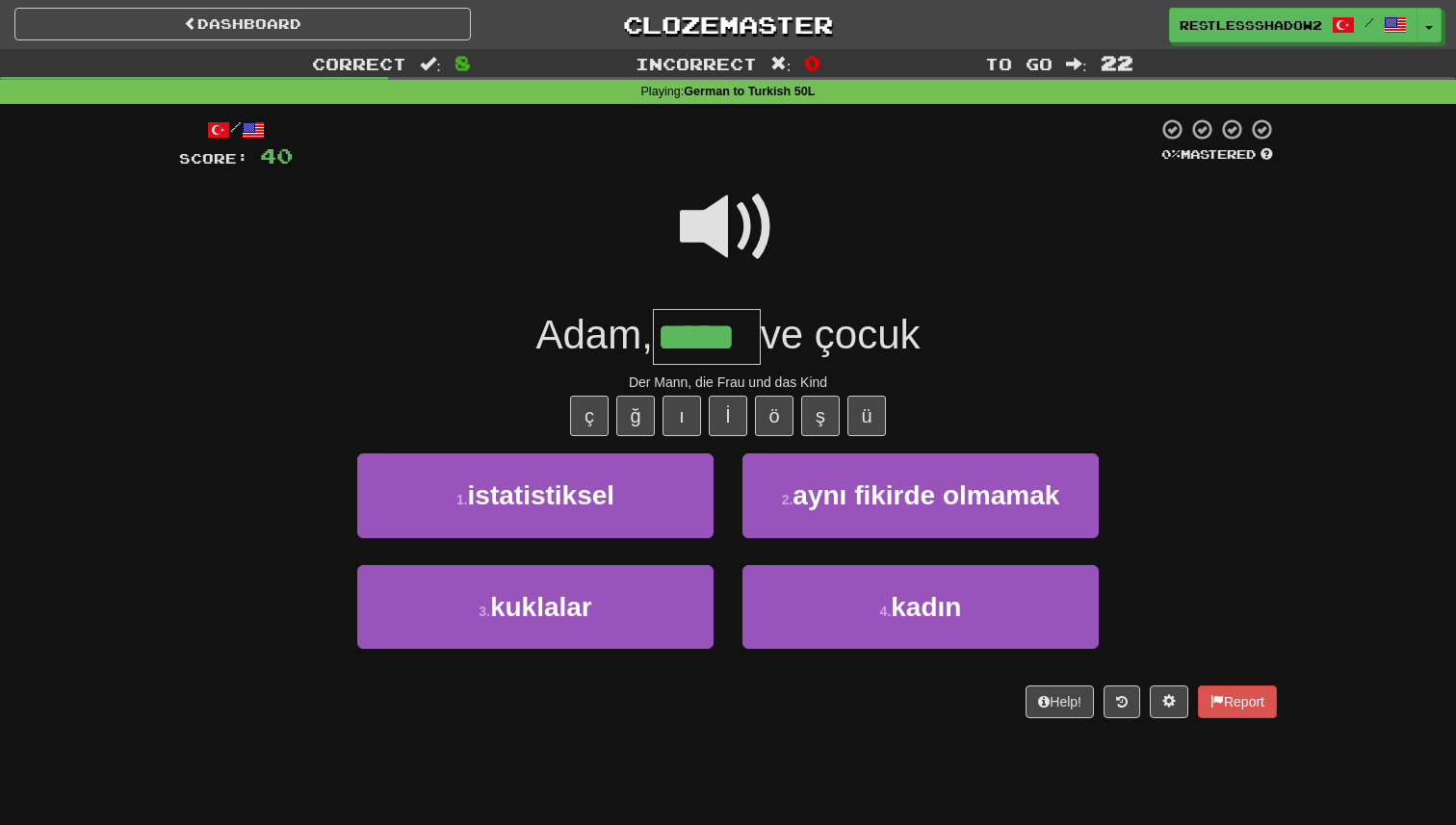type on "*****" 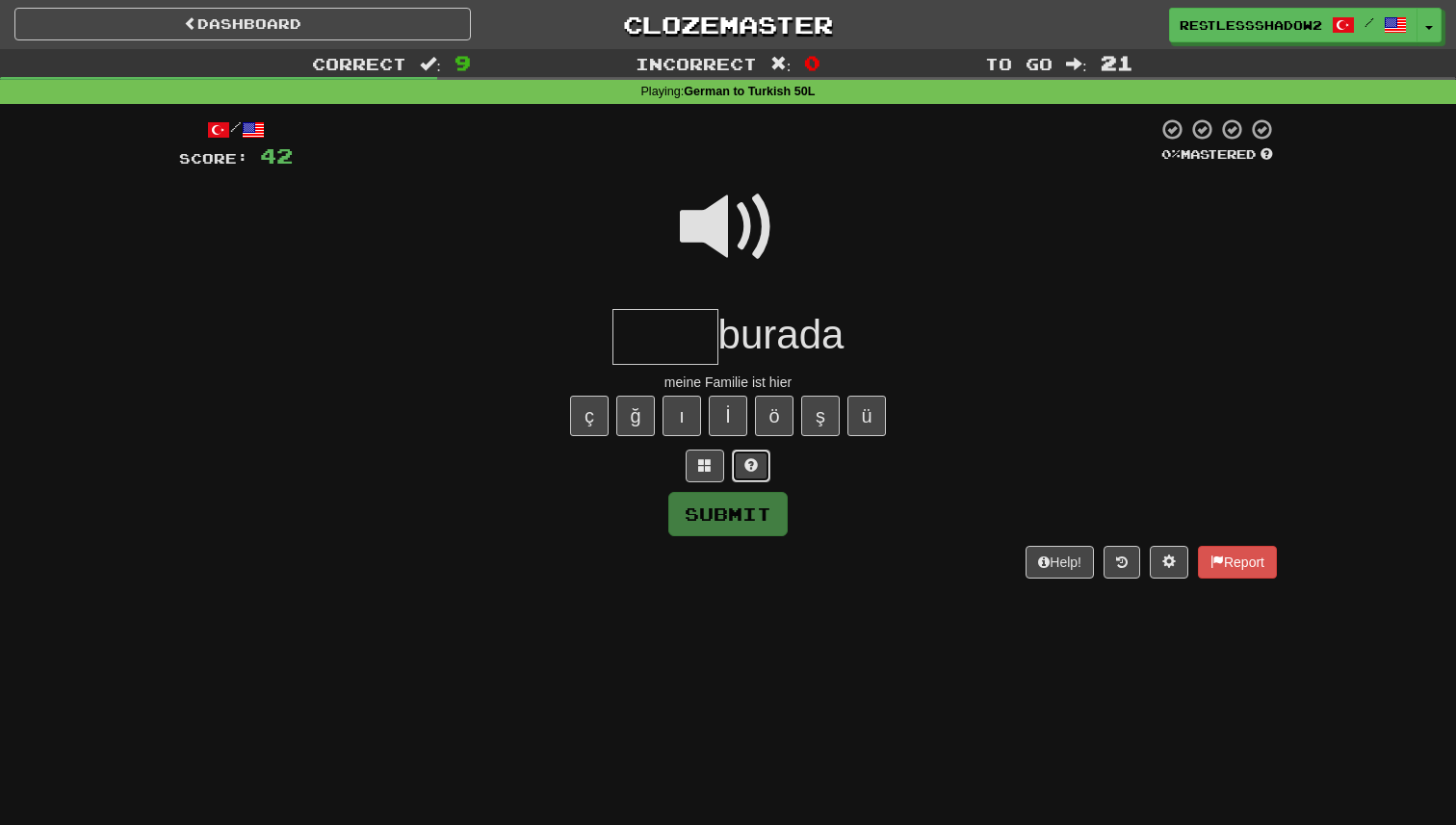 click at bounding box center (751, 466) 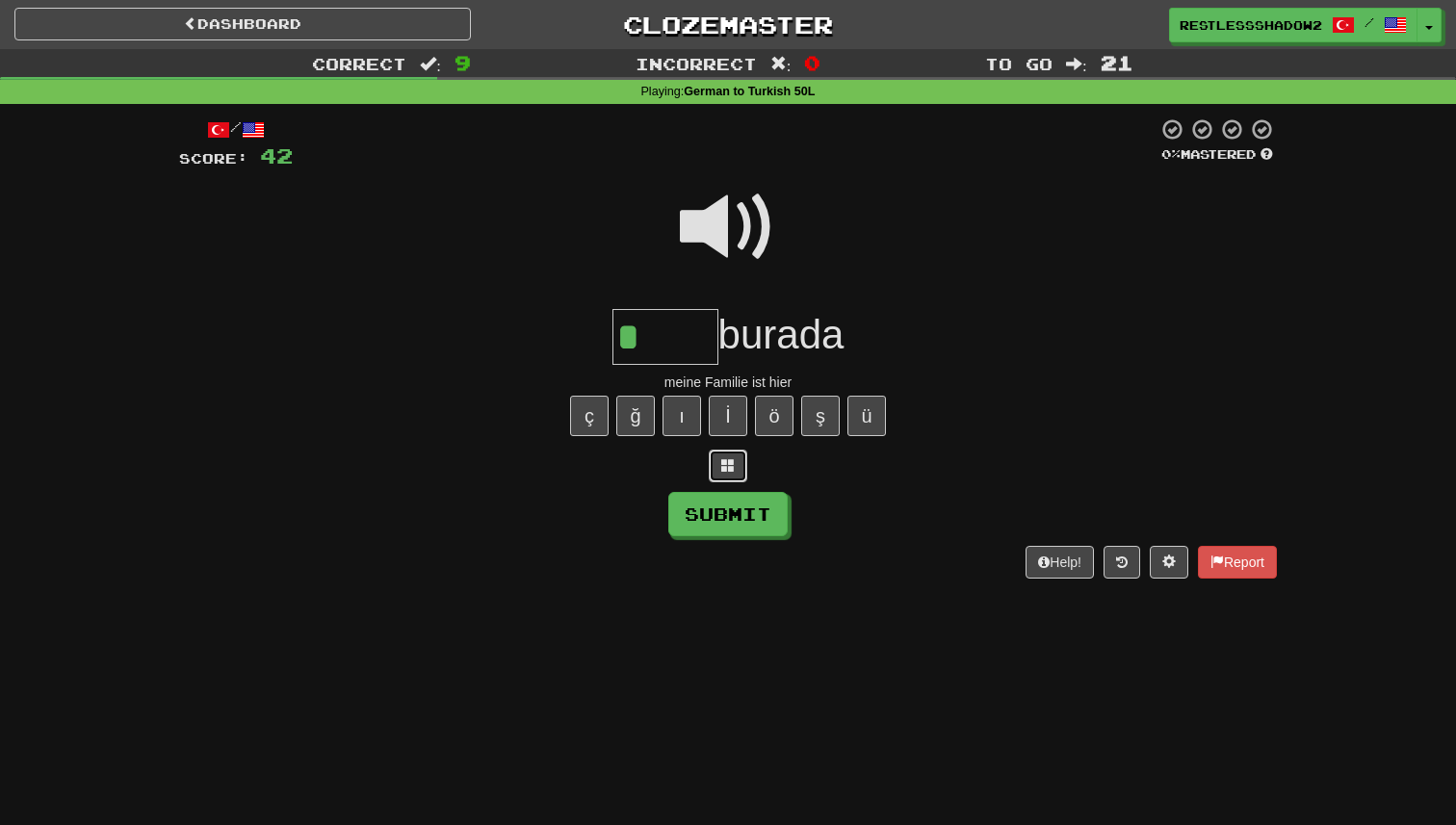 click at bounding box center [728, 465] 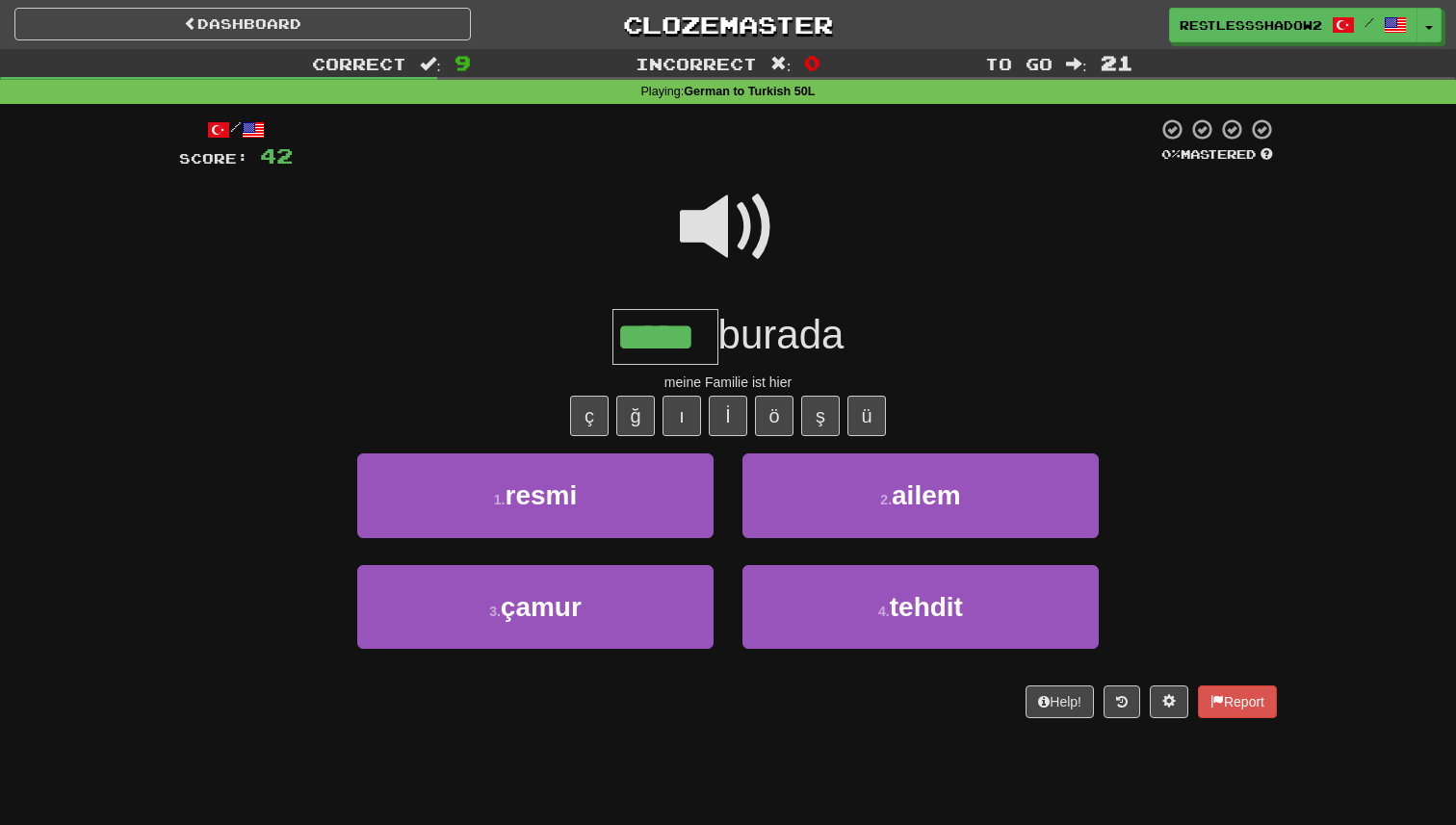 type on "*****" 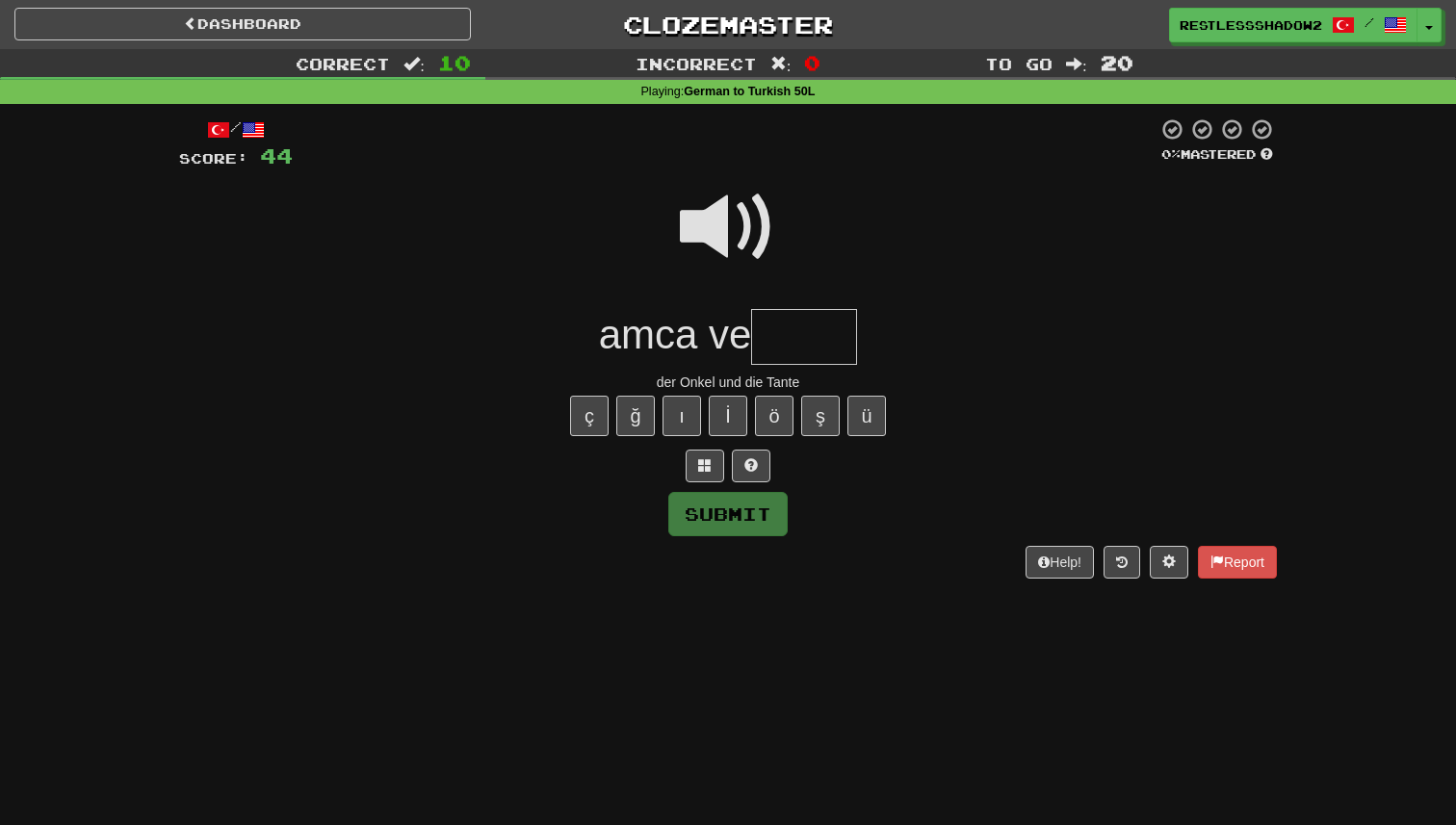 click on "/  Score:   44 0 %  Mastered amca ve  der Onkel und die Tante ç ğ ı İ ö ş ü Submit  Help!  Report" at bounding box center (728, 348) 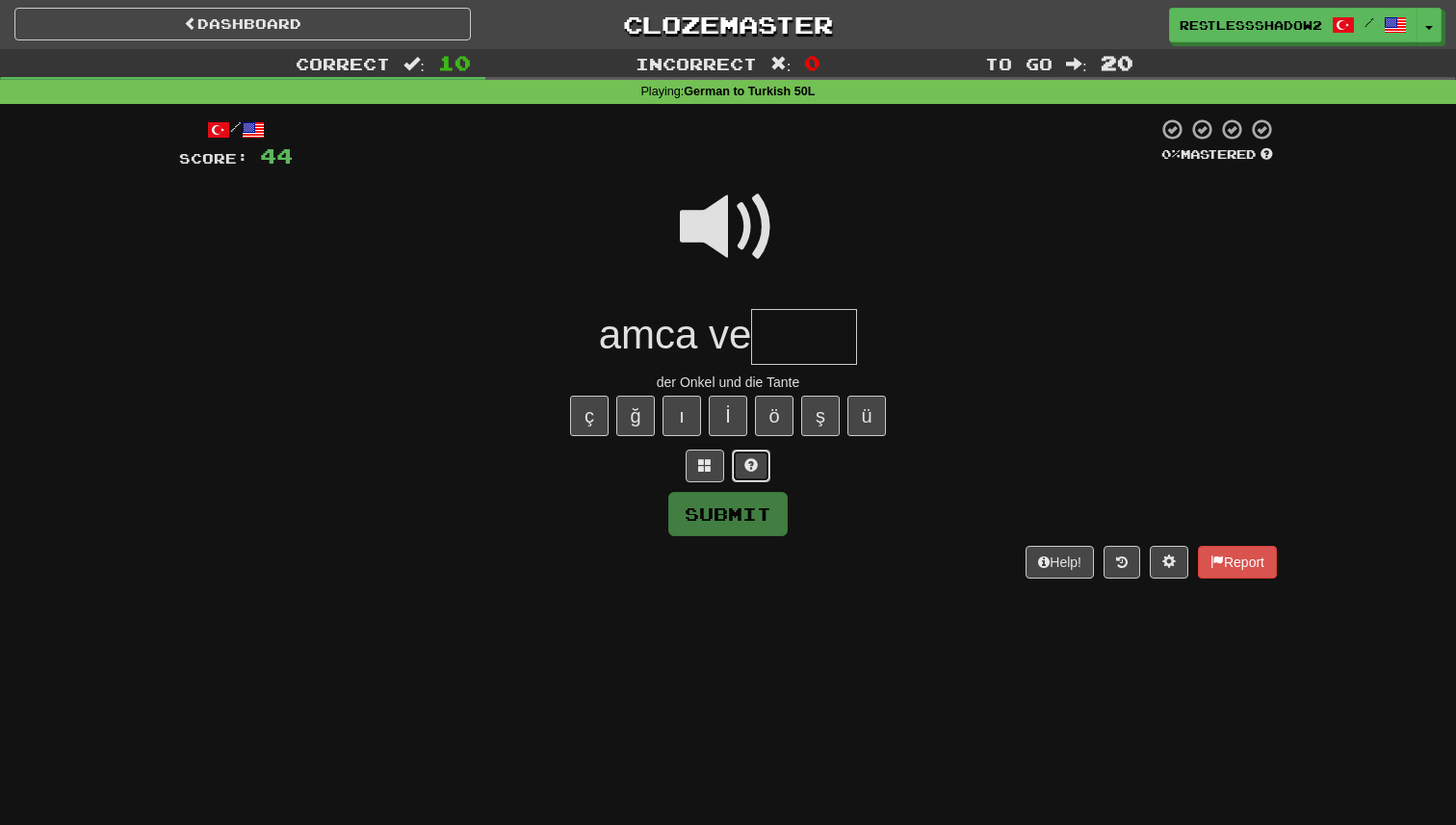 click at bounding box center [751, 466] 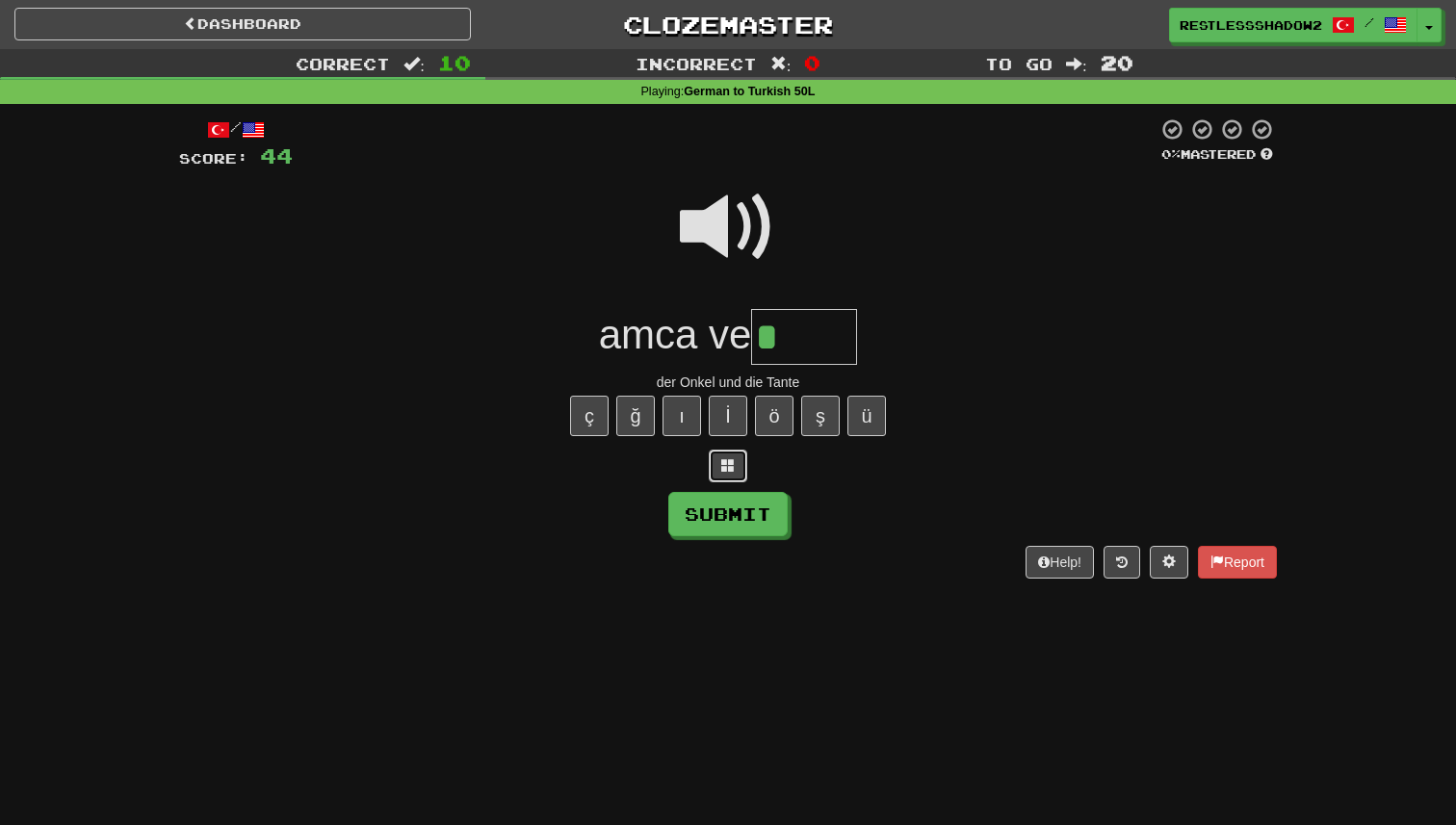 click at bounding box center (728, 466) 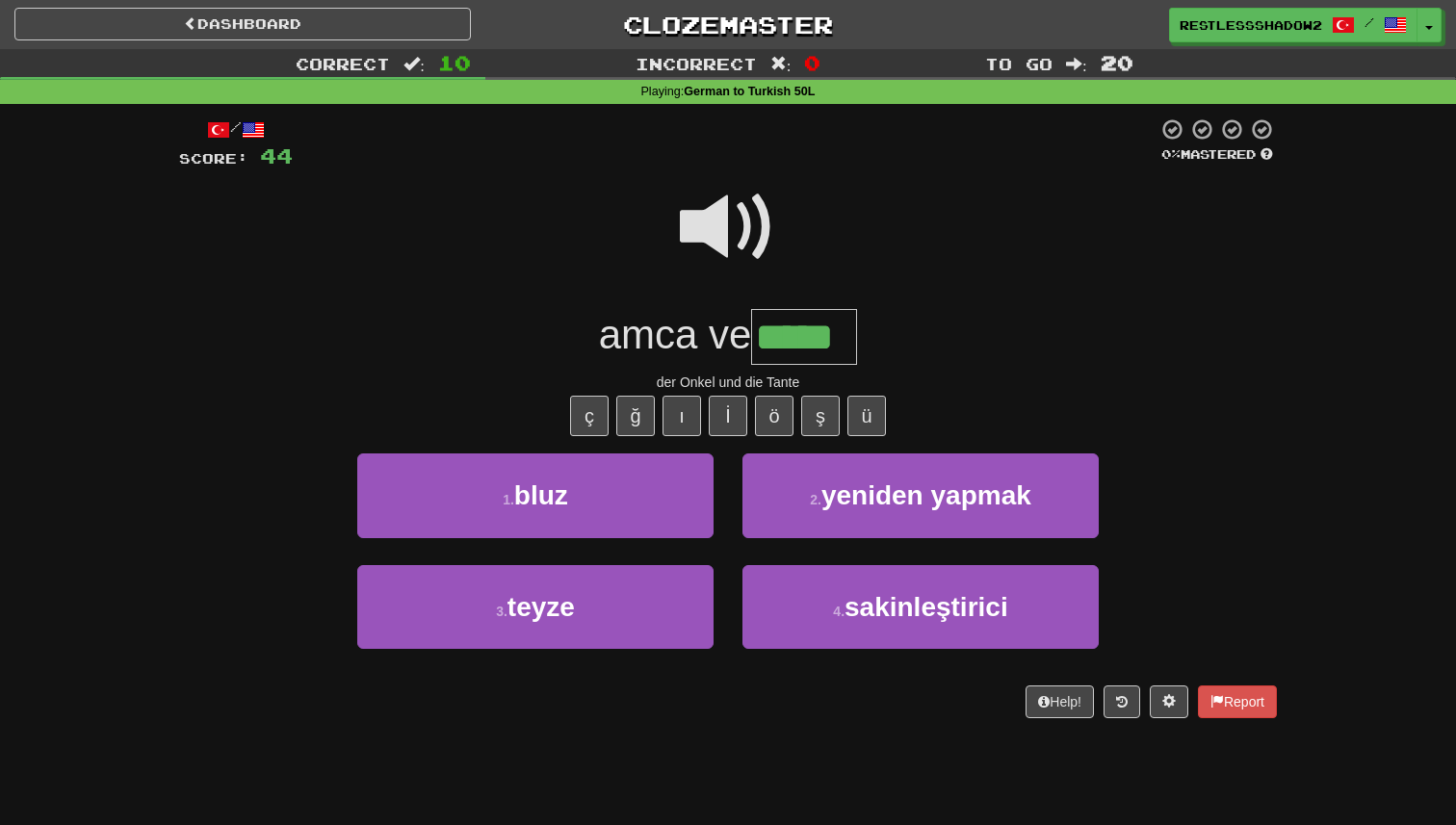 type on "*****" 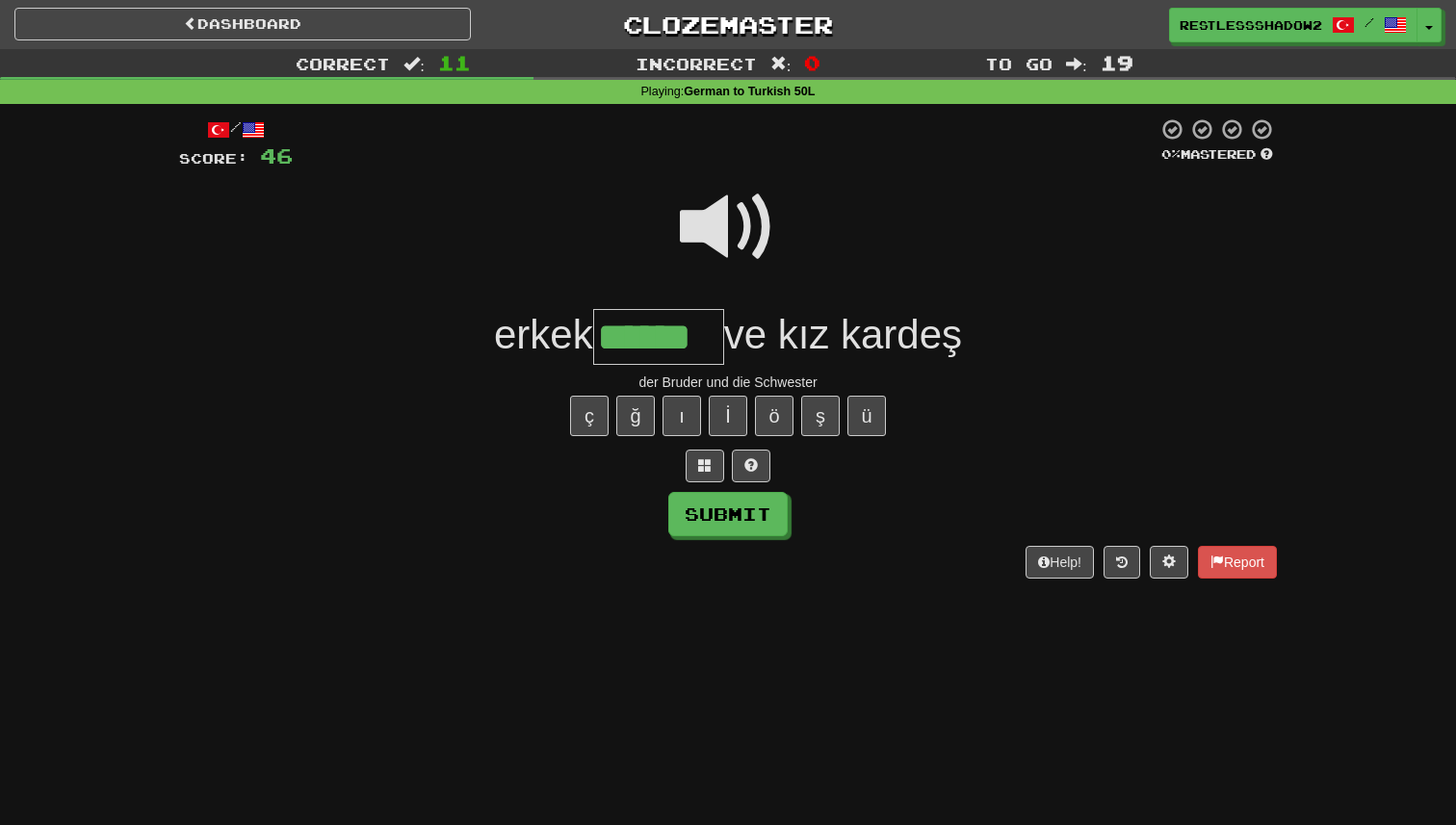 type on "******" 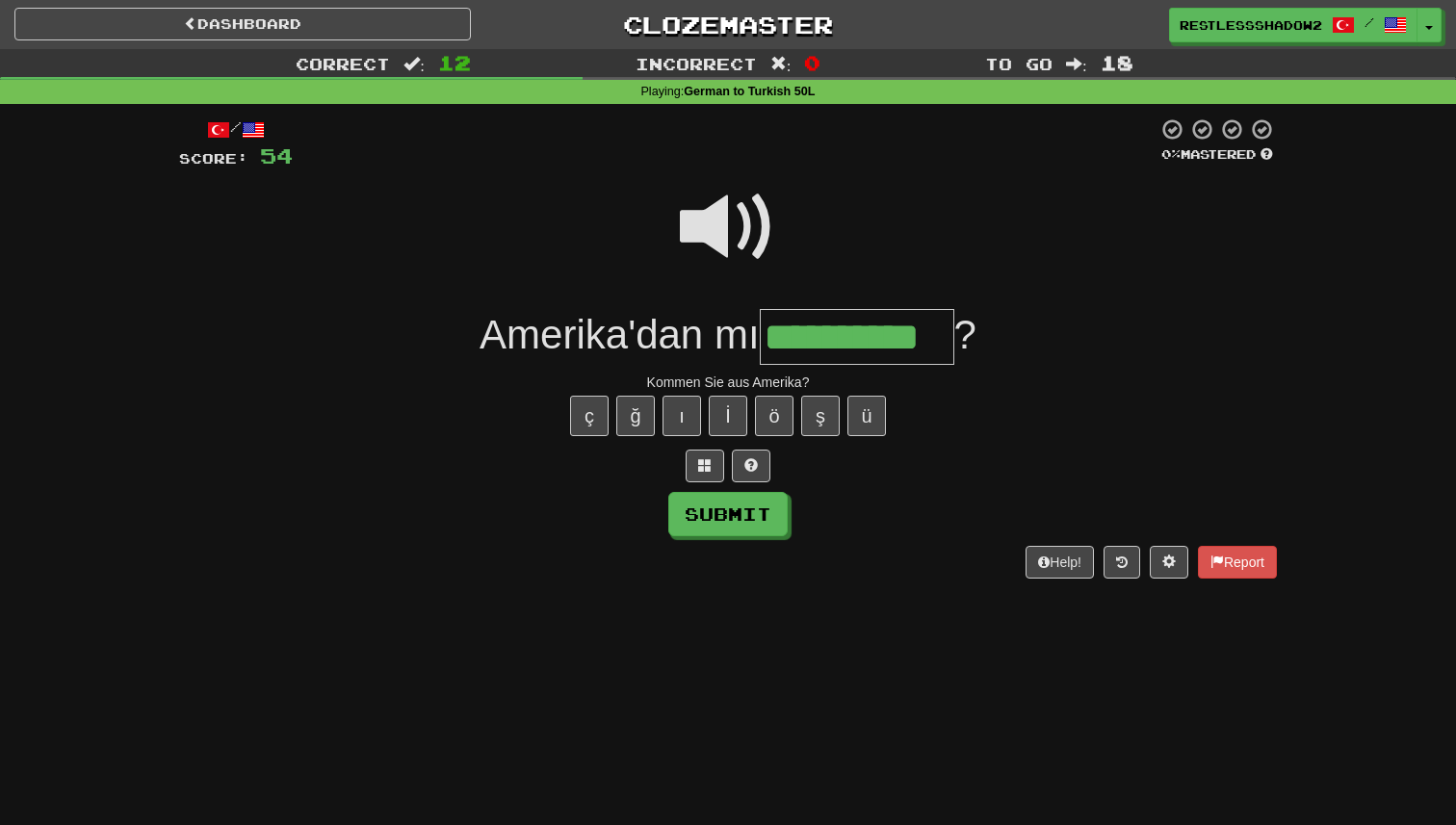 type on "**********" 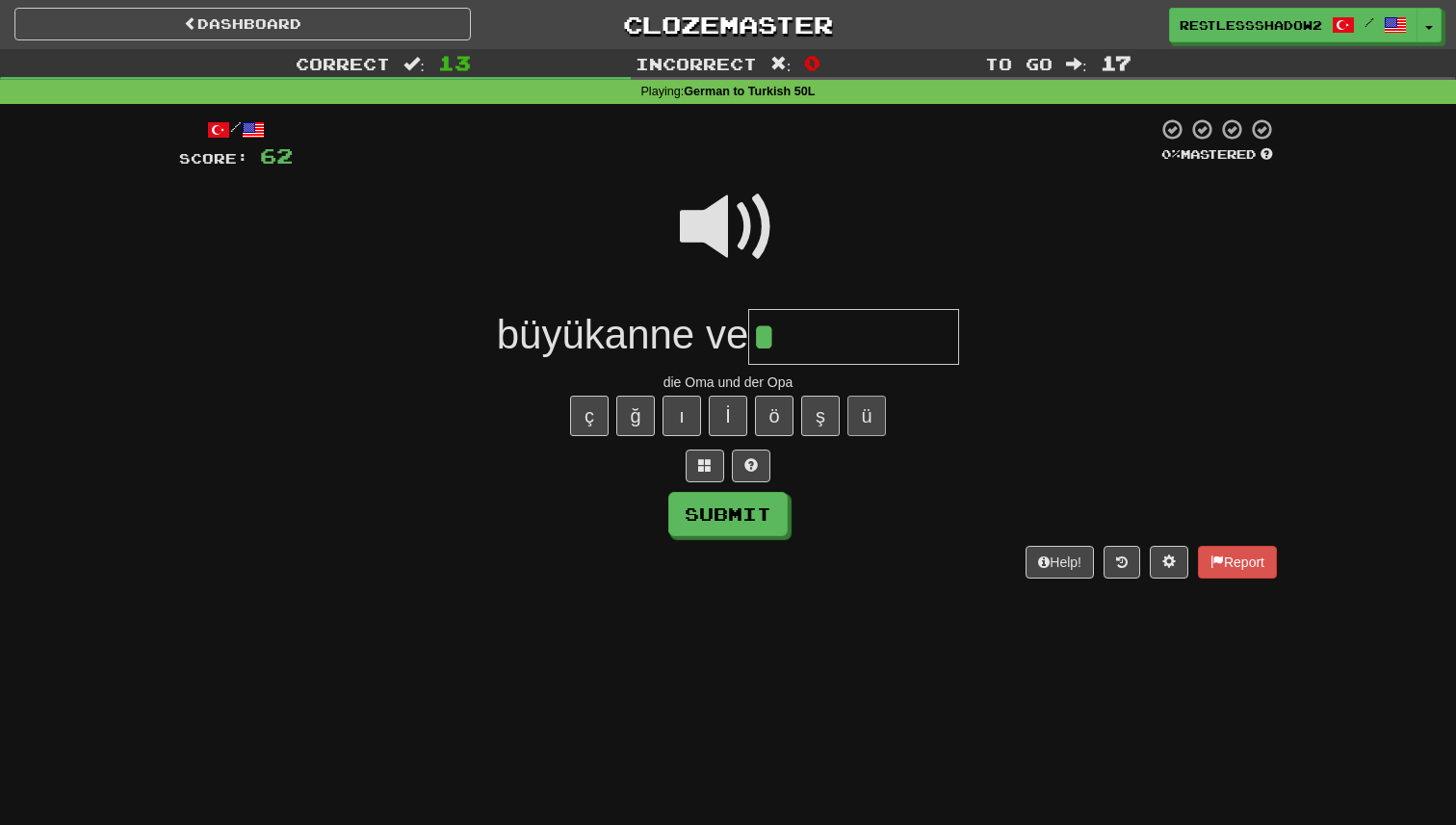 type on "*" 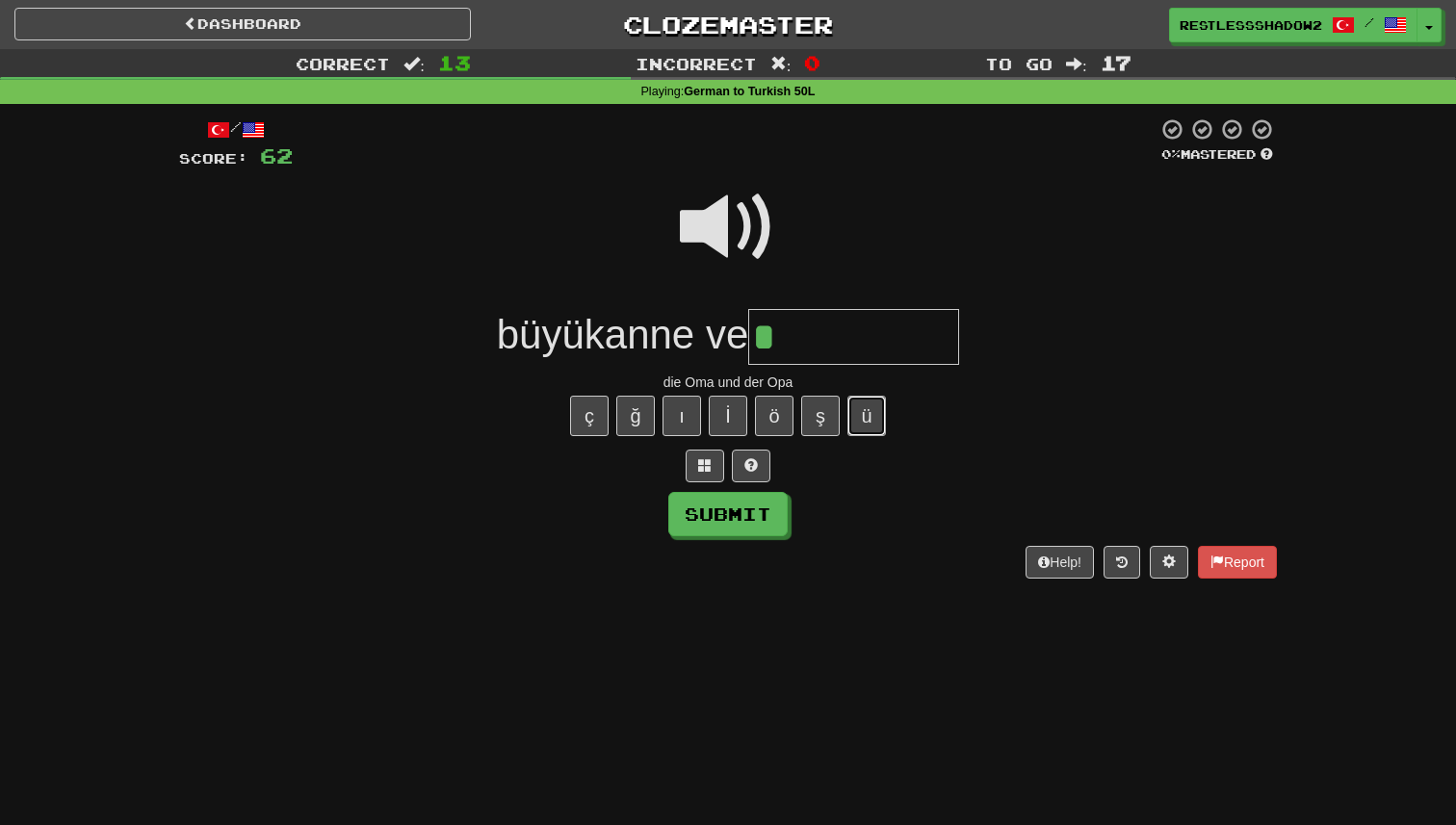 type 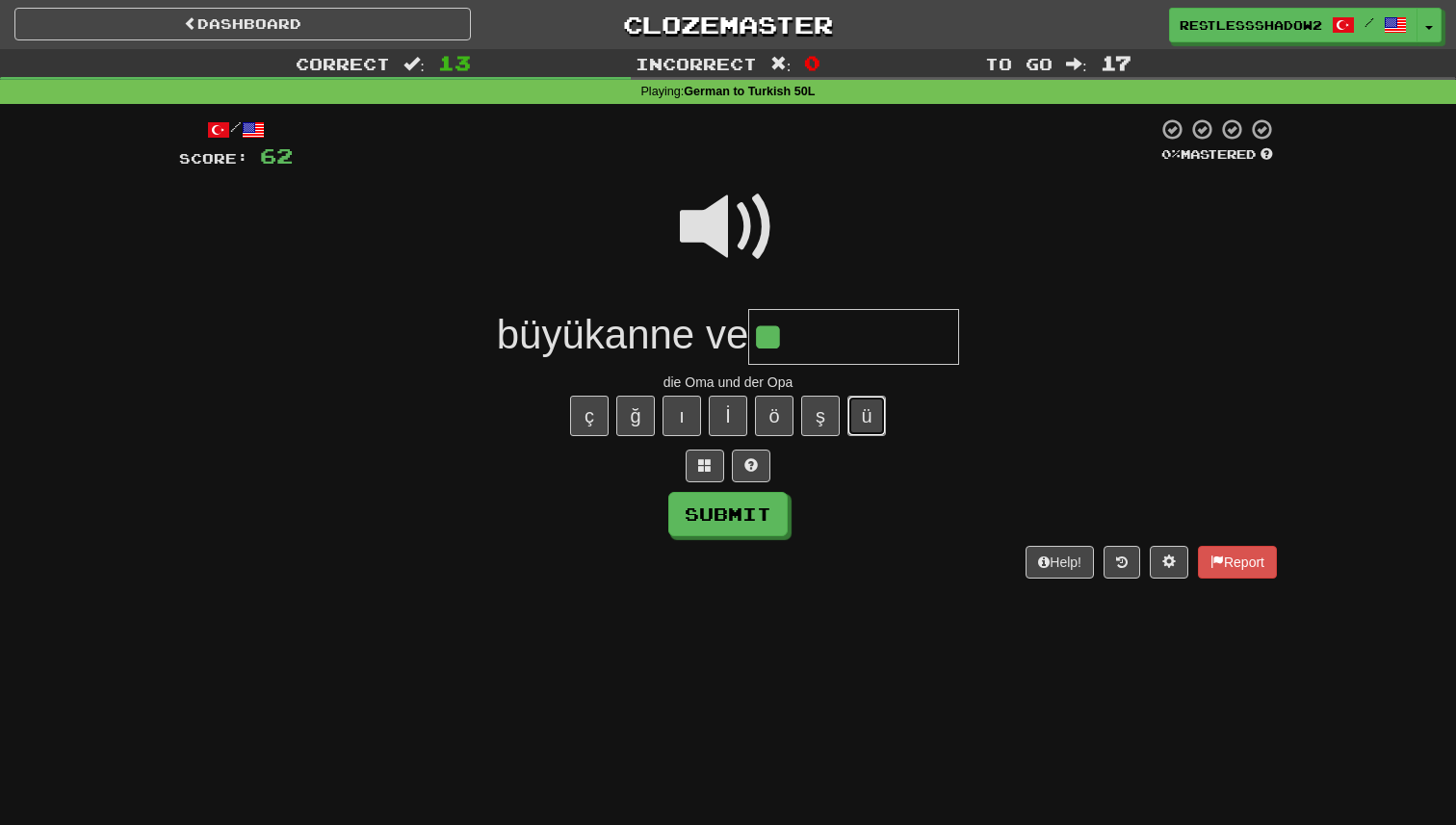 click on "ü" at bounding box center (867, 416) 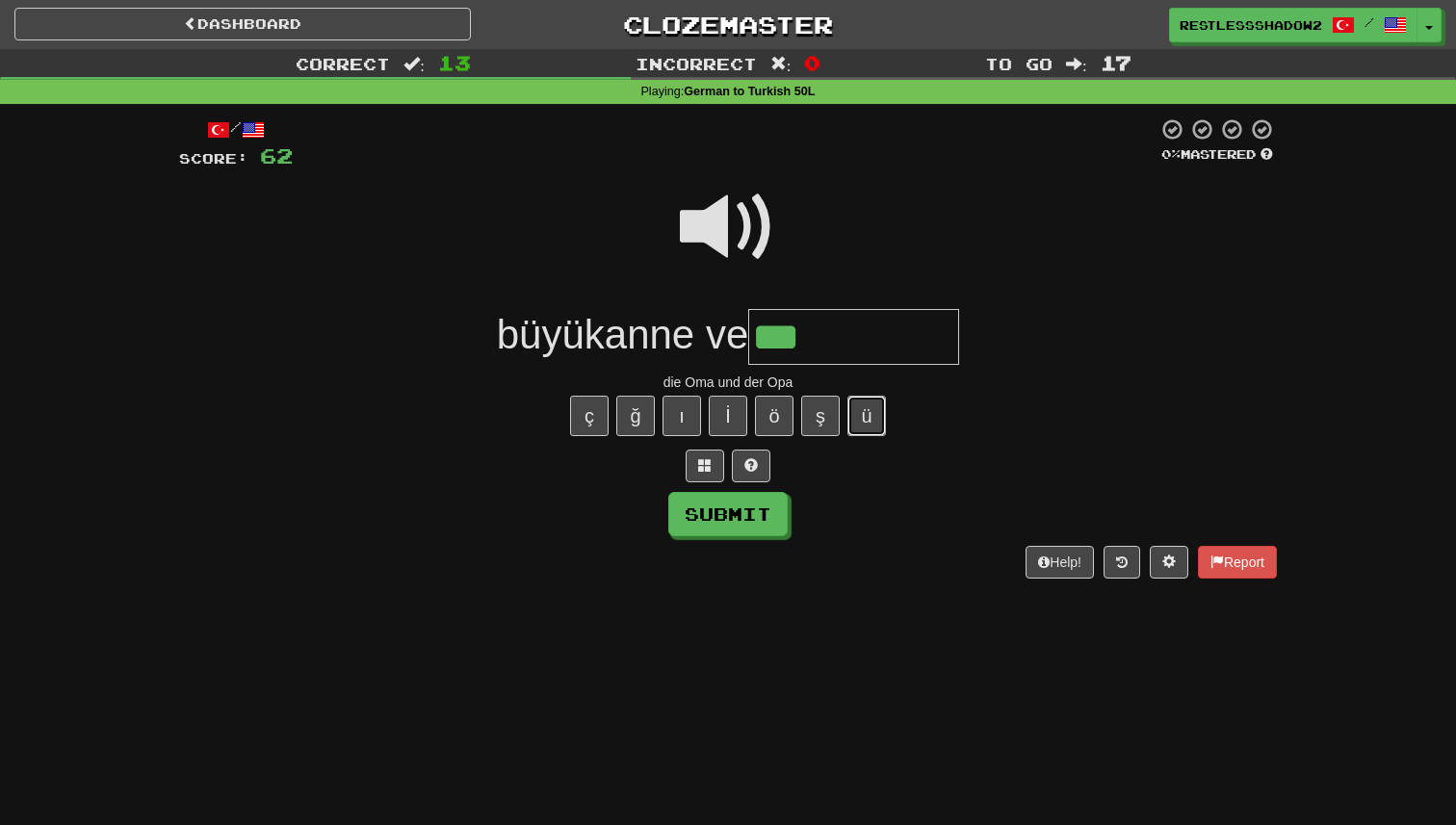 click on "ü" at bounding box center (867, 416) 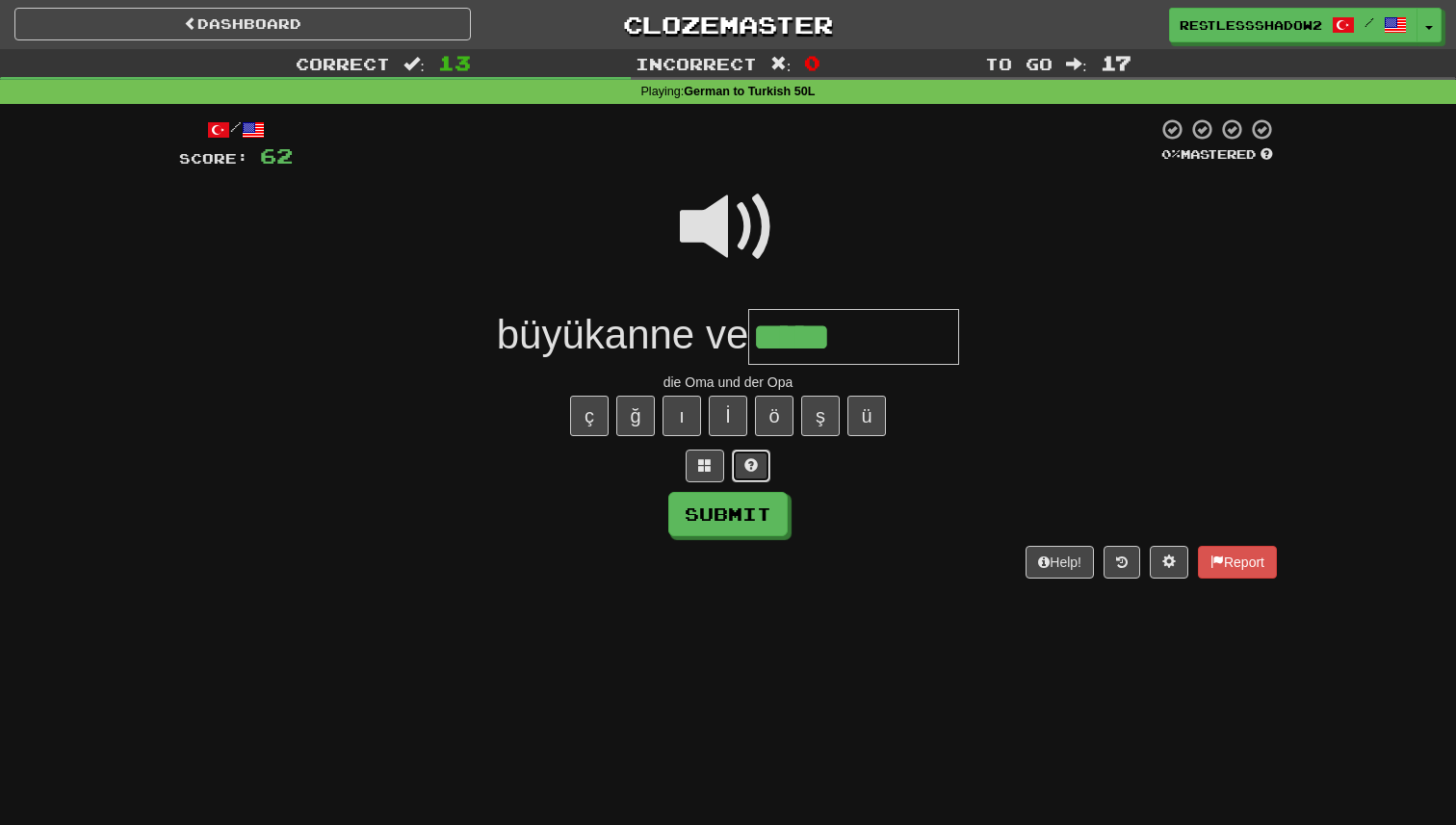 click at bounding box center (751, 465) 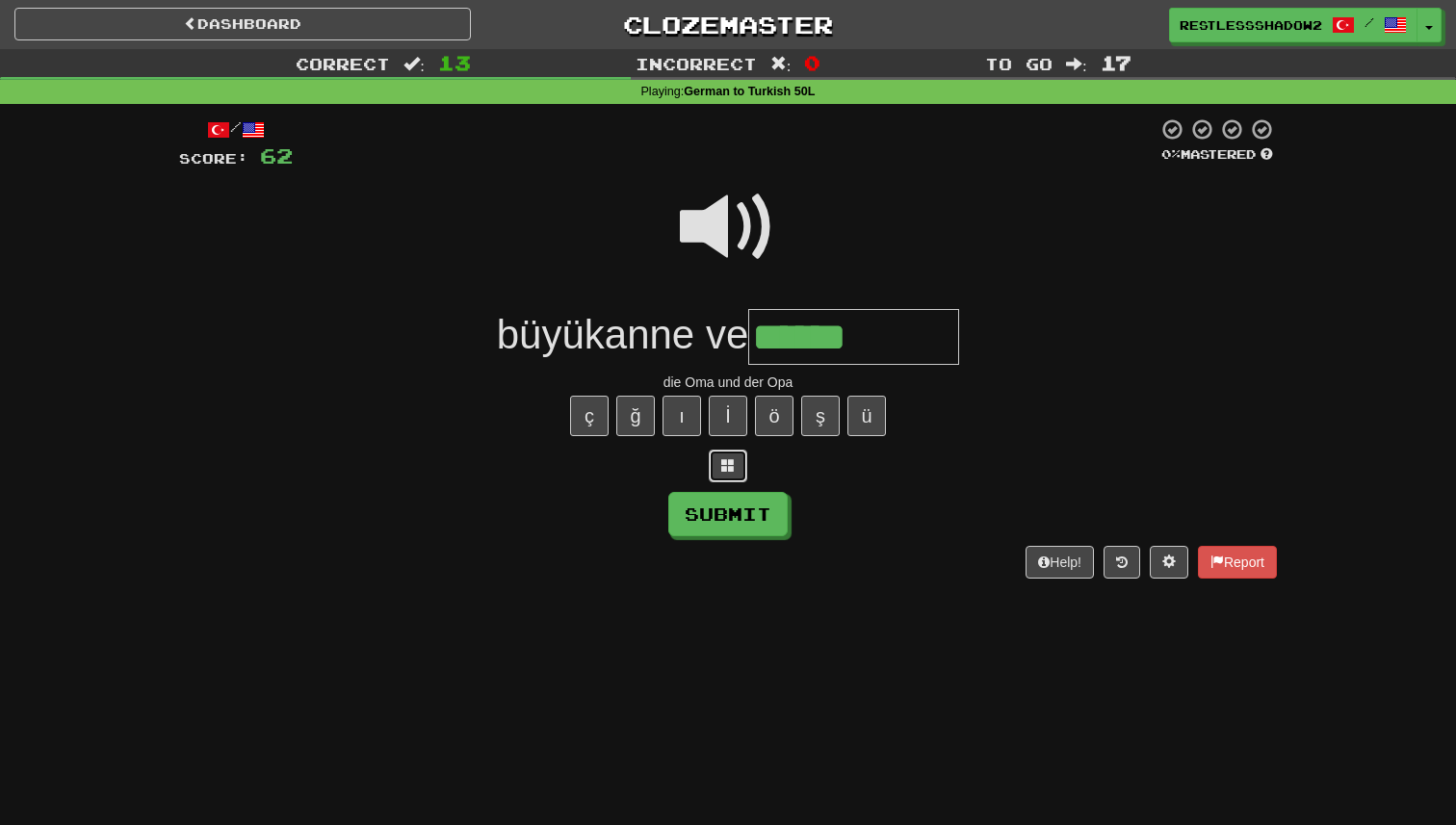 click at bounding box center (728, 466) 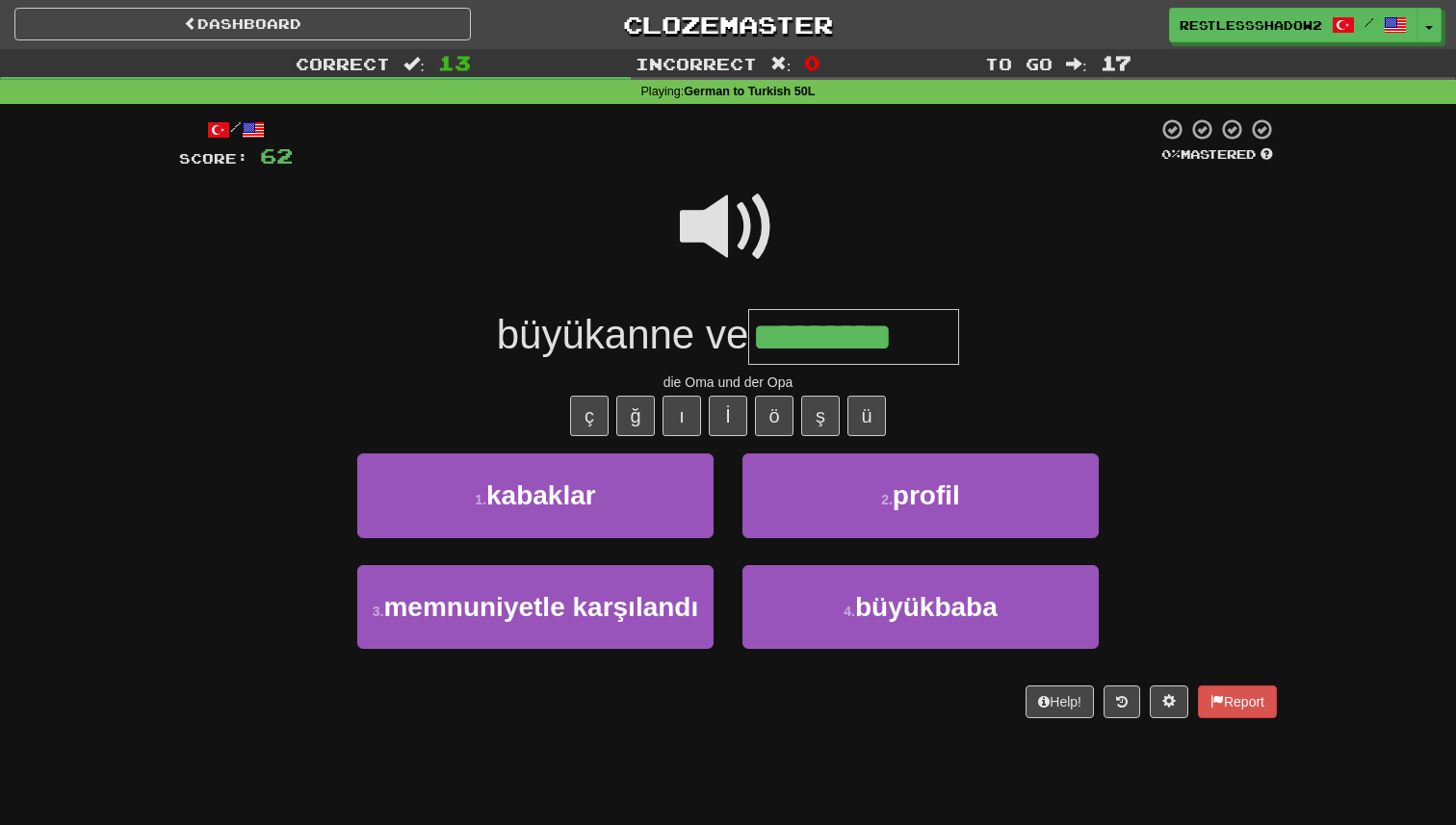 type on "*********" 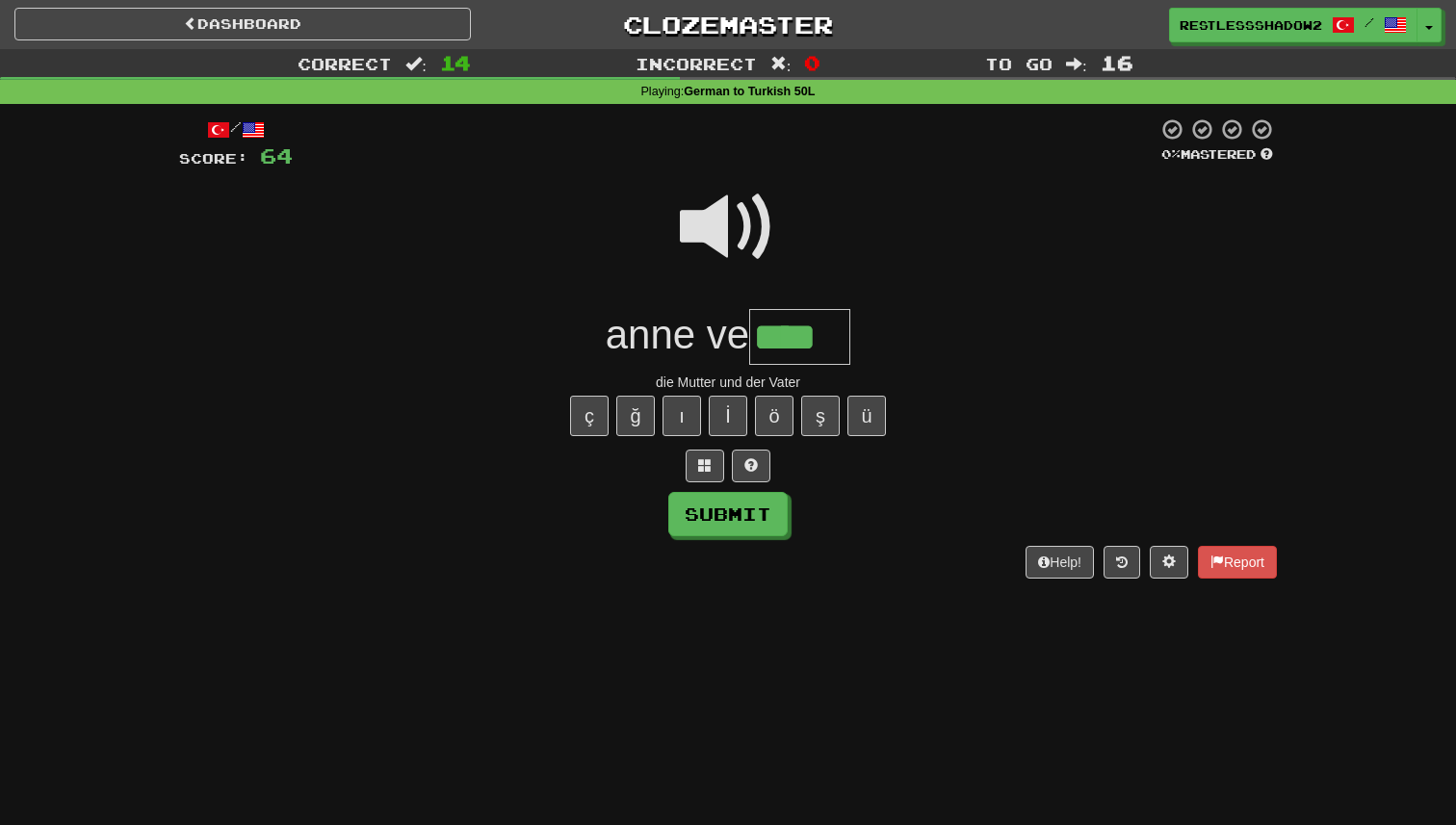 type on "****" 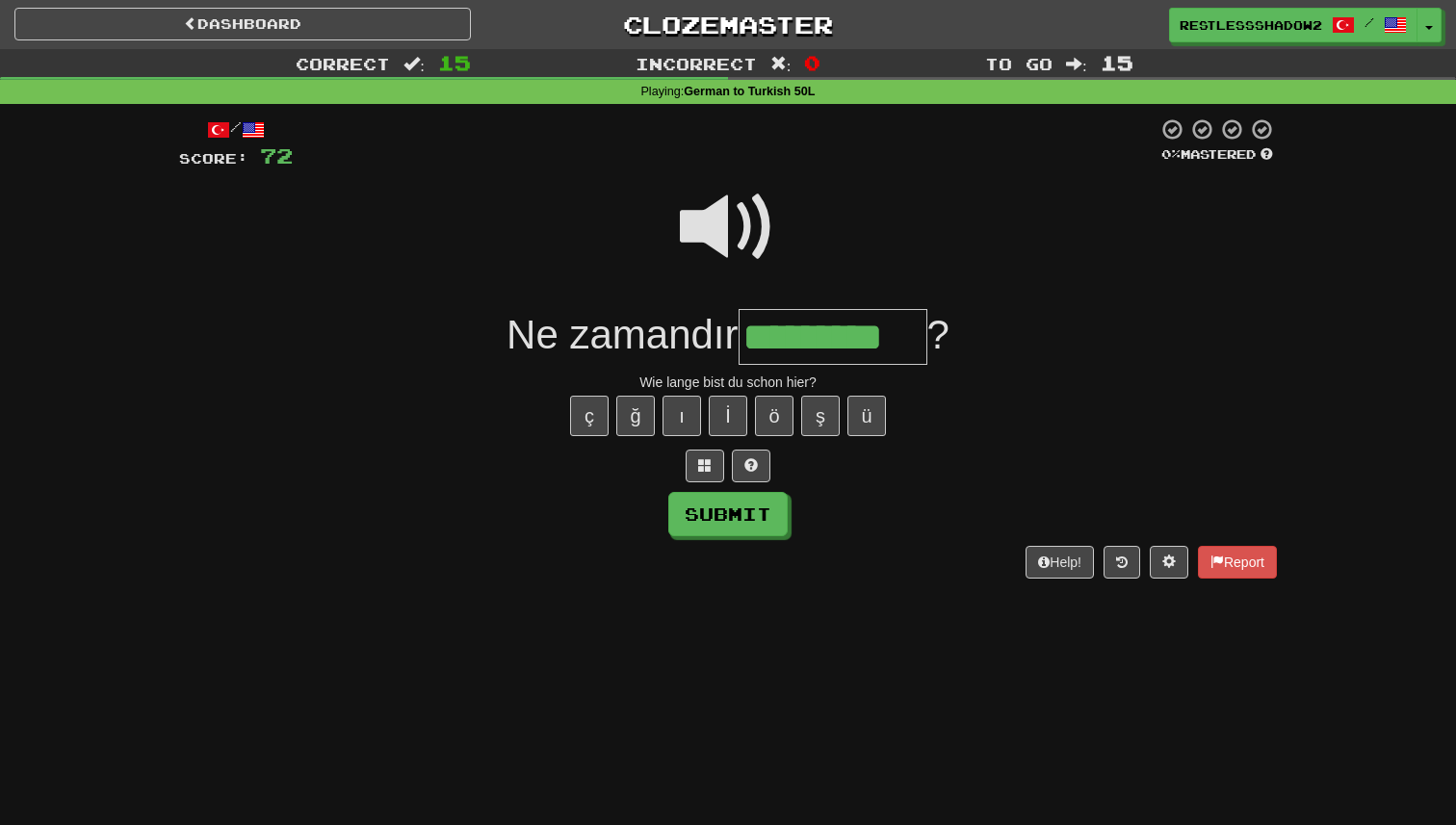 type on "*********" 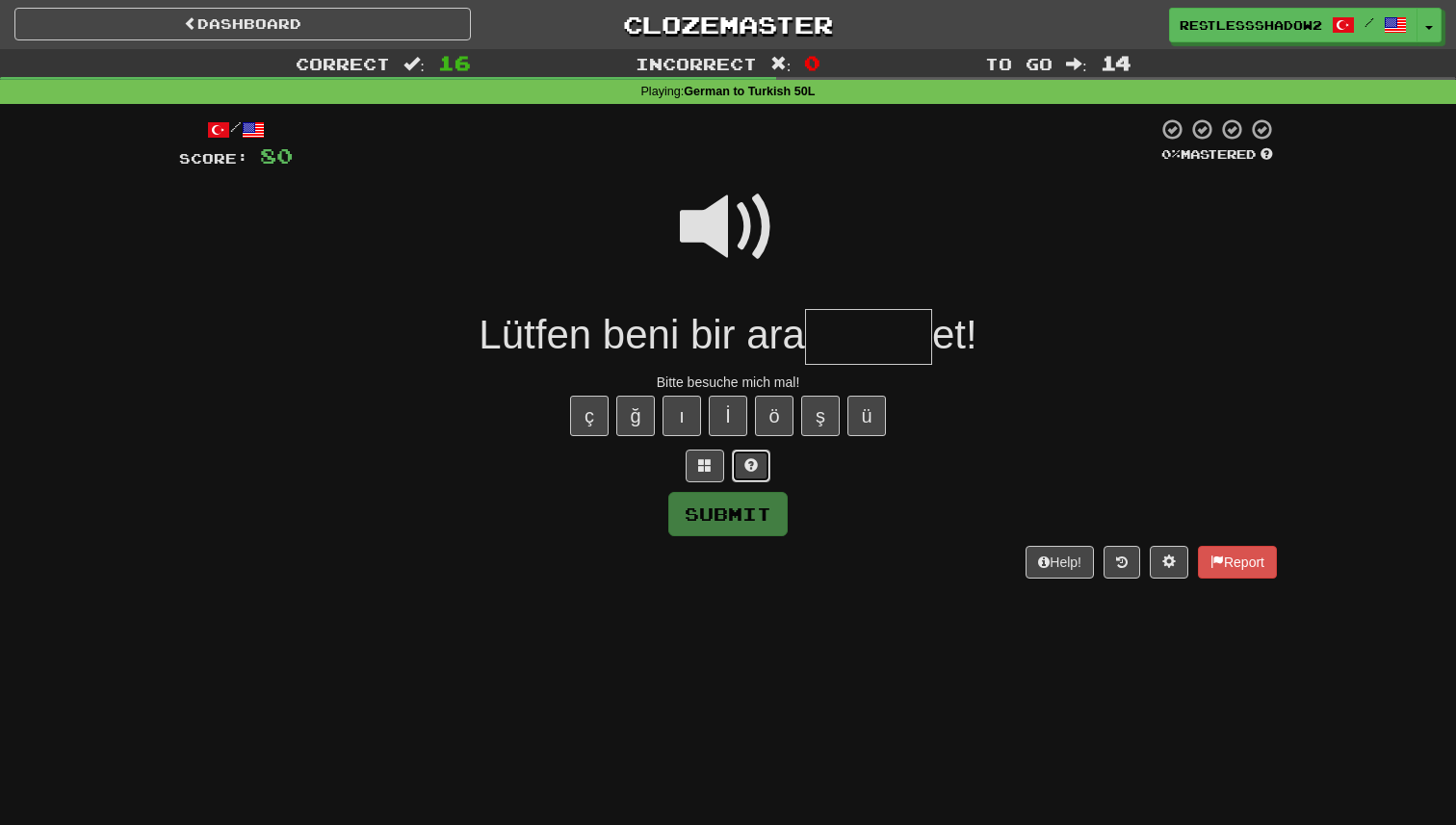 click at bounding box center (751, 465) 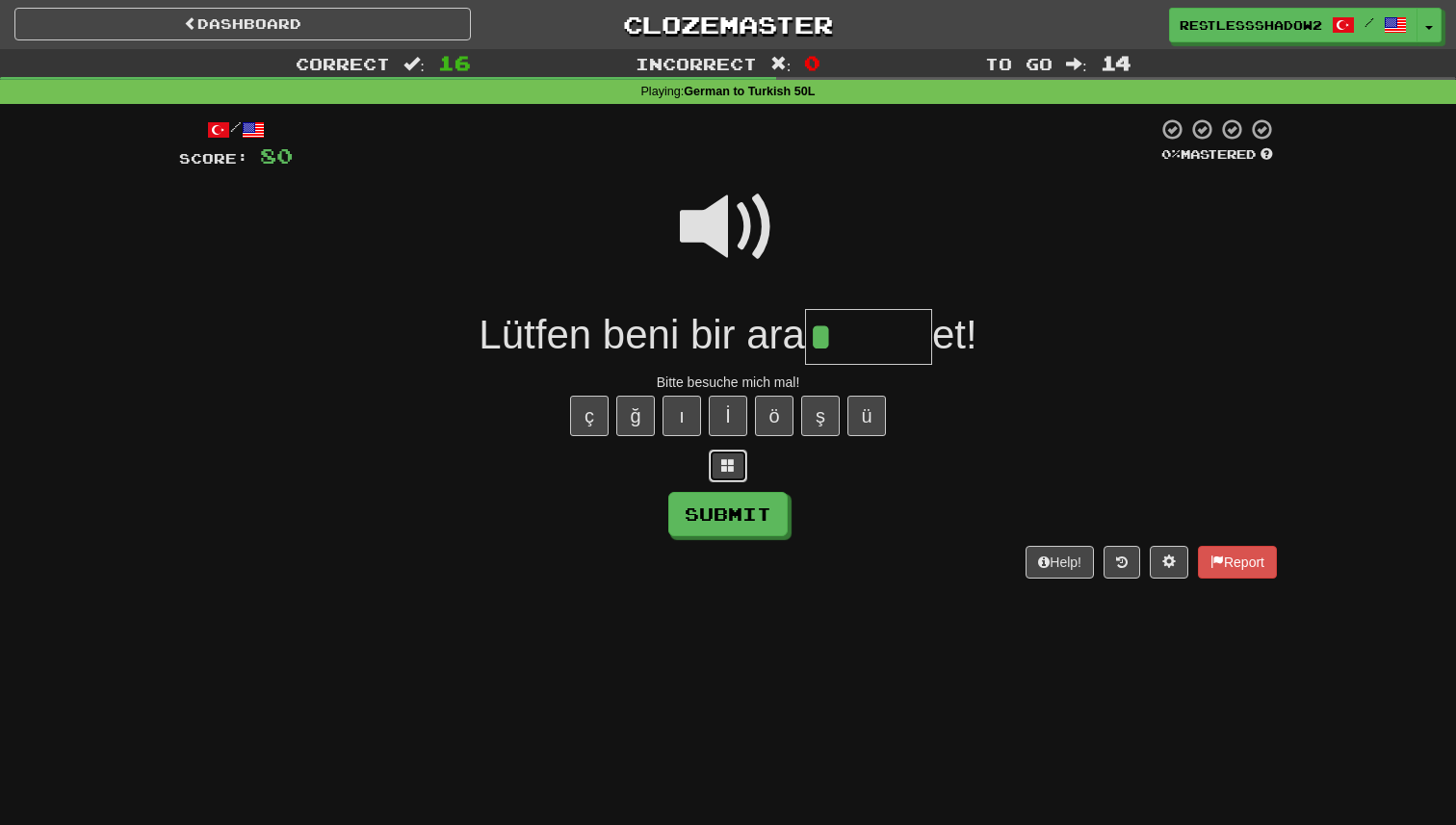 click at bounding box center (728, 466) 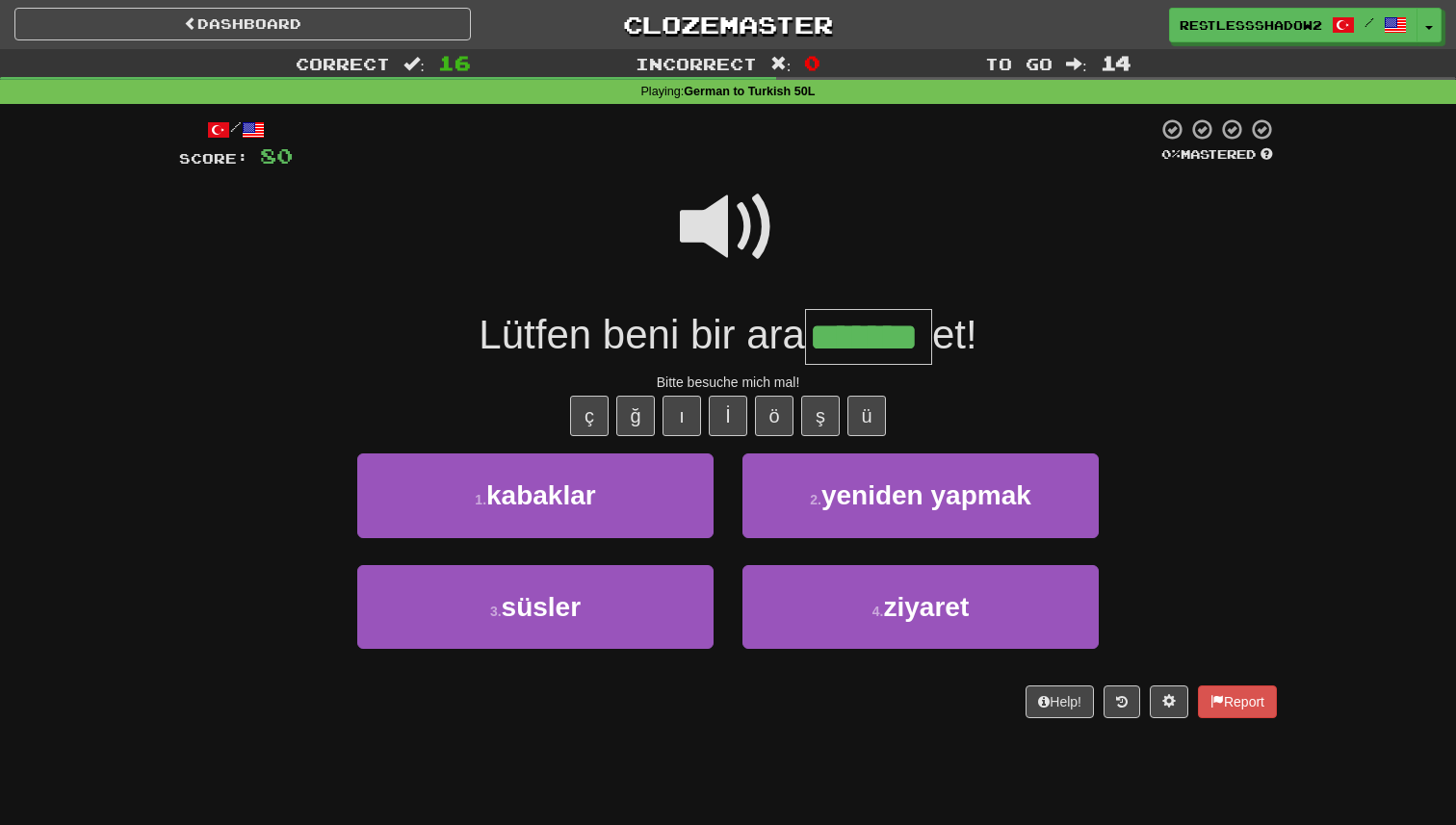 type on "*******" 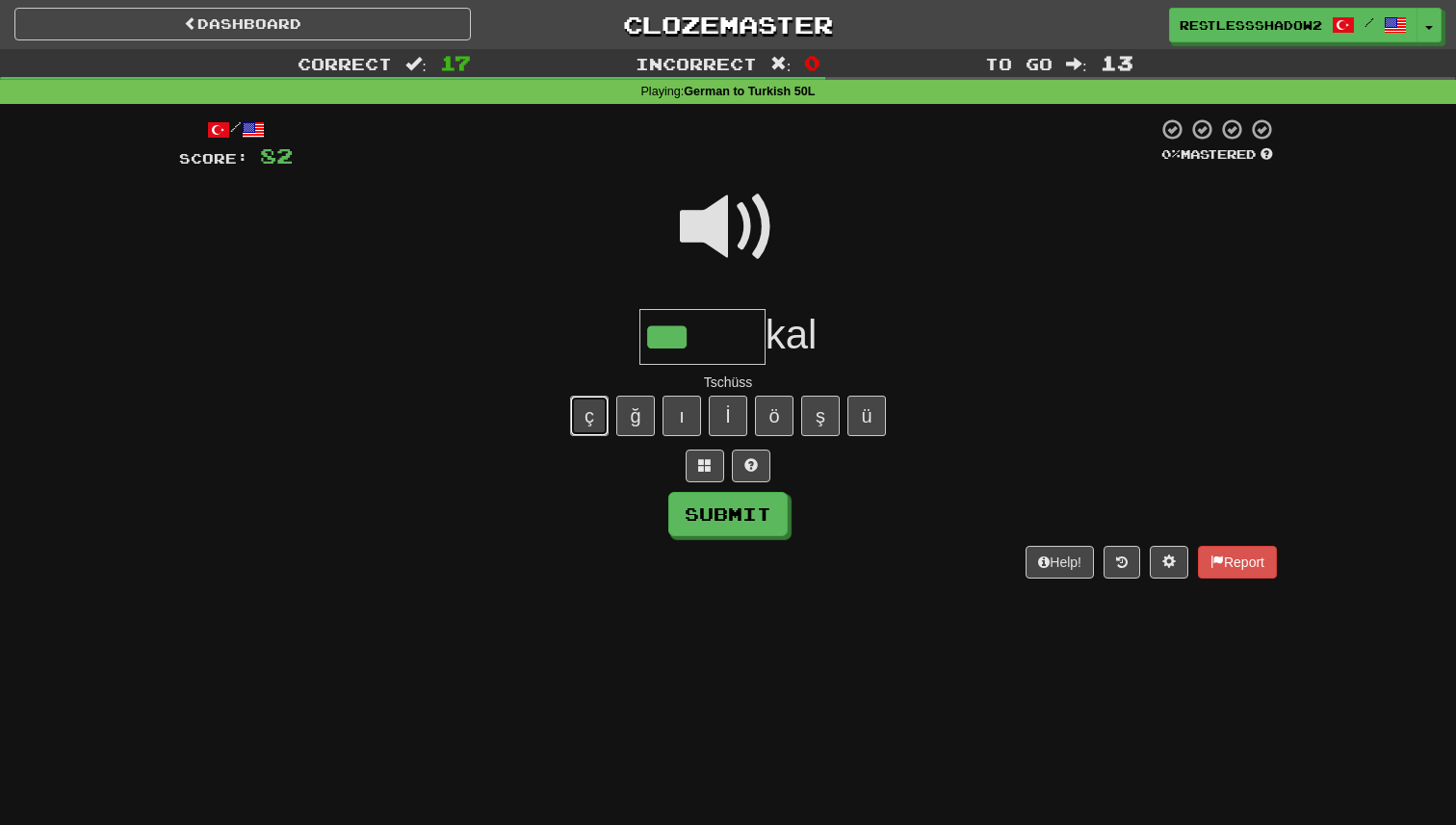 click on "ç" at bounding box center (589, 416) 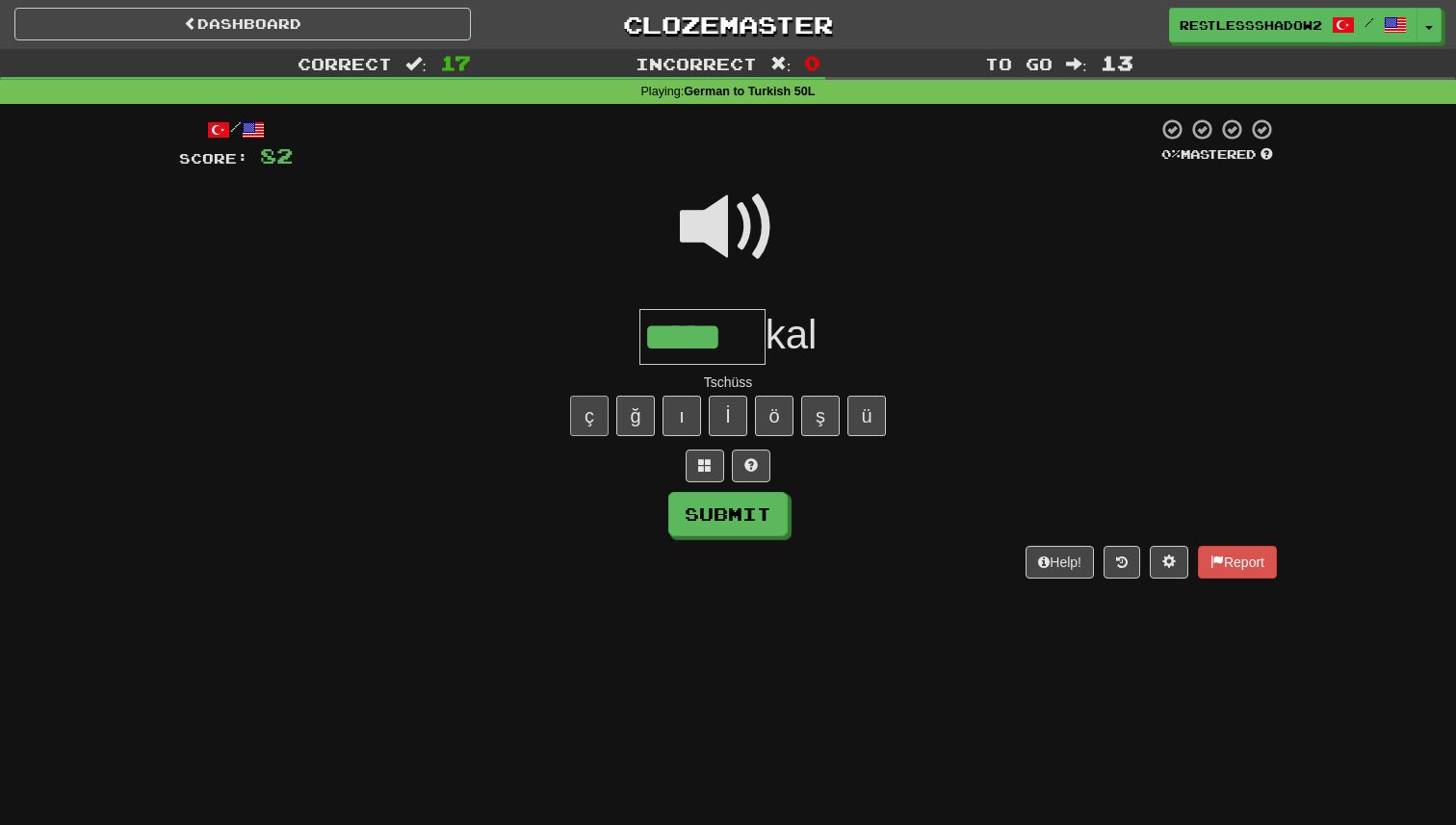type on "*****" 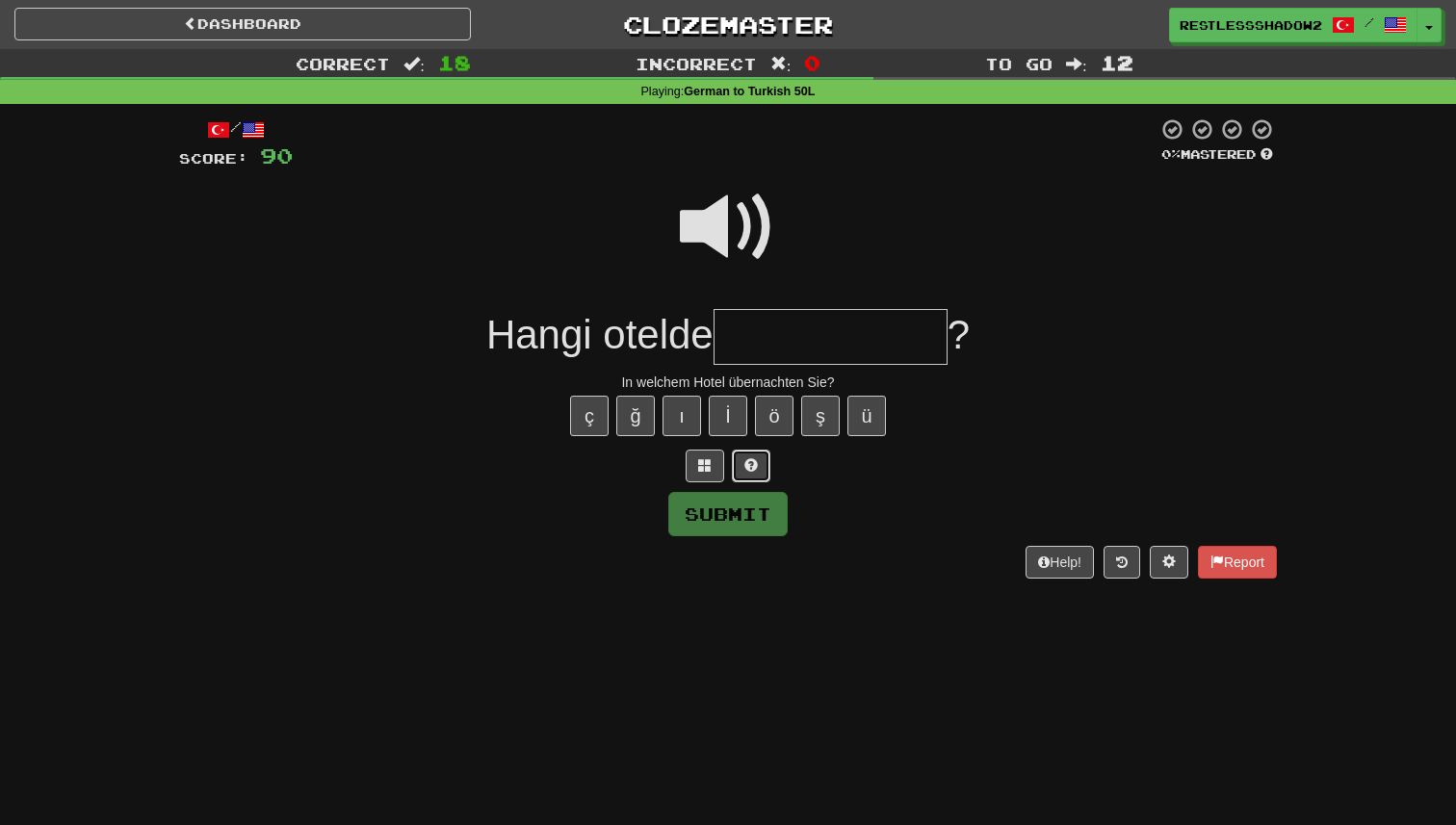click at bounding box center (751, 466) 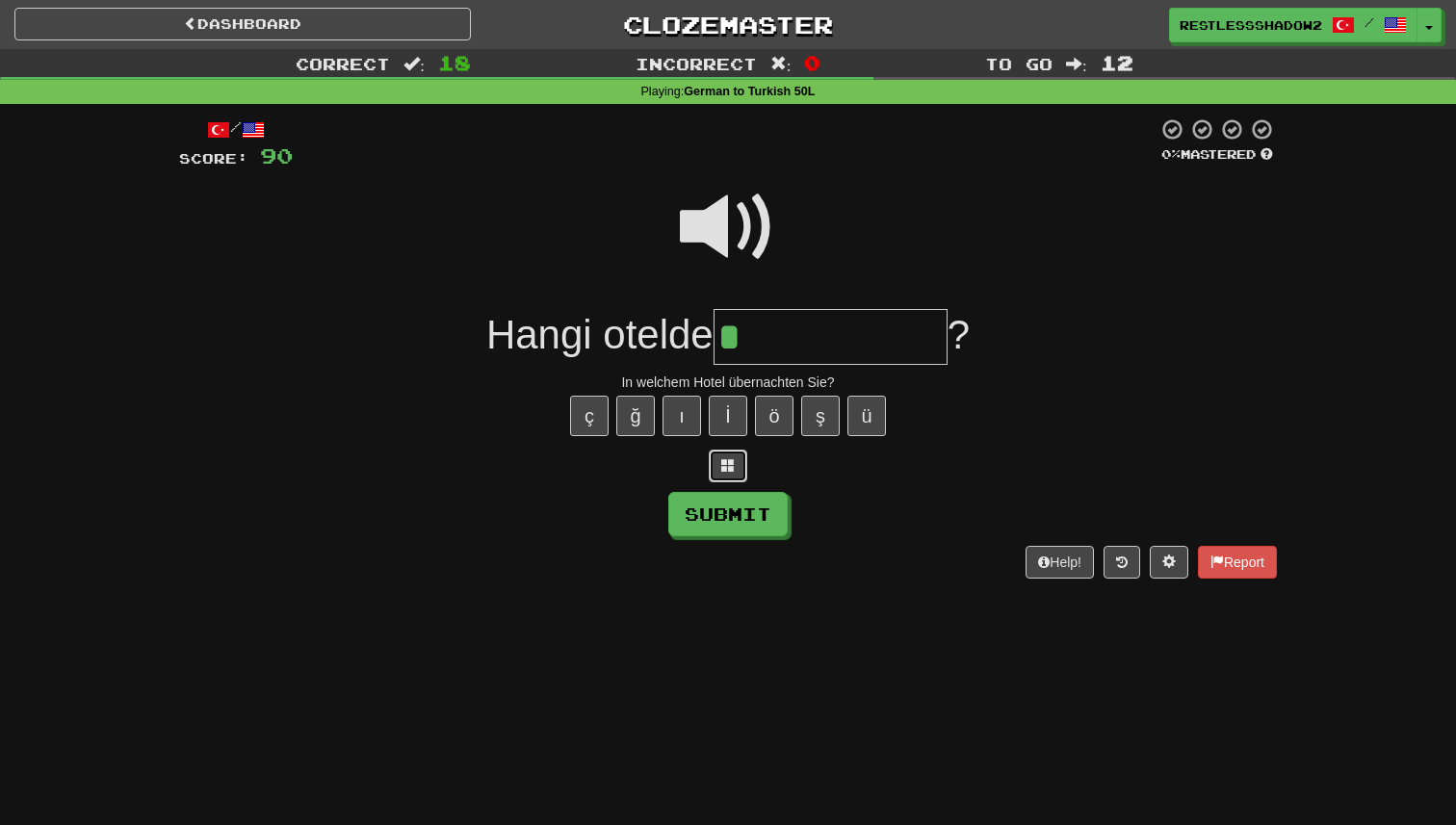 click at bounding box center [728, 465] 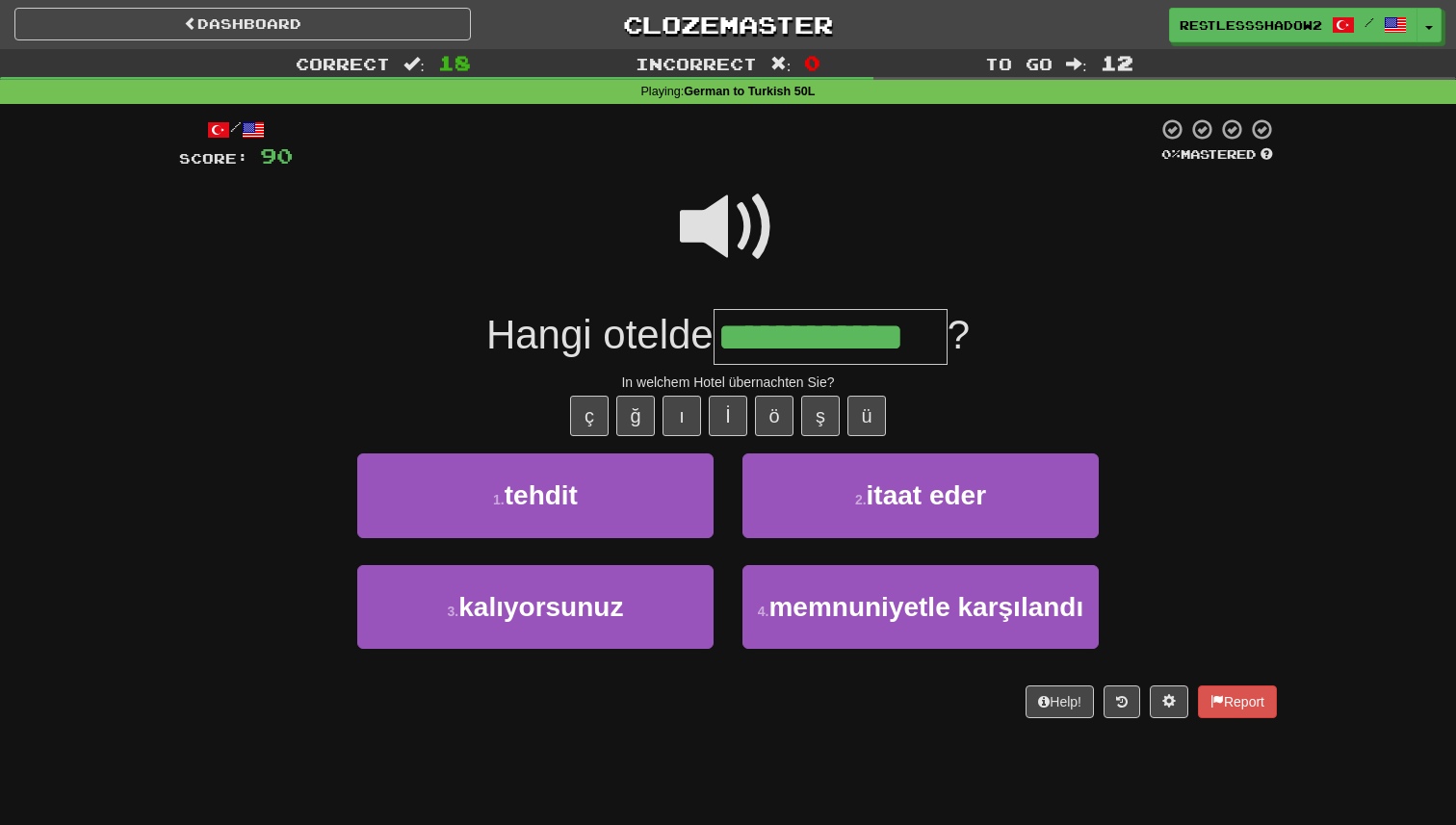 type on "**********" 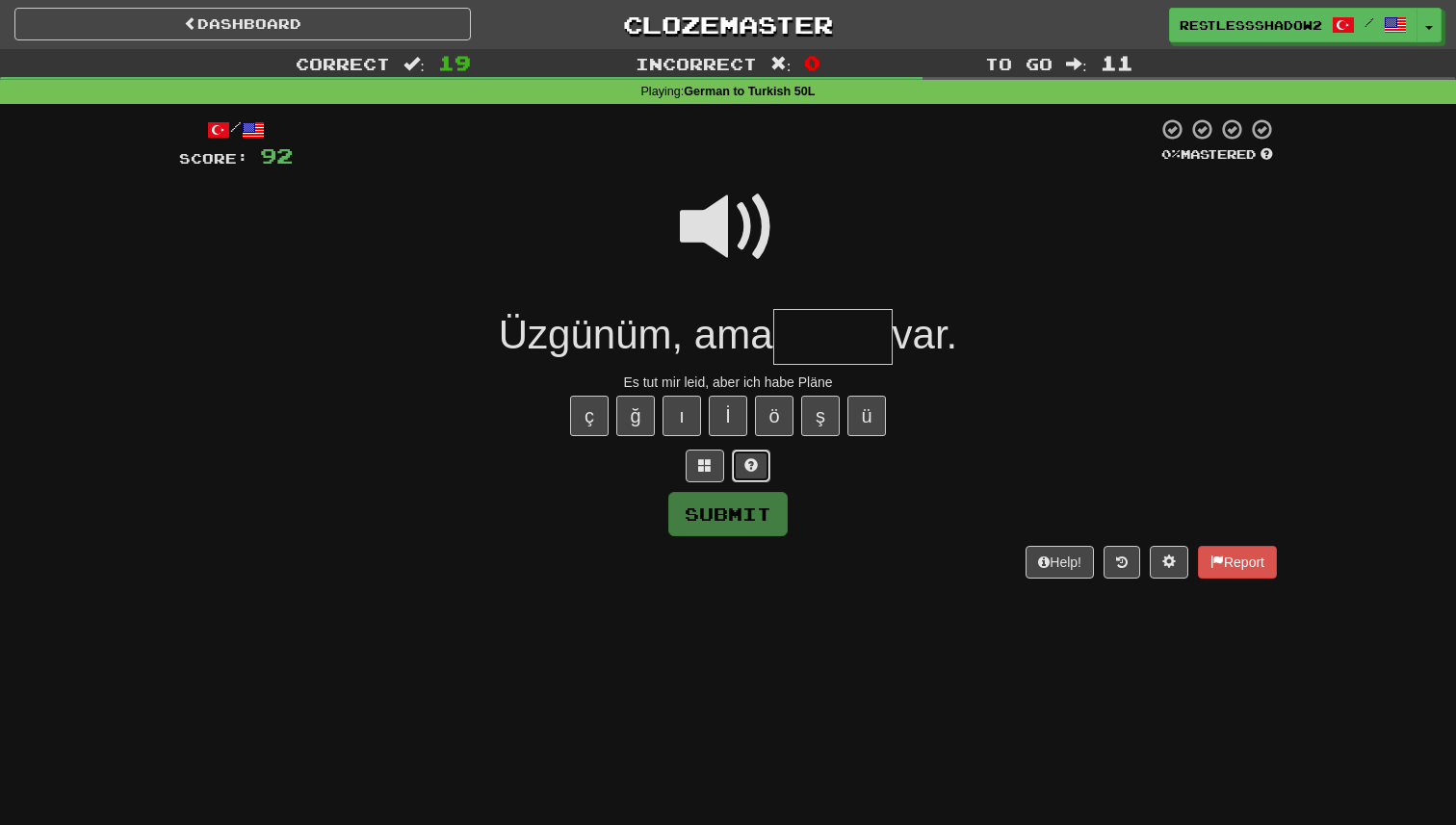 click at bounding box center [751, 466] 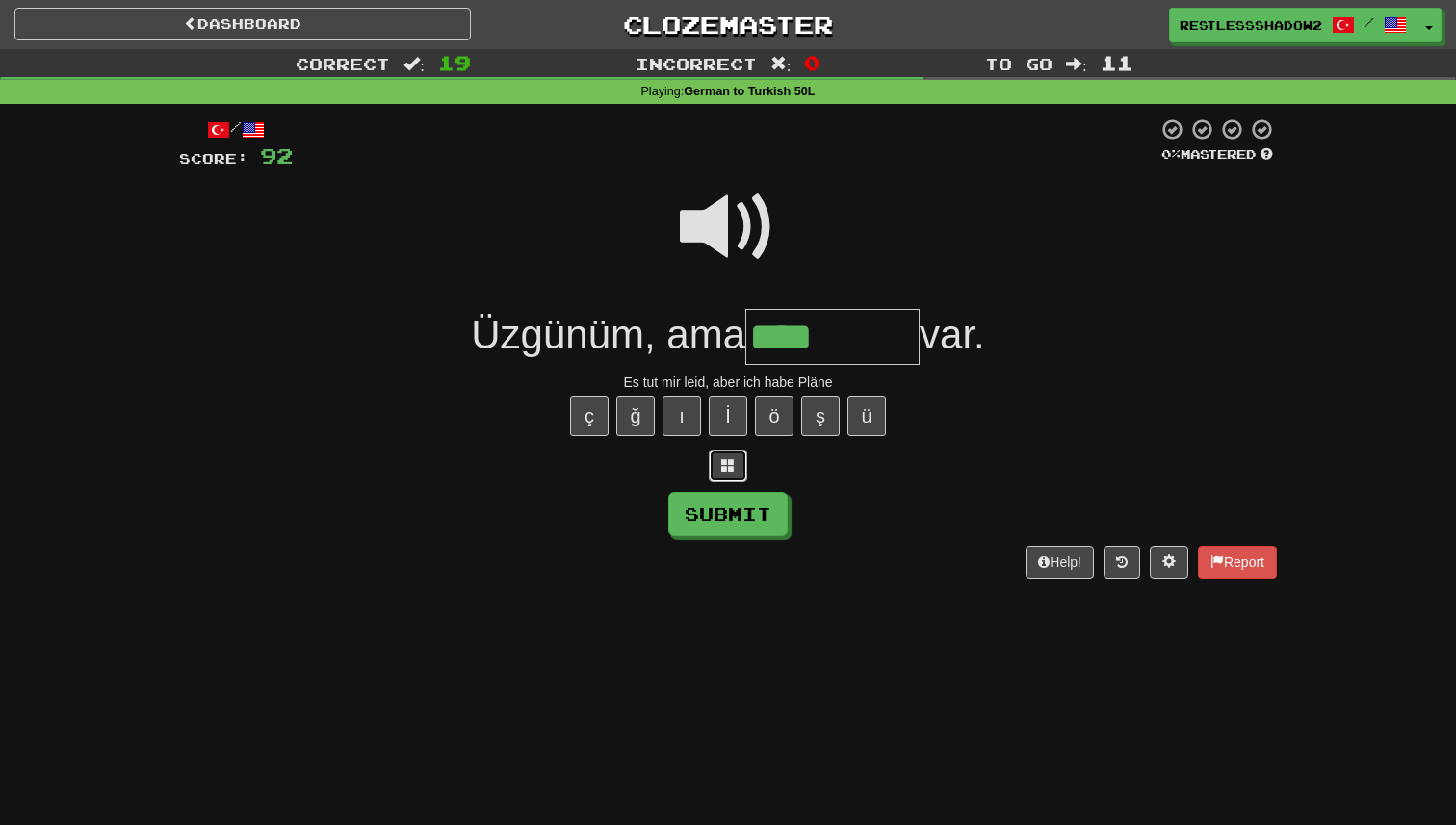 click at bounding box center (728, 466) 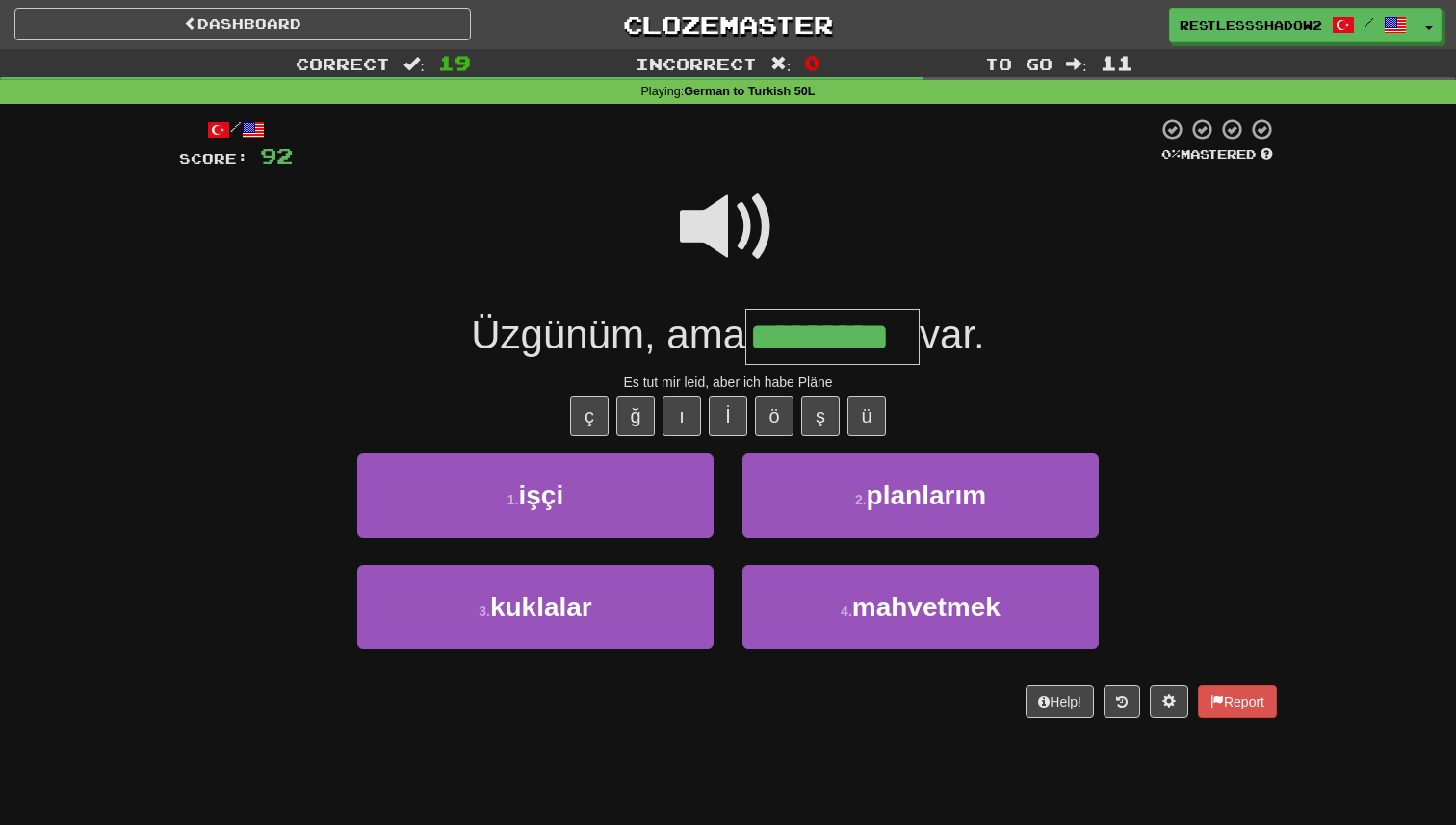 type on "*********" 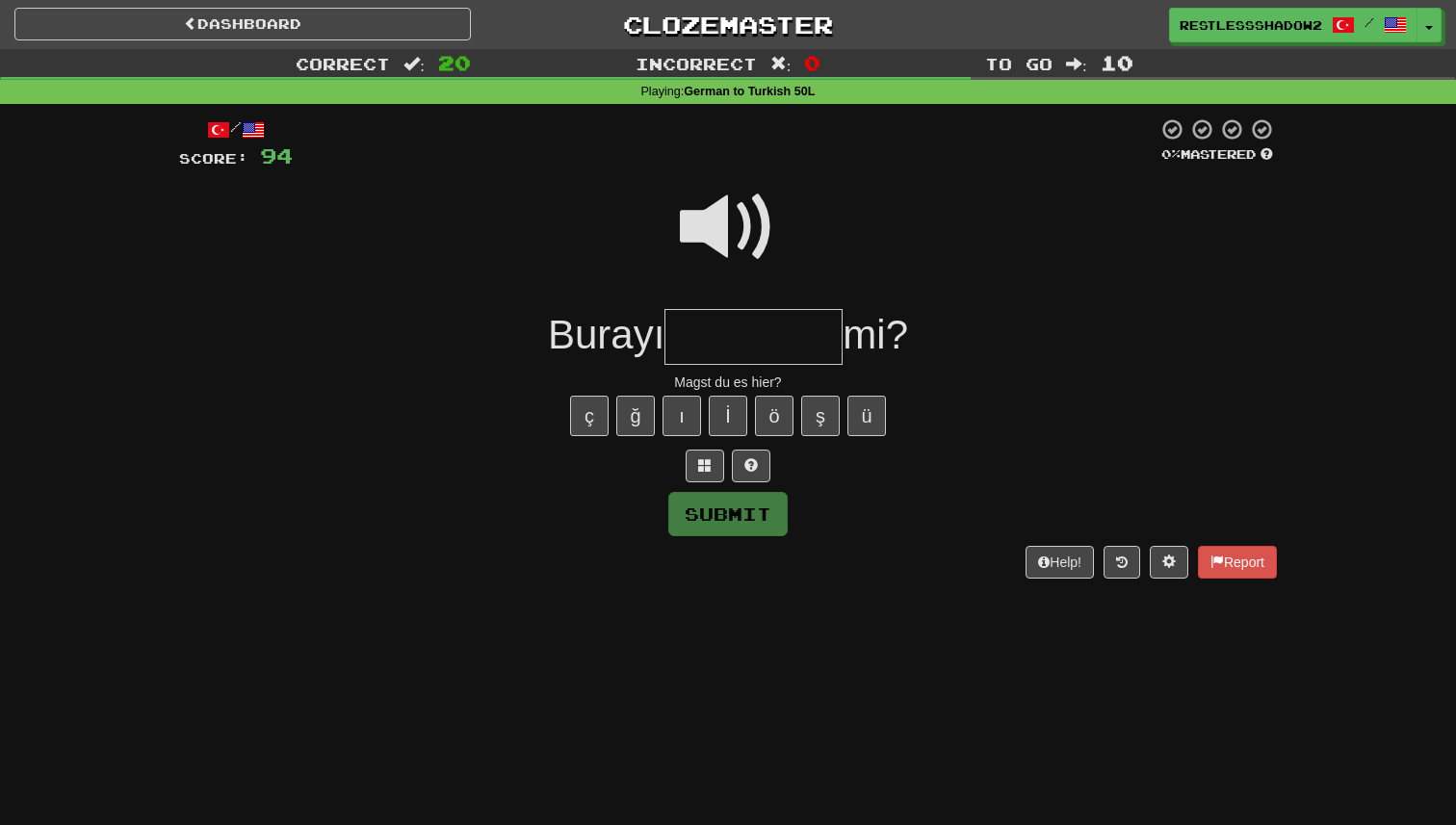 click on "/  Score:   94 0 %  Mastered Burayı   mi? Magst du es hier? ç ğ ı İ ö ş ü Submit  Help!  Report" at bounding box center (728, 348) 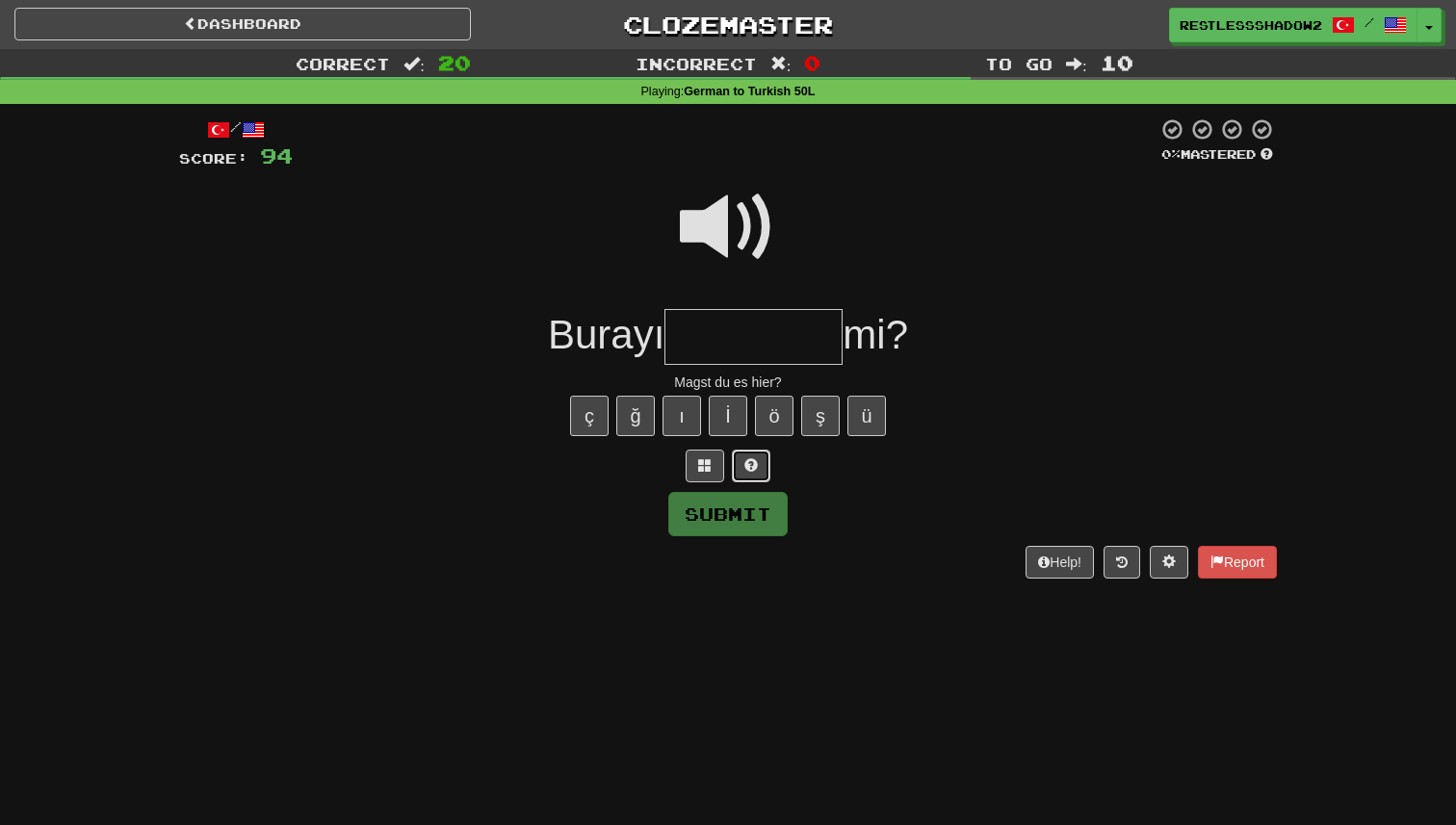 click at bounding box center (751, 466) 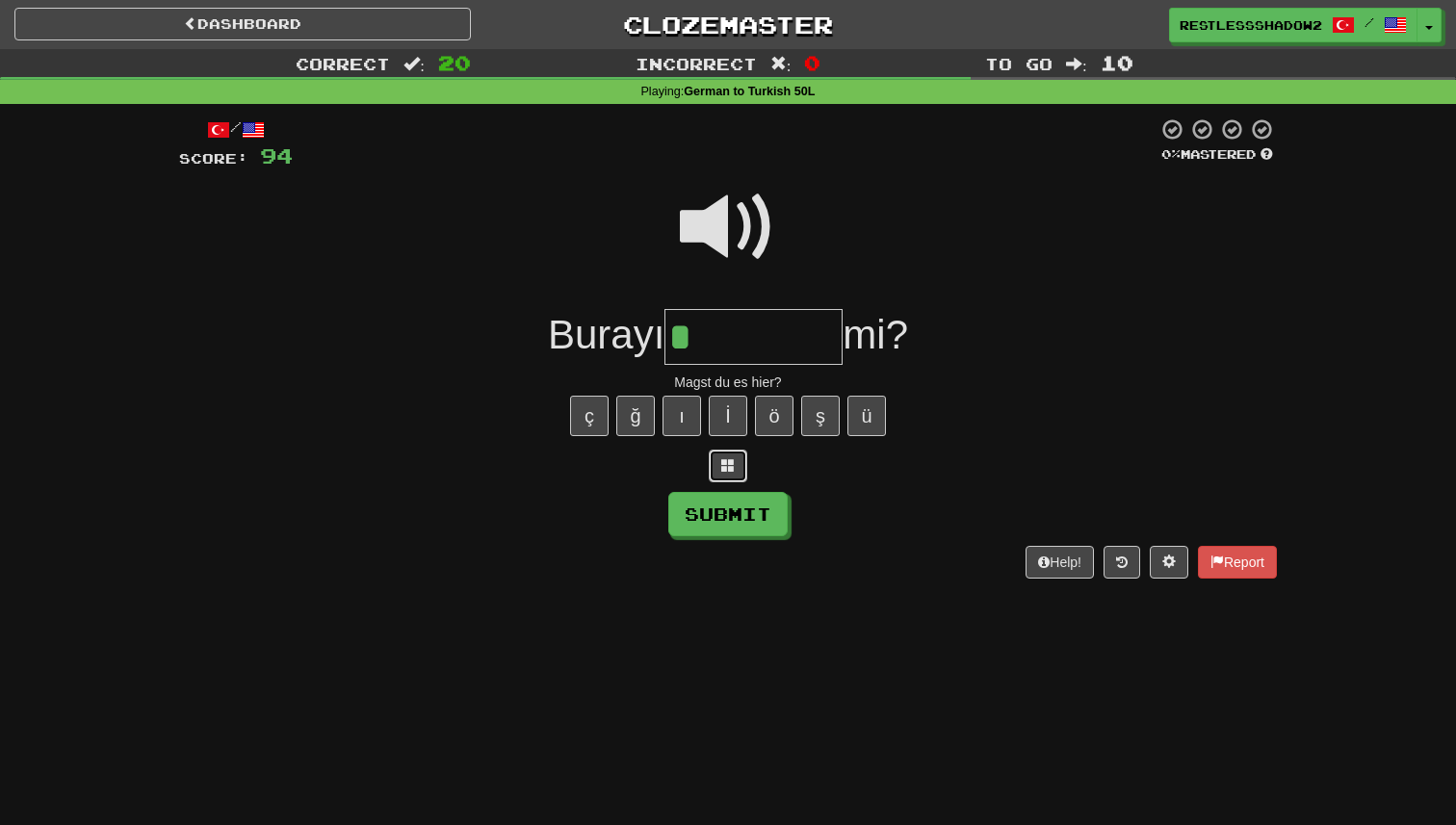 click at bounding box center (728, 466) 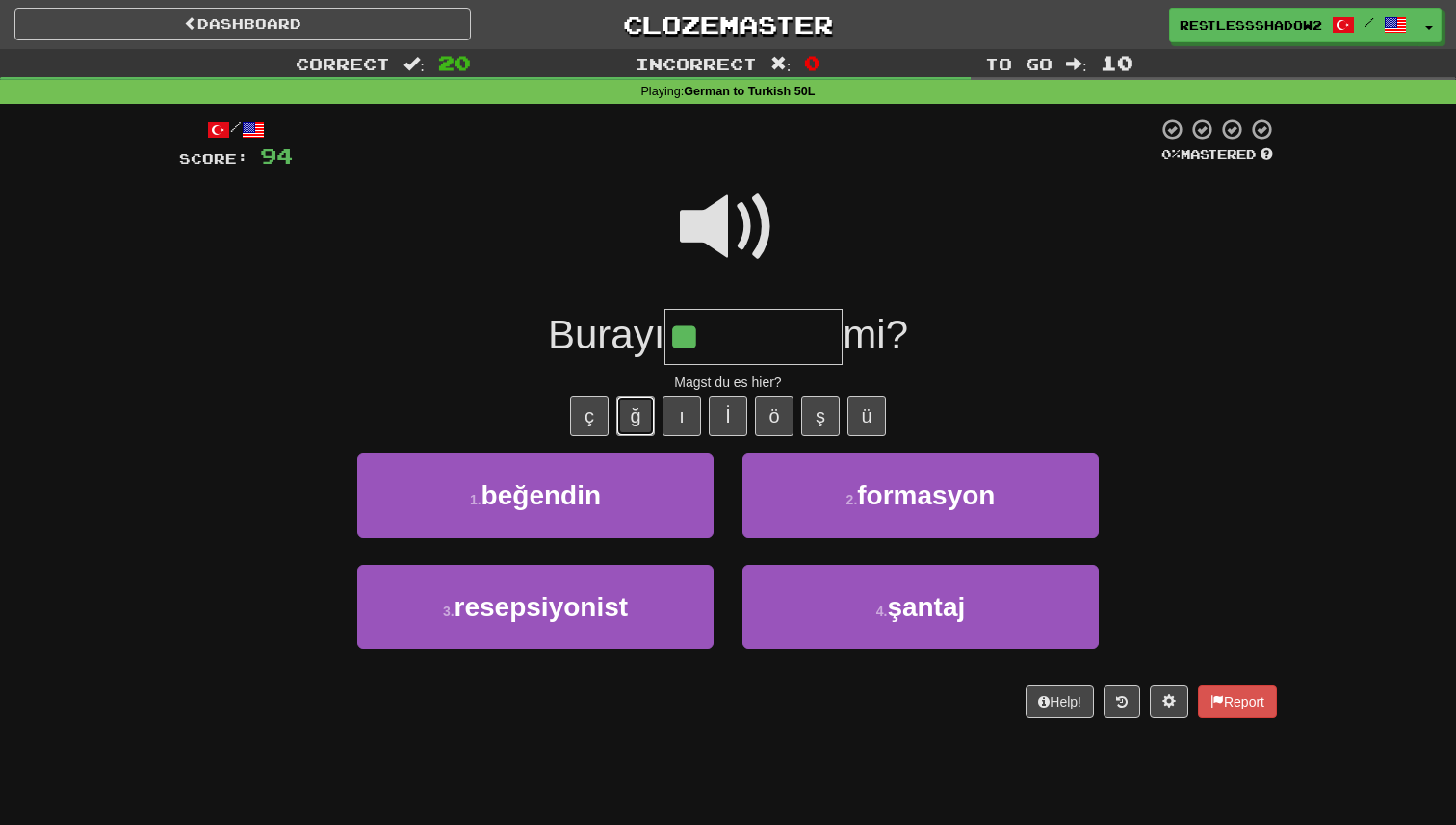 click on "ğ" at bounding box center [636, 416] 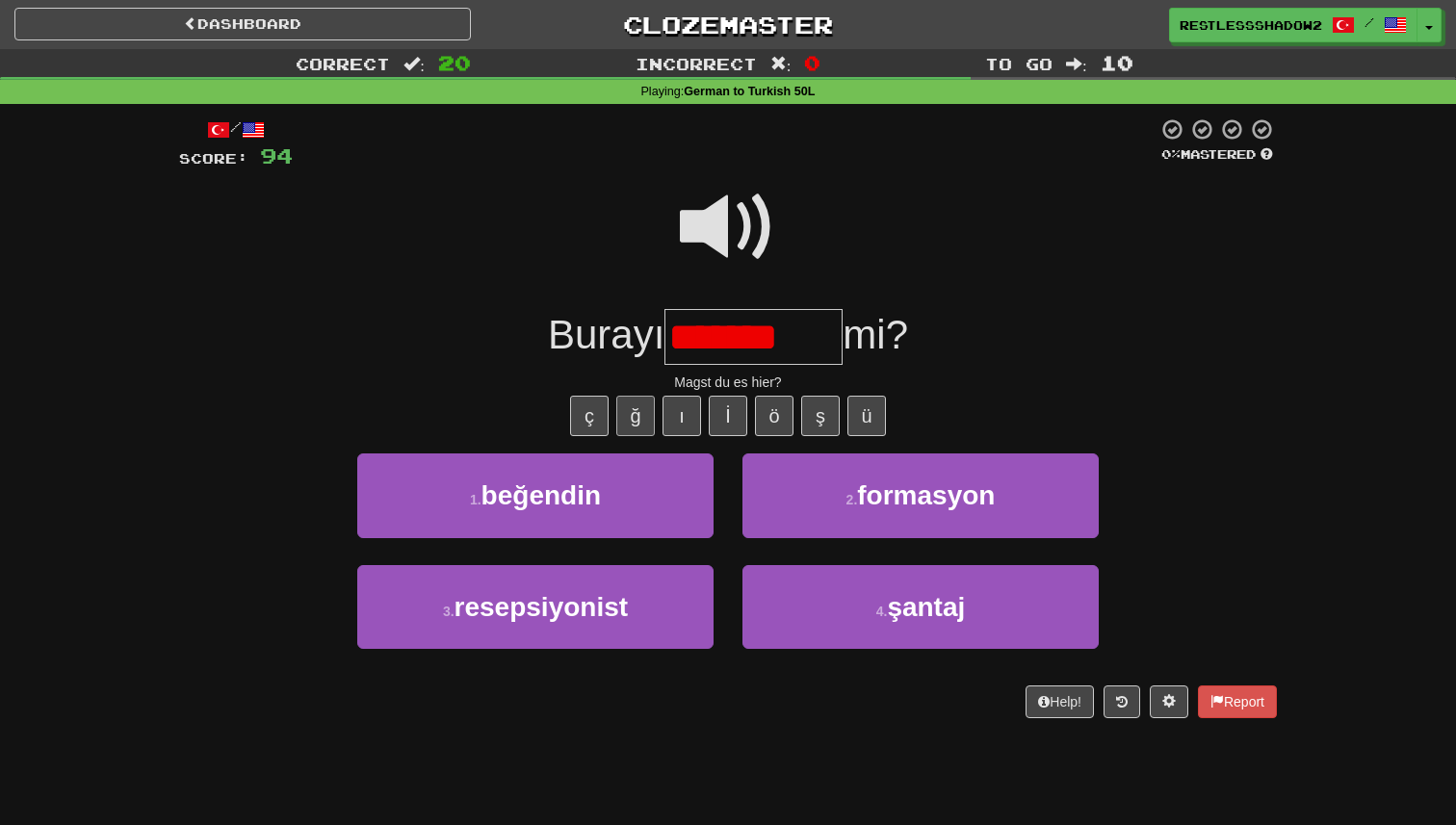 scroll, scrollTop: 0, scrollLeft: 0, axis: both 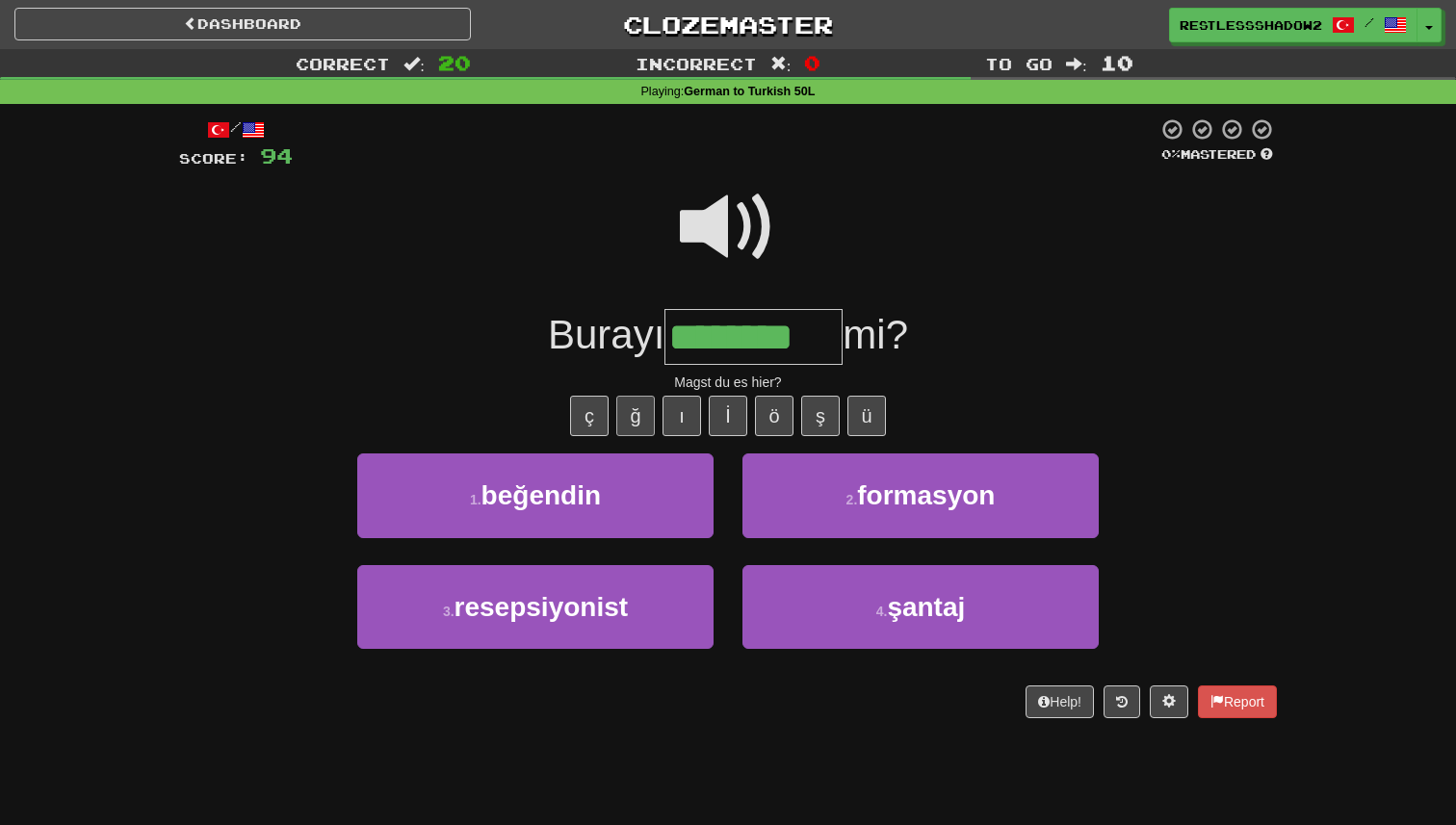 type on "********" 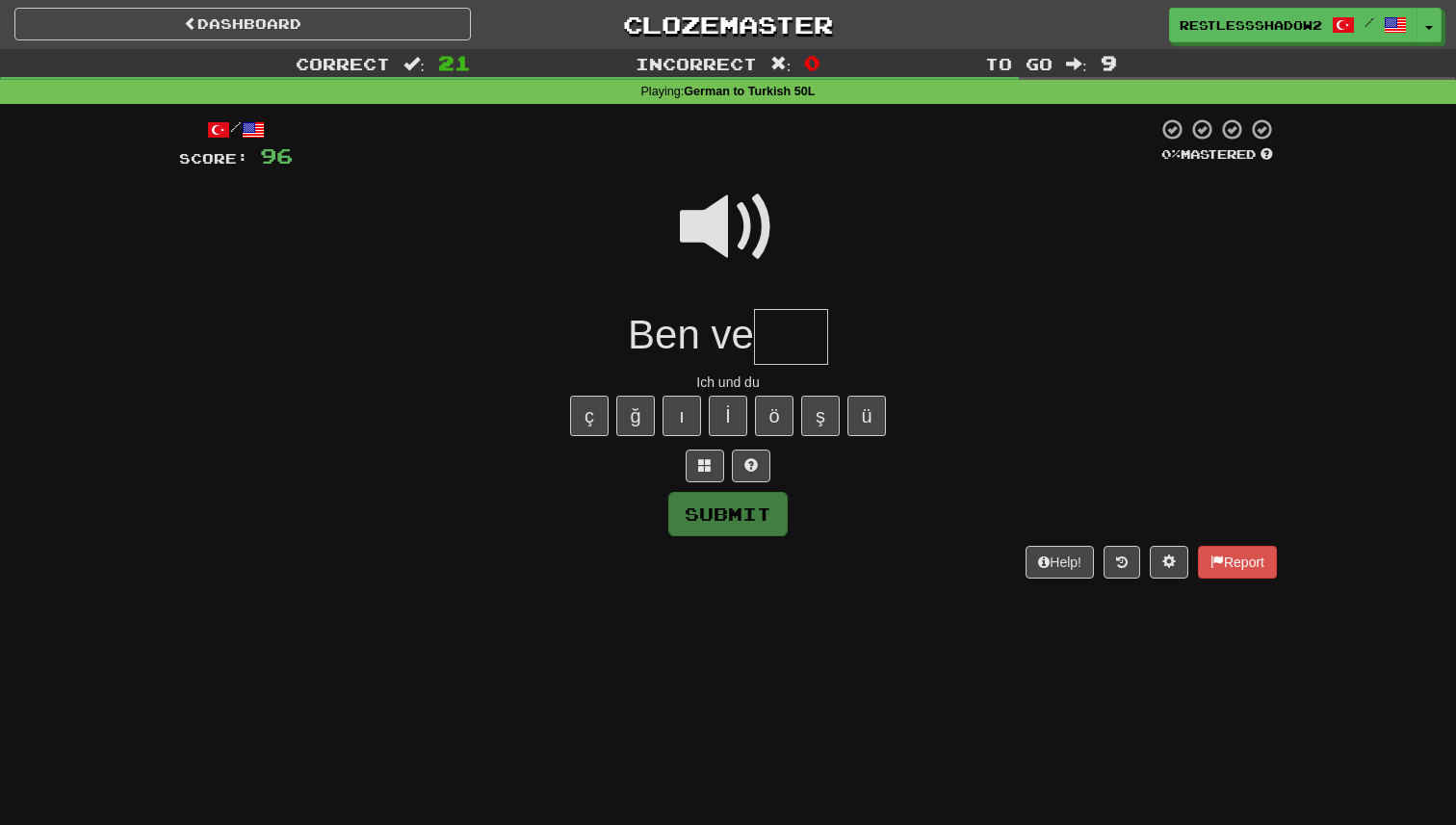click at bounding box center (728, 240) 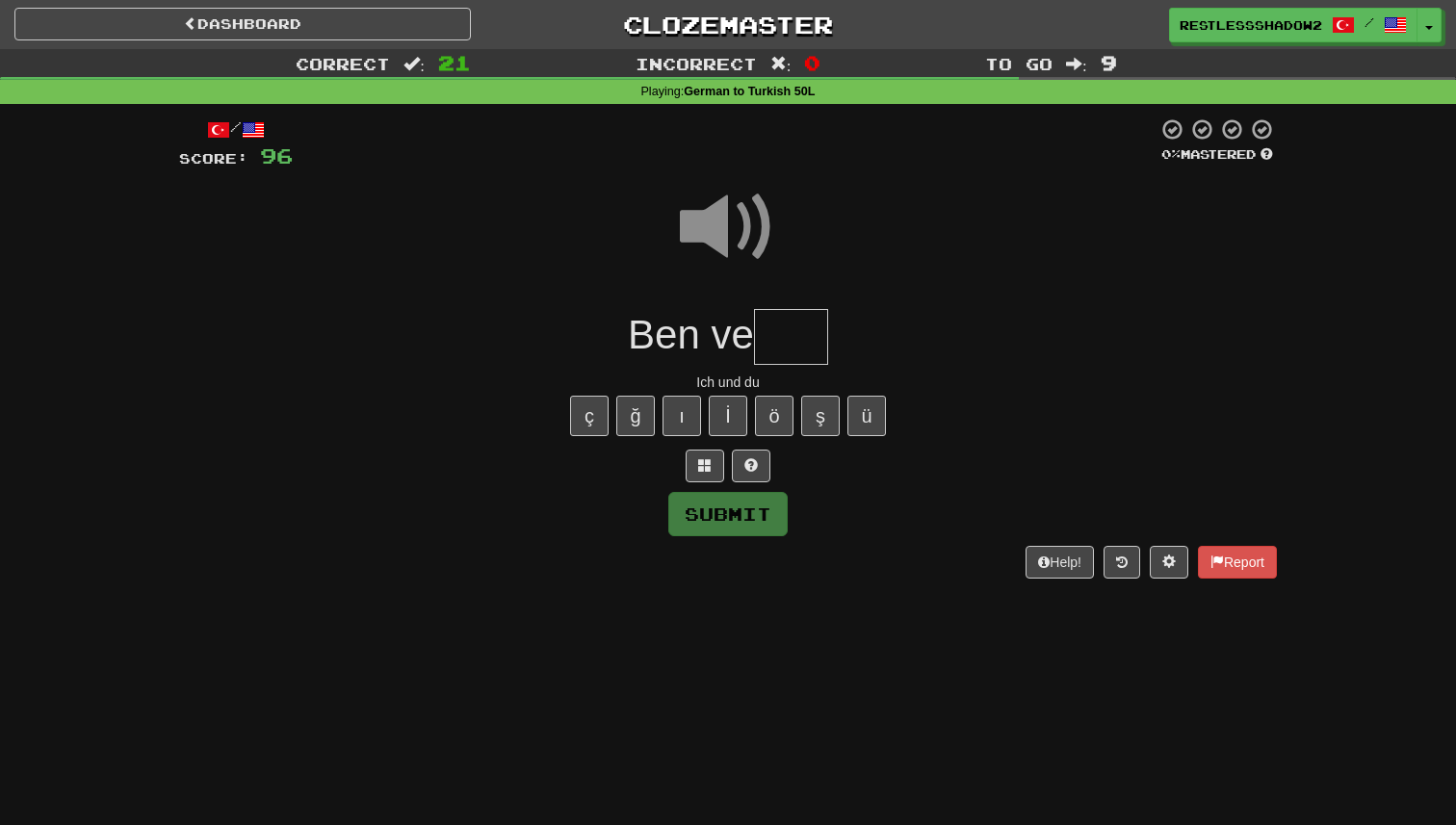 click at bounding box center [791, 337] 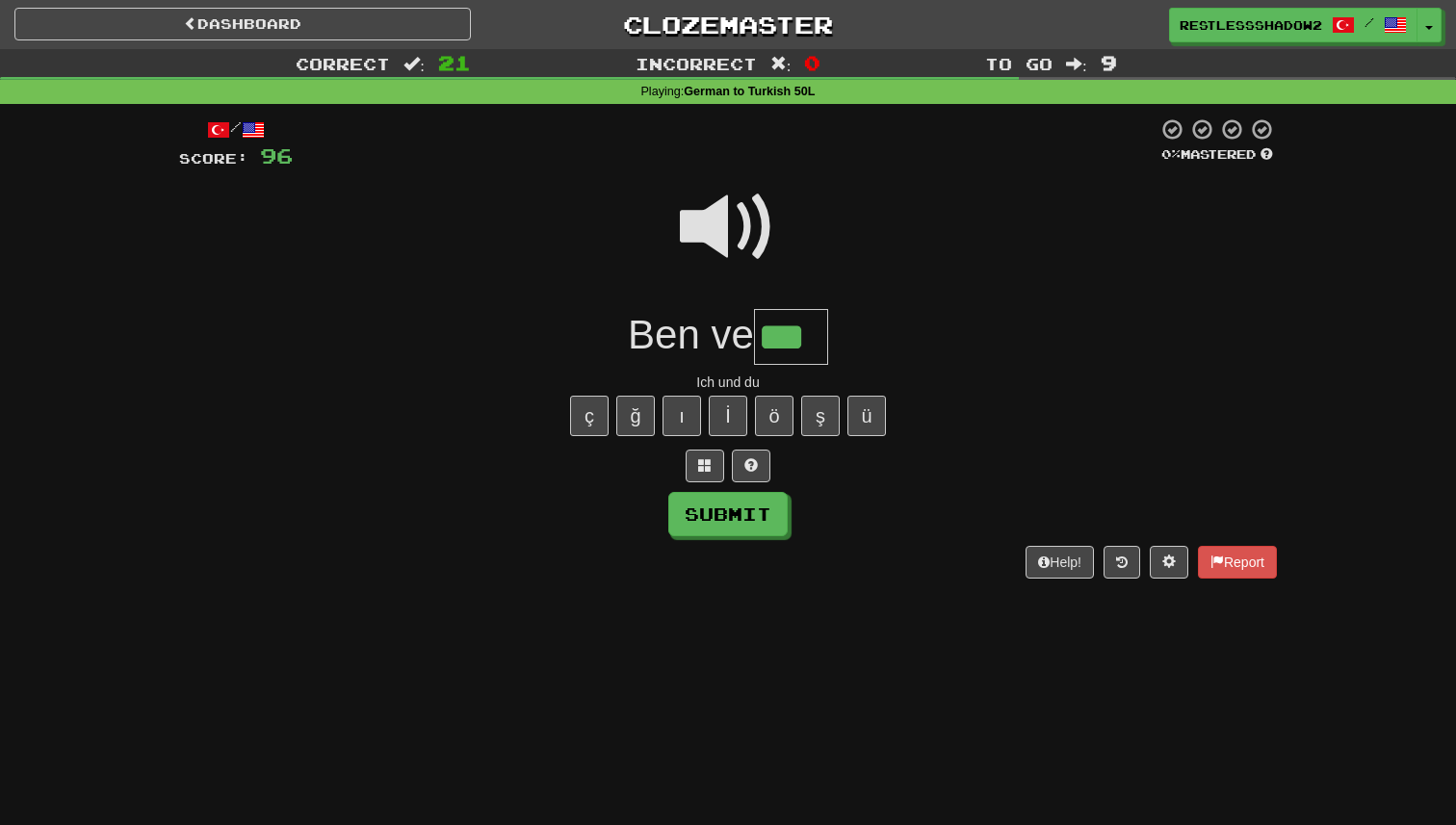 type on "***" 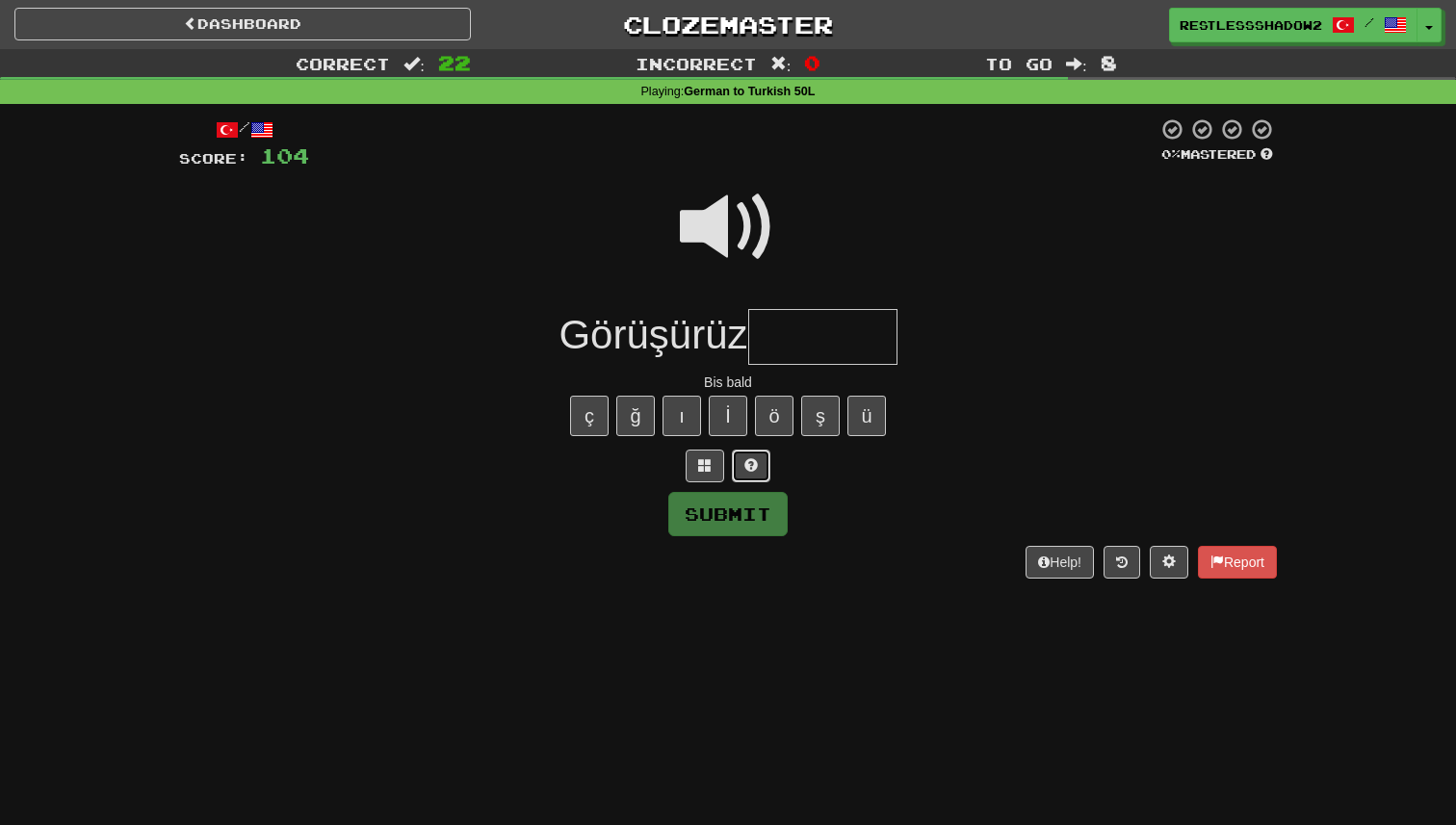 click at bounding box center [751, 465] 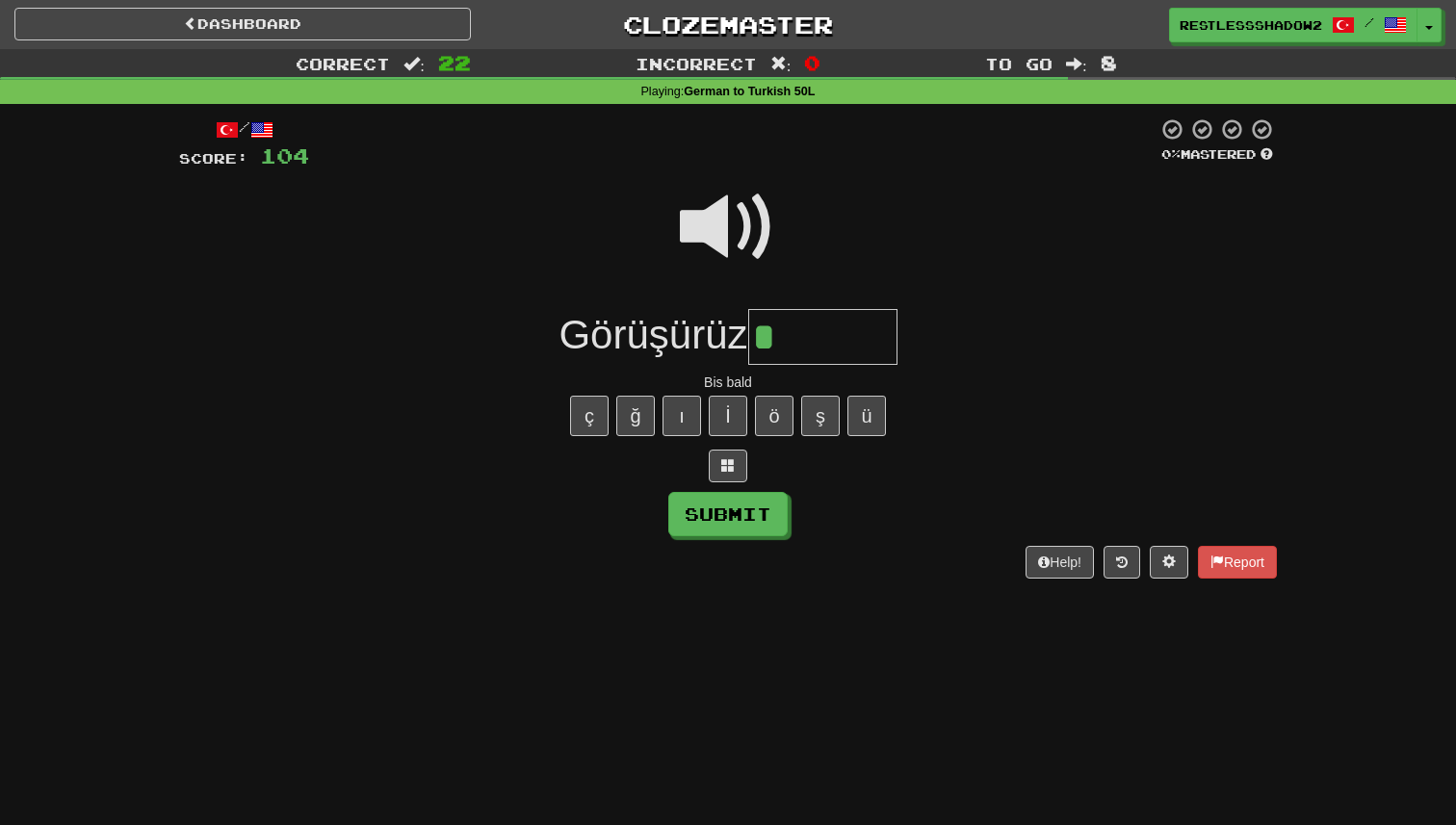 click at bounding box center (728, 227) 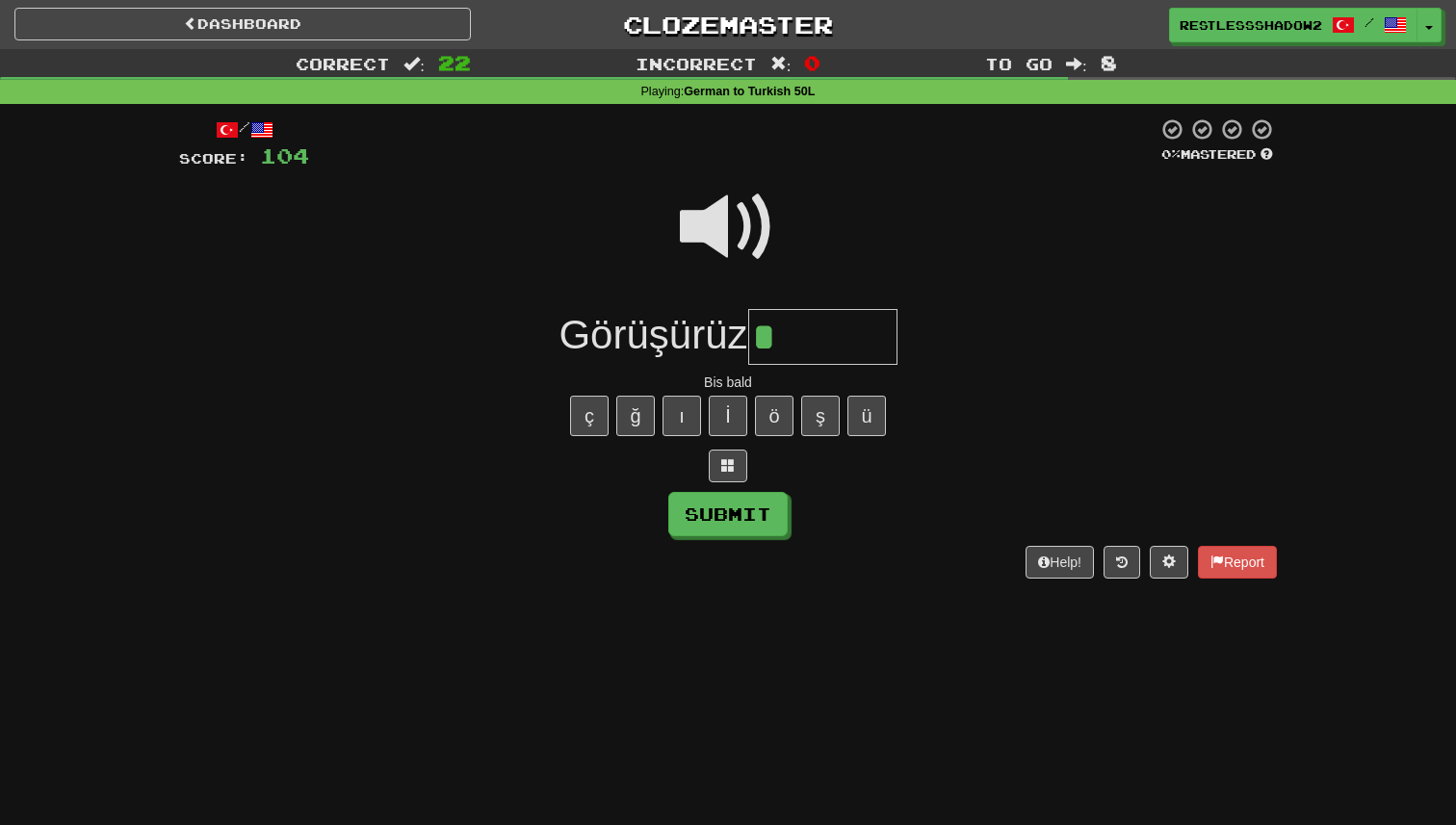 click on "*" at bounding box center [822, 337] 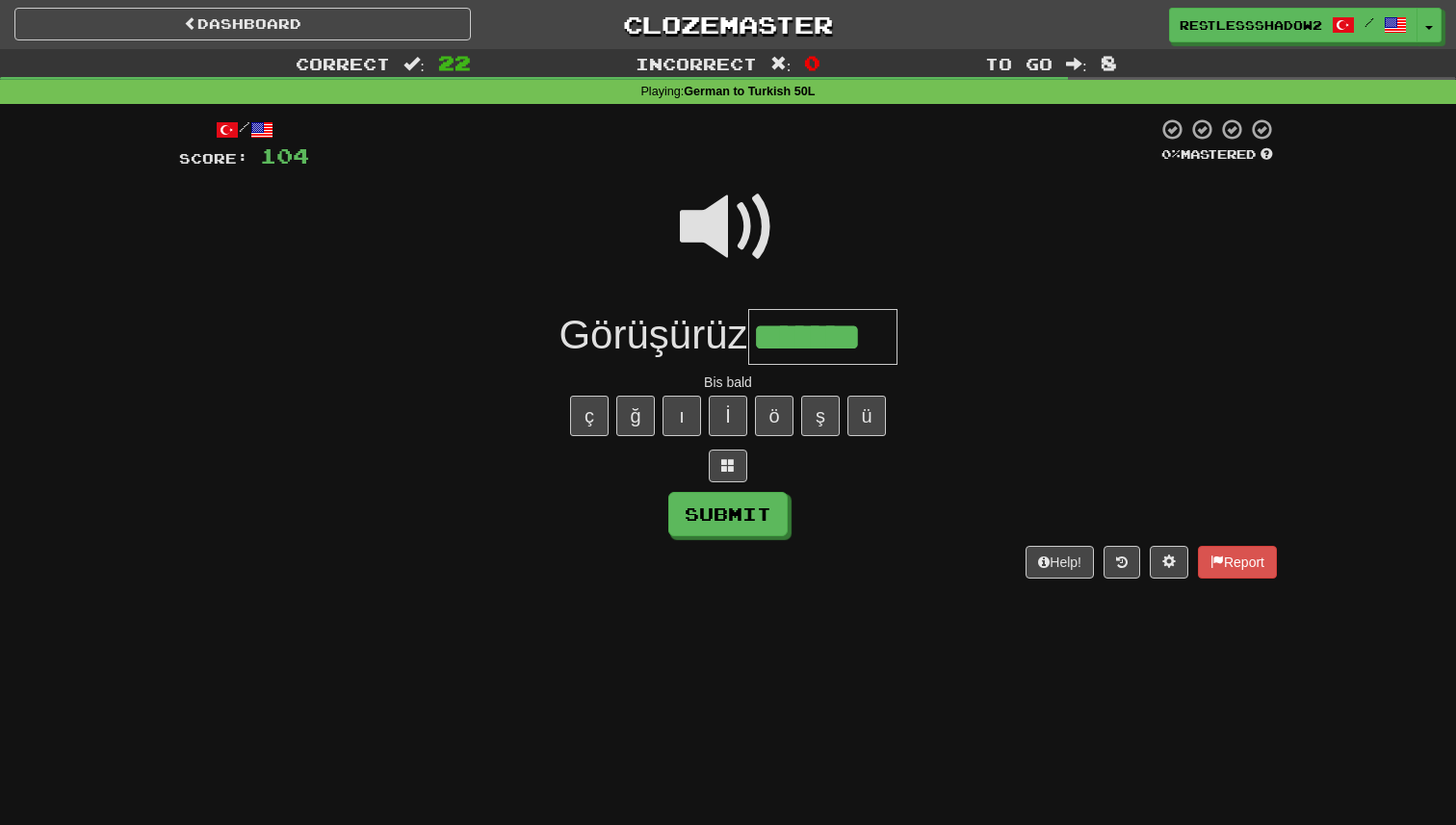 type on "*******" 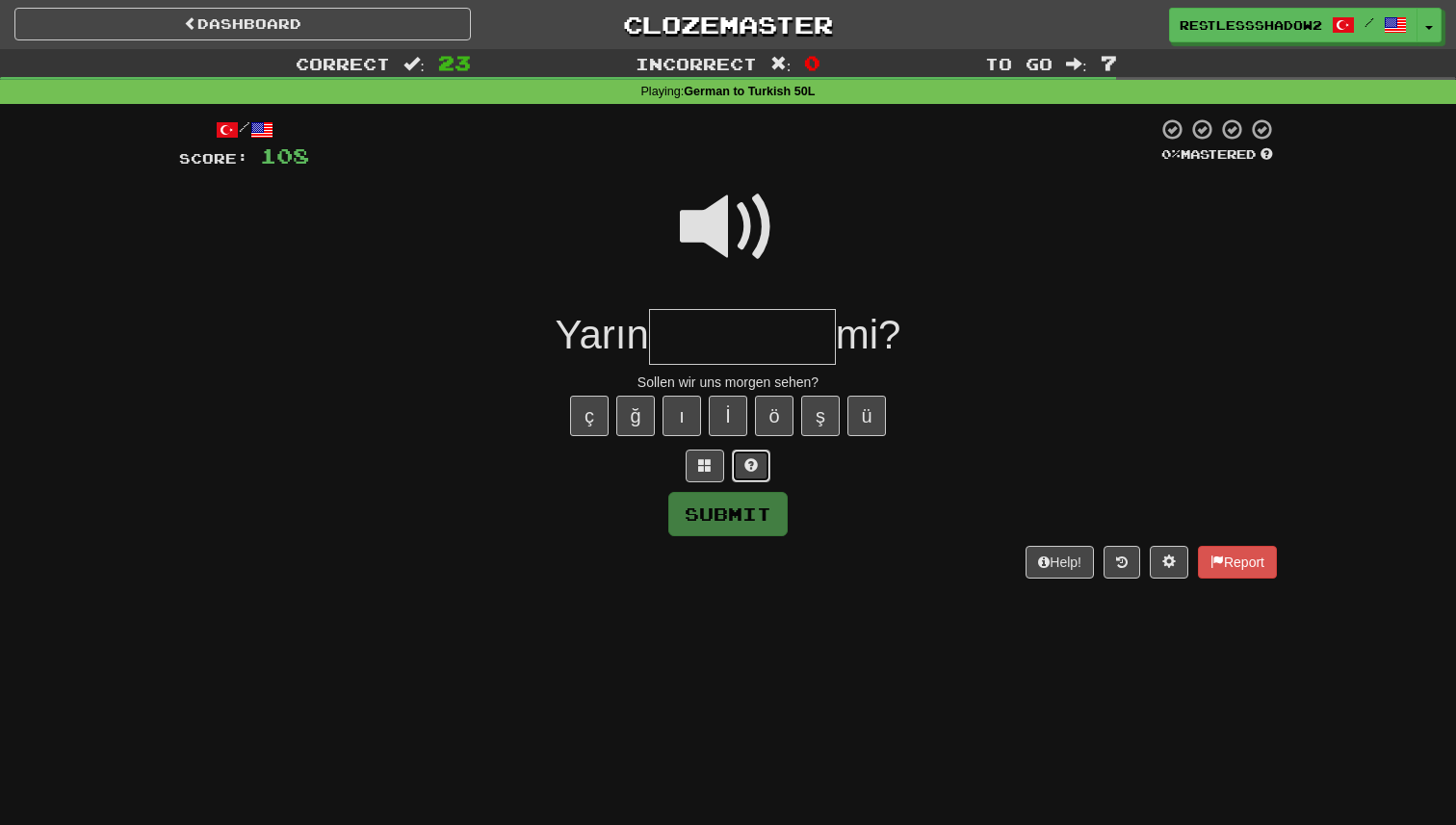 click at bounding box center [751, 466] 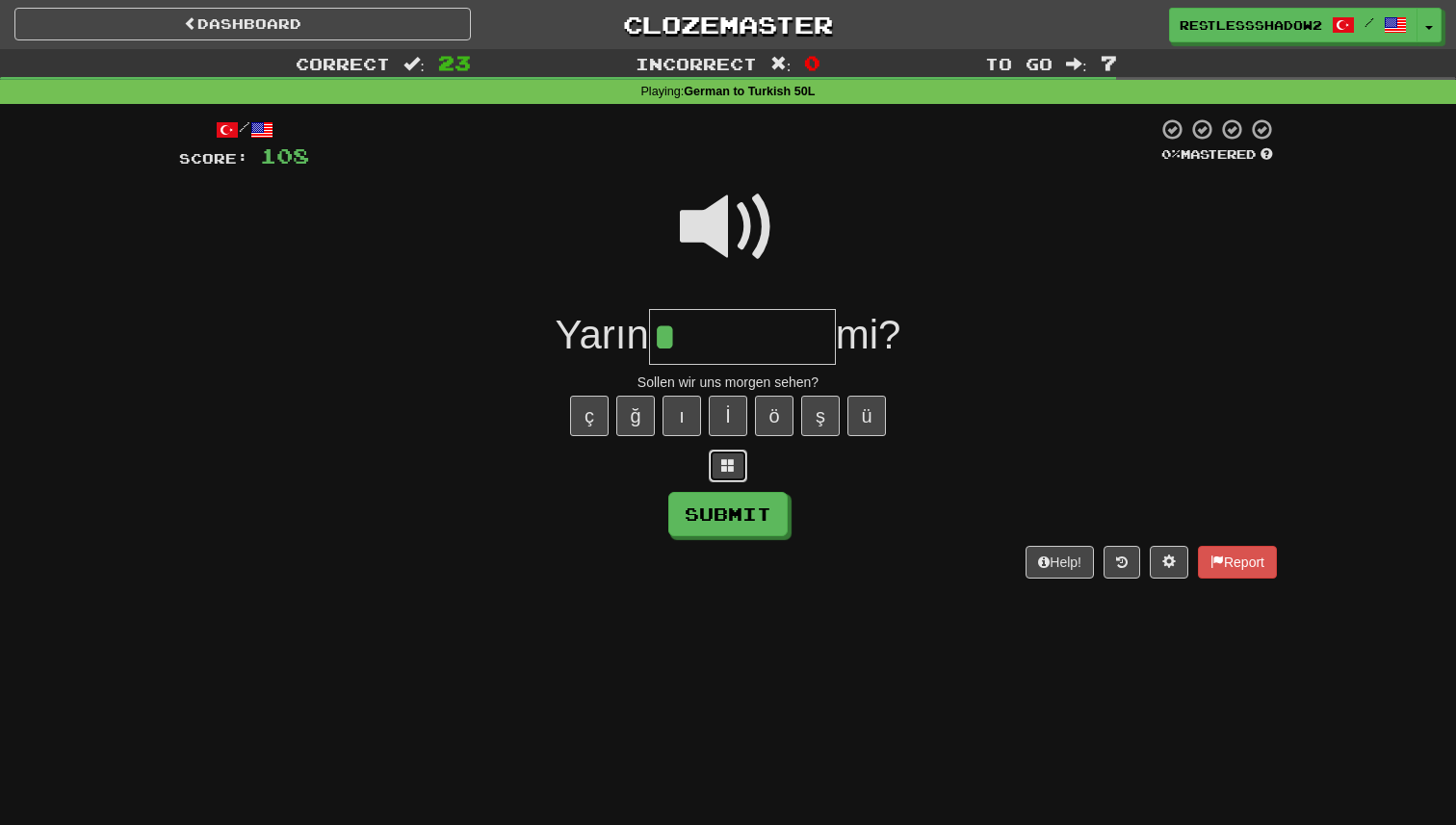 click at bounding box center [728, 466] 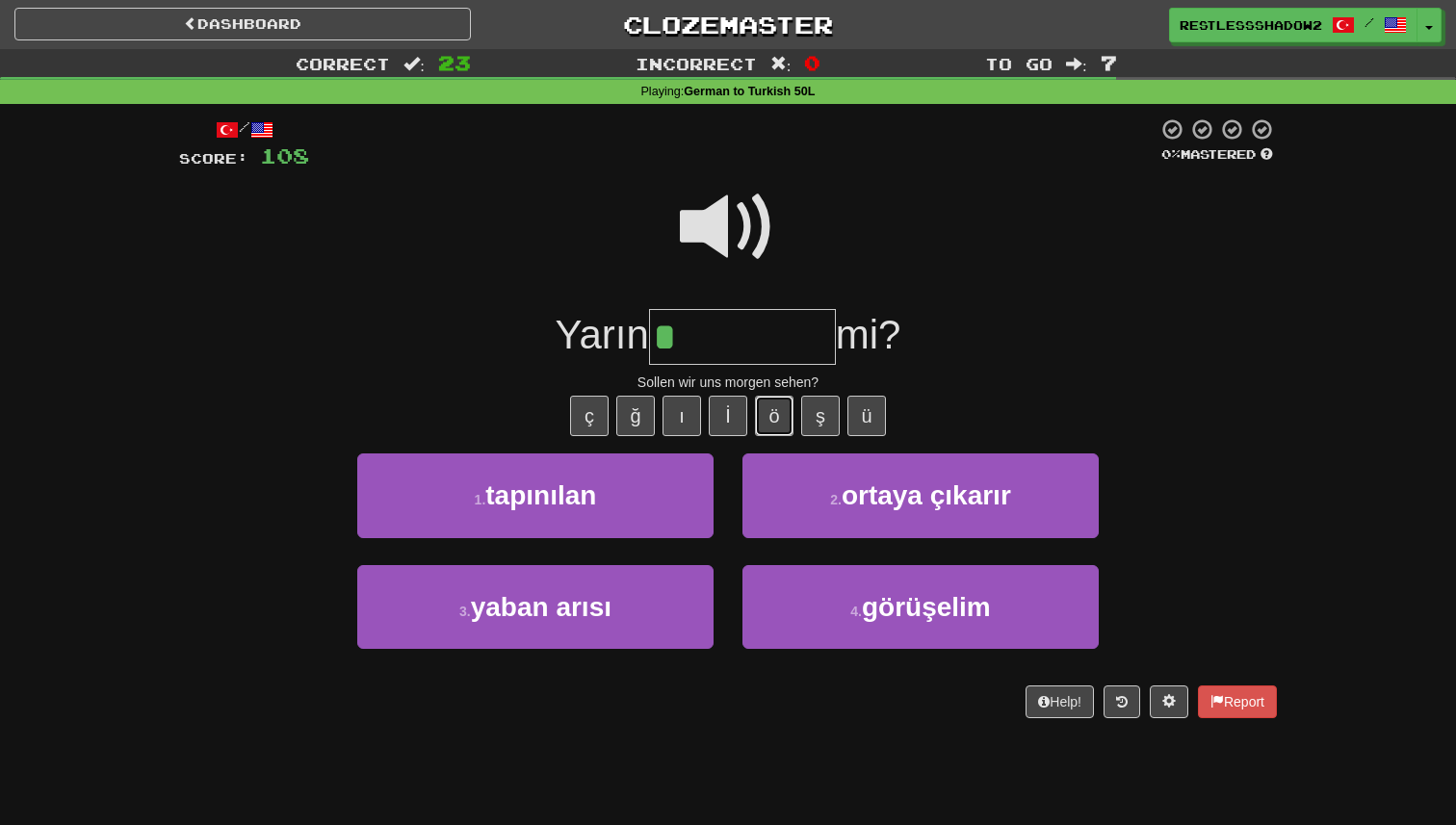 click on "ö" at bounding box center [774, 416] 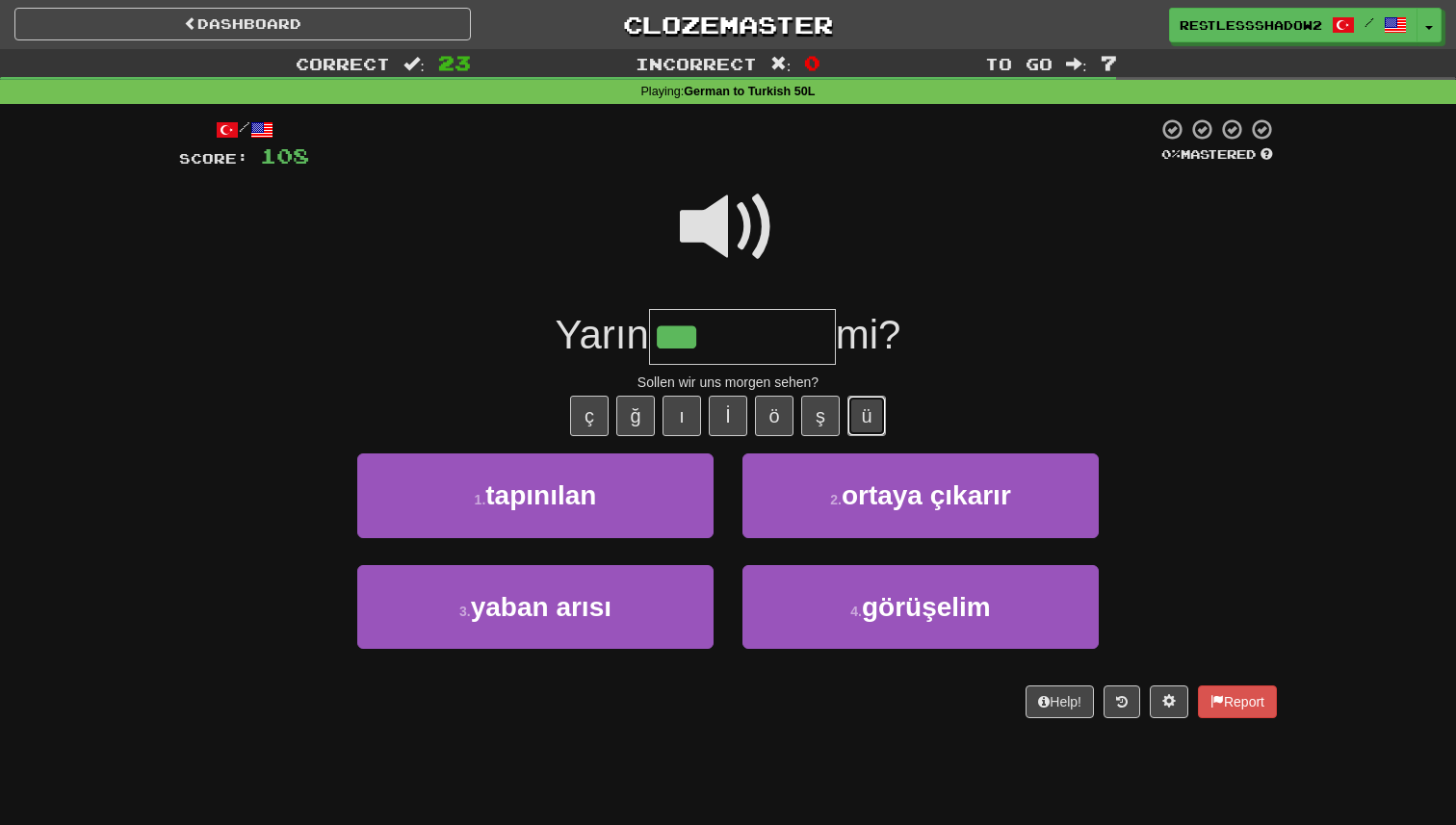 click on "ü" at bounding box center (867, 416) 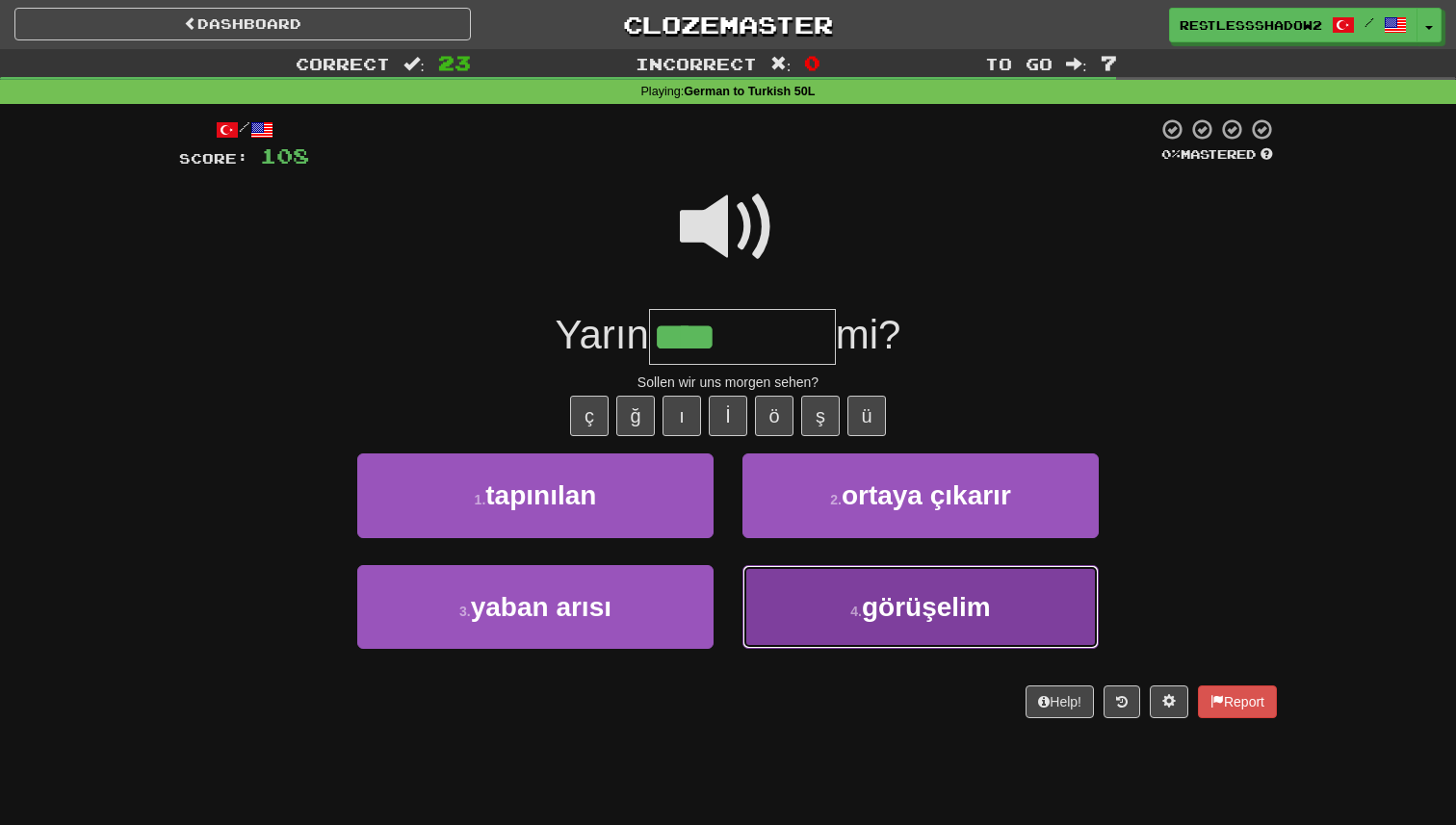 click on "4 .  görüşelim" at bounding box center (921, 606) 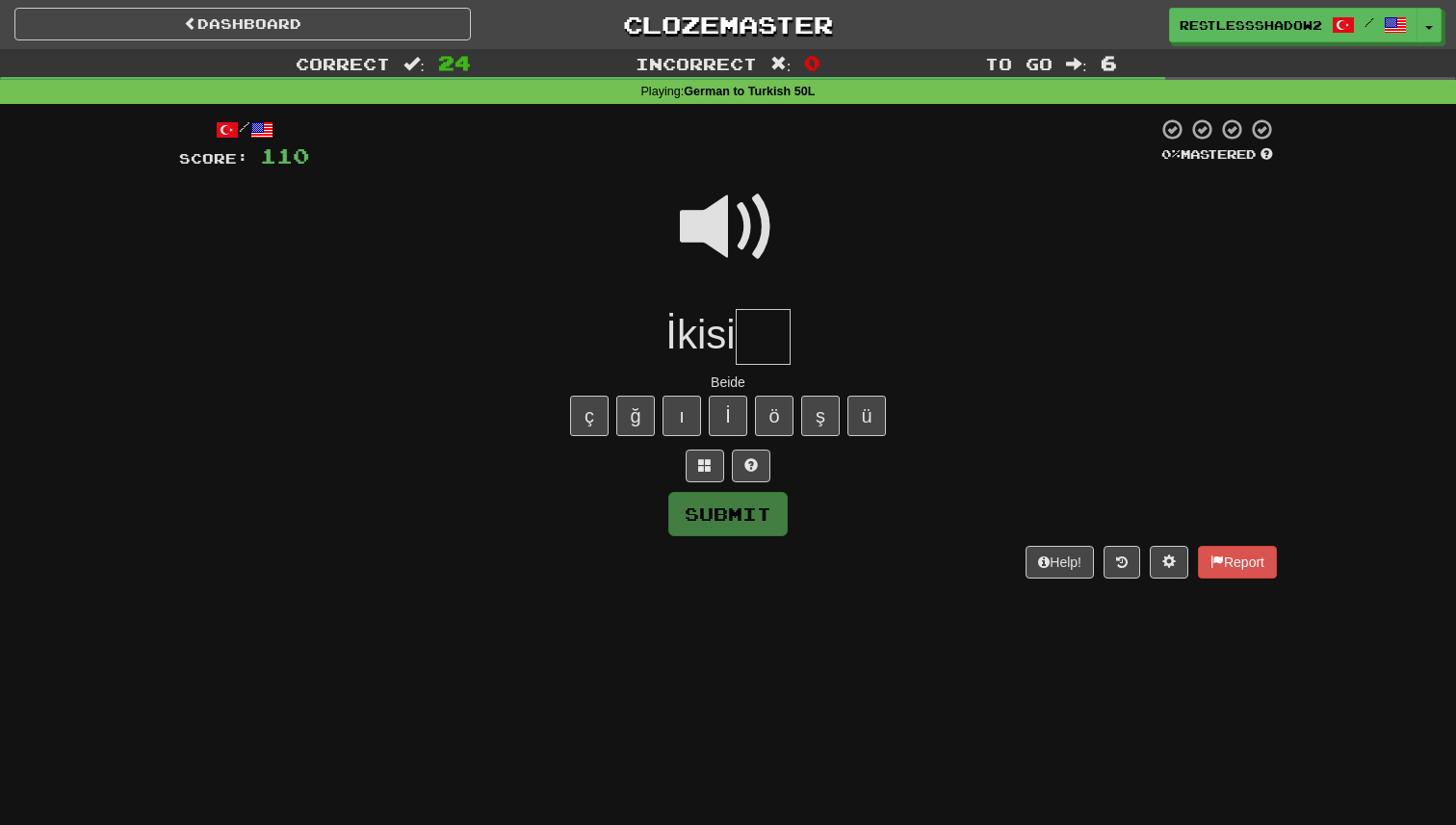 type on "*" 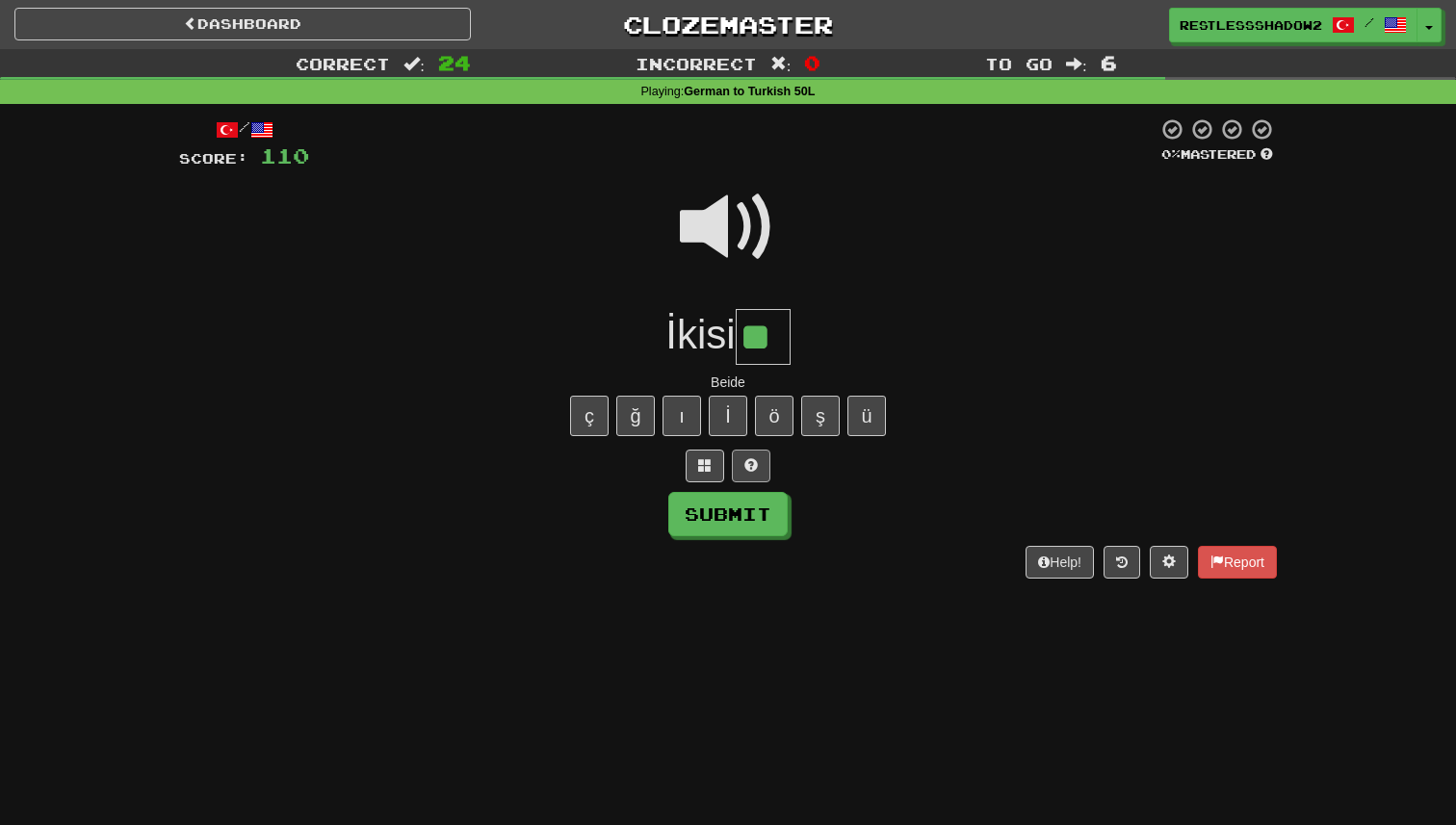 type on "**" 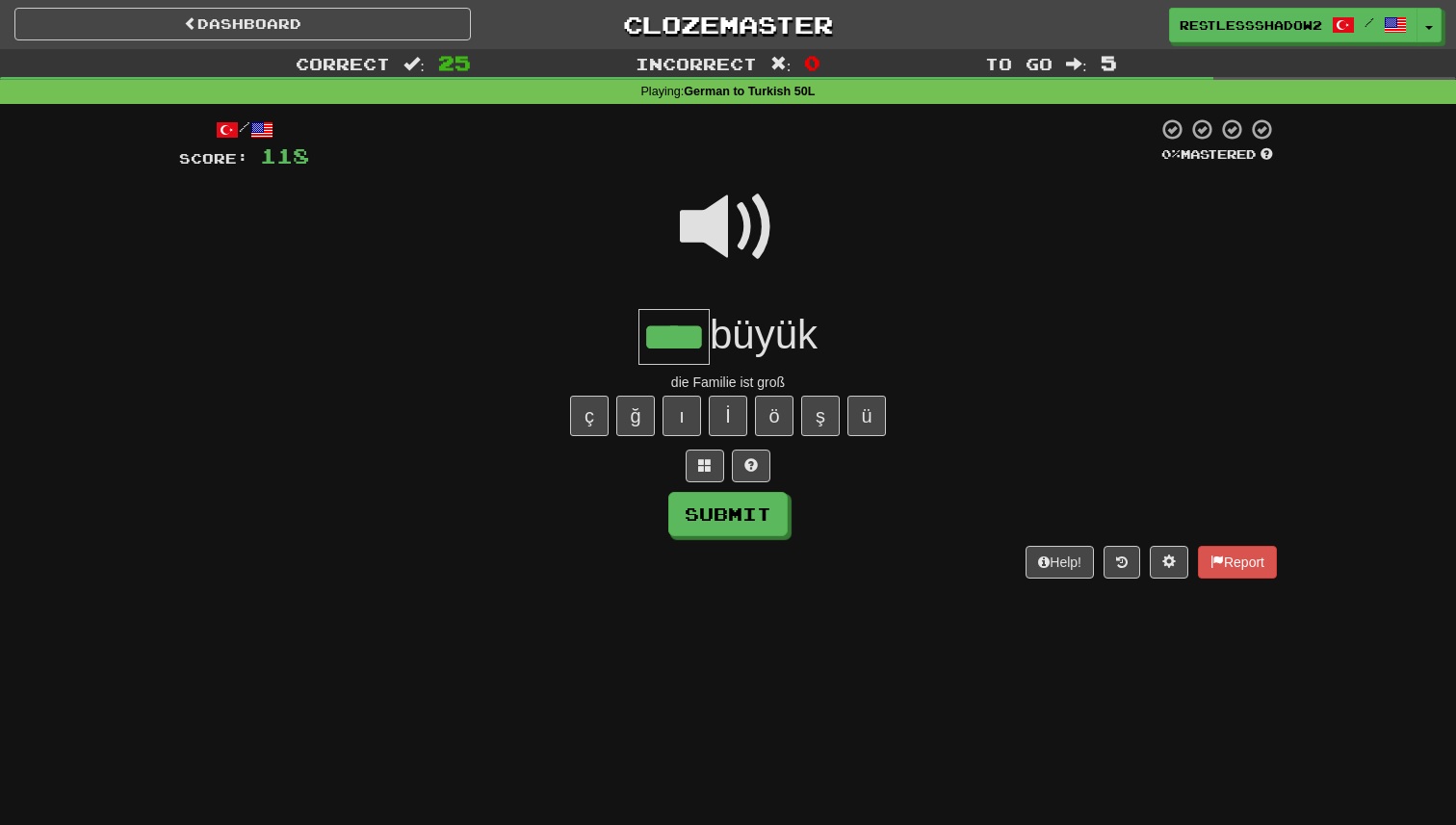 type on "****" 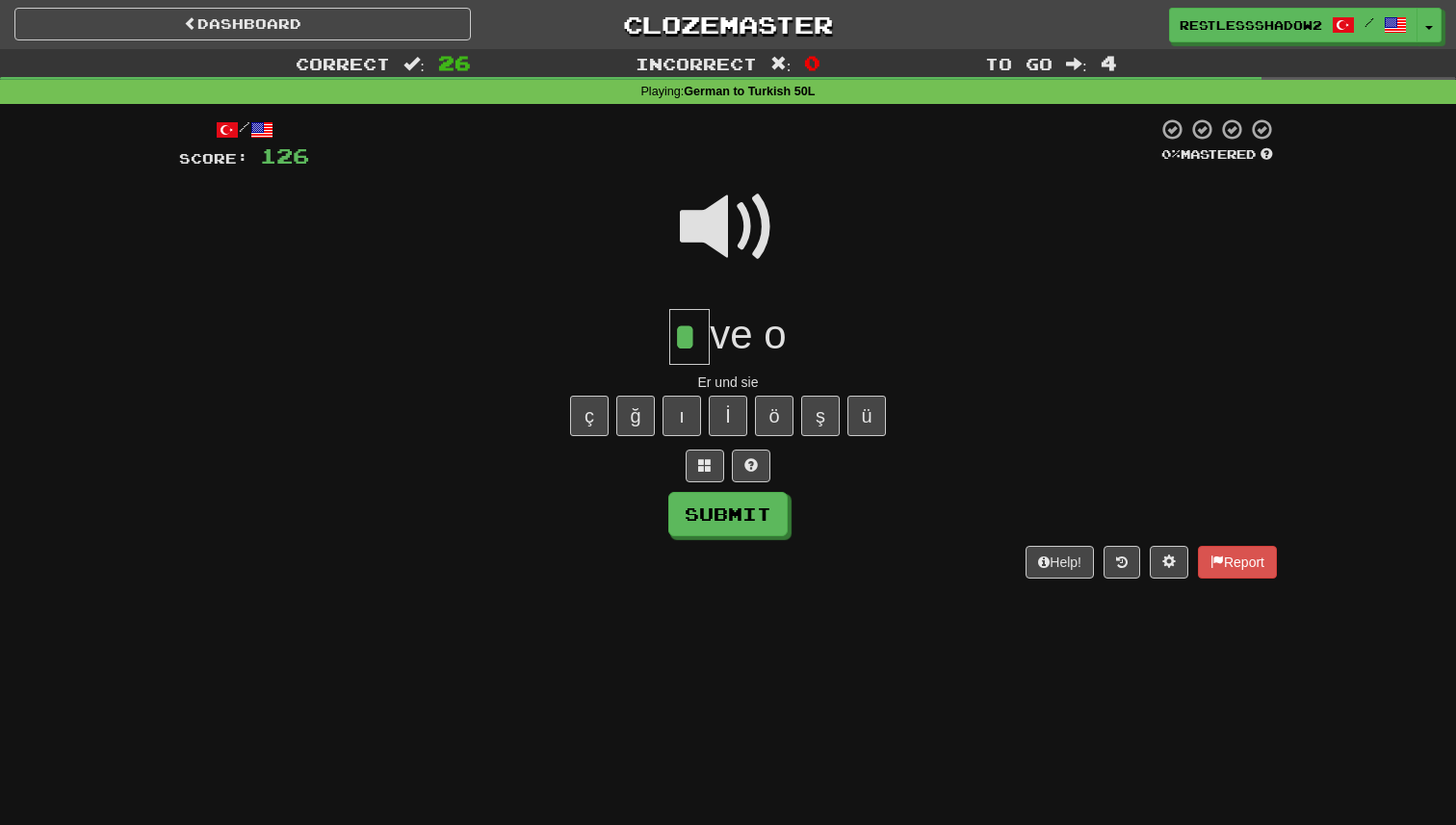 type on "*" 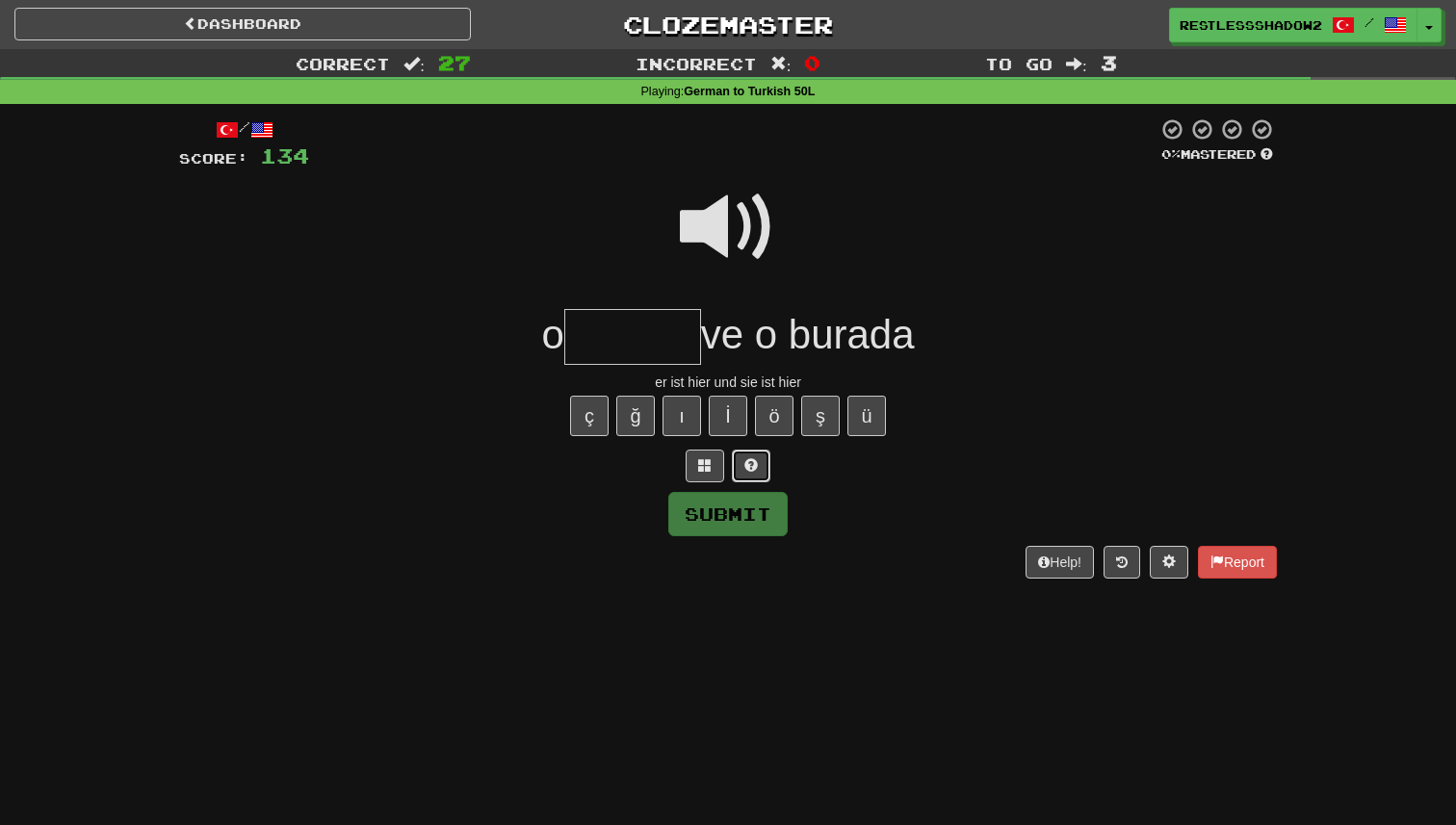 click at bounding box center (751, 465) 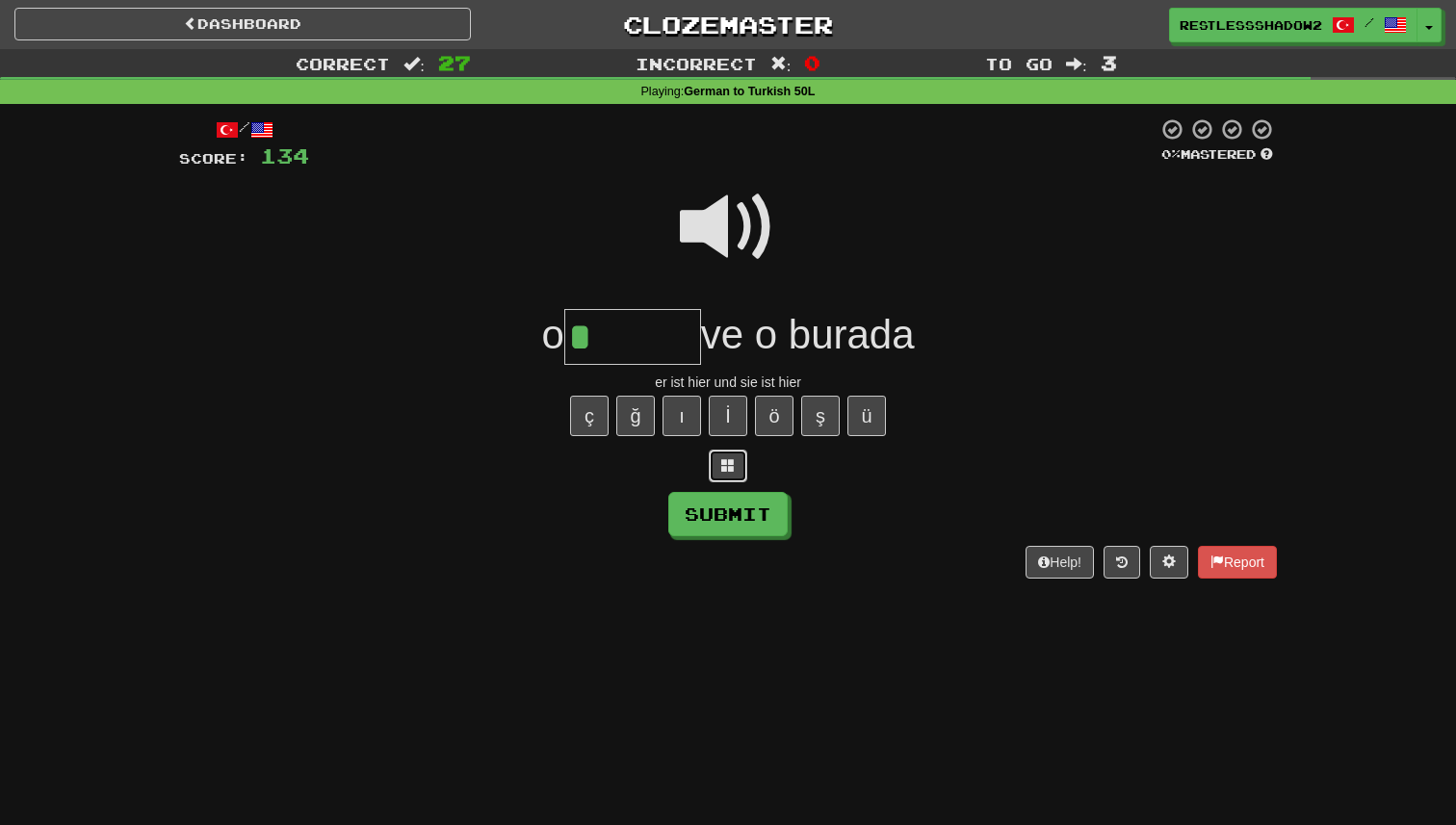 click at bounding box center (728, 465) 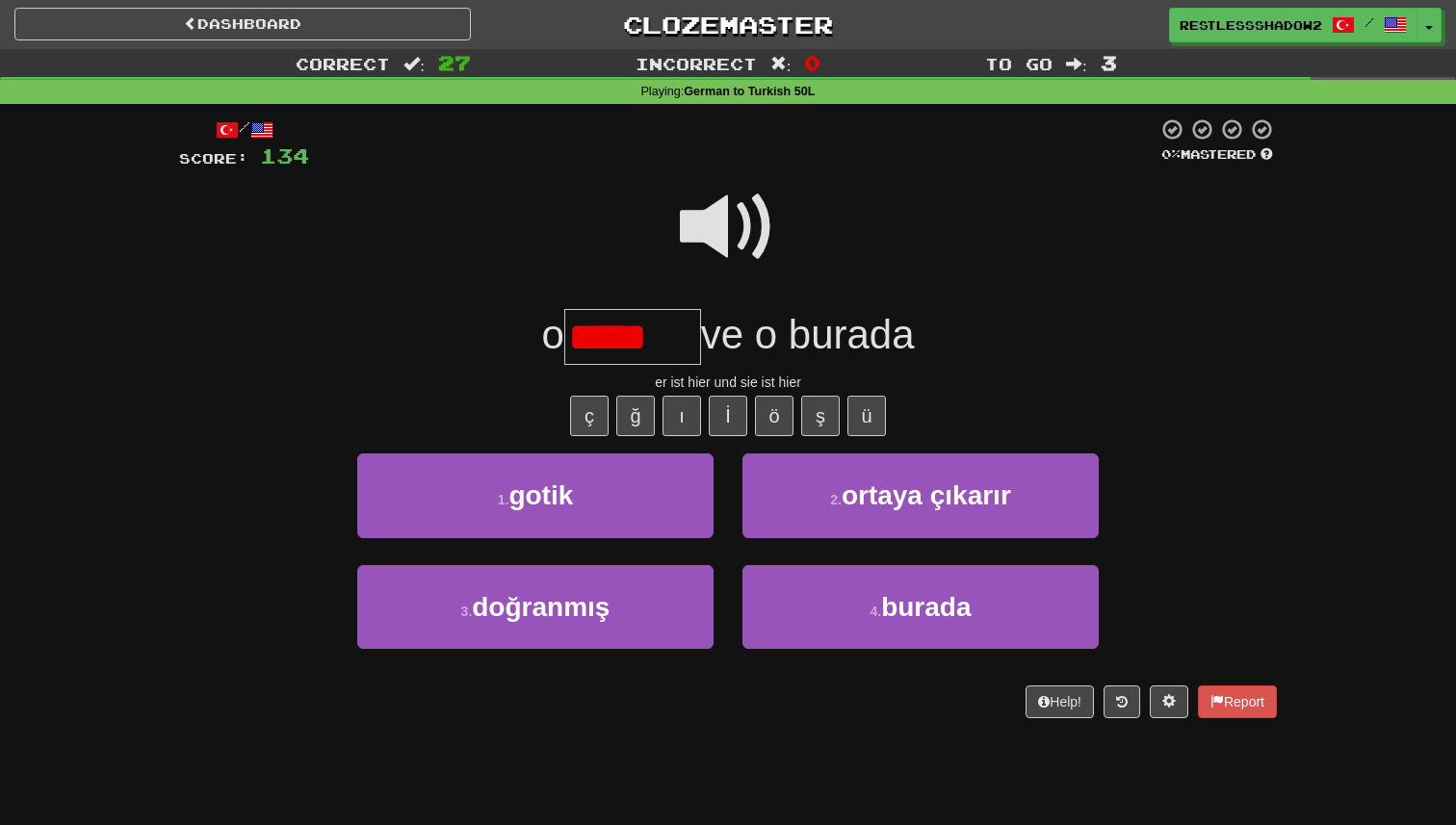 type on "******" 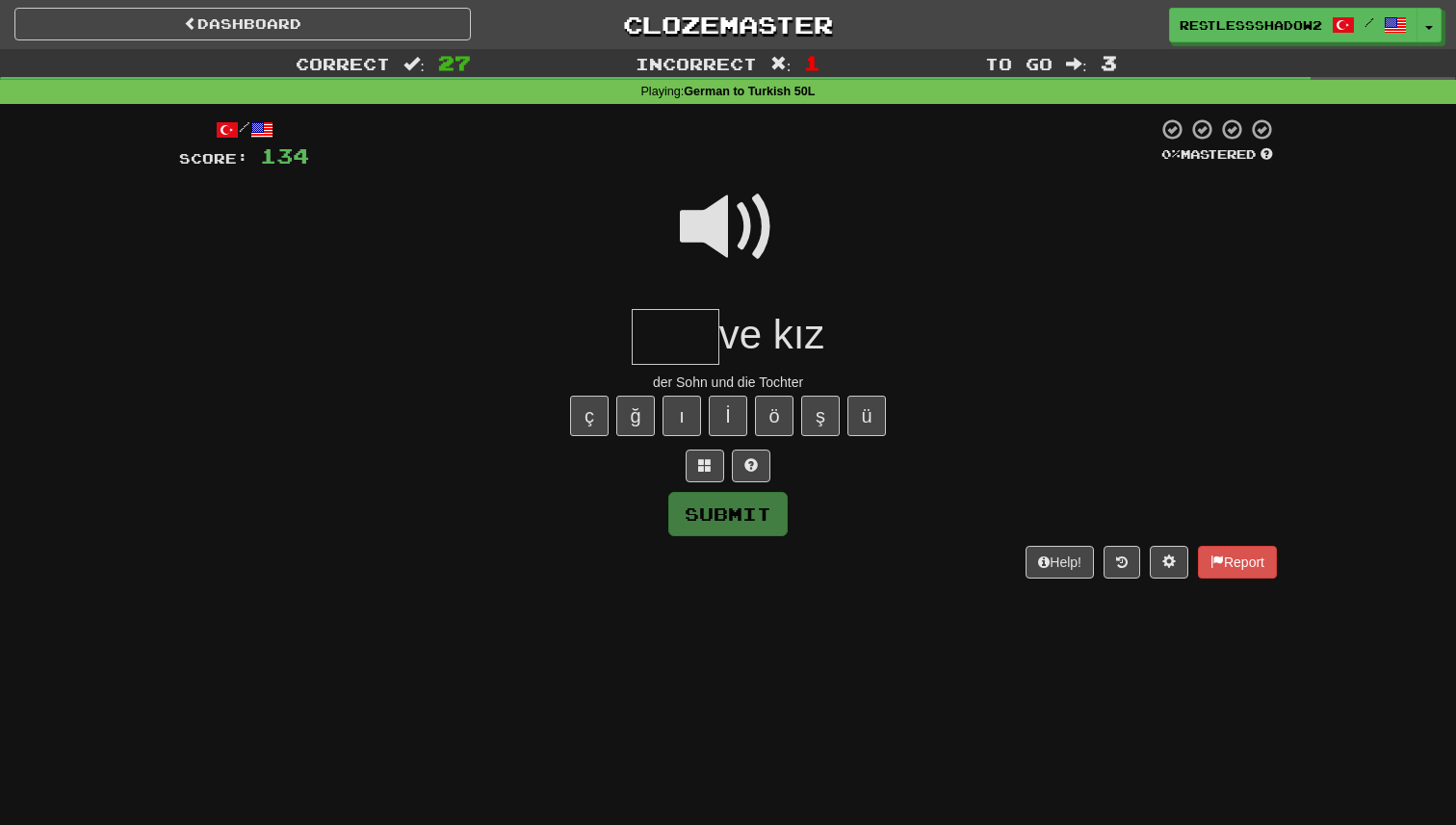 click at bounding box center (728, 227) 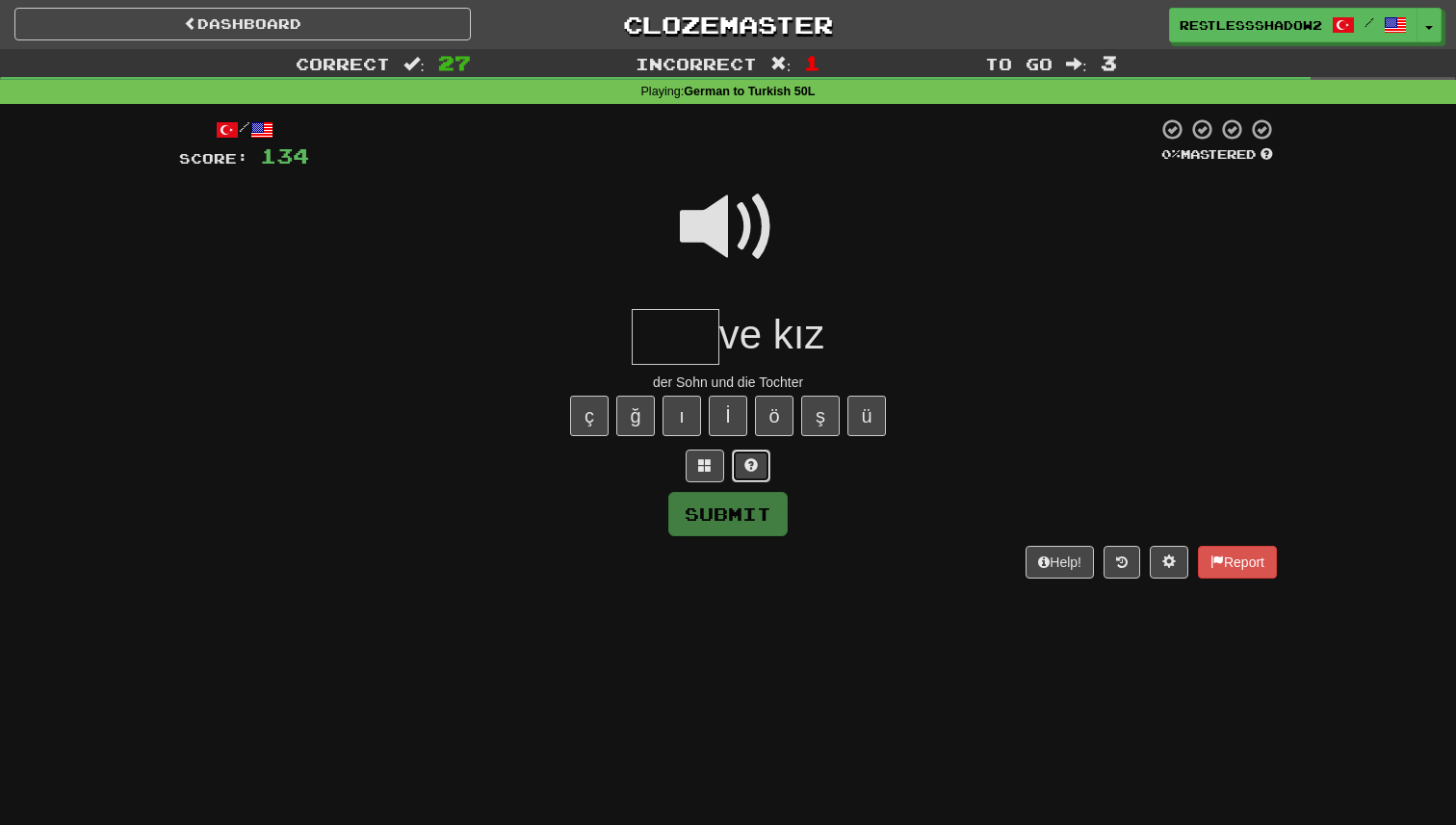 click at bounding box center [751, 465] 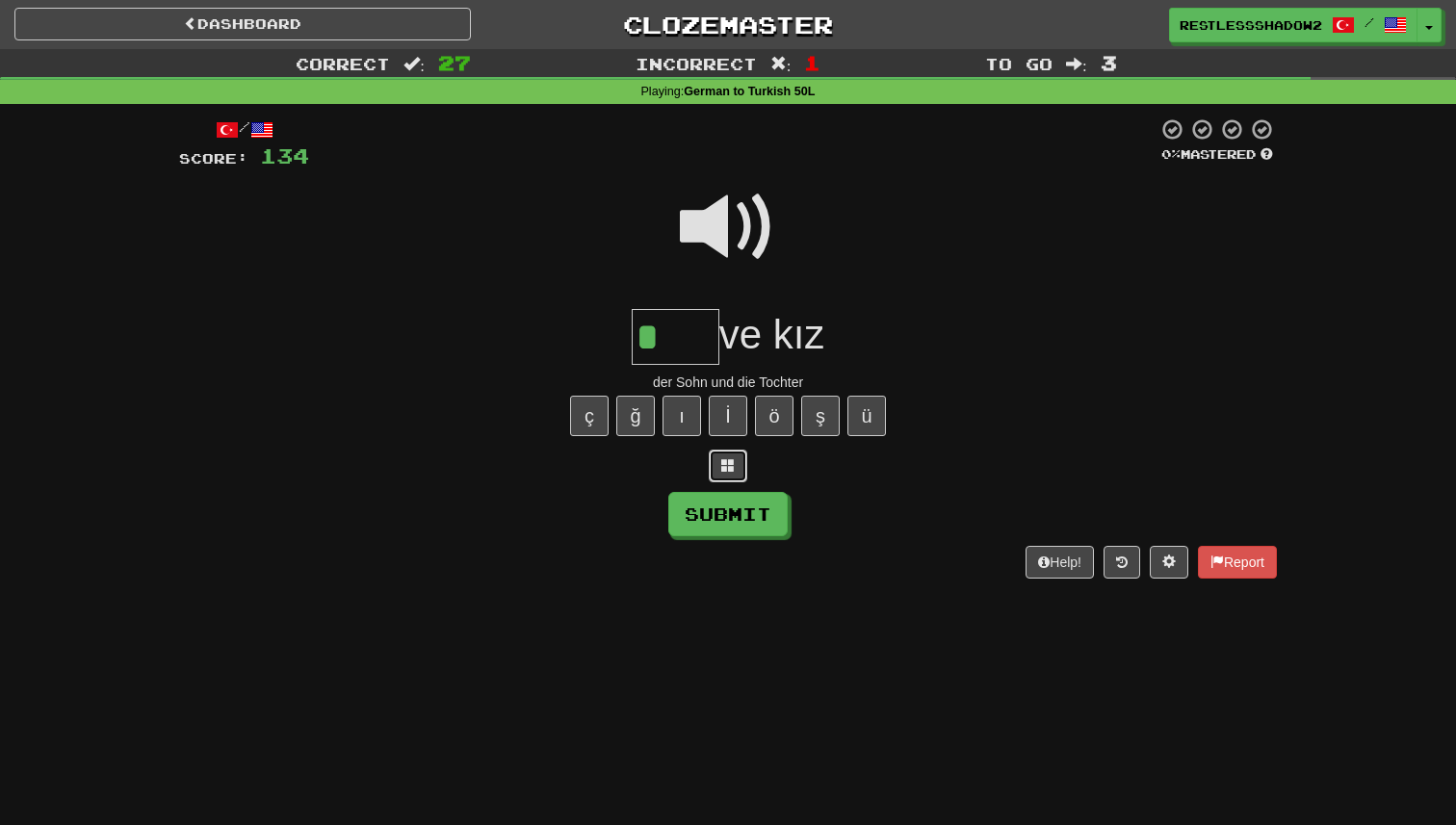 click at bounding box center [728, 466] 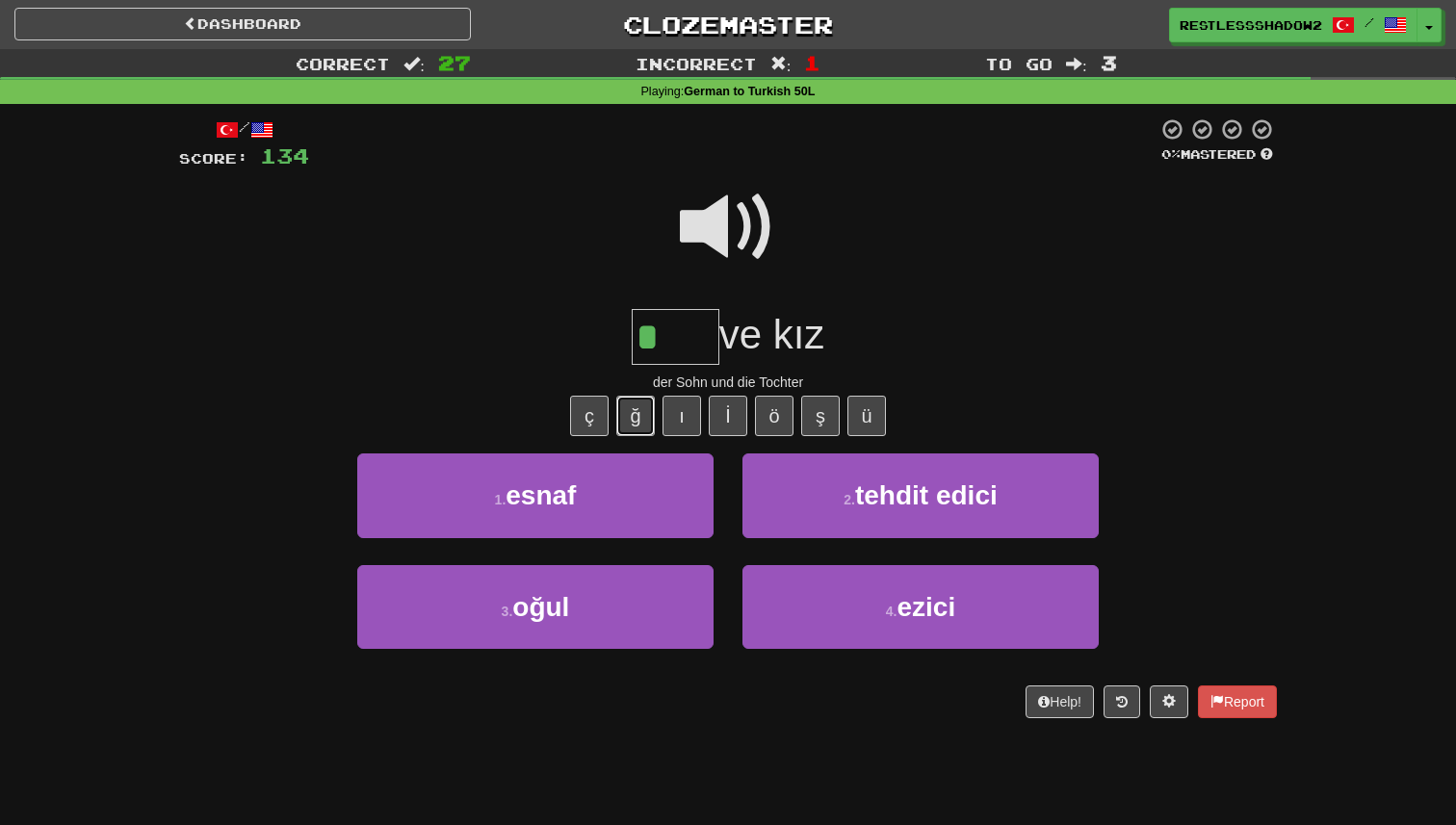 click on "ğ" at bounding box center [636, 416] 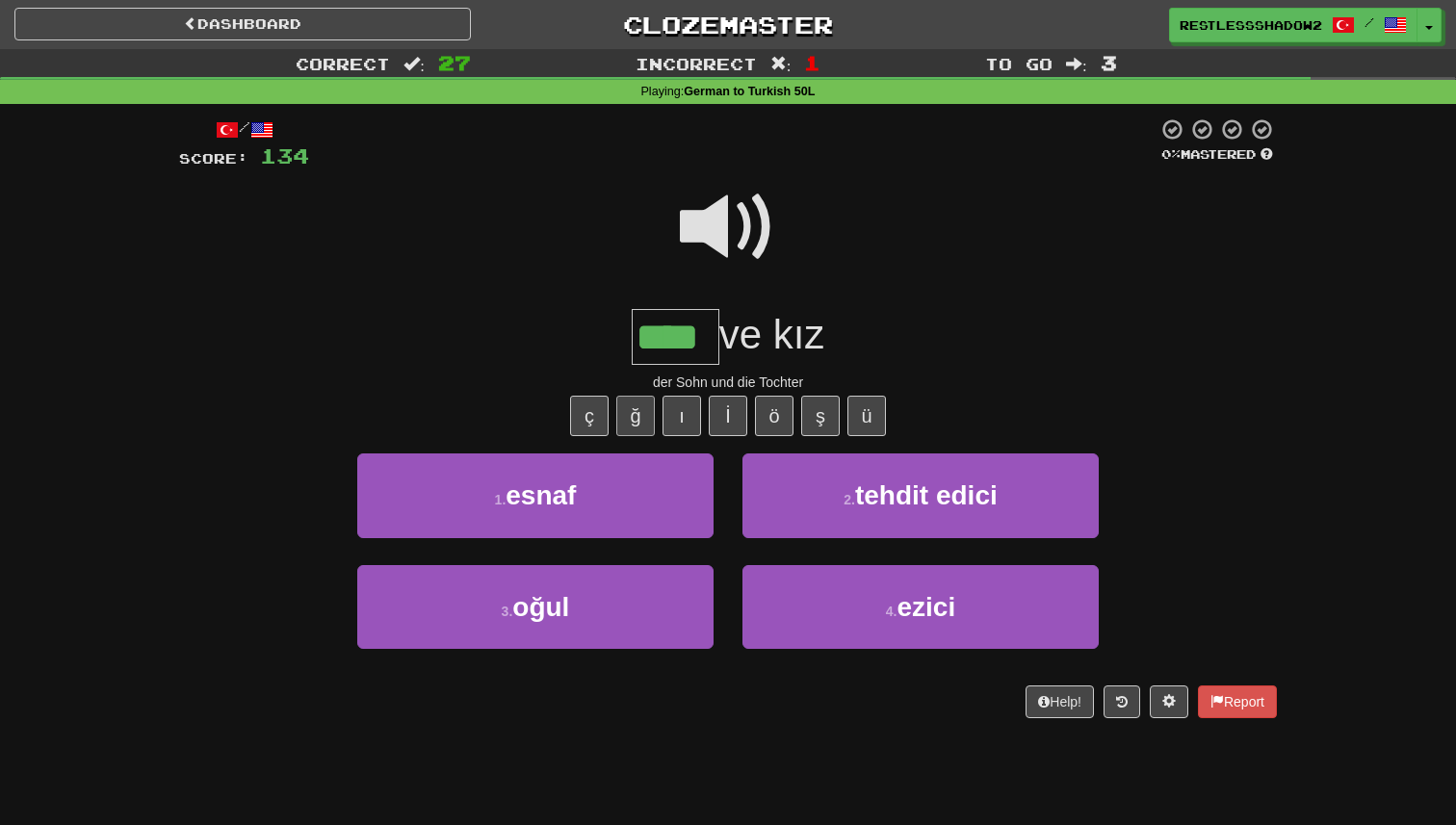 type on "****" 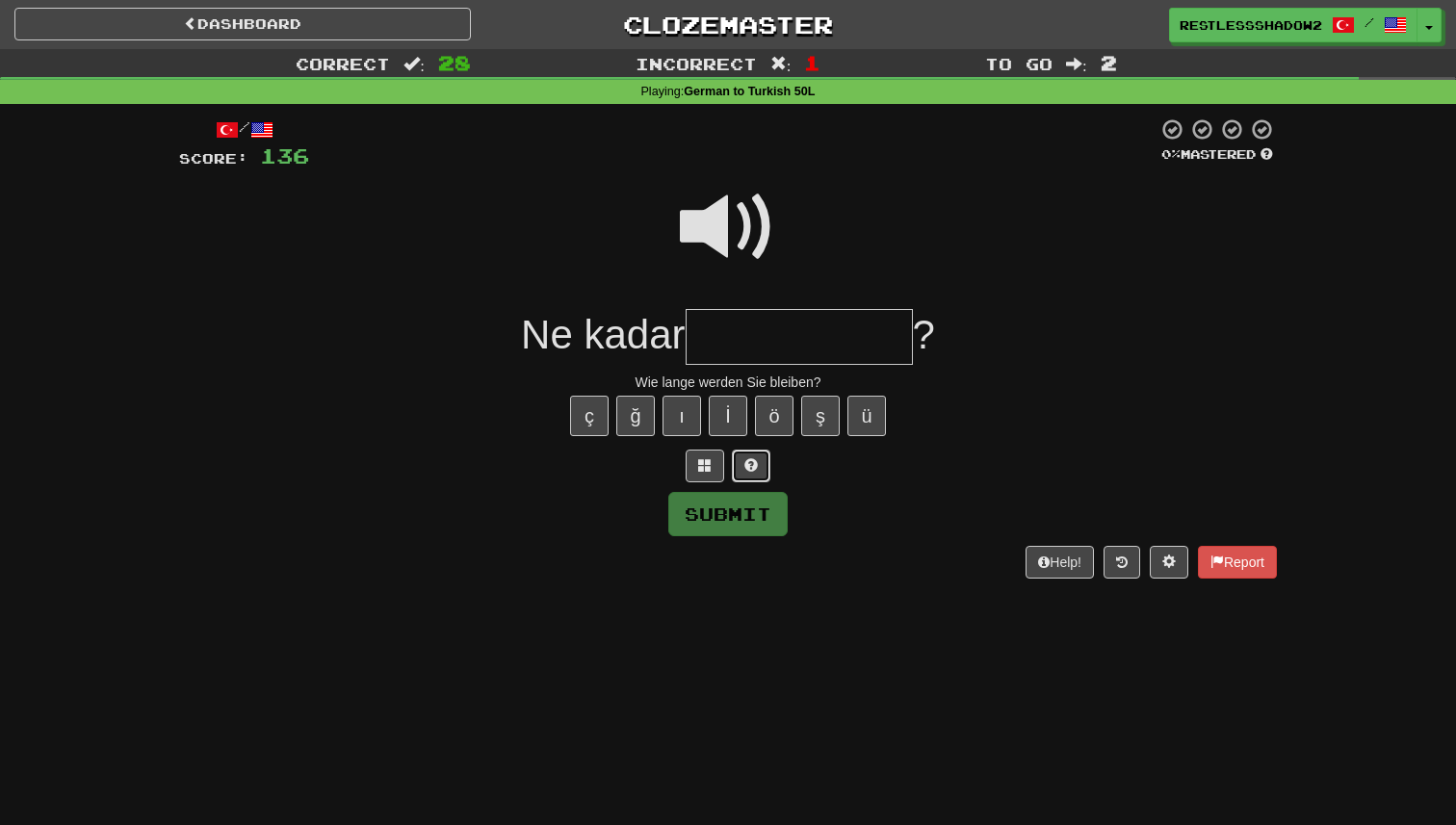 click at bounding box center [751, 466] 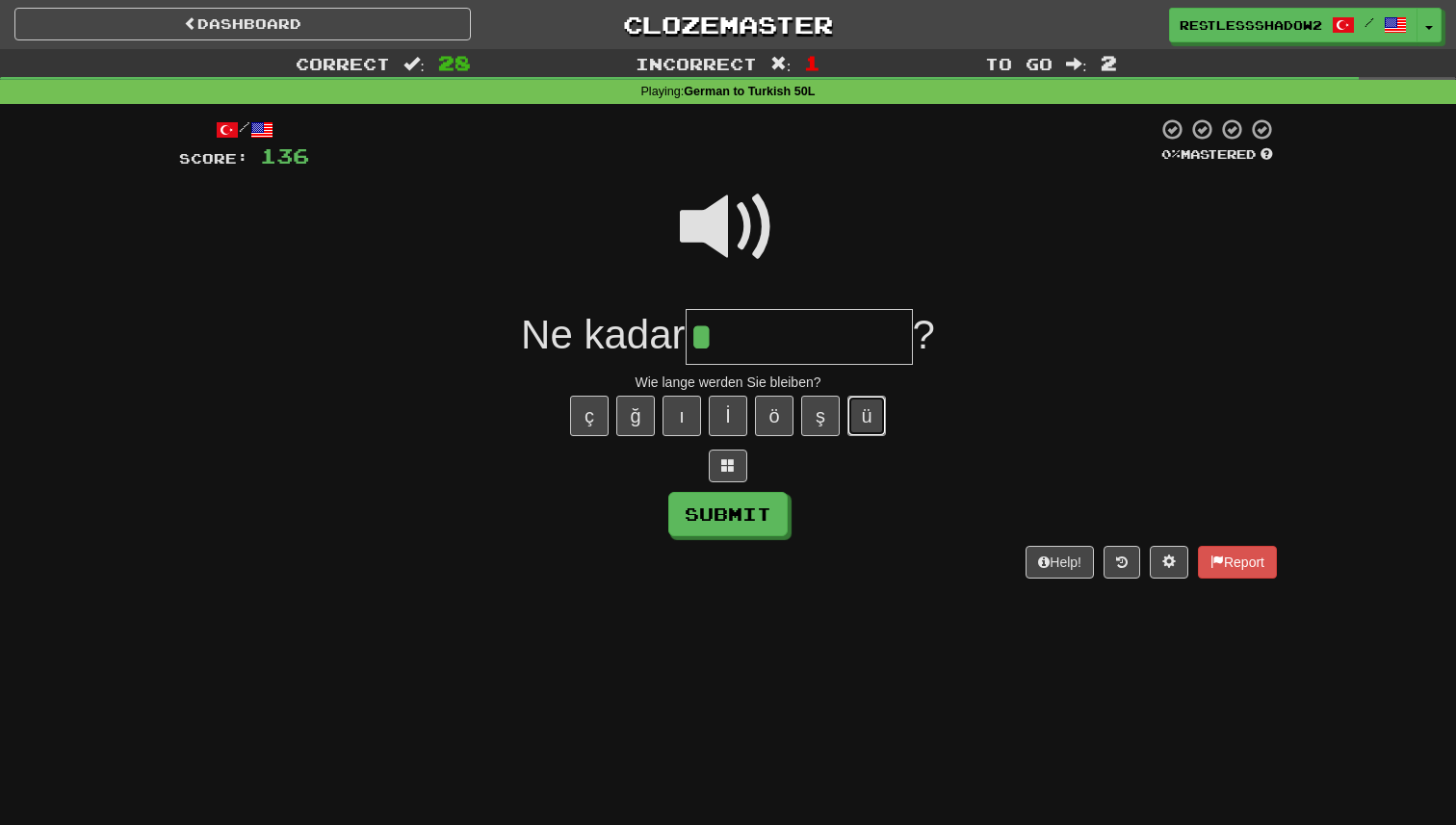 click on "ü" at bounding box center [867, 416] 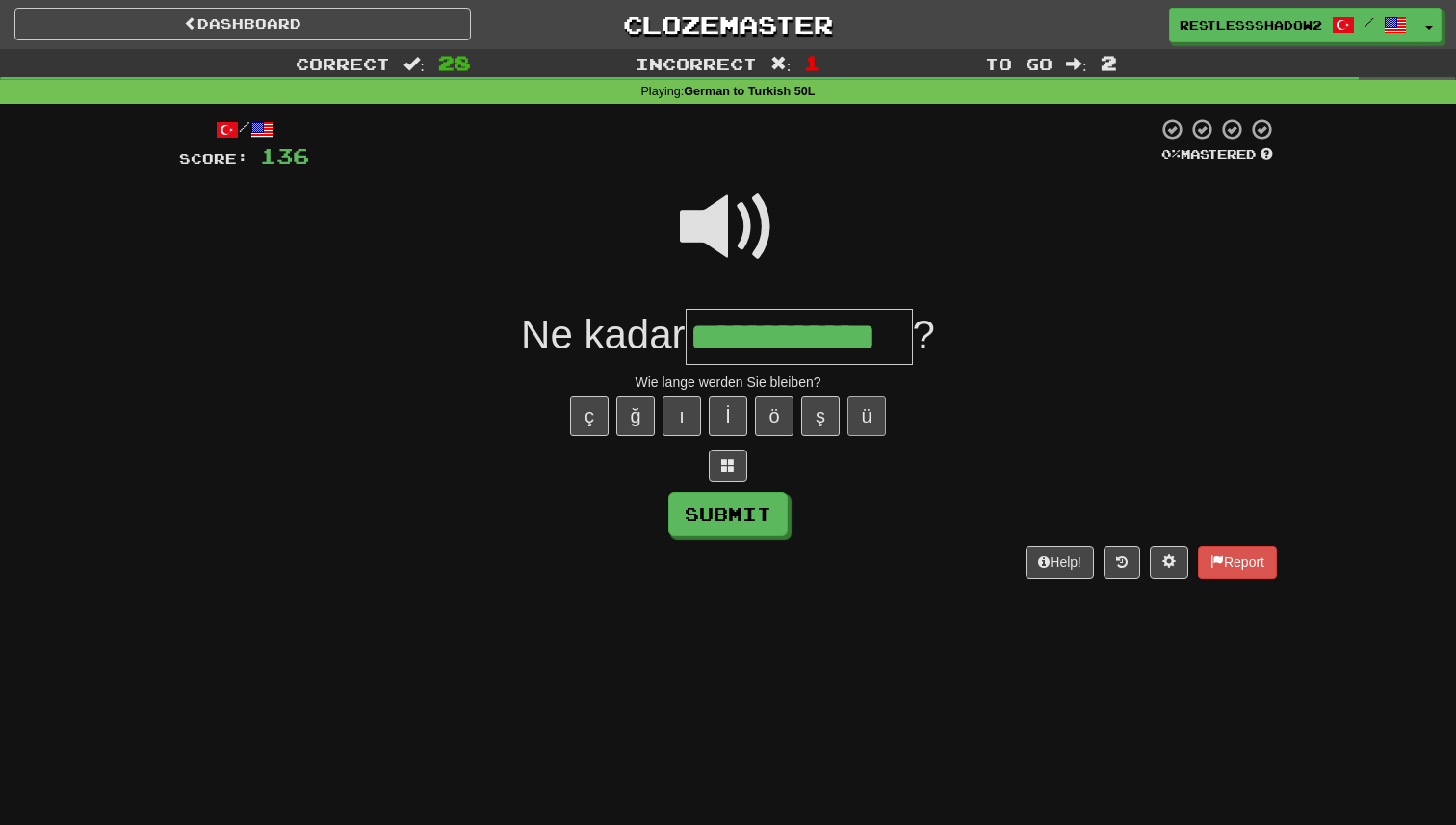 type on "**********" 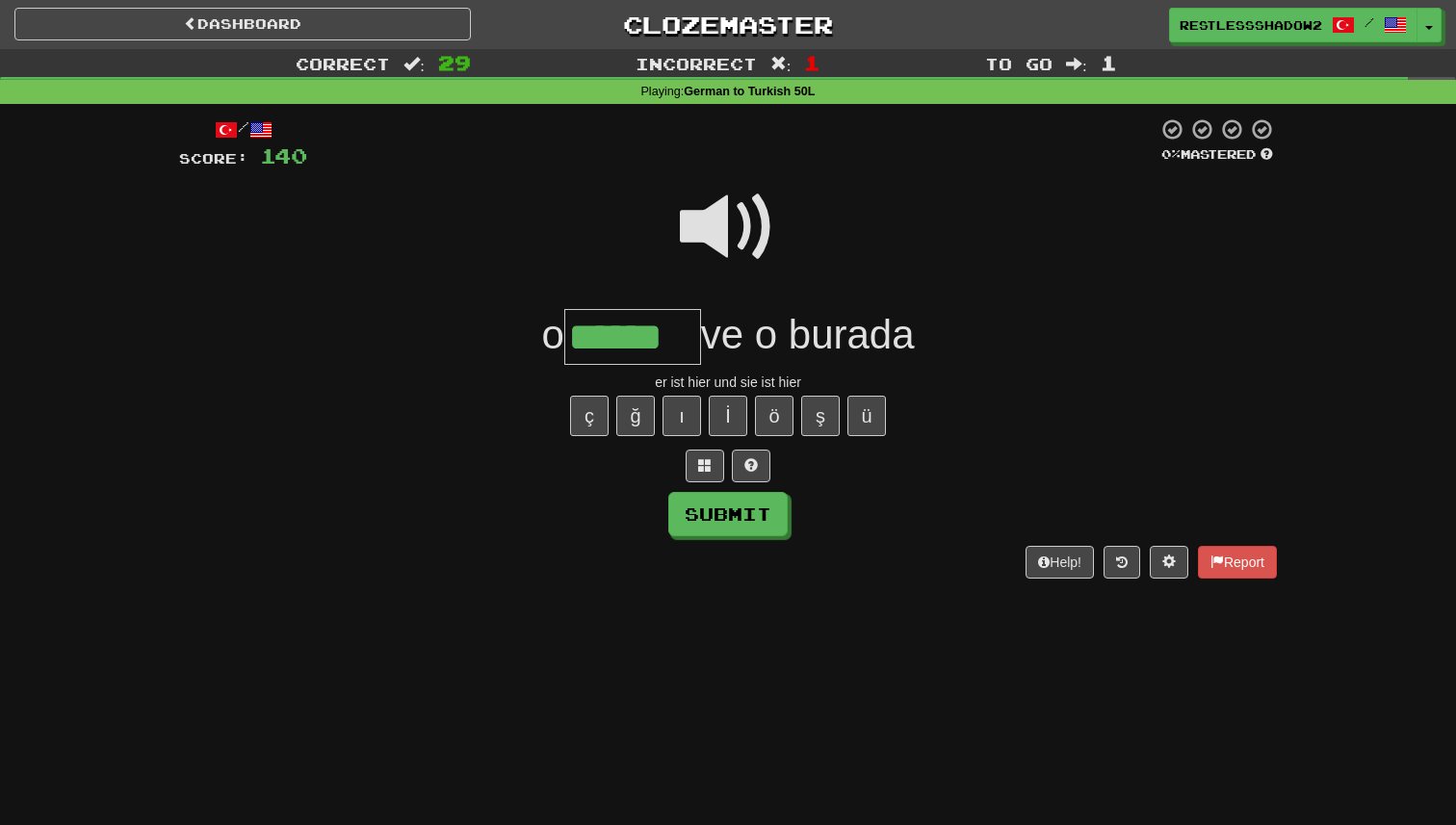type on "******" 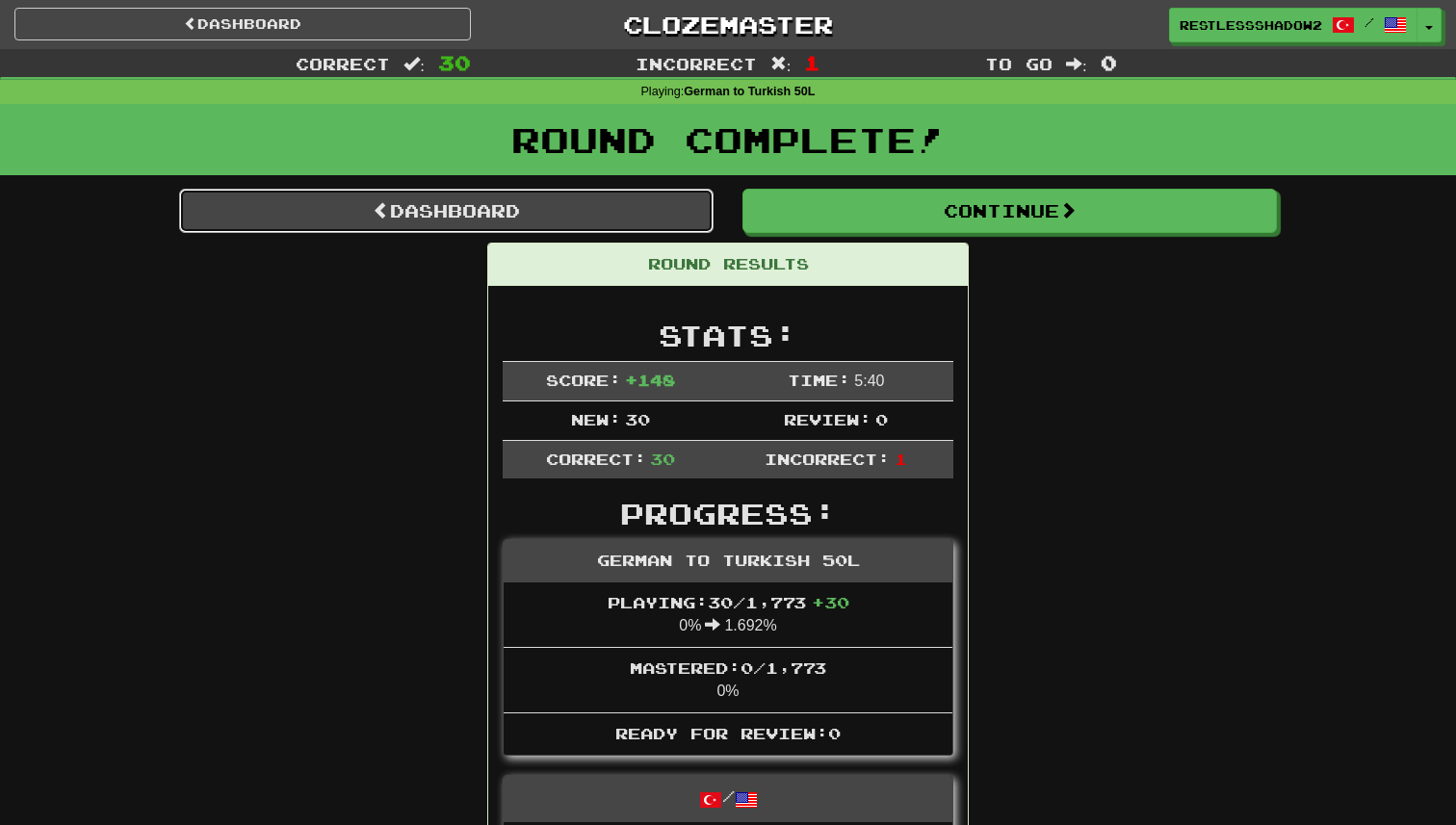 click on "Dashboard" at bounding box center [446, 211] 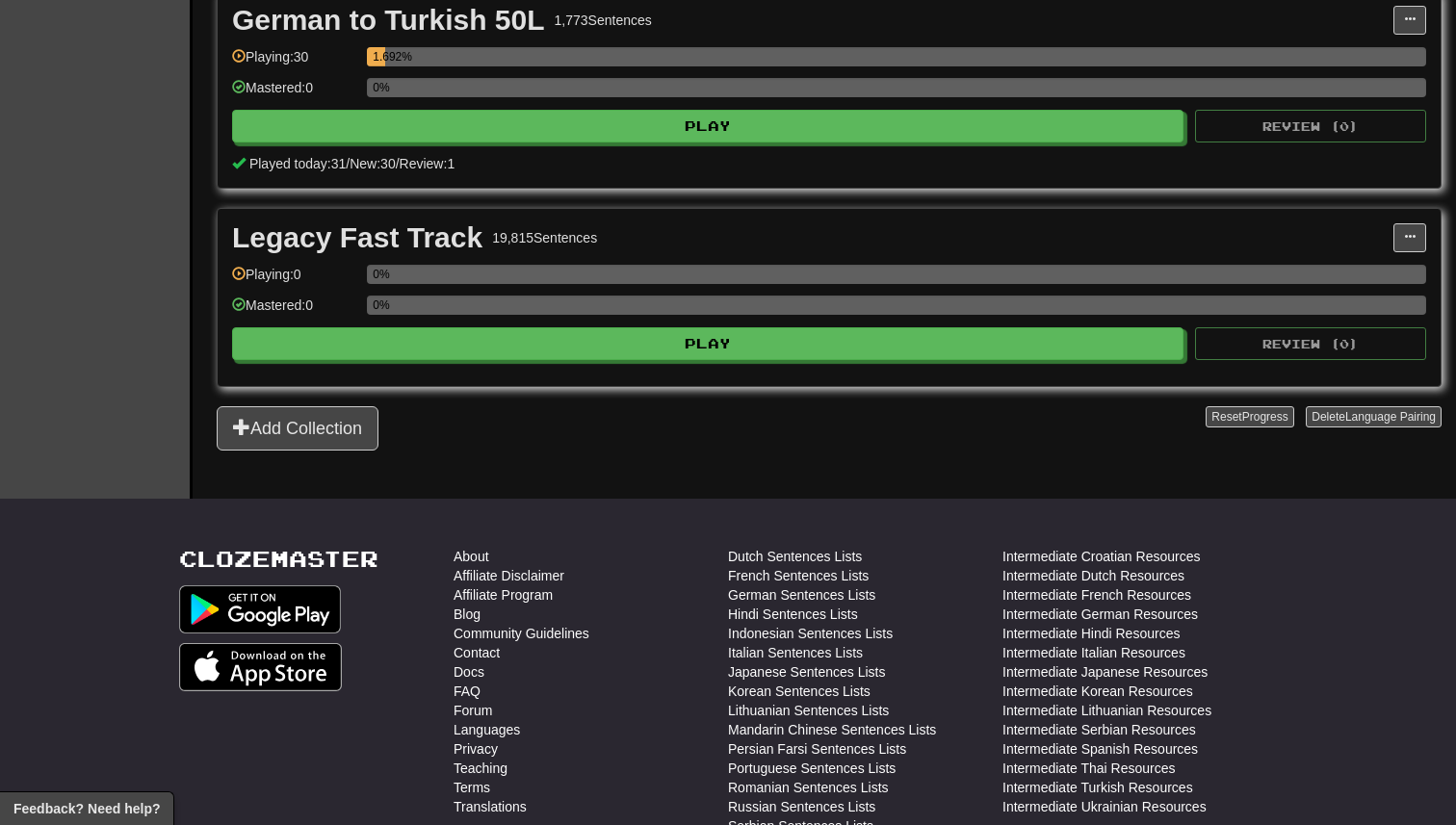 scroll, scrollTop: 1737, scrollLeft: 0, axis: vertical 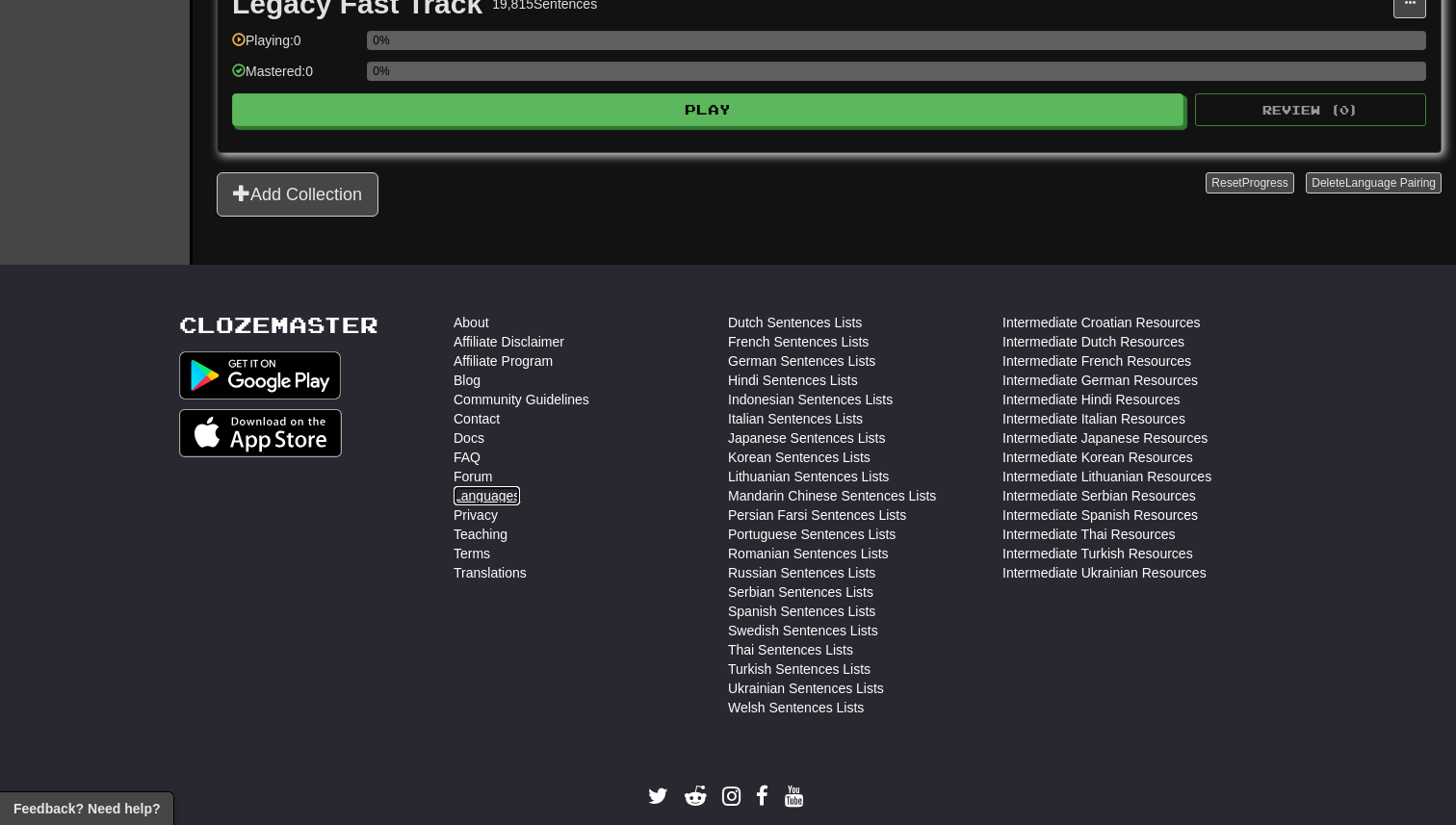 click on "Languages" at bounding box center [486, 496] 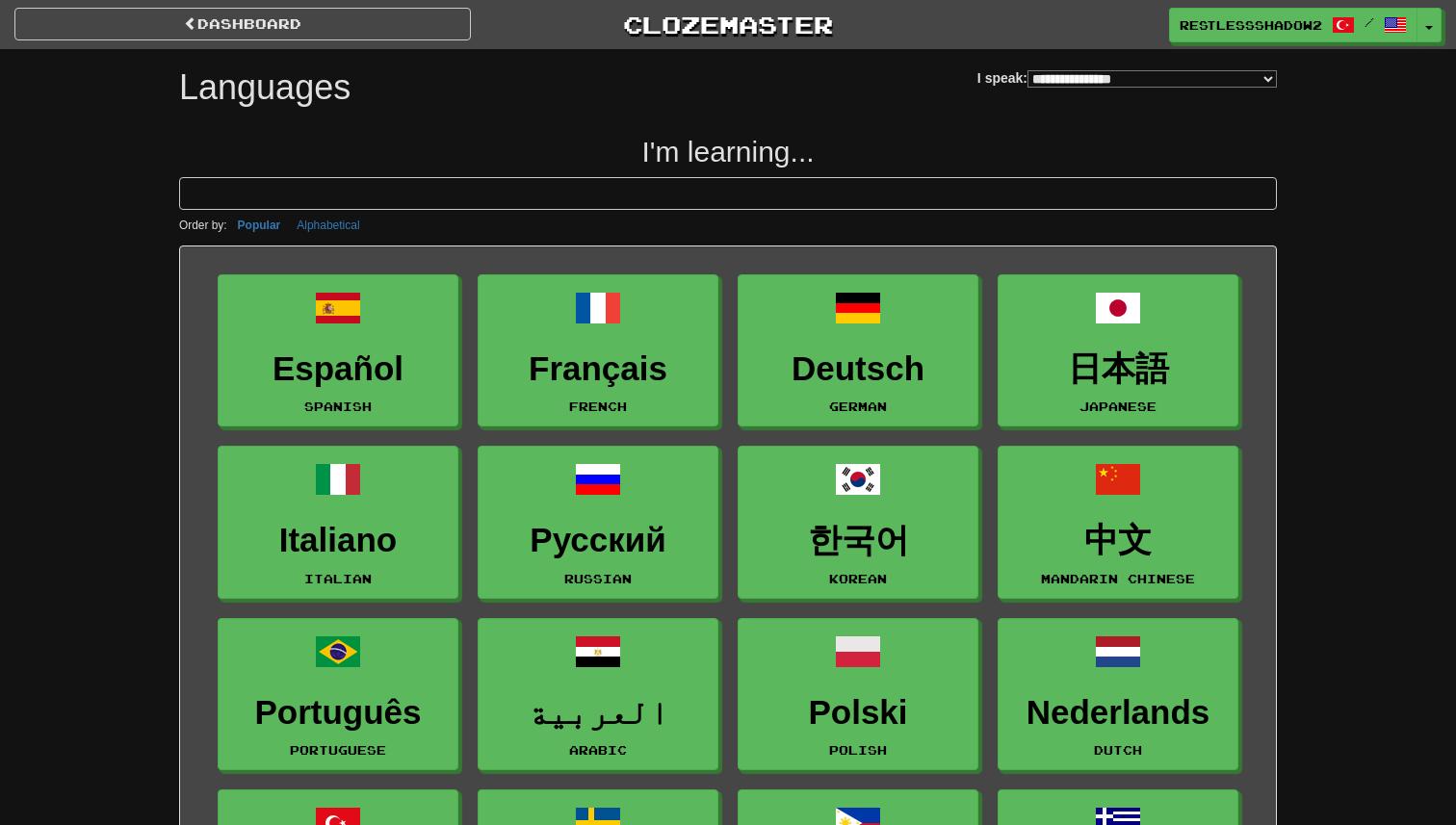 select on "*******" 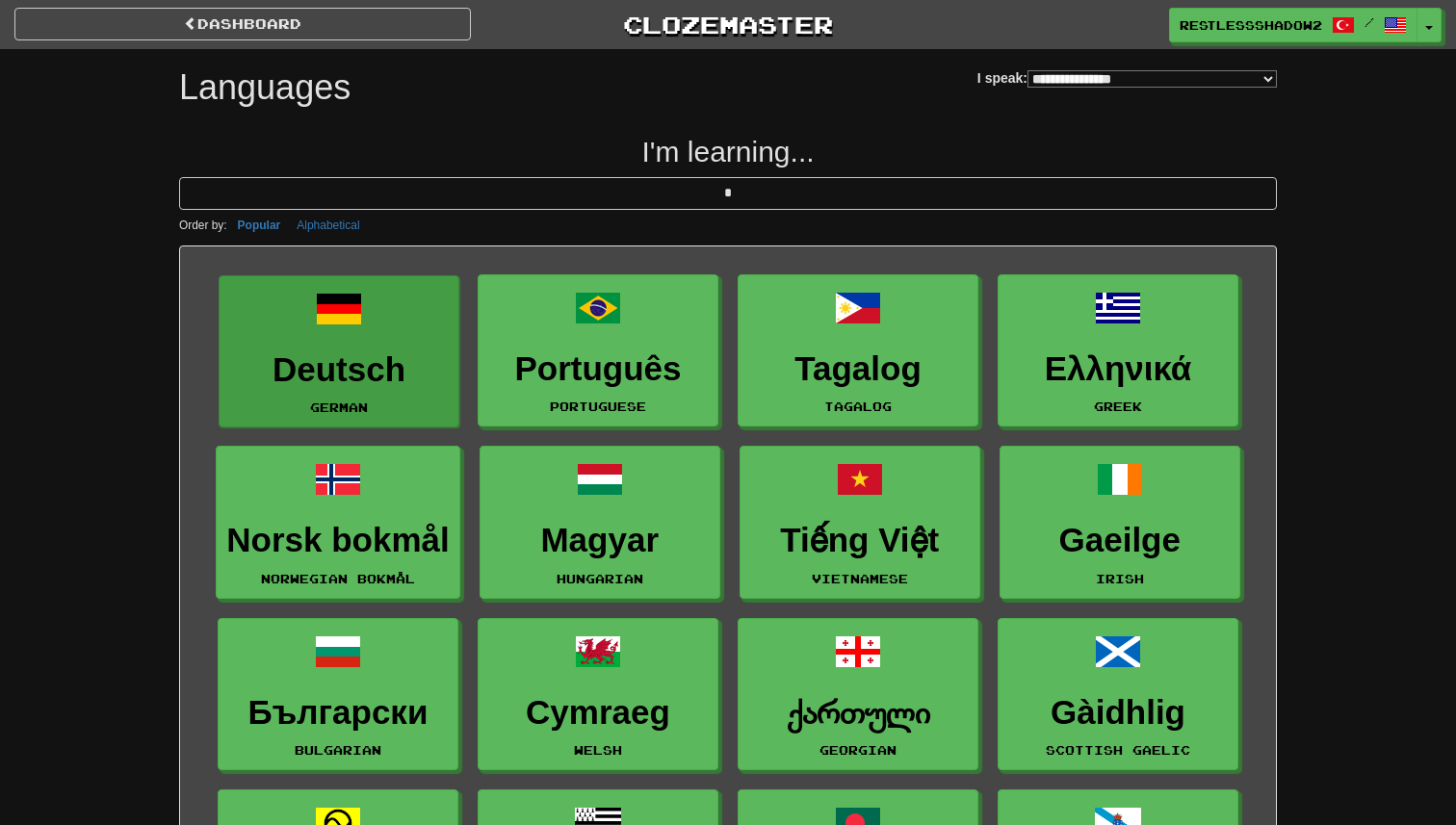 type on "*" 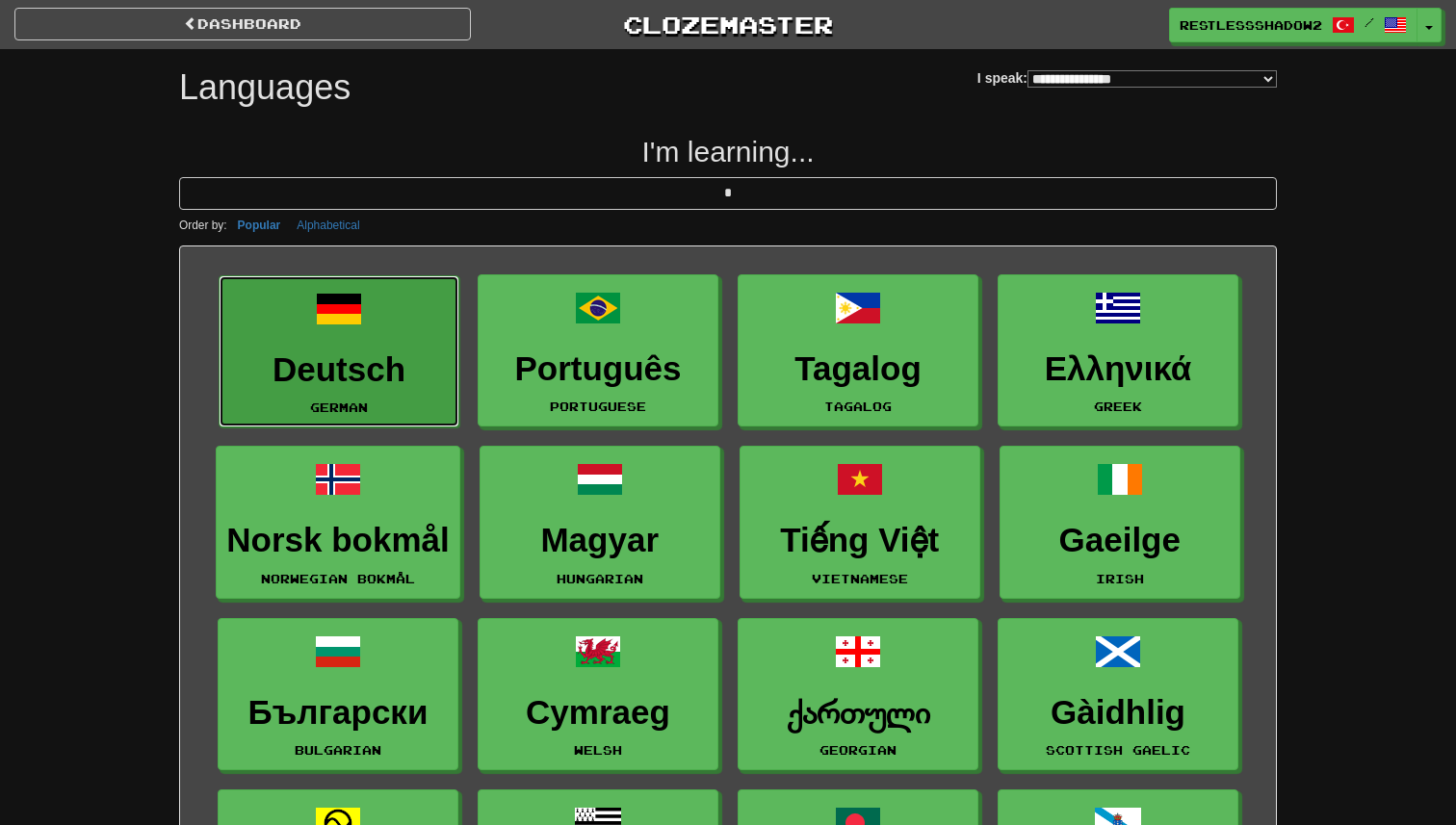 click on "Deutsch German" at bounding box center (339, 351) 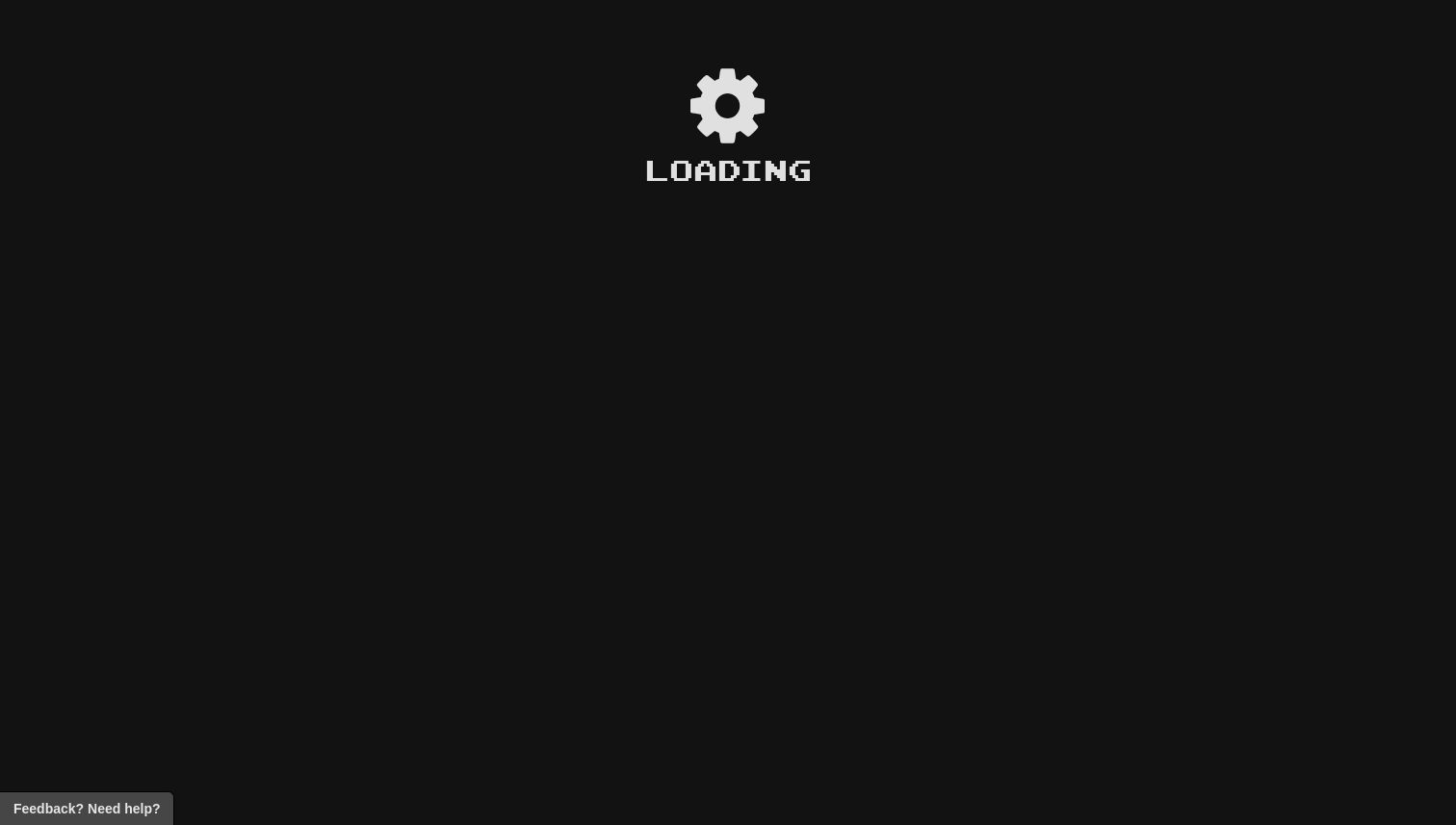 scroll, scrollTop: 0, scrollLeft: 0, axis: both 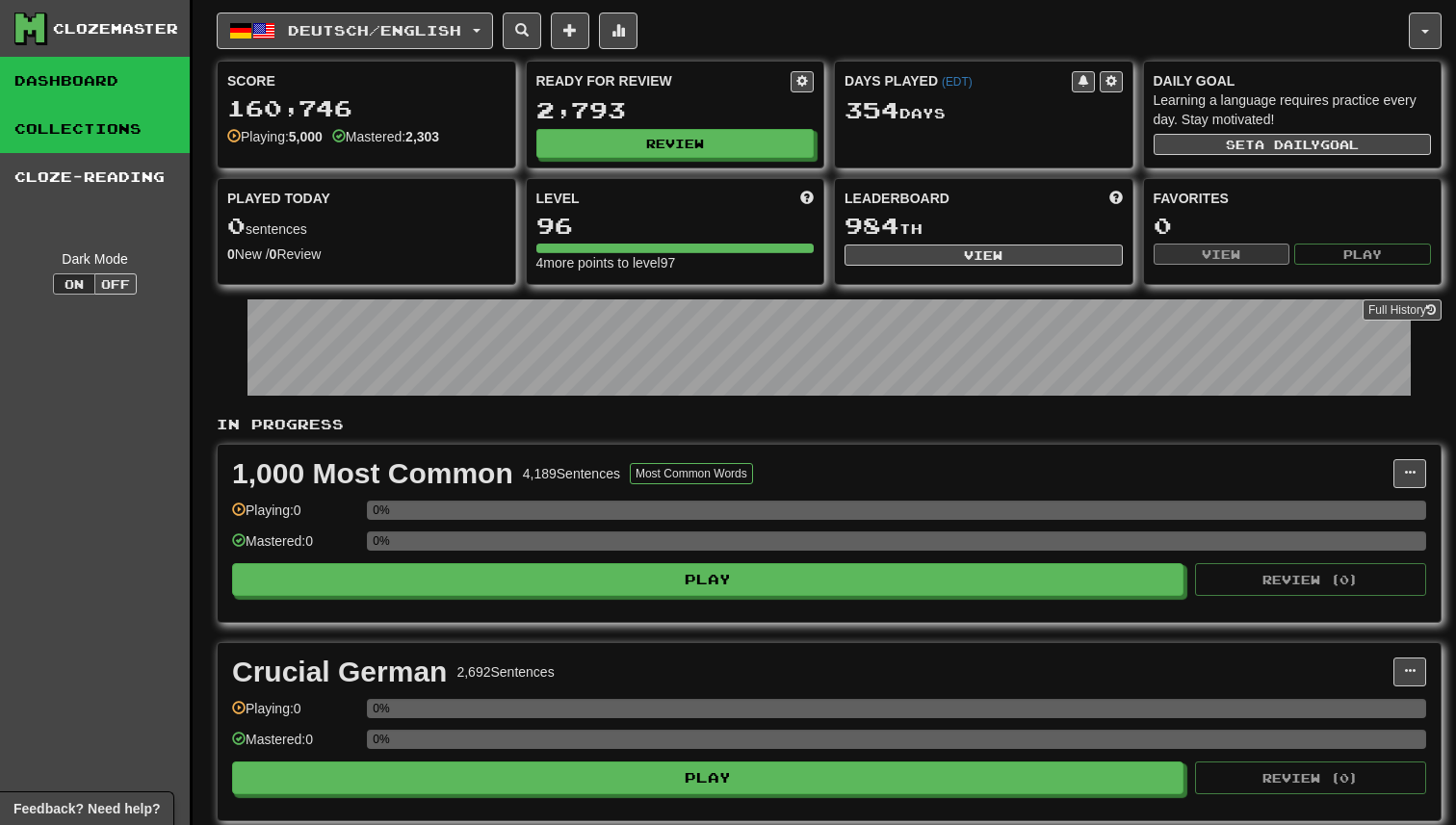 click on "Collections" at bounding box center [94, 129] 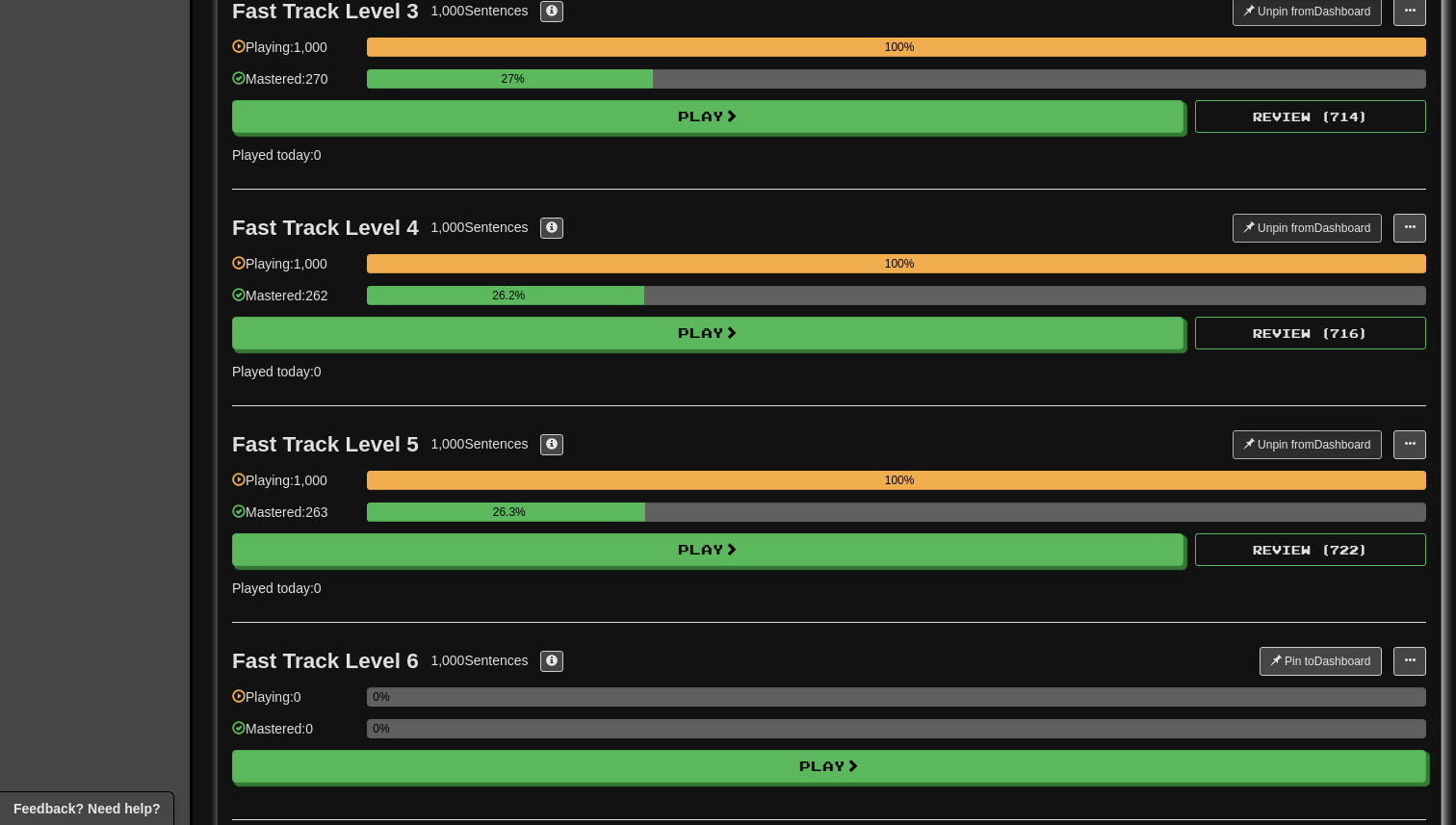 scroll, scrollTop: 0, scrollLeft: 0, axis: both 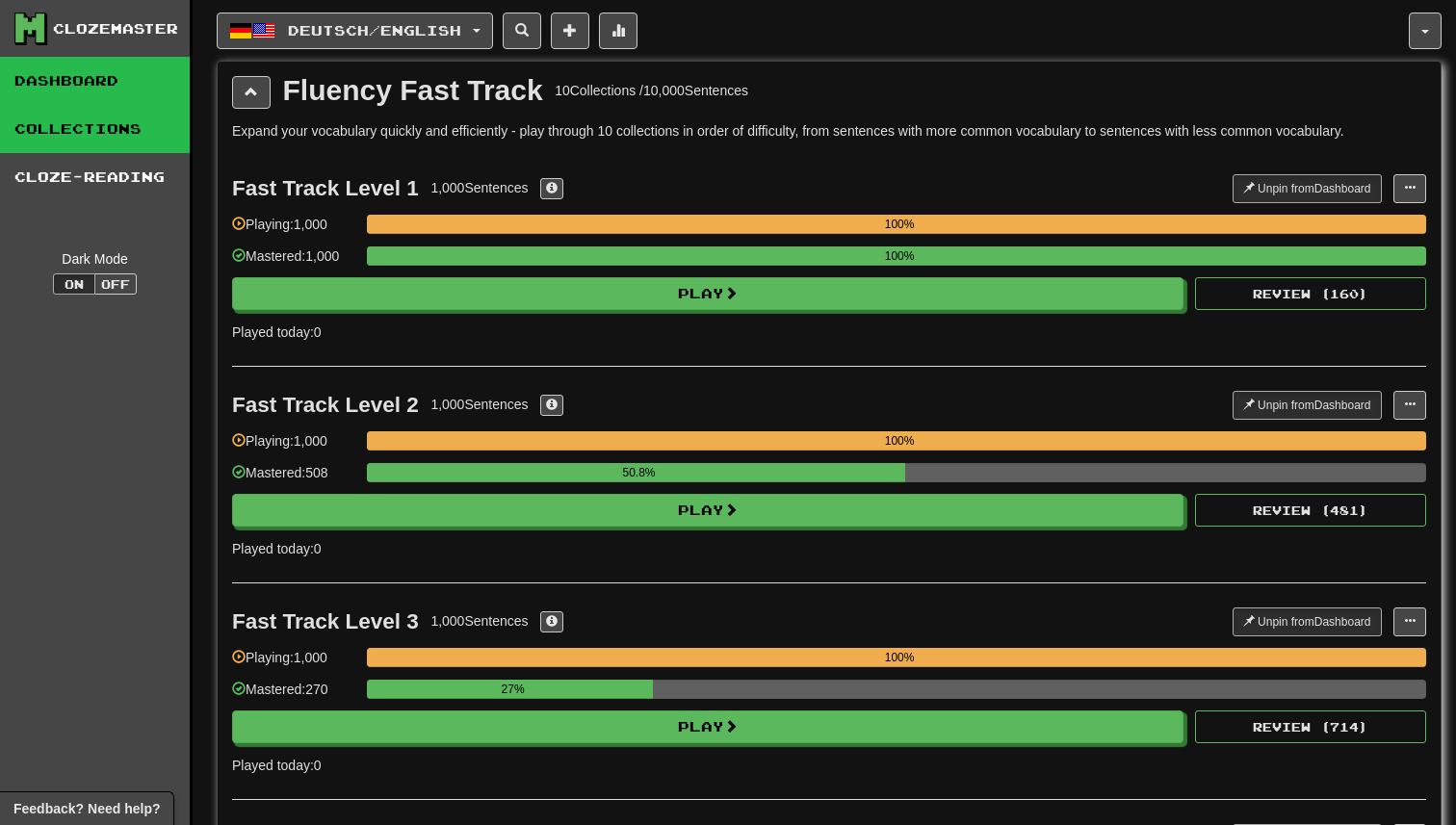 click on "Dashboard" at bounding box center (94, 81) 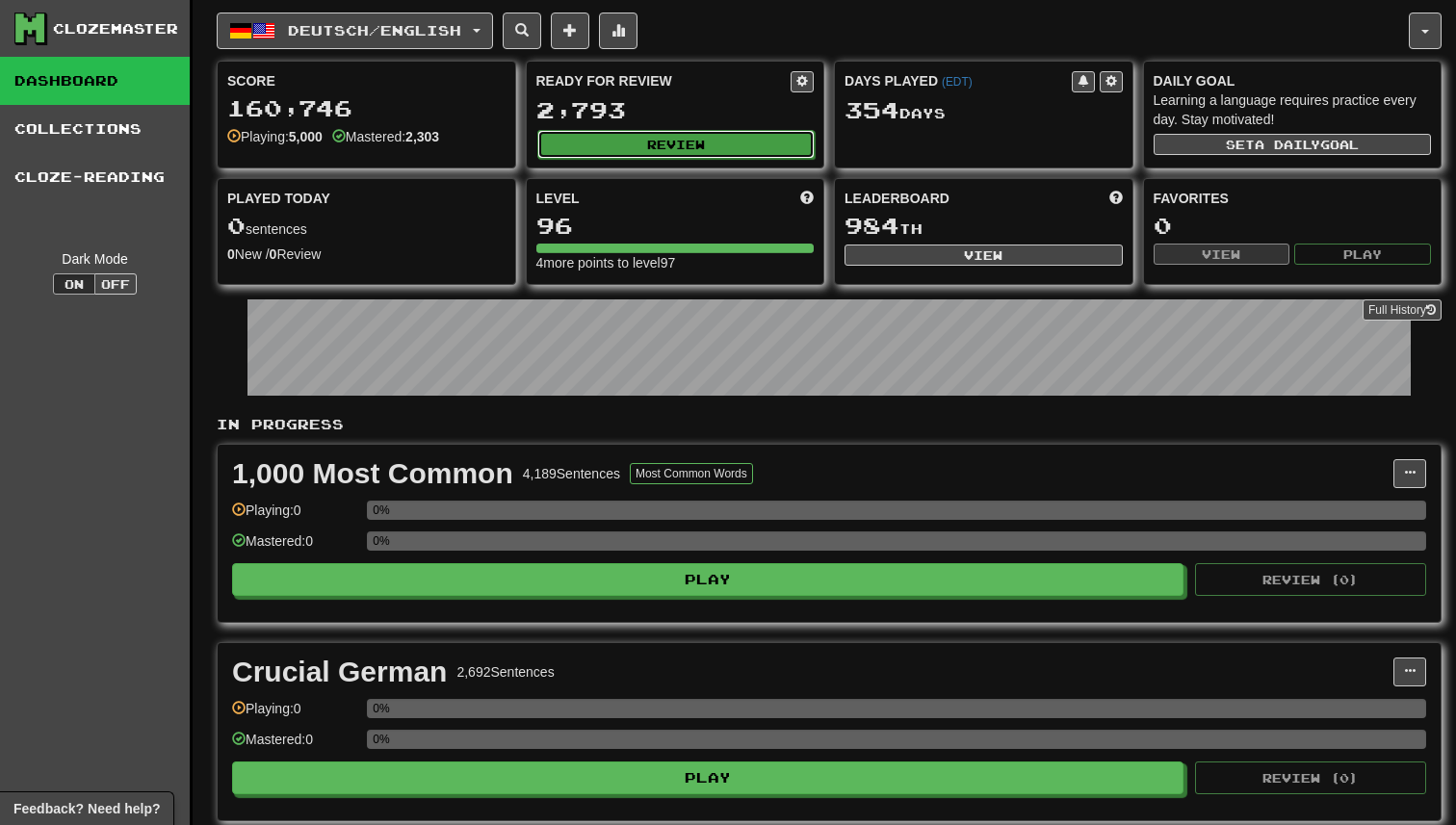 click on "Review" at bounding box center [676, 144] 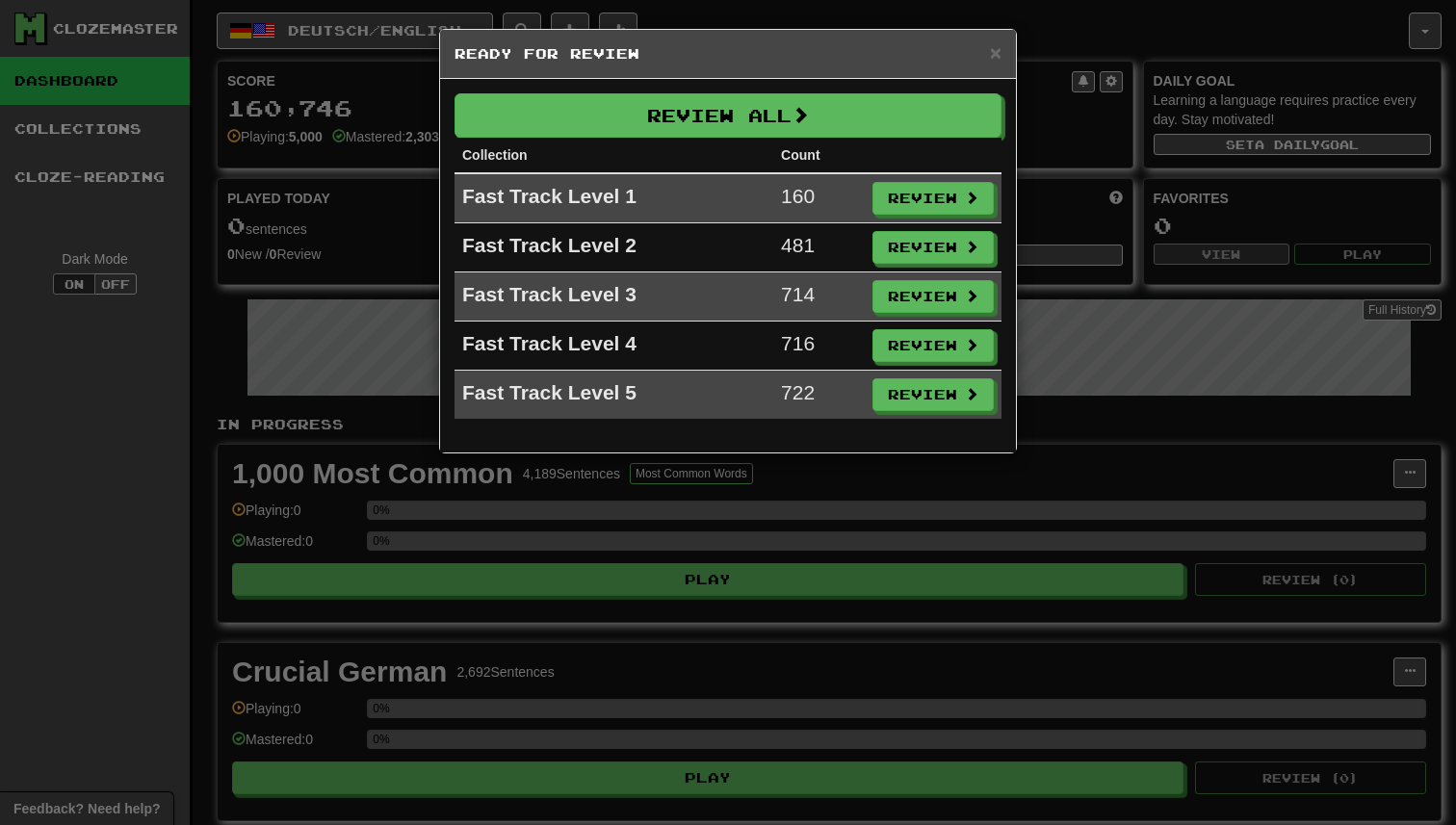 click on "× Ready for Review Review All  Collection Count Fast Track Level 1 160 Review Fast Track Level 2 481 Review Fast Track Level 3 714 Review Fast Track Level 4 716 Review Fast Track Level 5 722 Review" at bounding box center [728, 412] 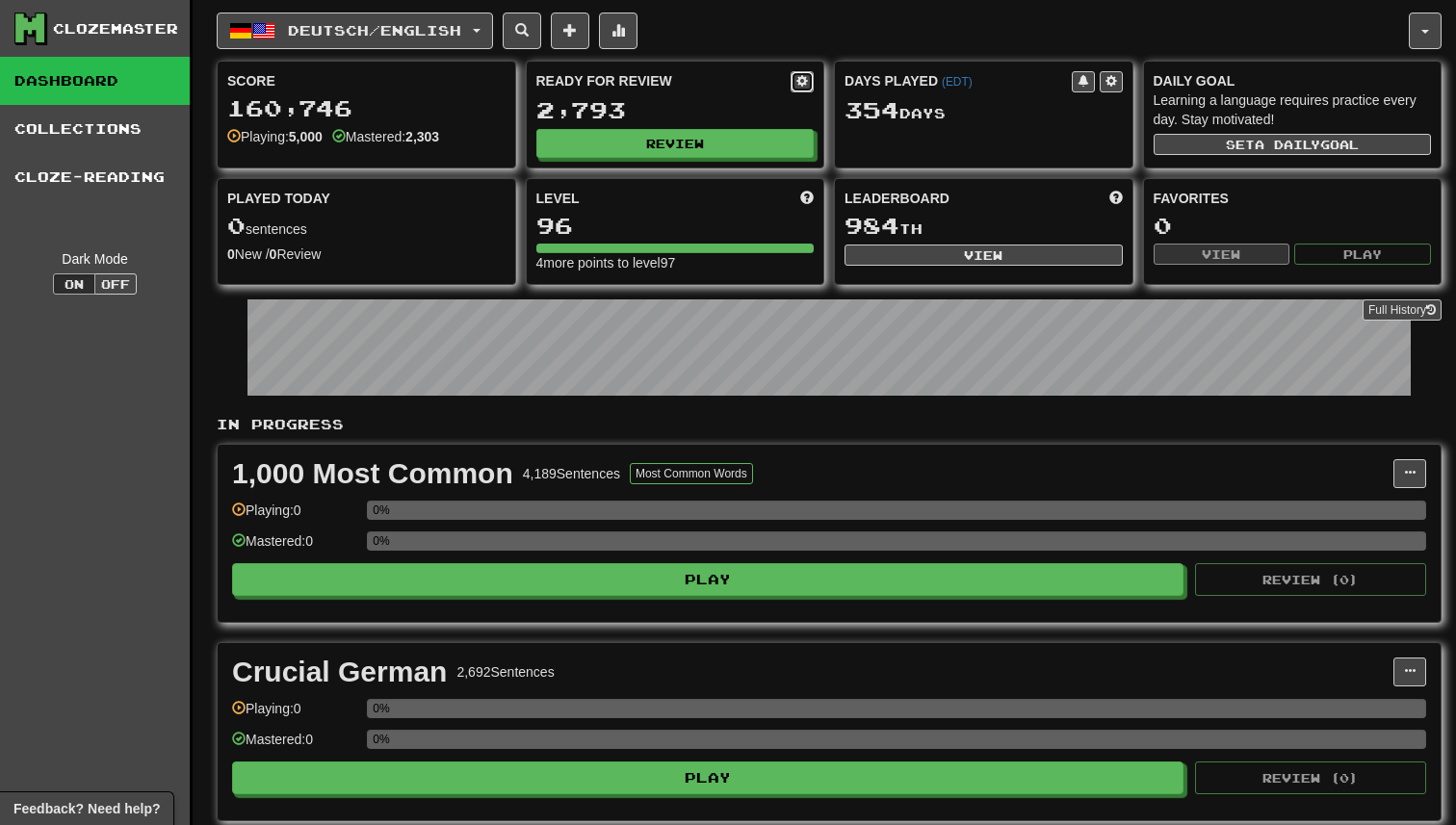 click at bounding box center (802, 81) 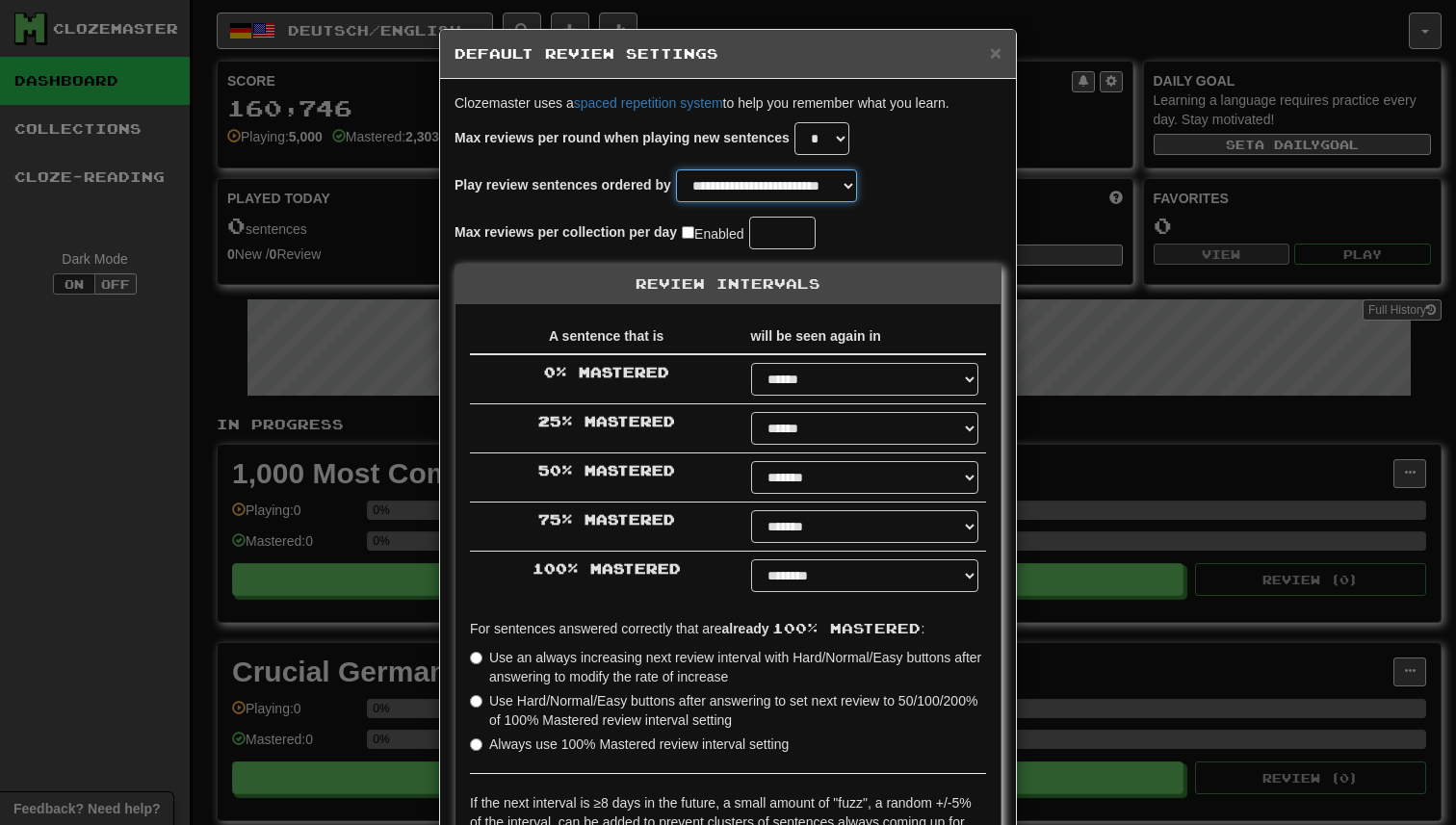 click on "**********" at bounding box center (767, 186) 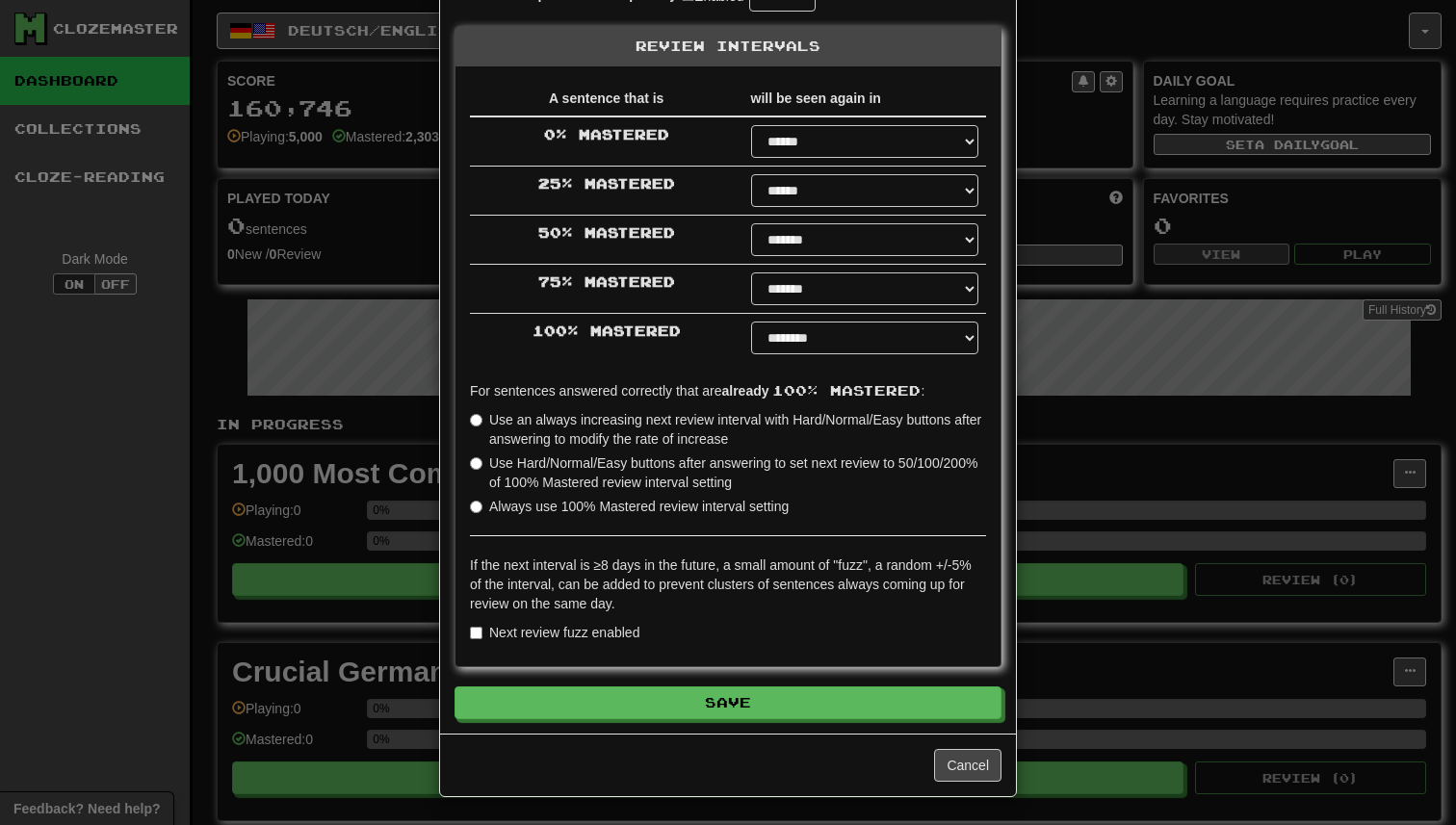 scroll, scrollTop: 239, scrollLeft: 0, axis: vertical 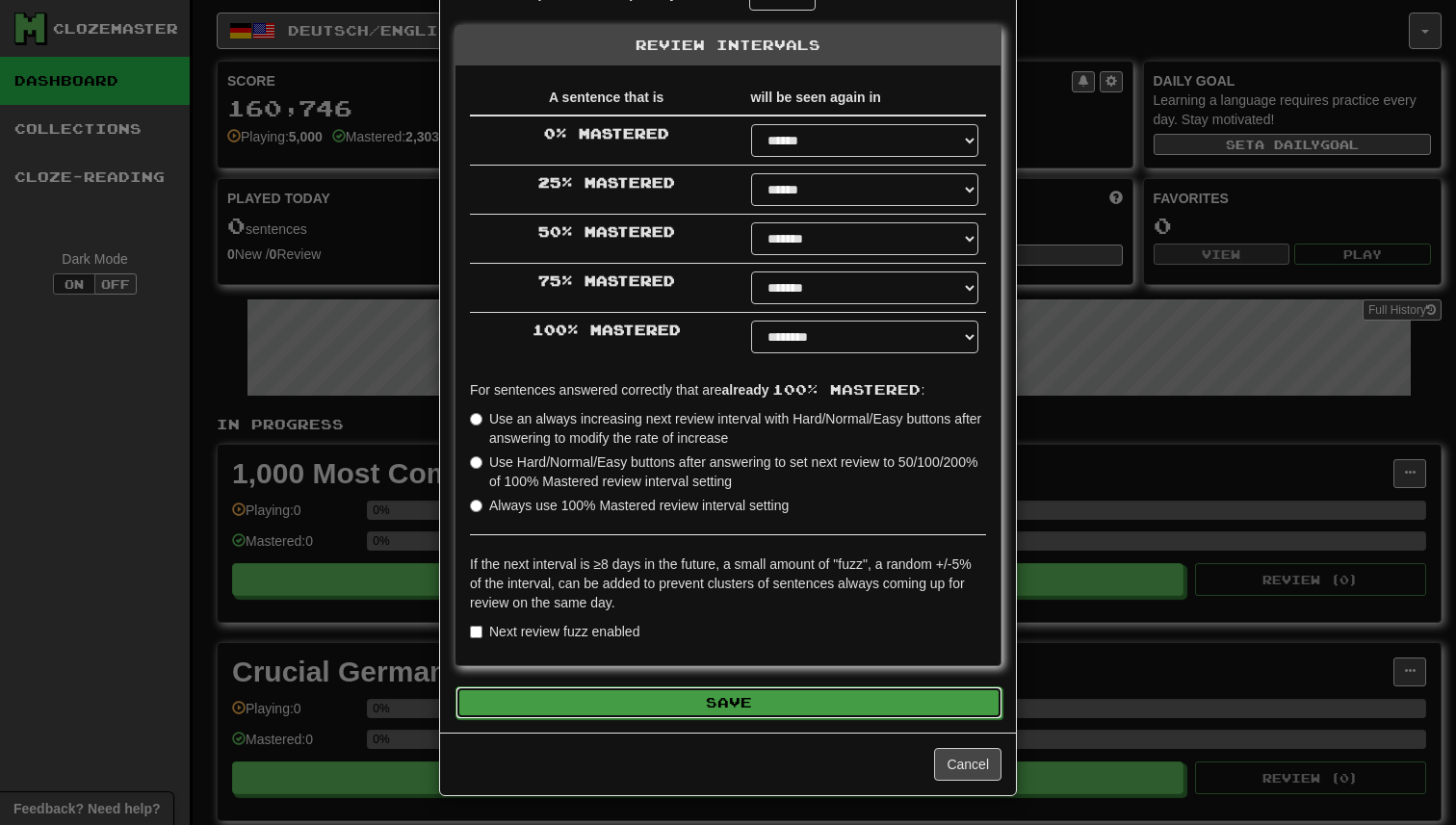 click on "Save" at bounding box center (729, 703) 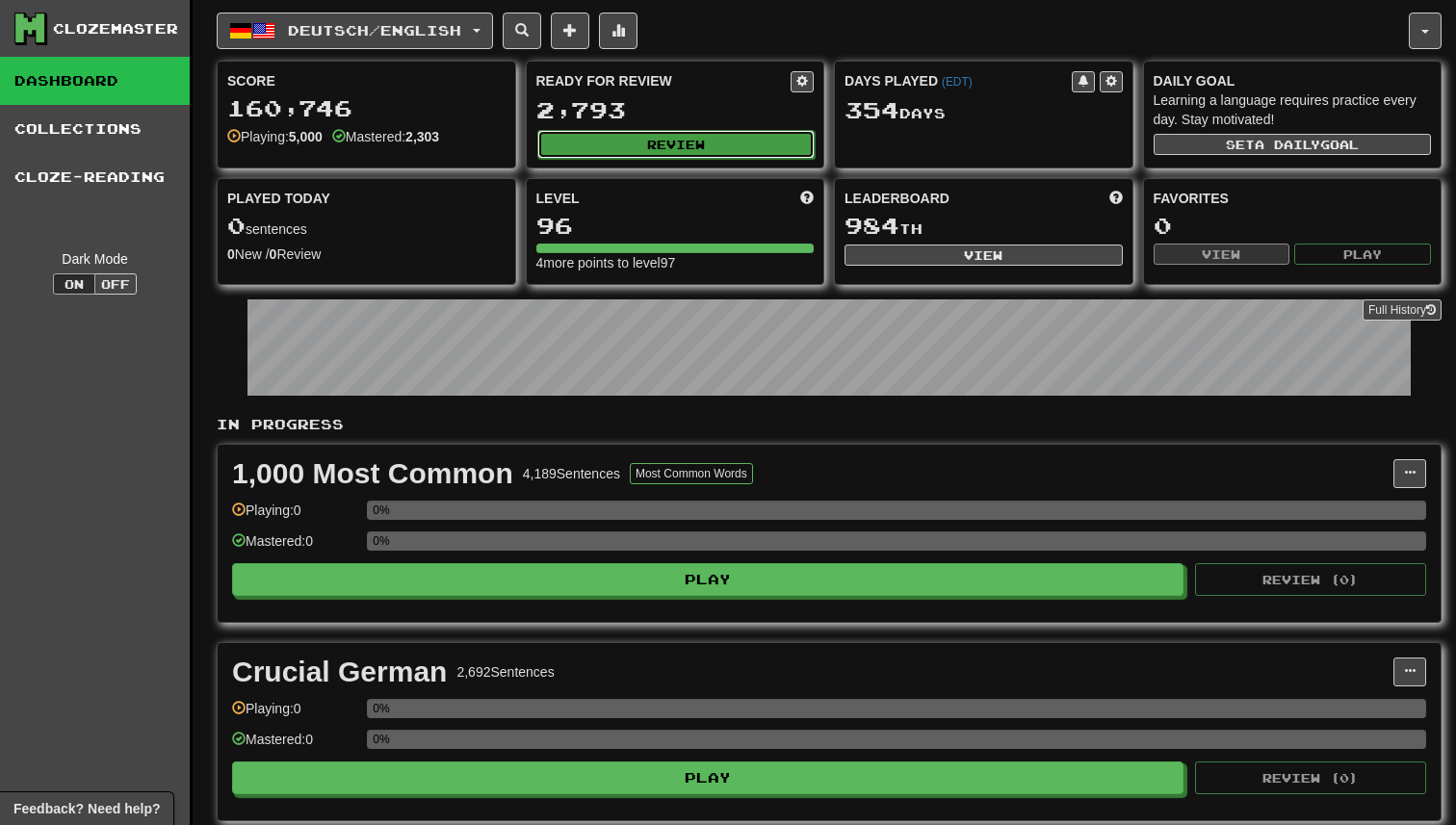 click on "Review" at bounding box center [676, 144] 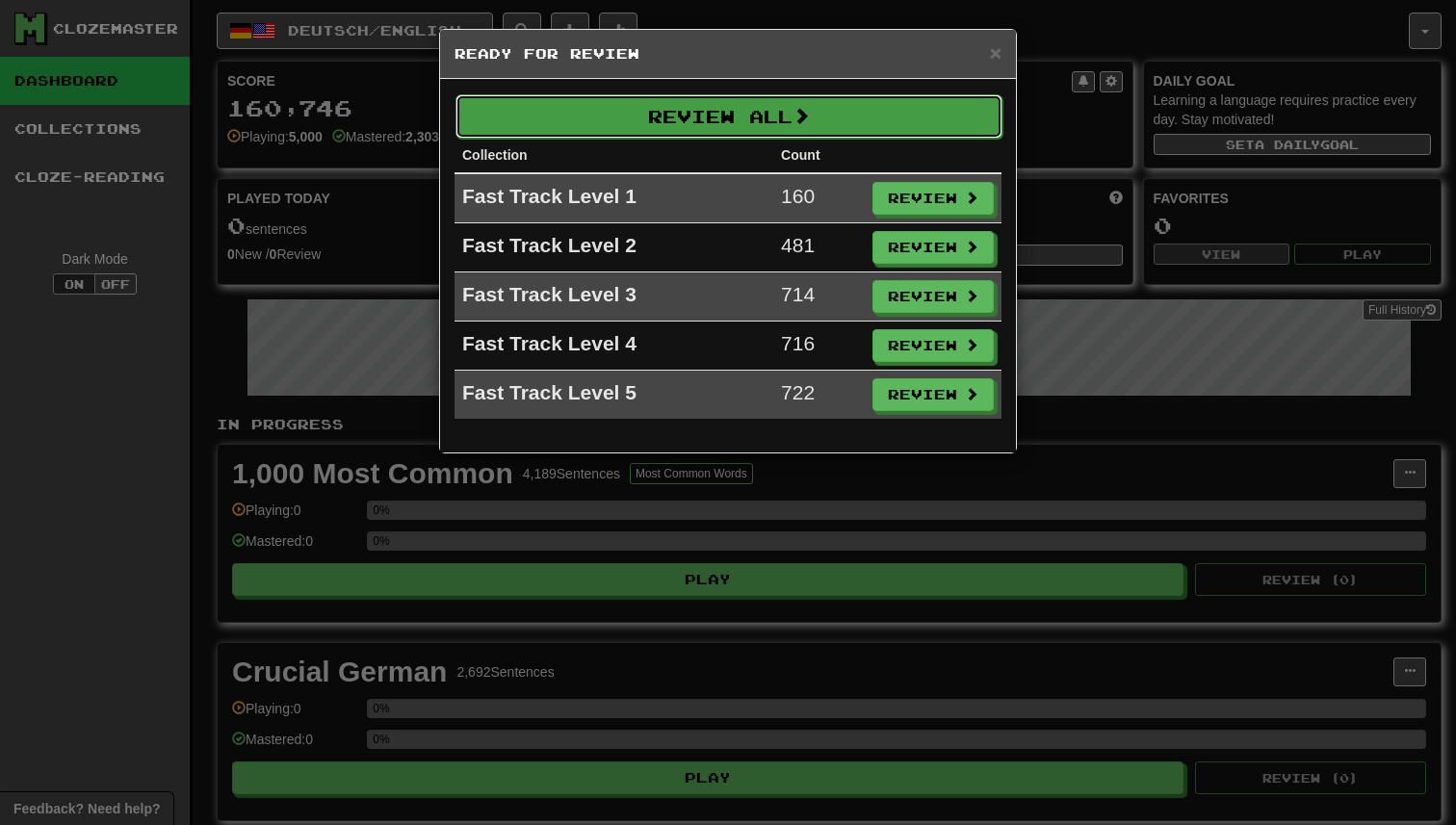 click on "Review All" at bounding box center [729, 116] 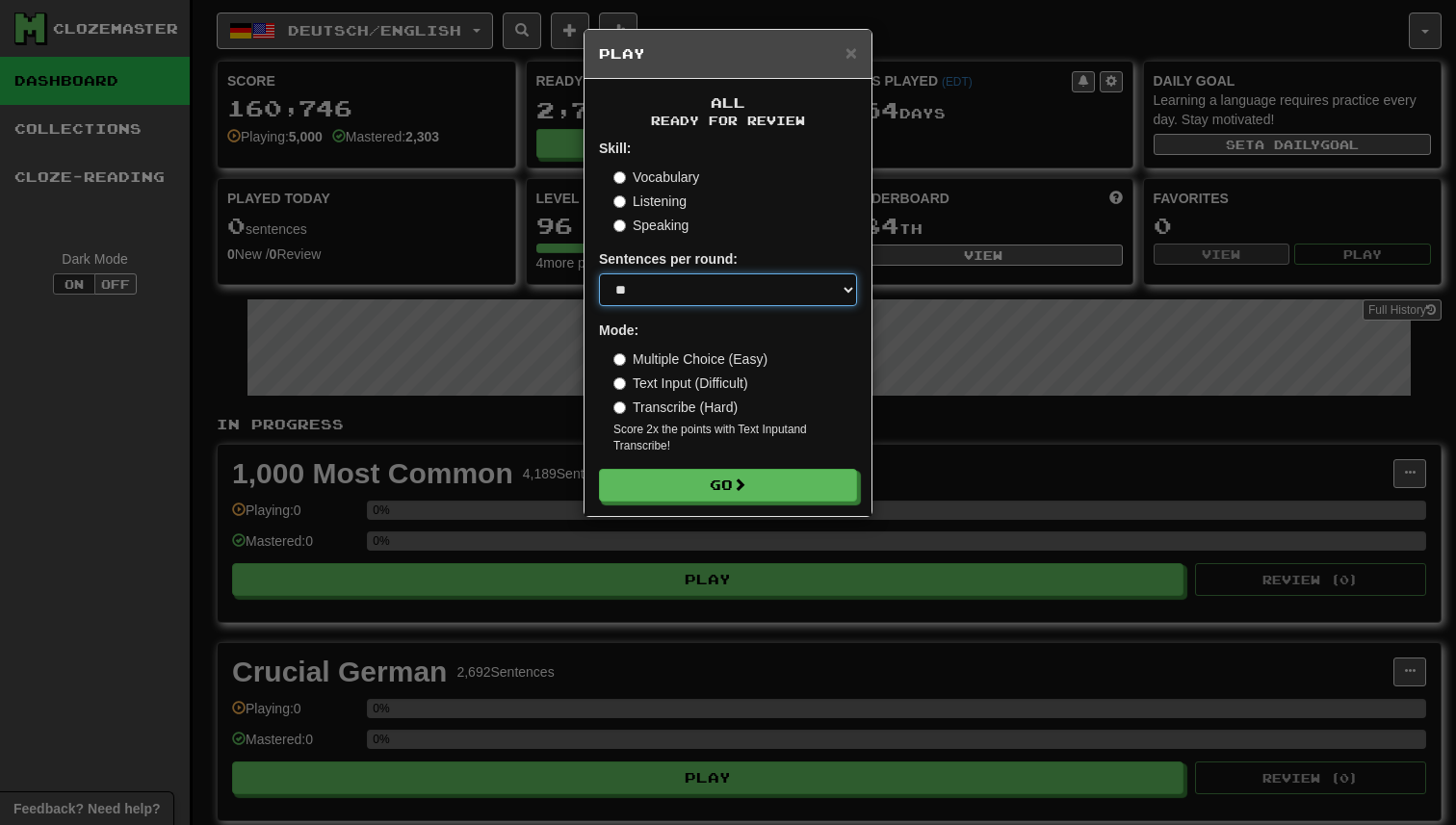 click on "* ** ** ** ** ** *** ********" at bounding box center (728, 290) 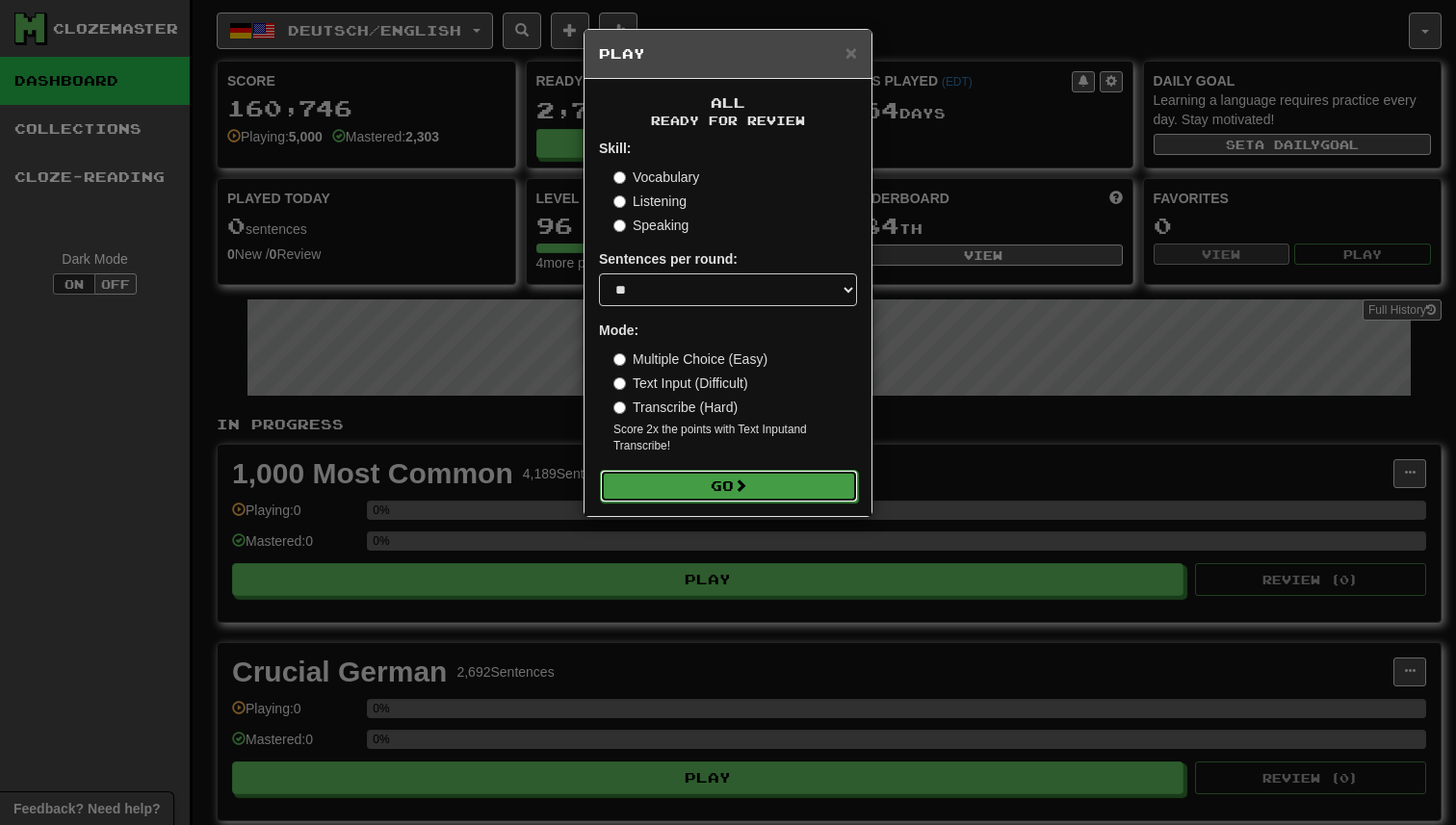 click on "Go" at bounding box center [729, 486] 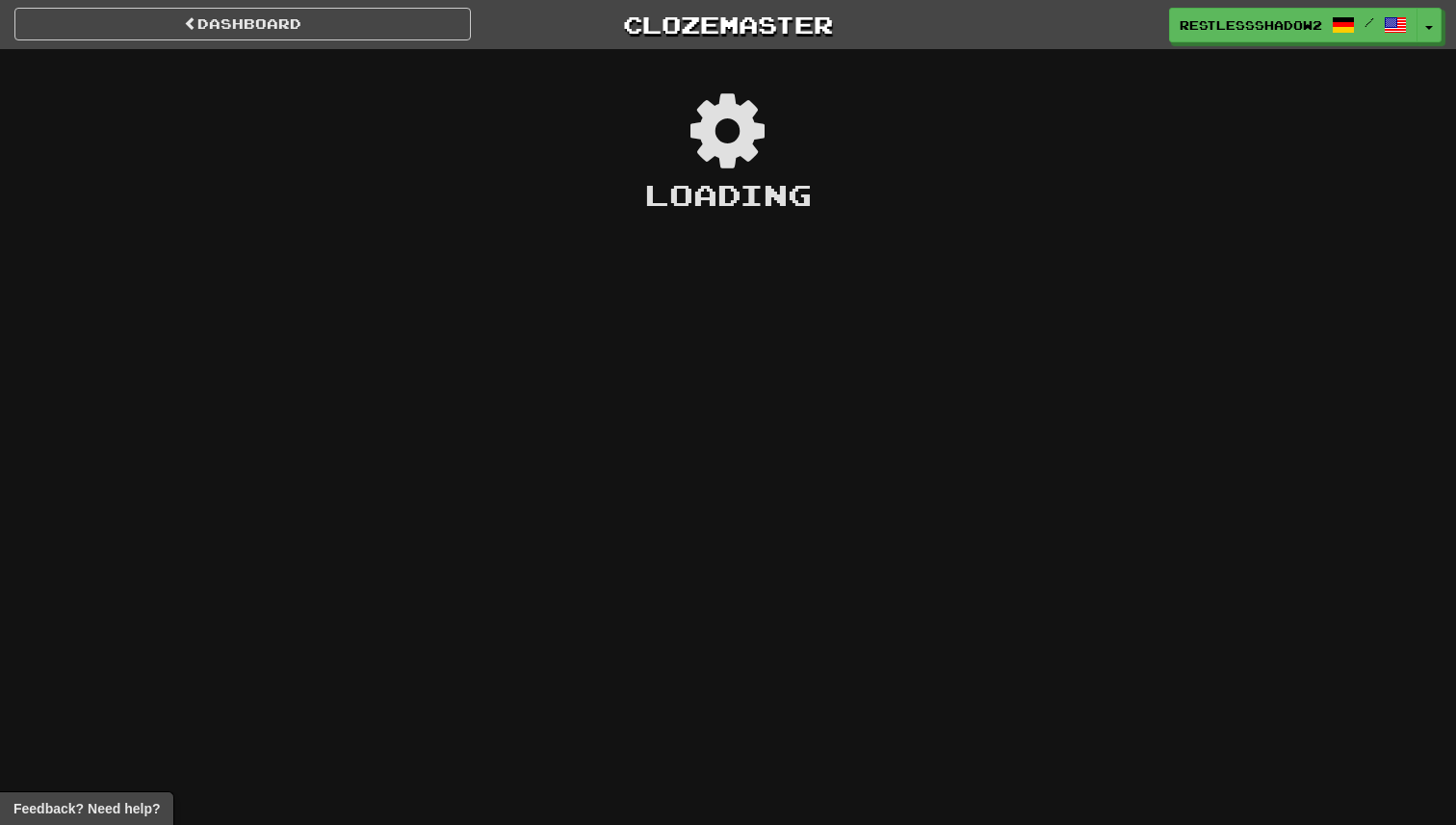 scroll, scrollTop: 0, scrollLeft: 0, axis: both 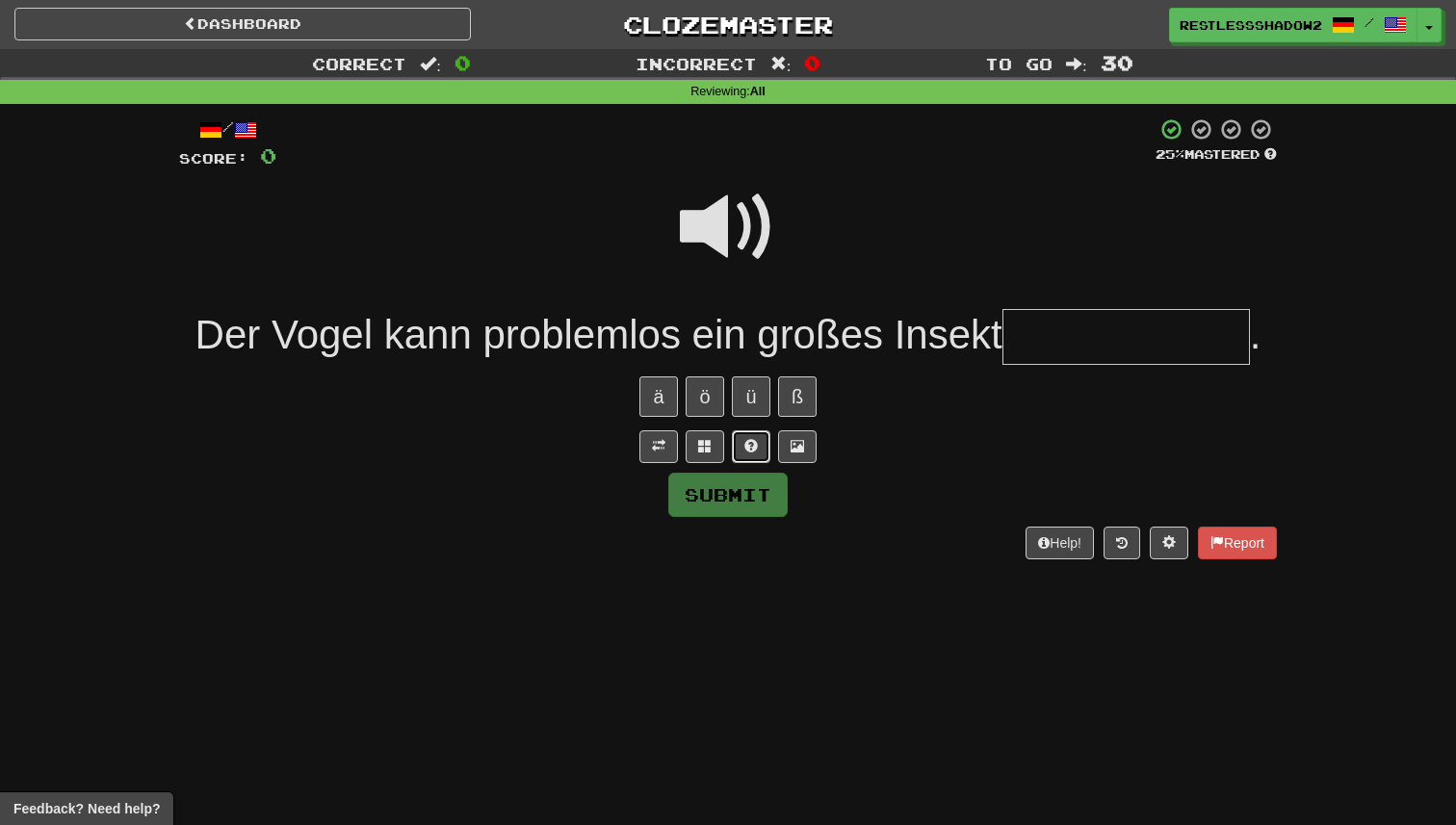 click at bounding box center (751, 446) 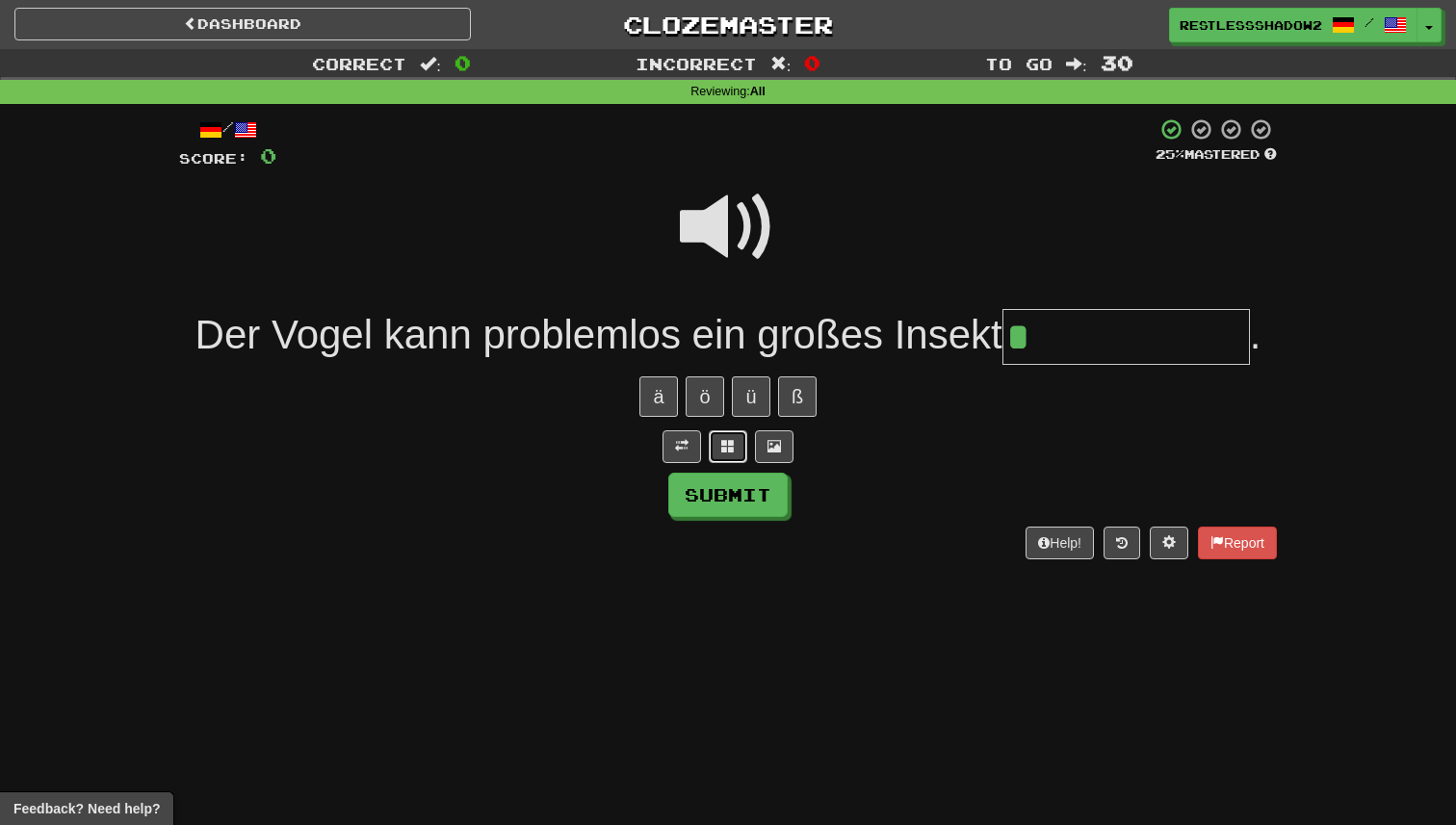 click at bounding box center (728, 446) 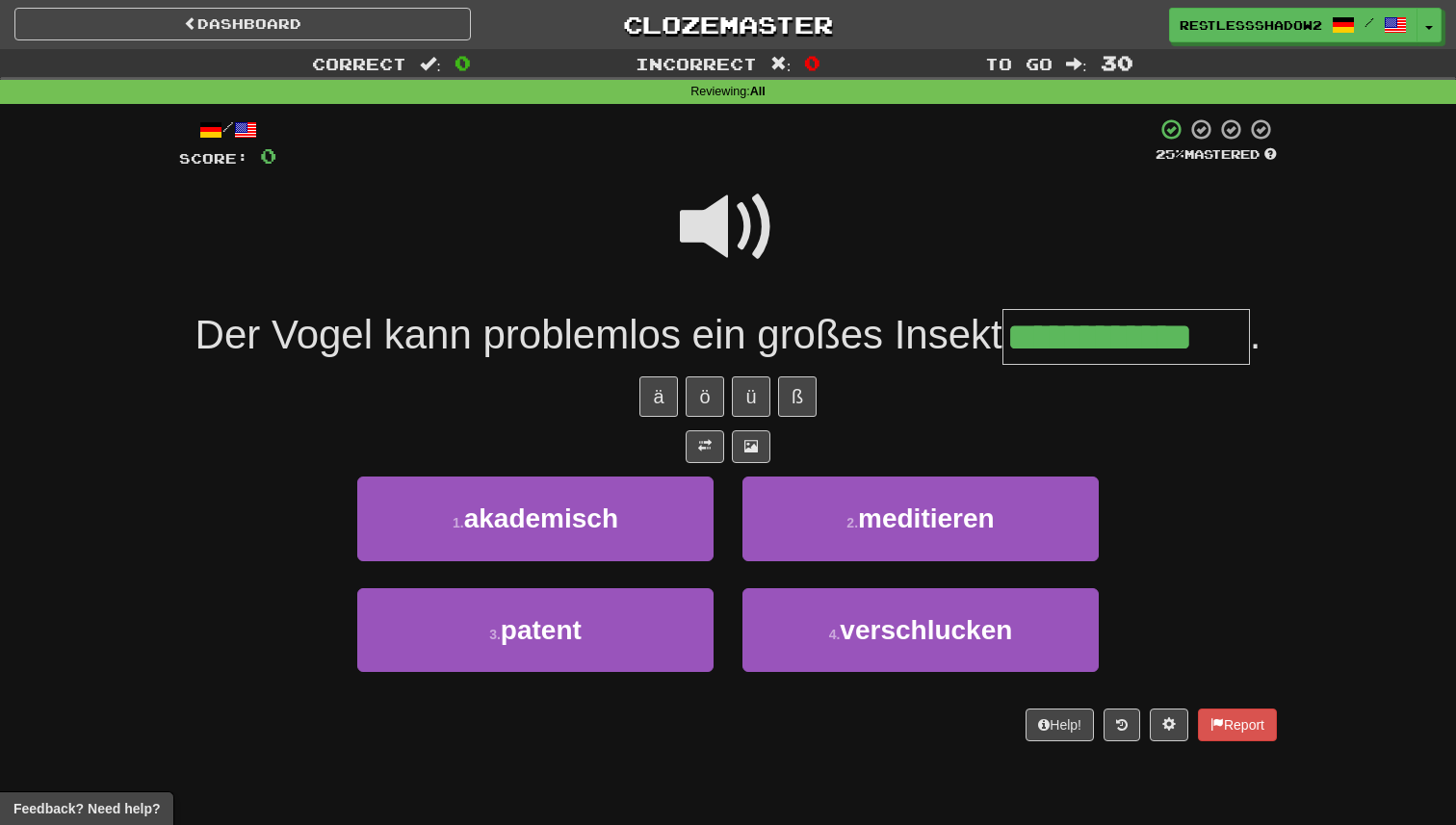 type on "**********" 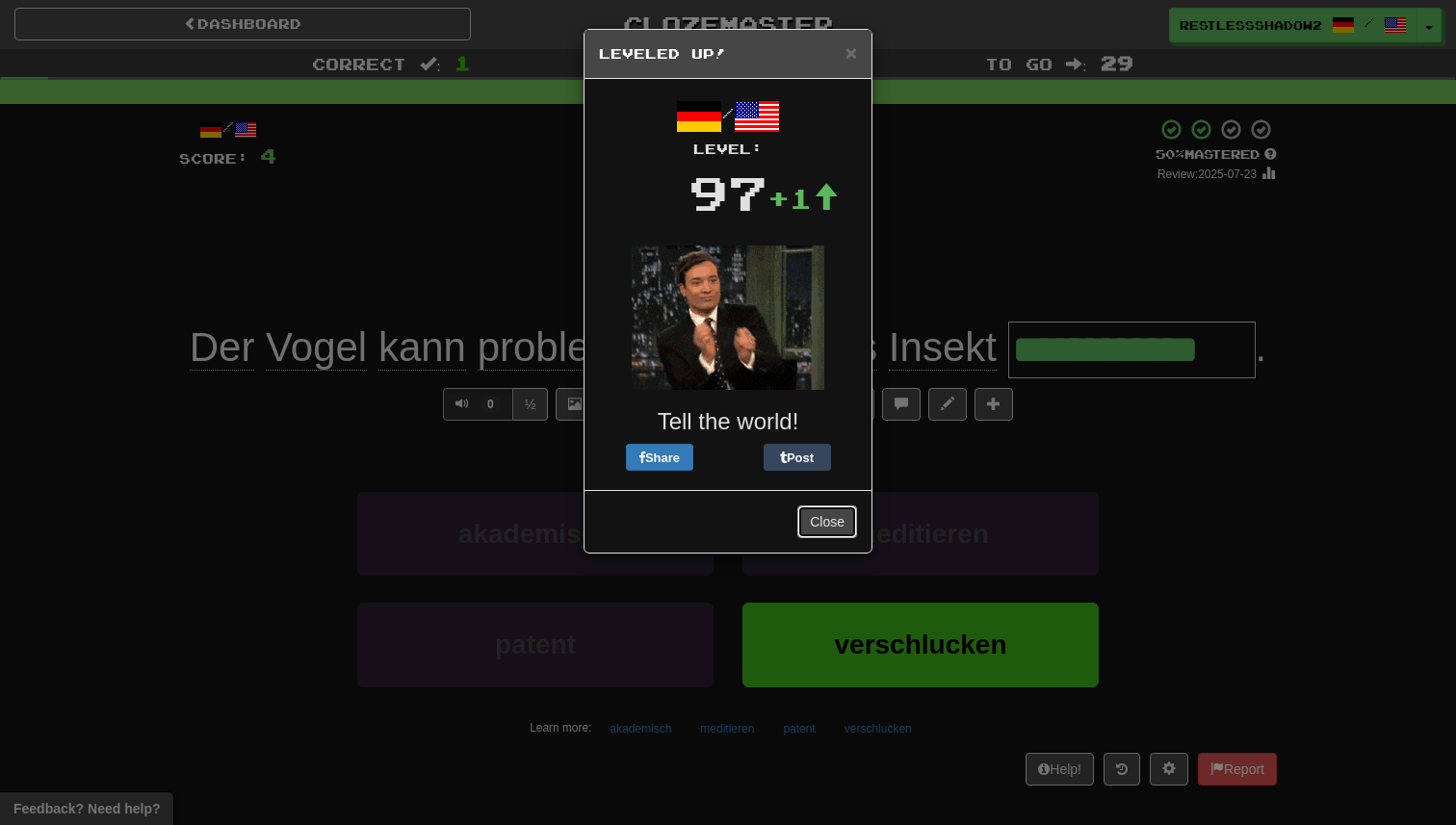 click on "Close" at bounding box center (827, 522) 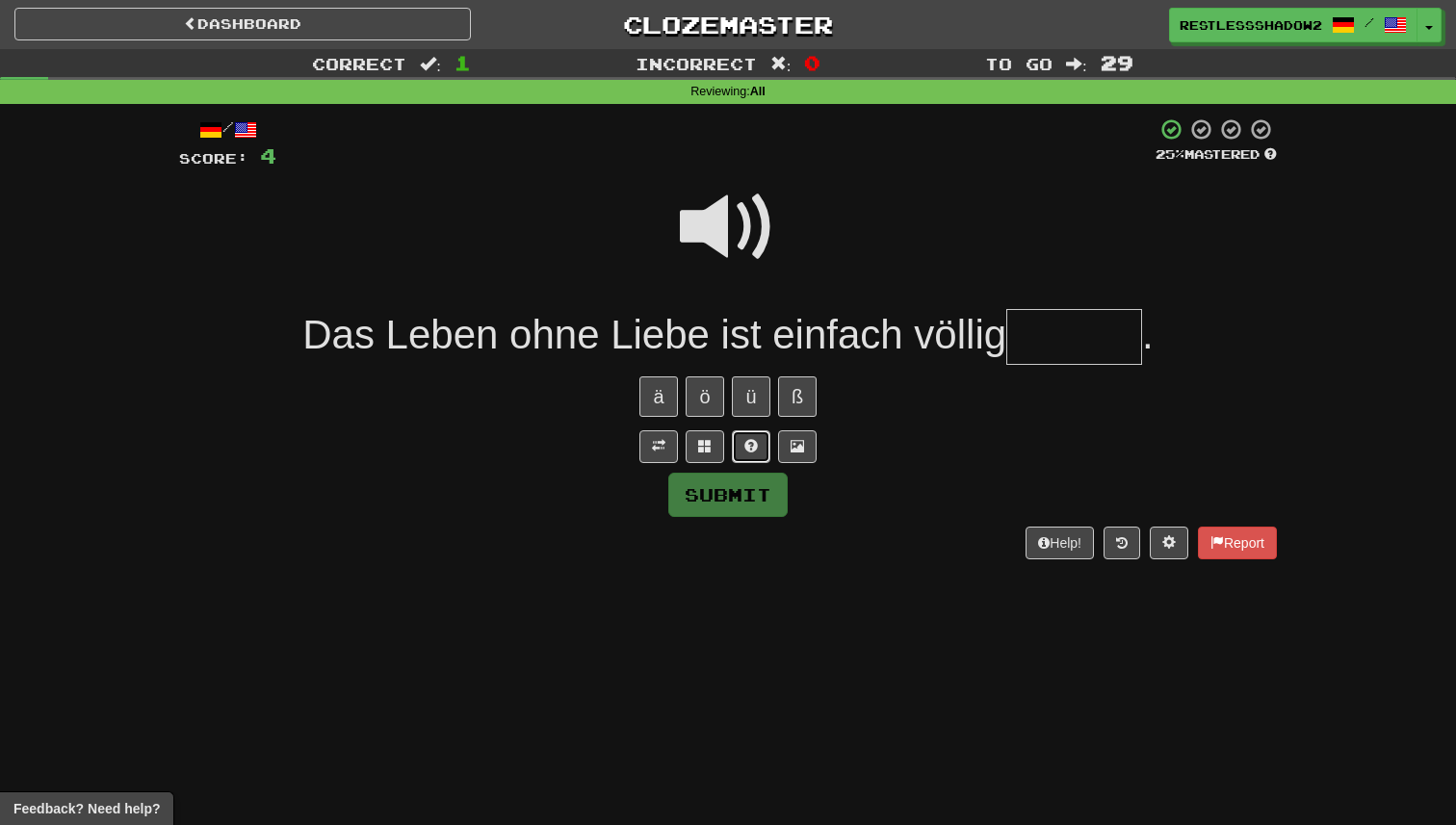 click at bounding box center [751, 447] 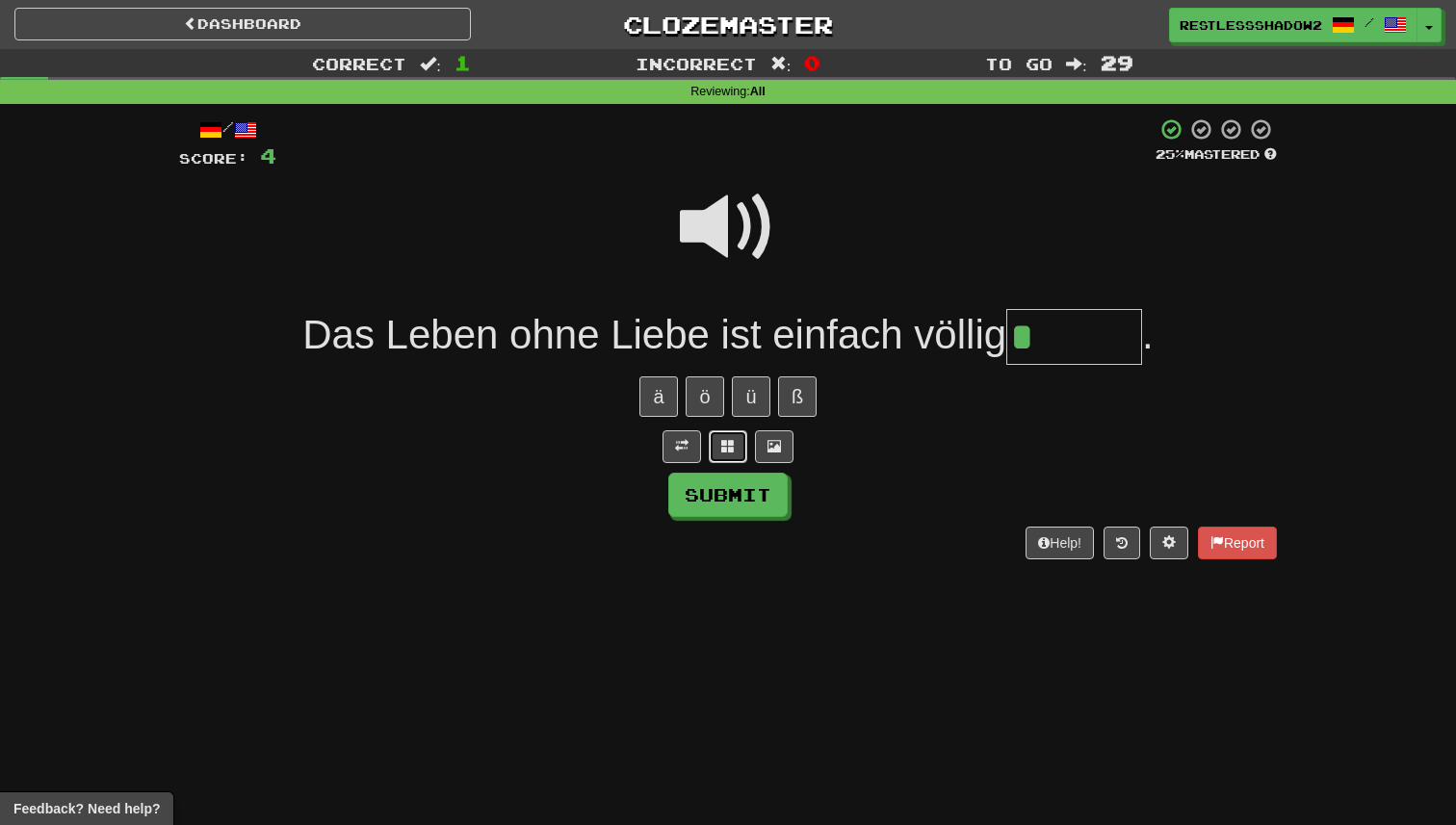 click at bounding box center (728, 446) 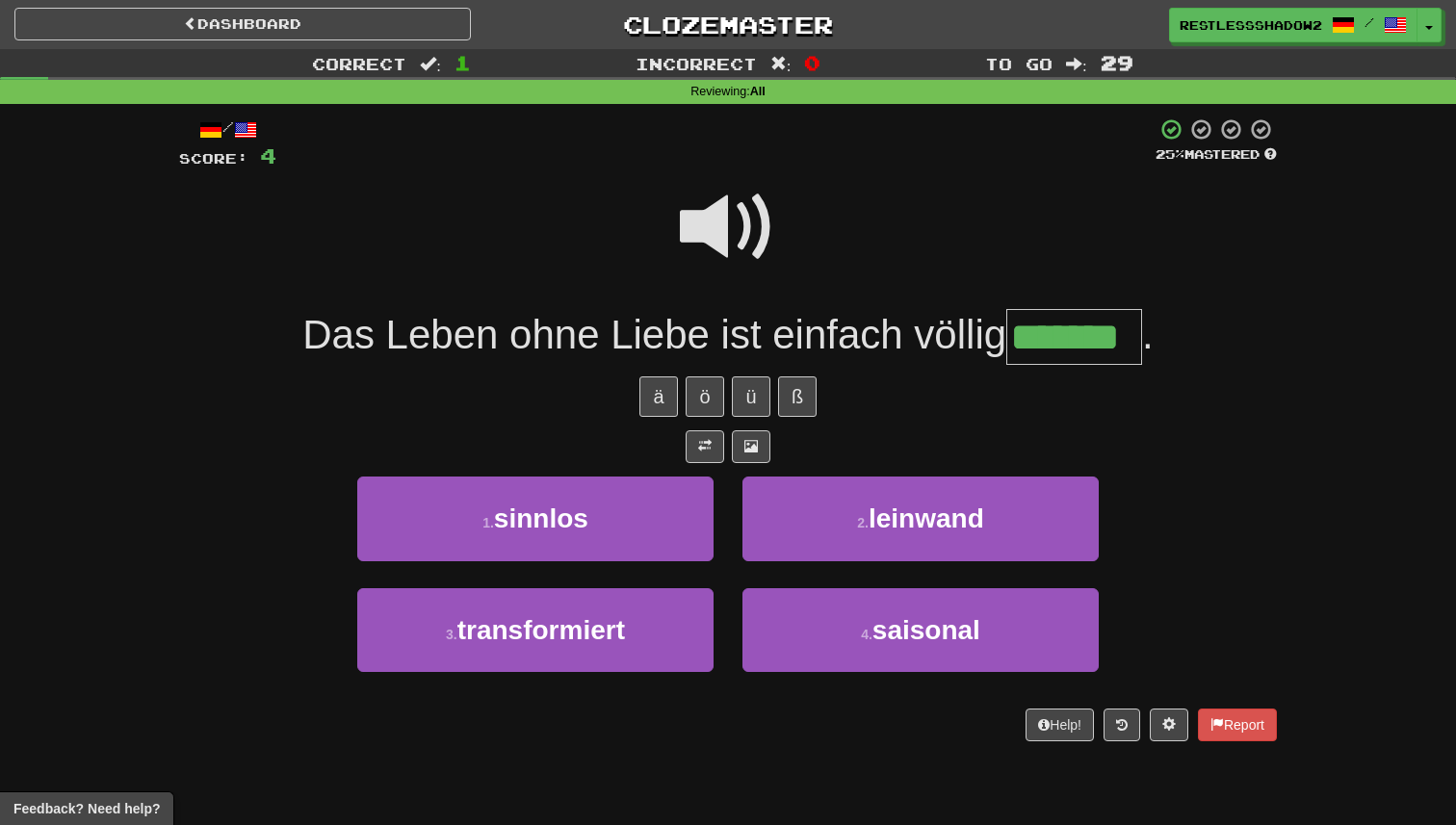 type on "*******" 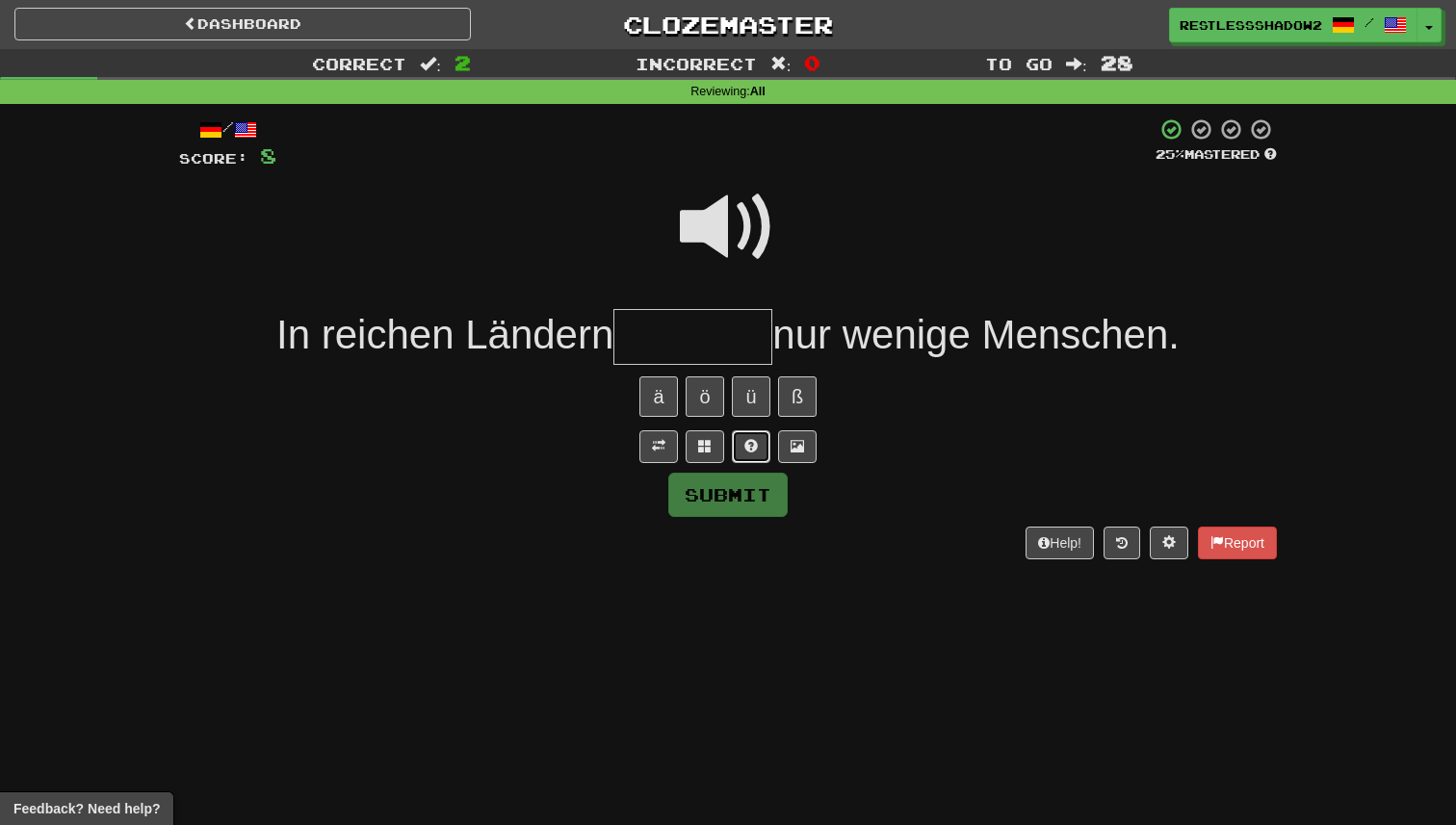 click at bounding box center [751, 447] 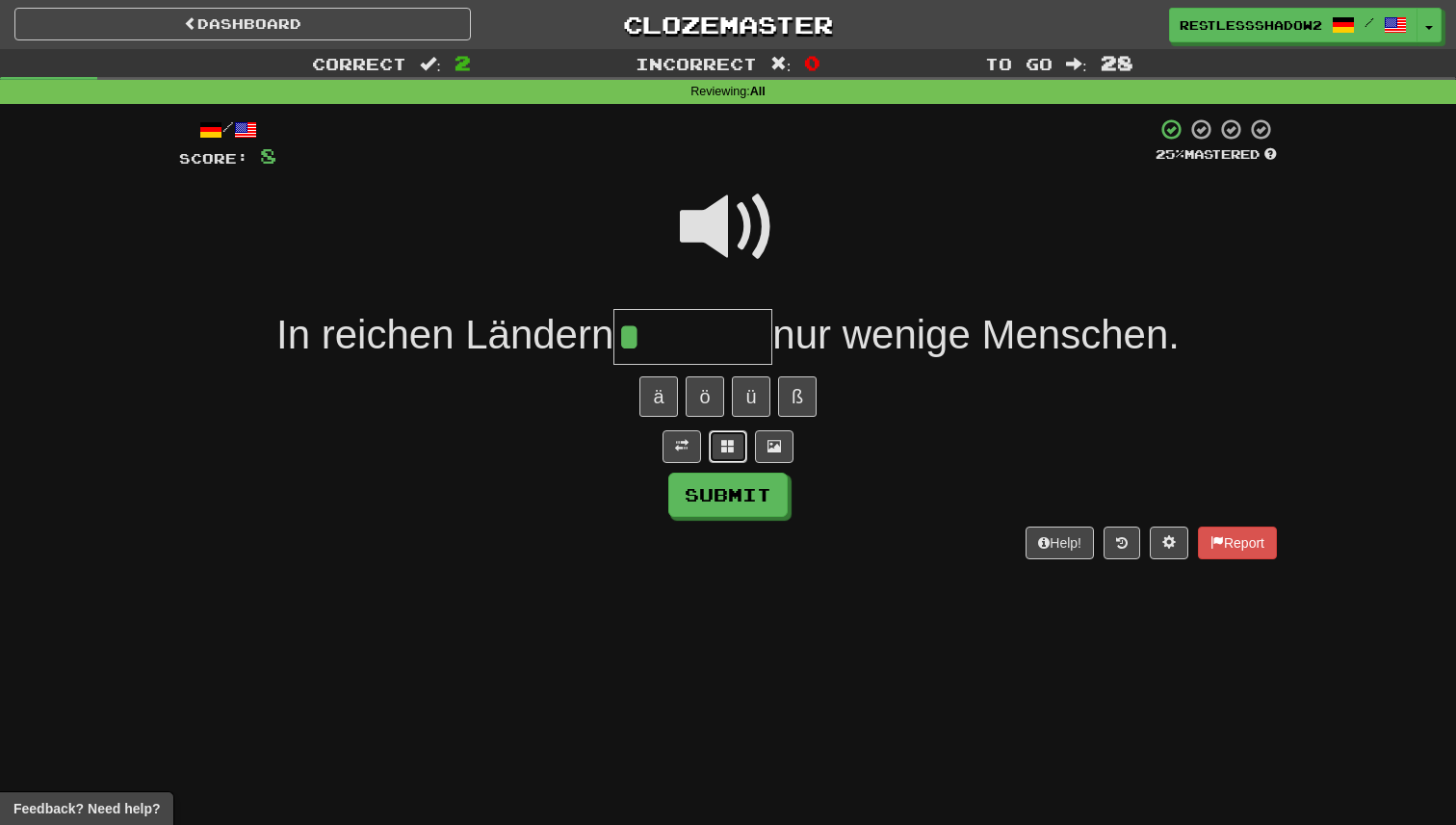 click at bounding box center [728, 446] 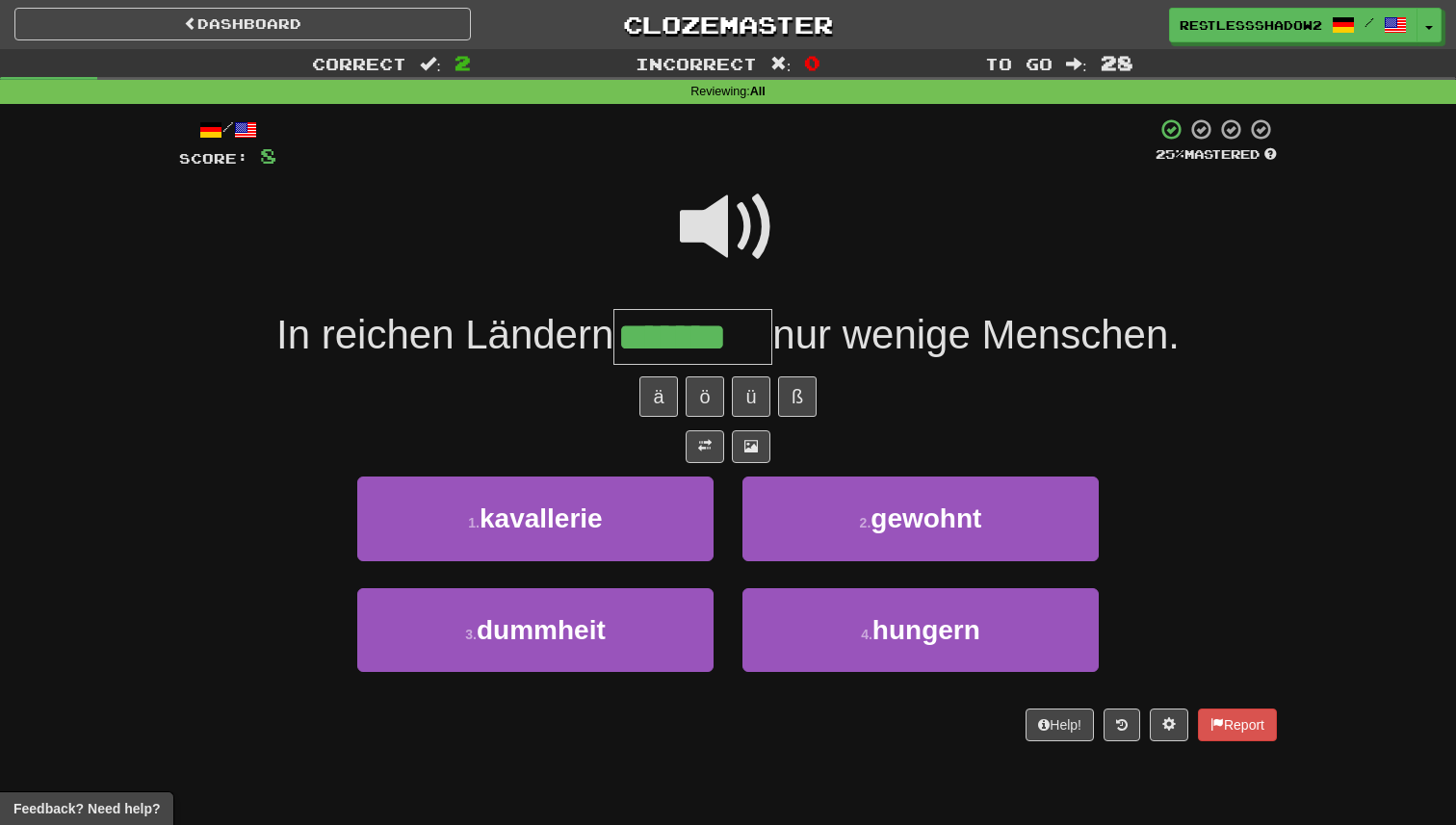 type on "*******" 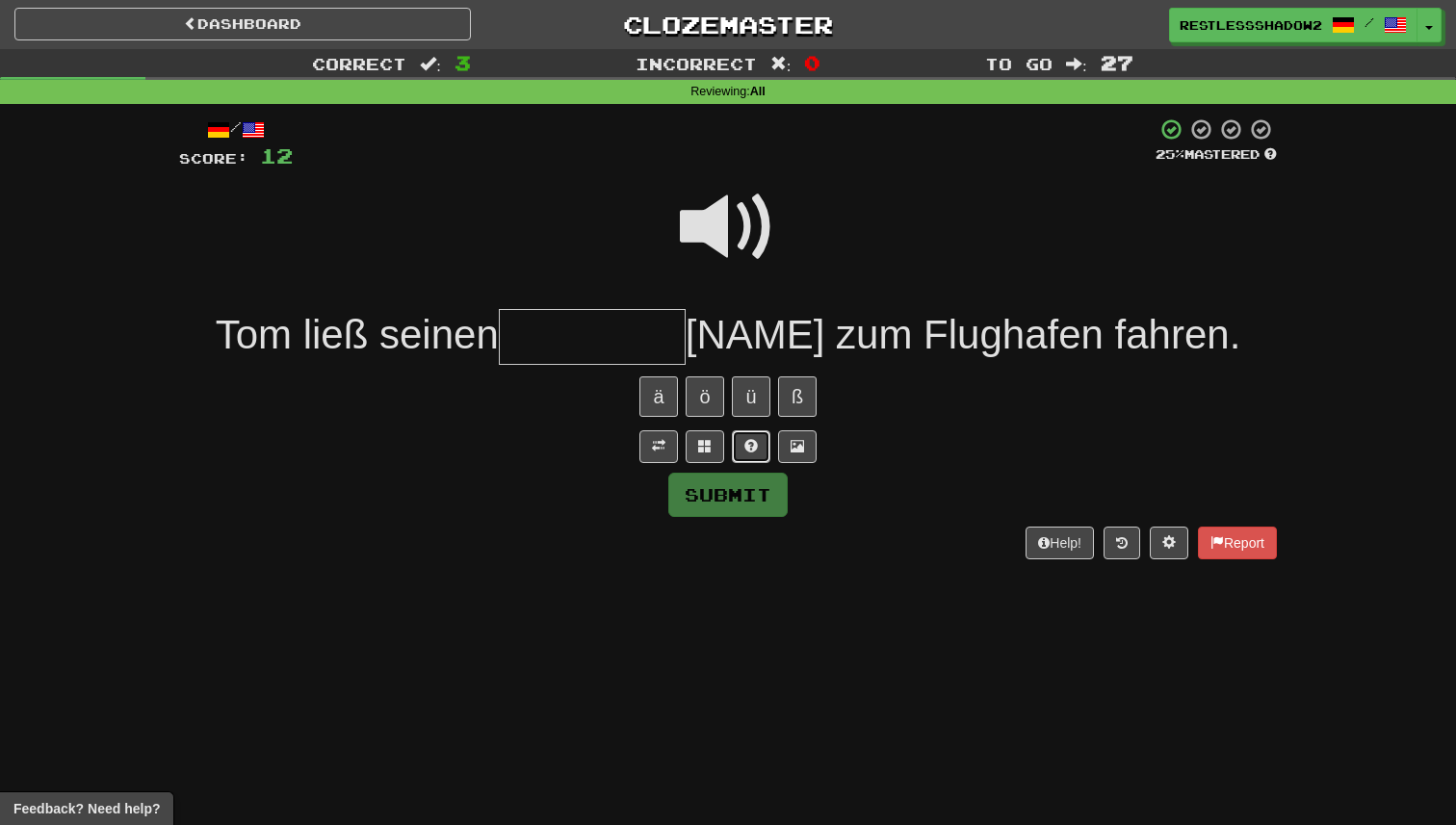 click at bounding box center (751, 446) 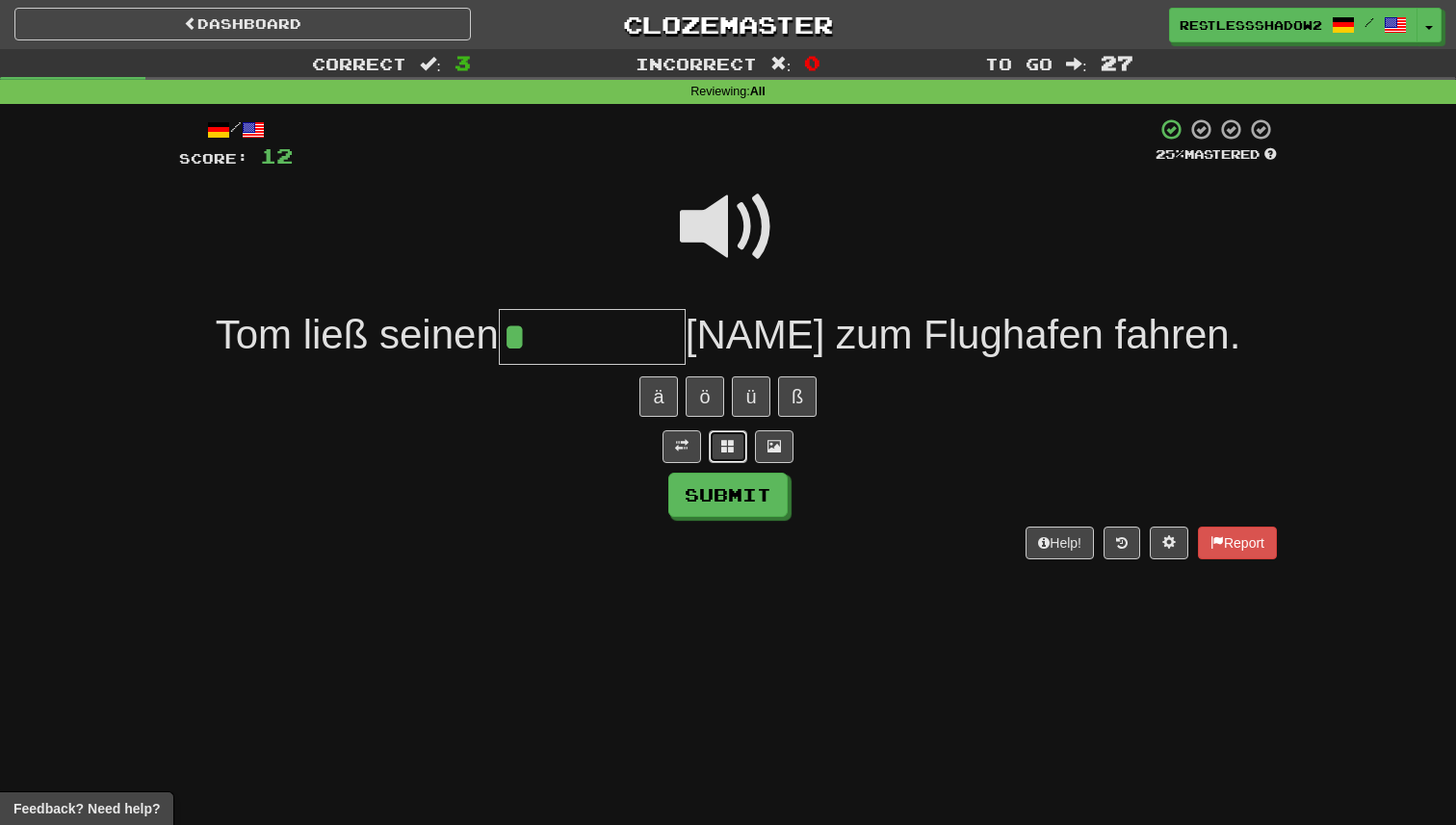 click at bounding box center [728, 447] 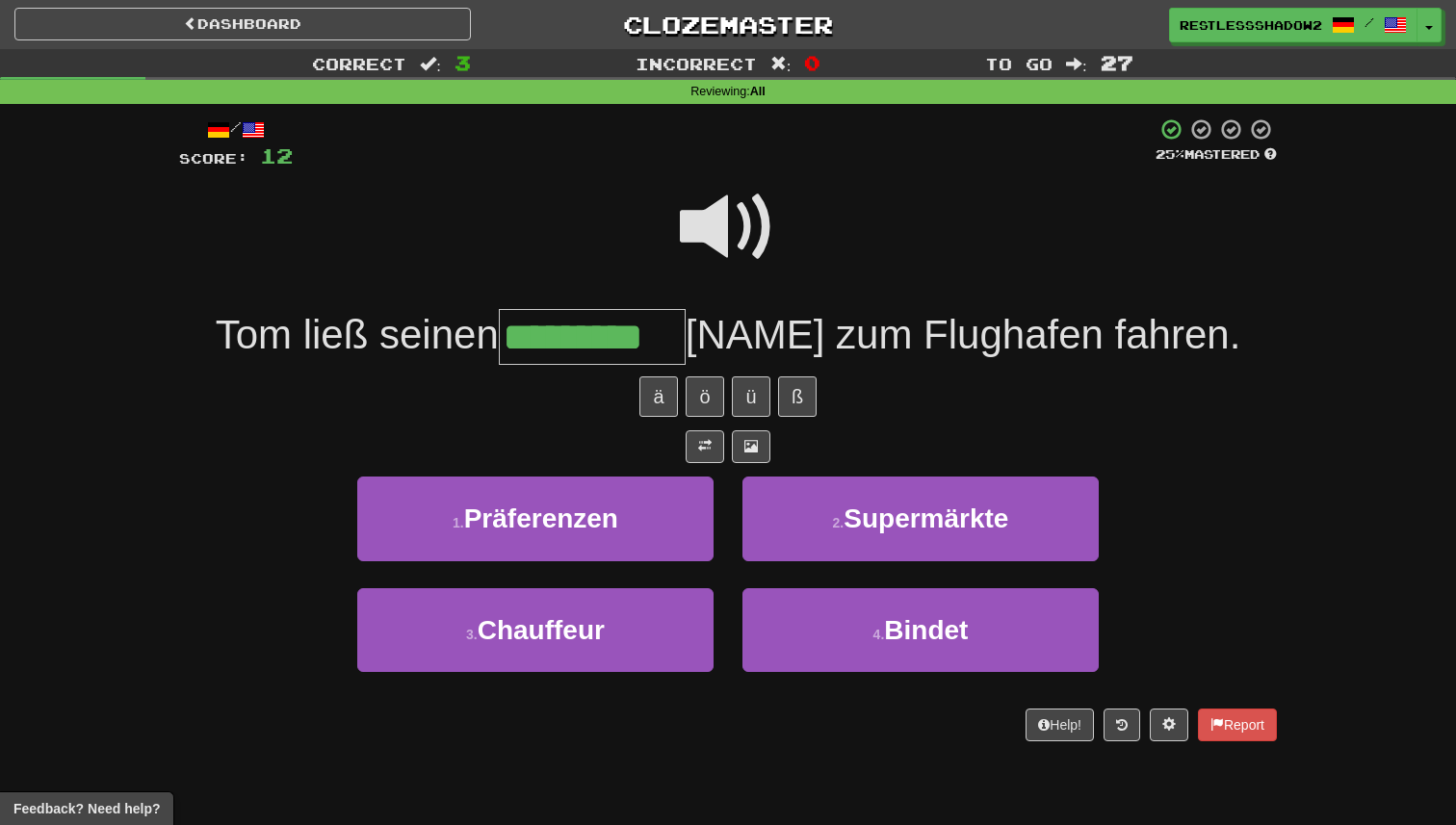 type on "*********" 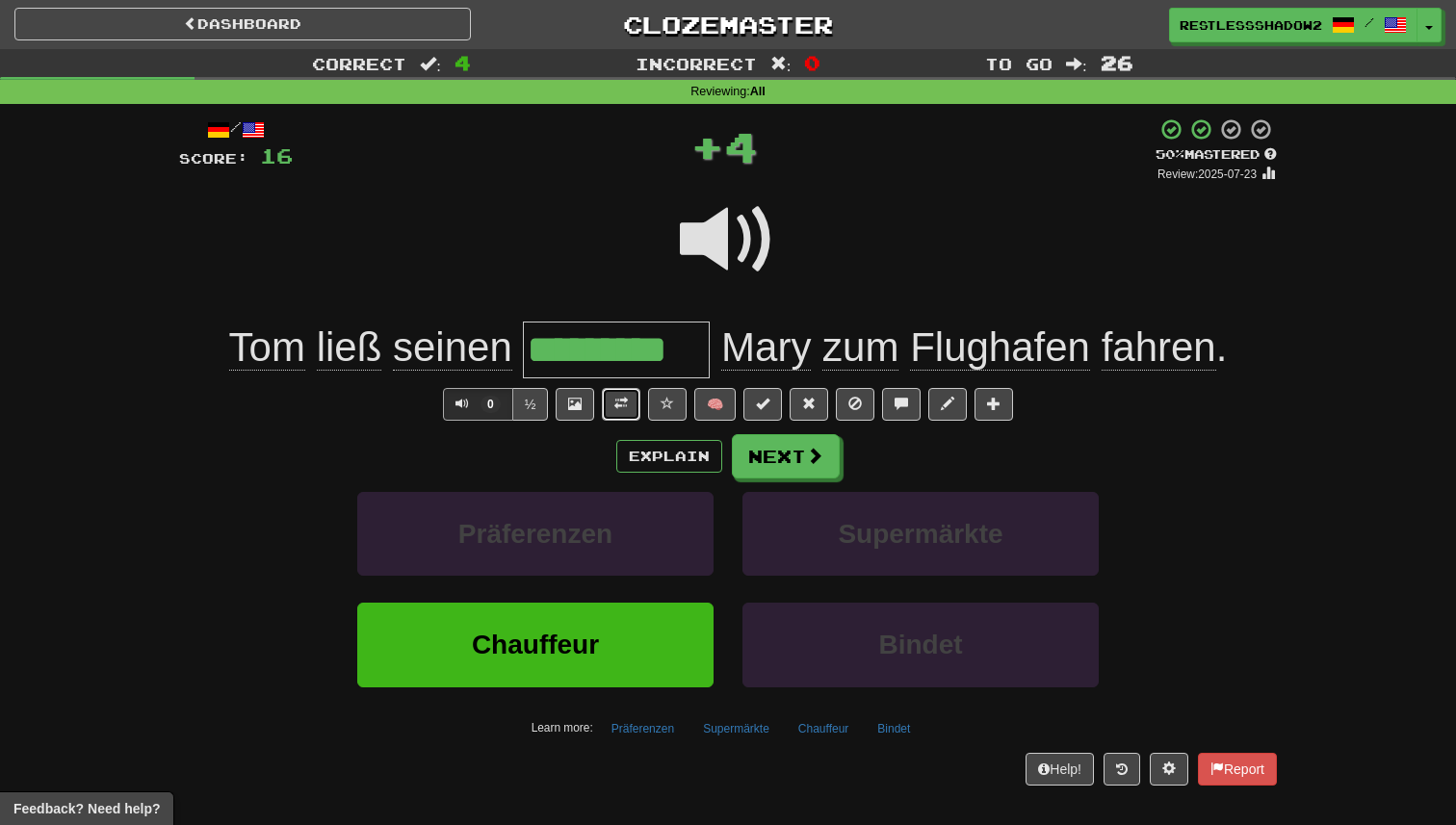 click at bounding box center [621, 404] 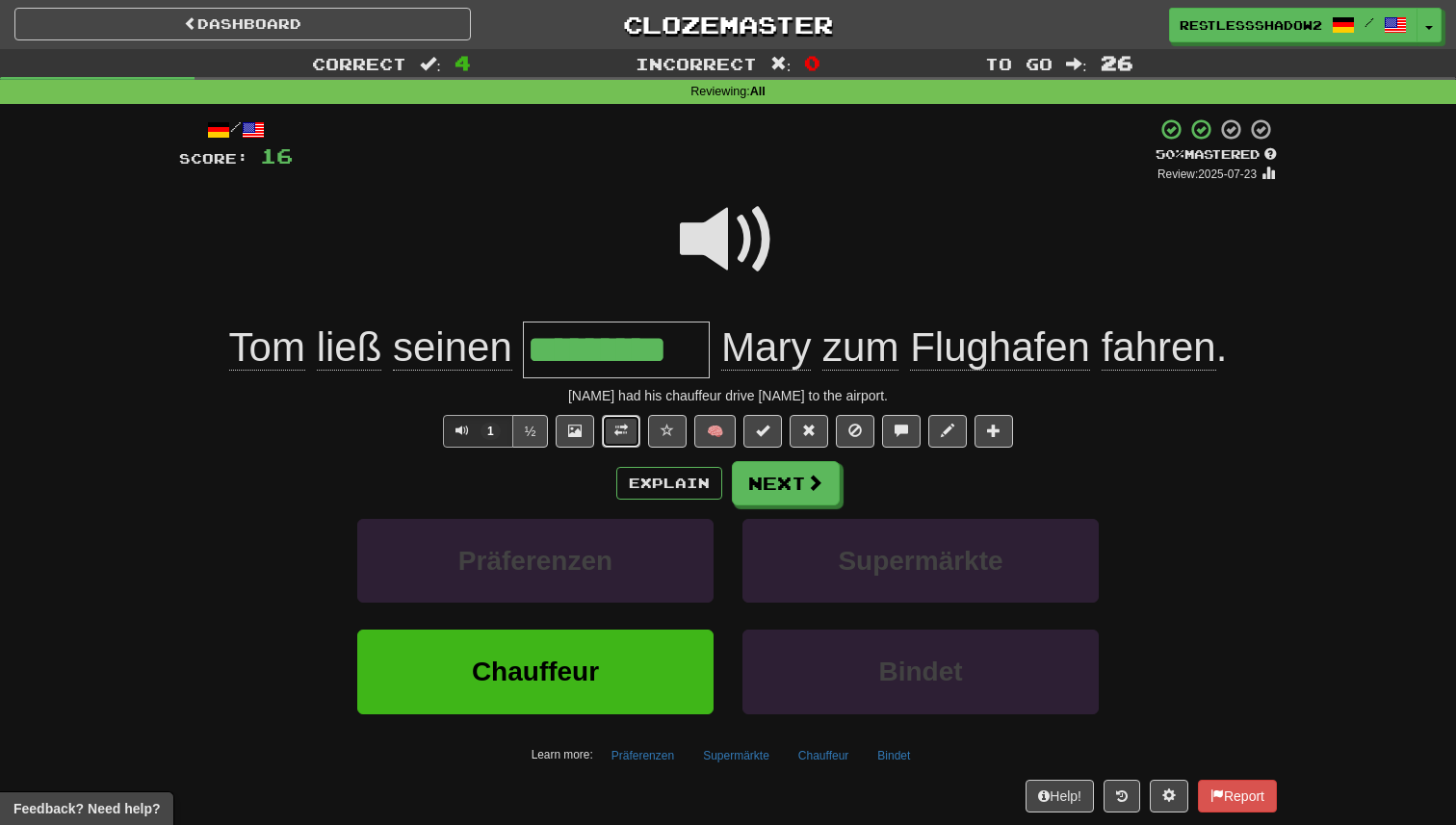 click at bounding box center (621, 430) 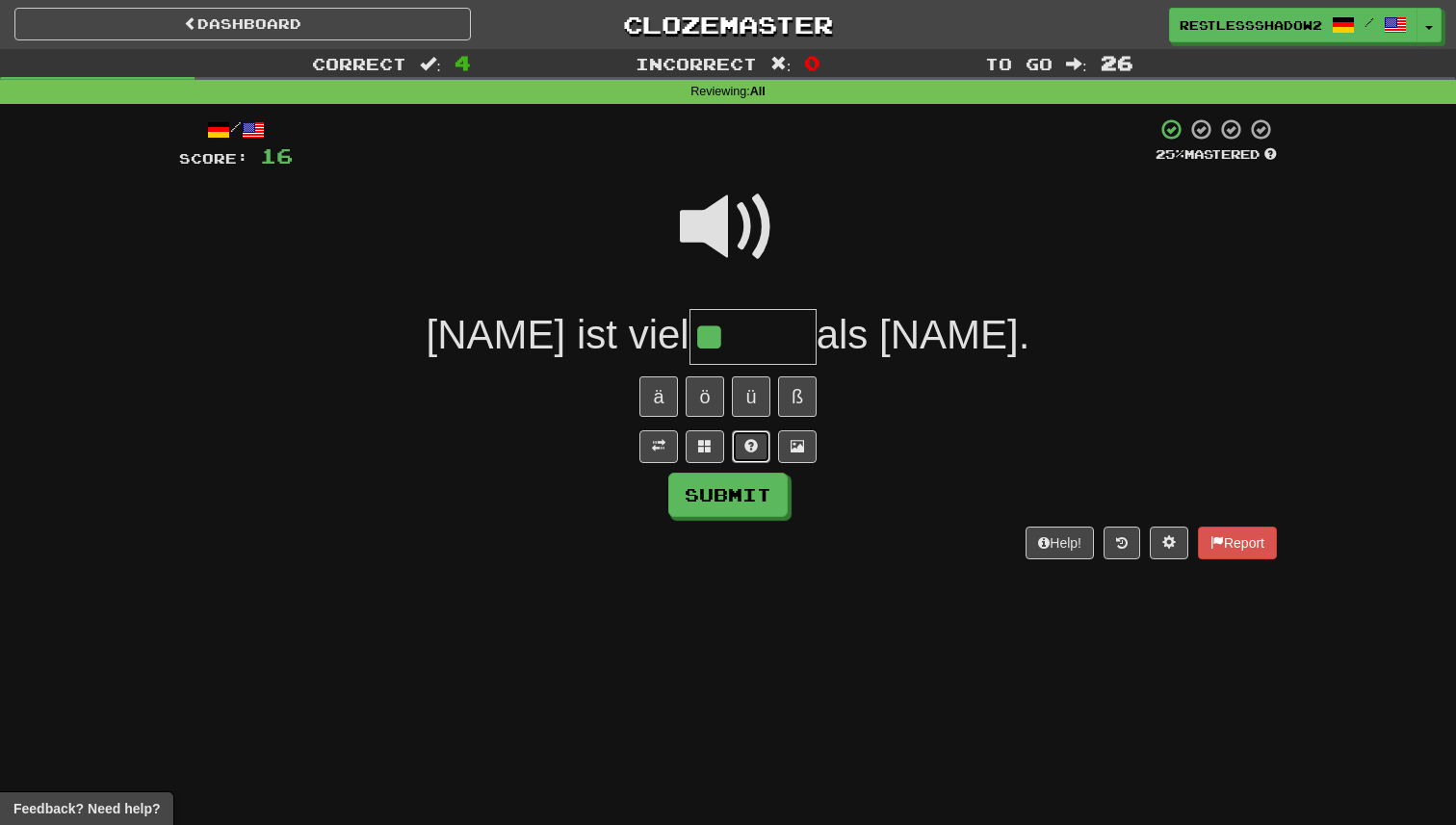 click at bounding box center (751, 447) 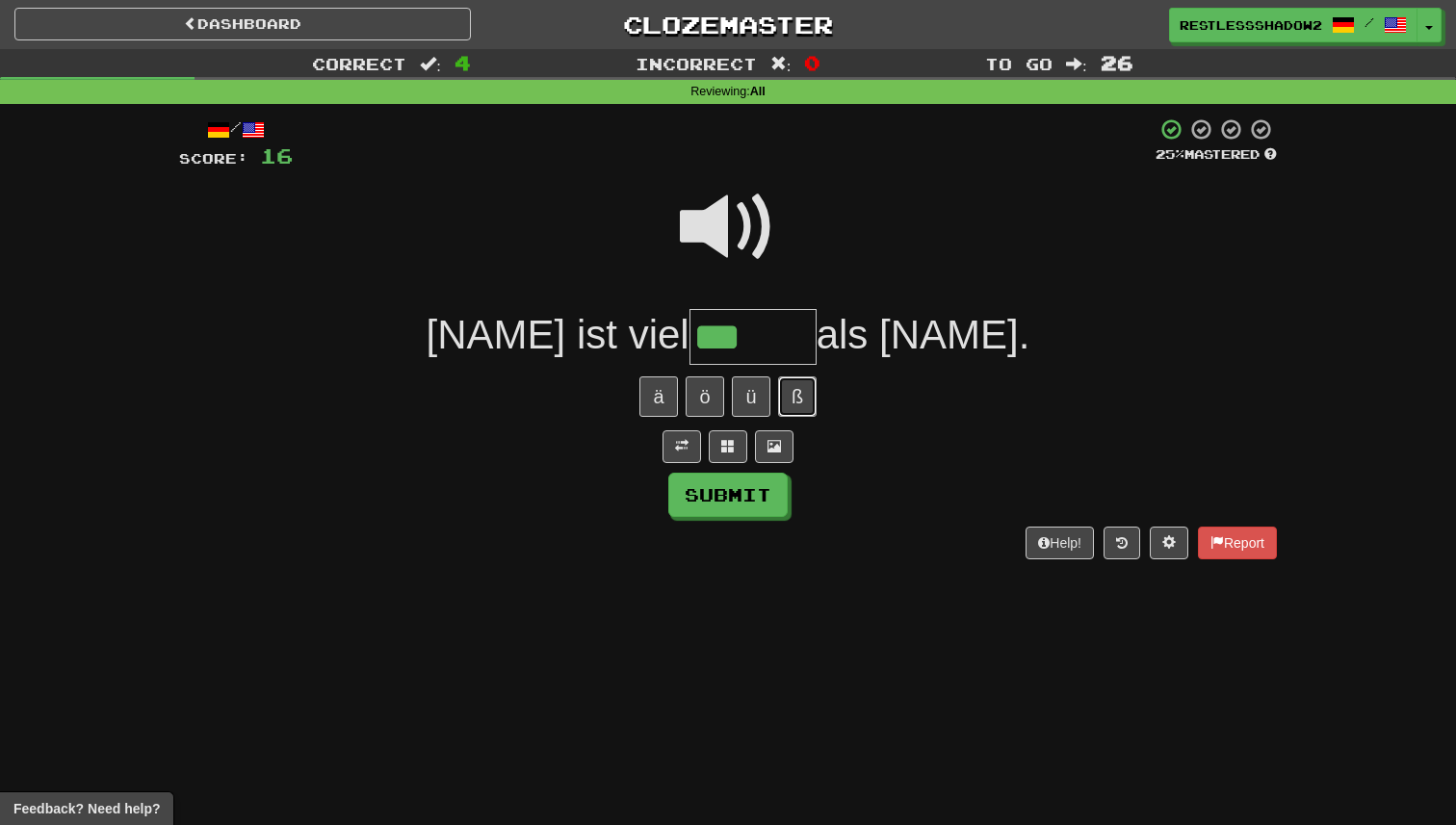 click on "ß" at bounding box center (797, 397) 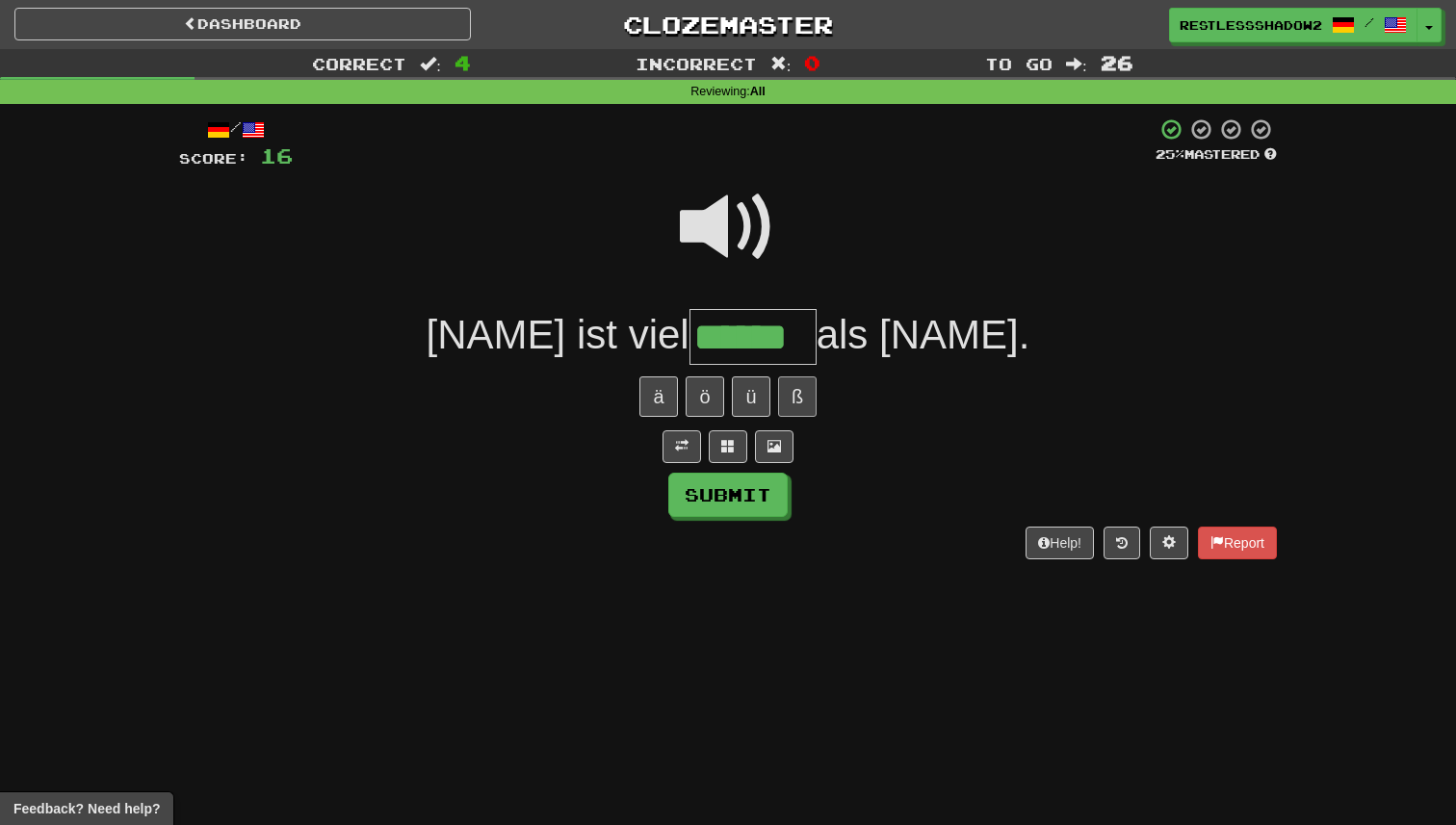 type on "******" 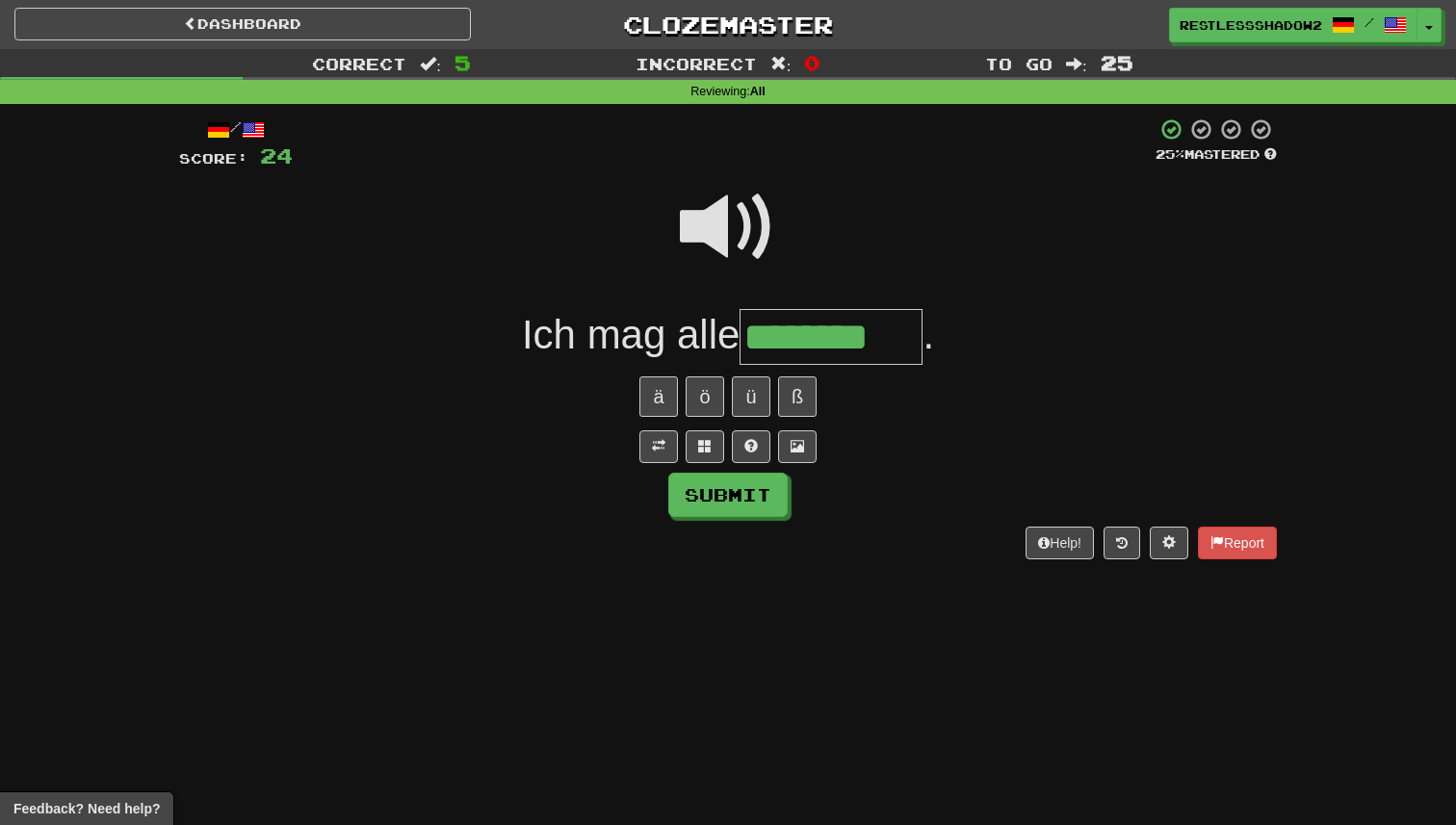 type on "********" 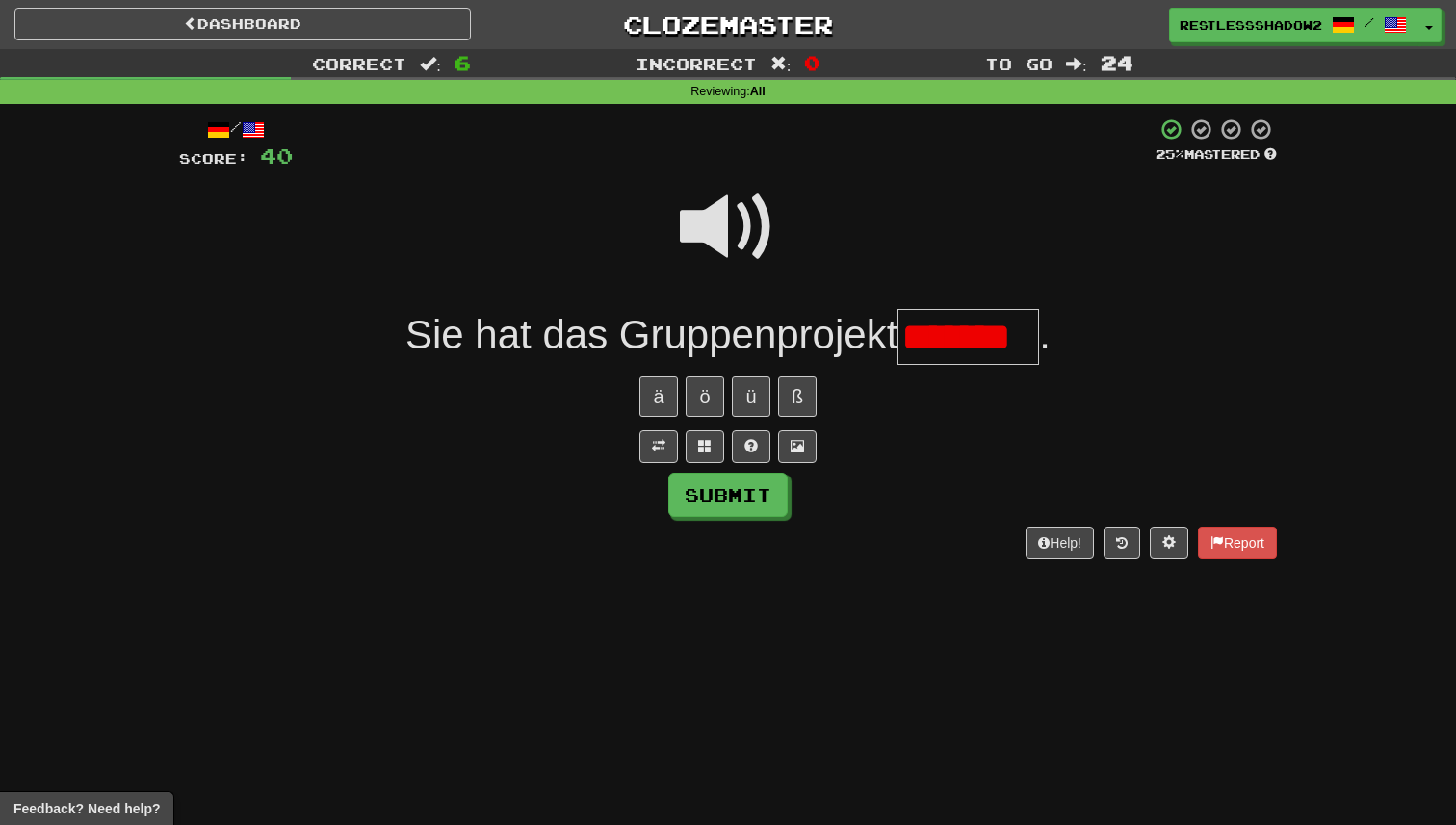 scroll, scrollTop: 0, scrollLeft: 0, axis: both 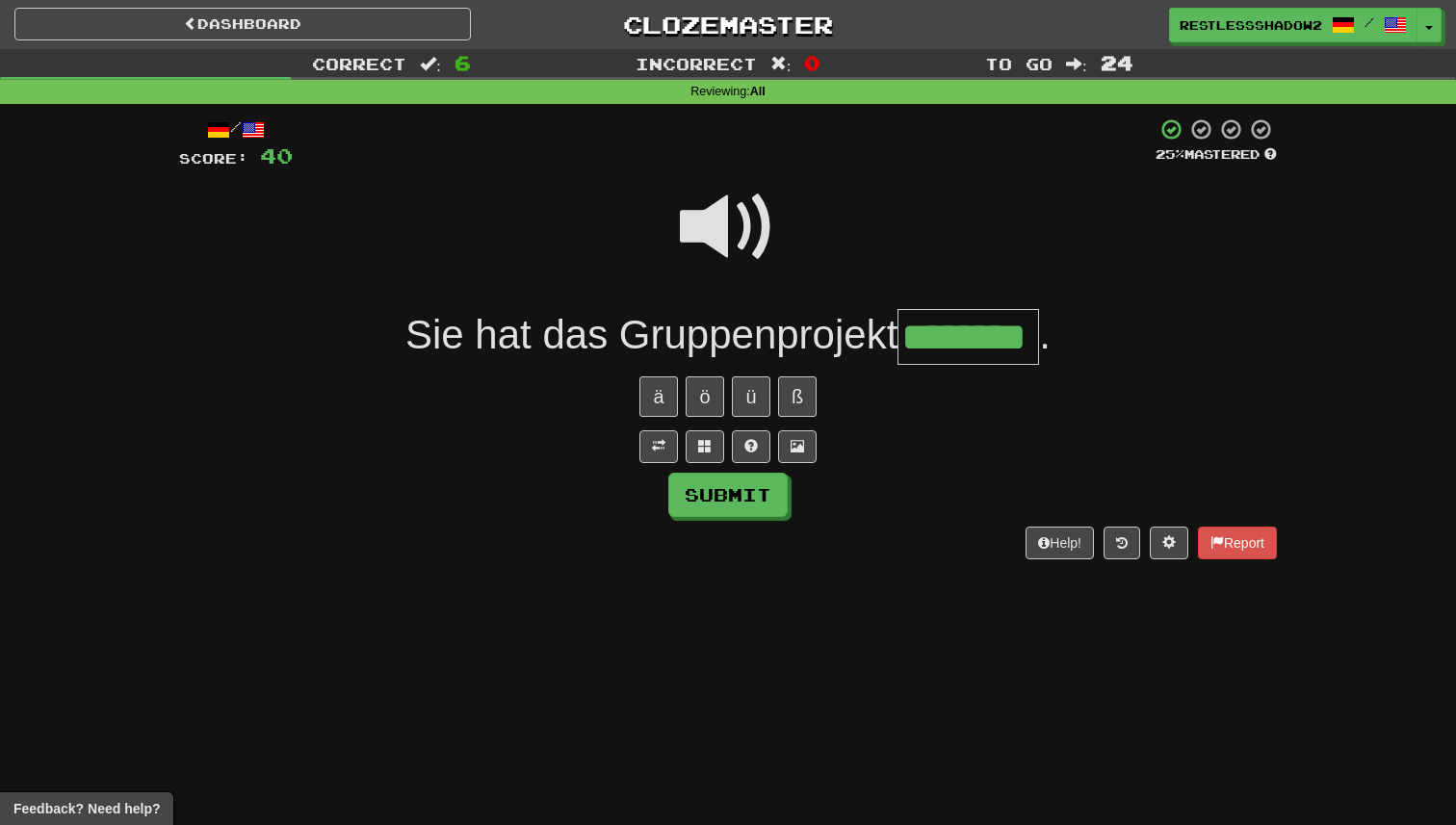 type on "********" 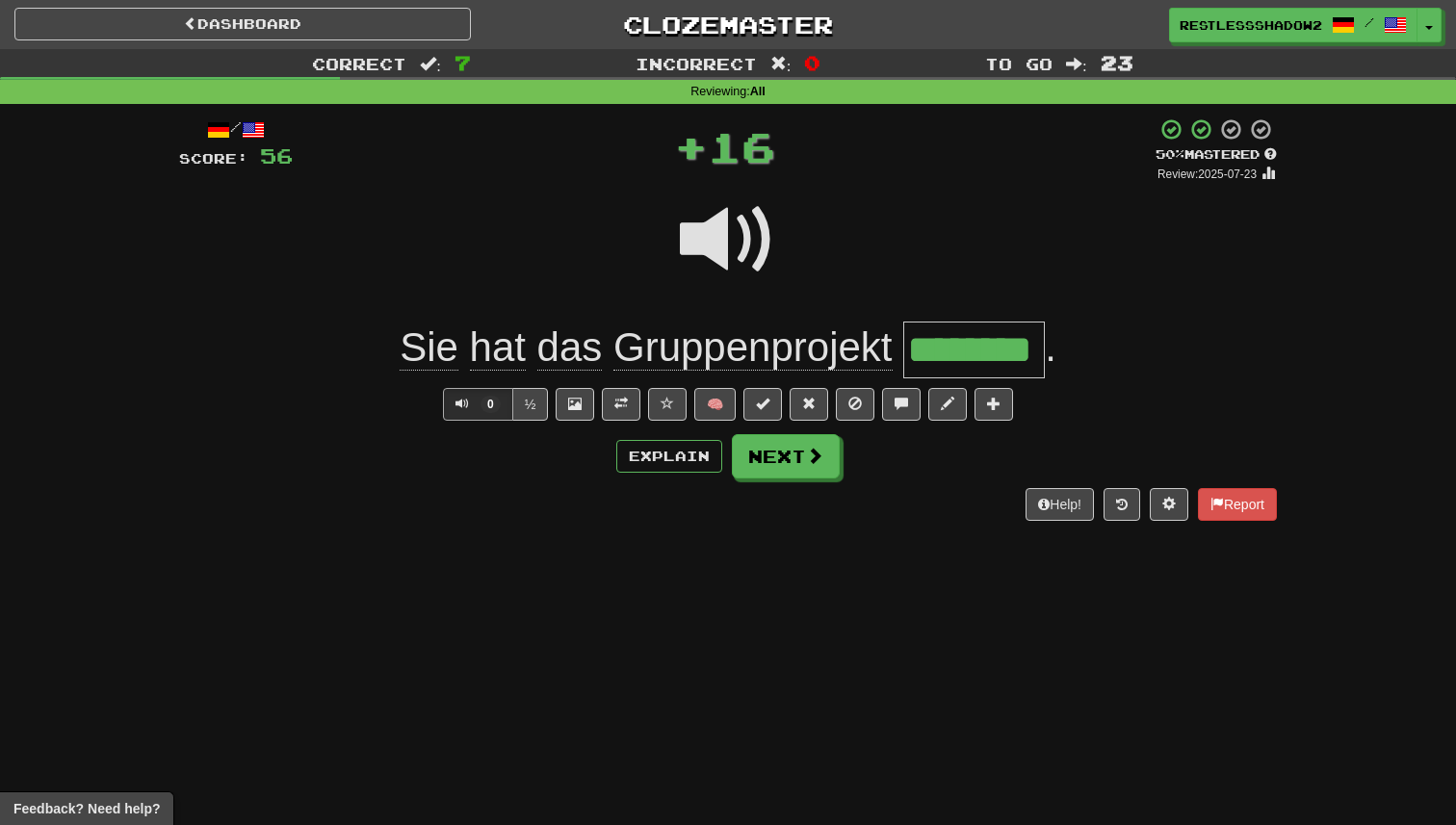 click on "********" at bounding box center [974, 349] 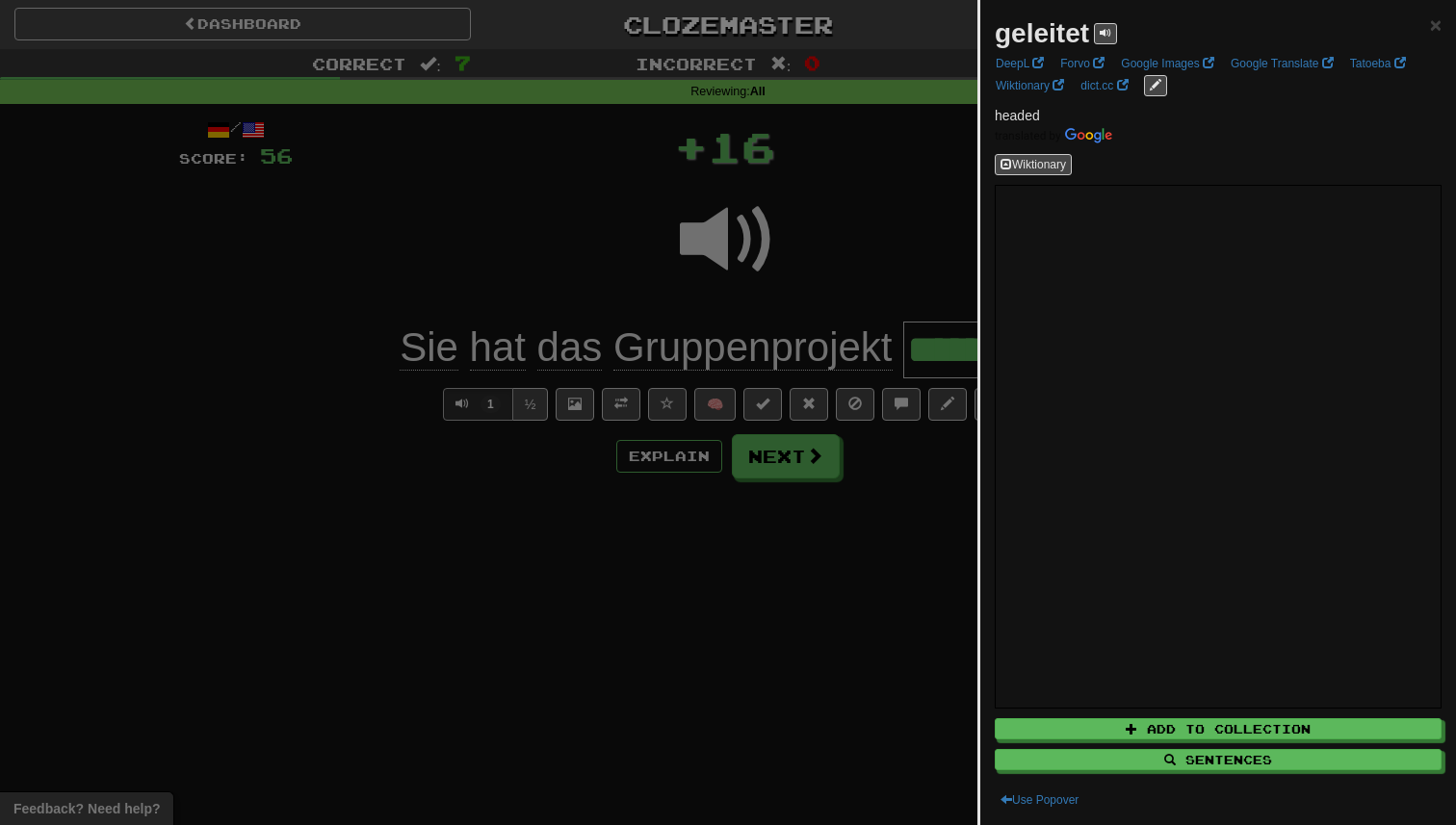click at bounding box center (728, 412) 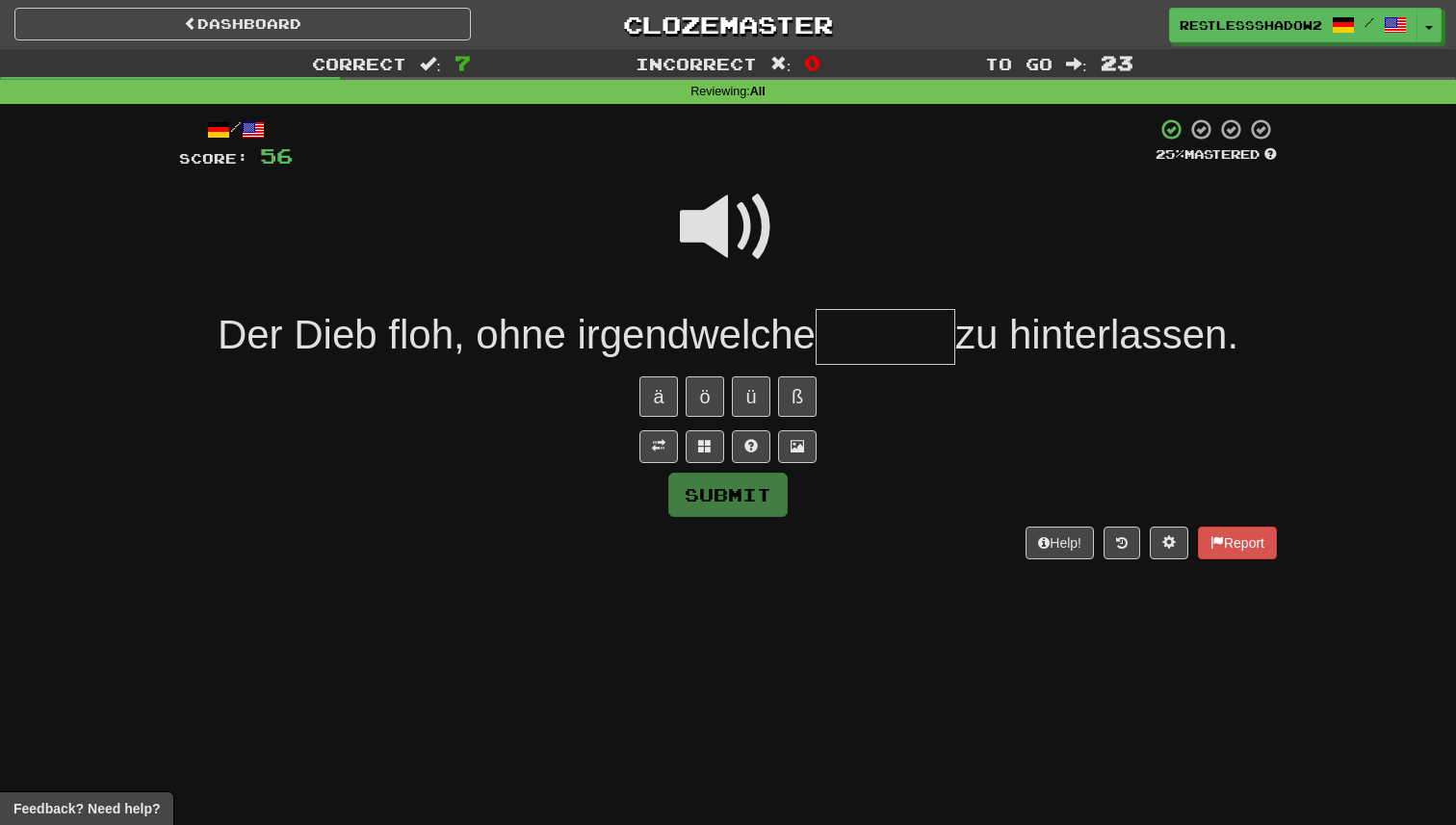 click at bounding box center (728, 240) 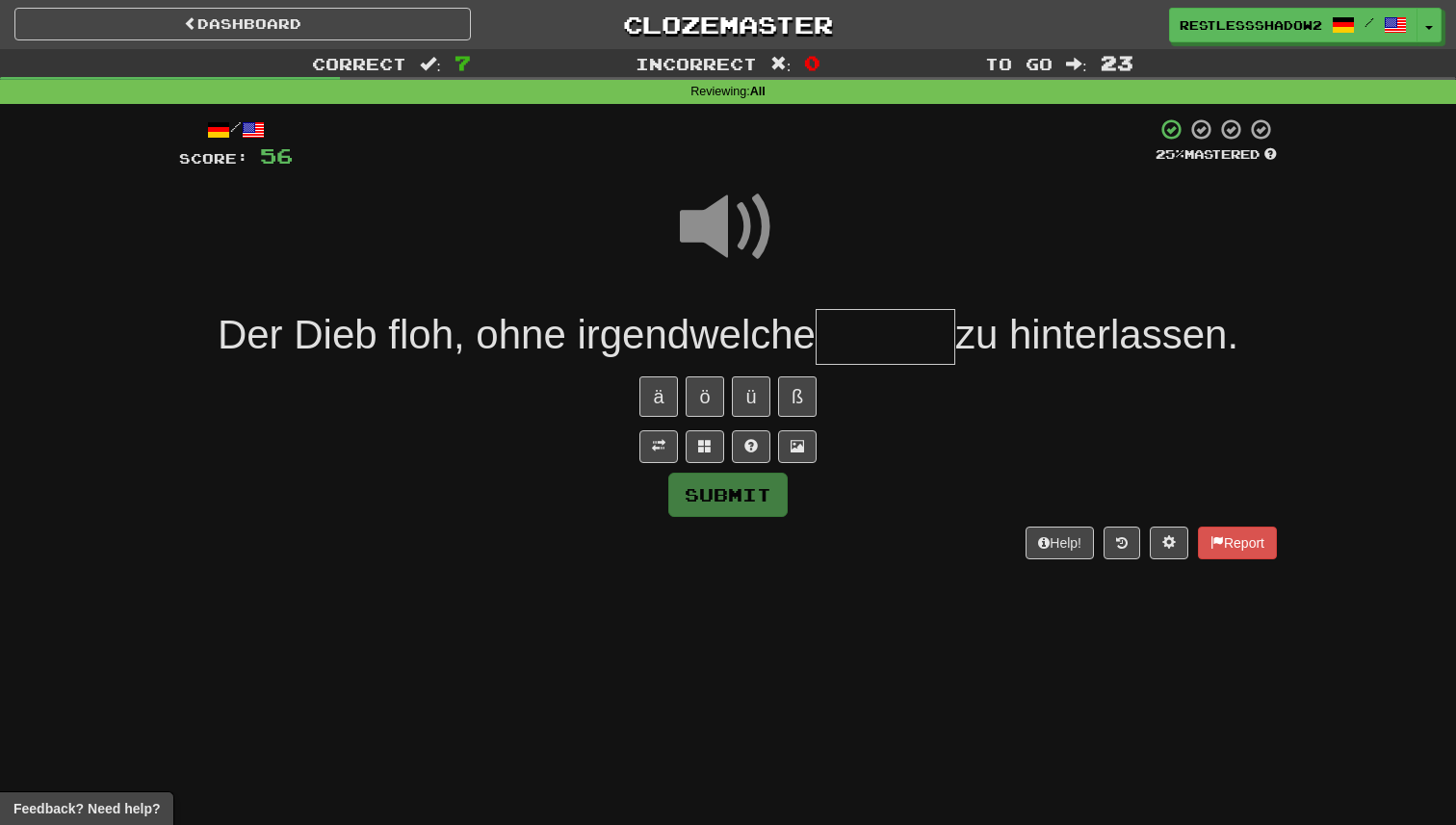 click at bounding box center [885, 337] 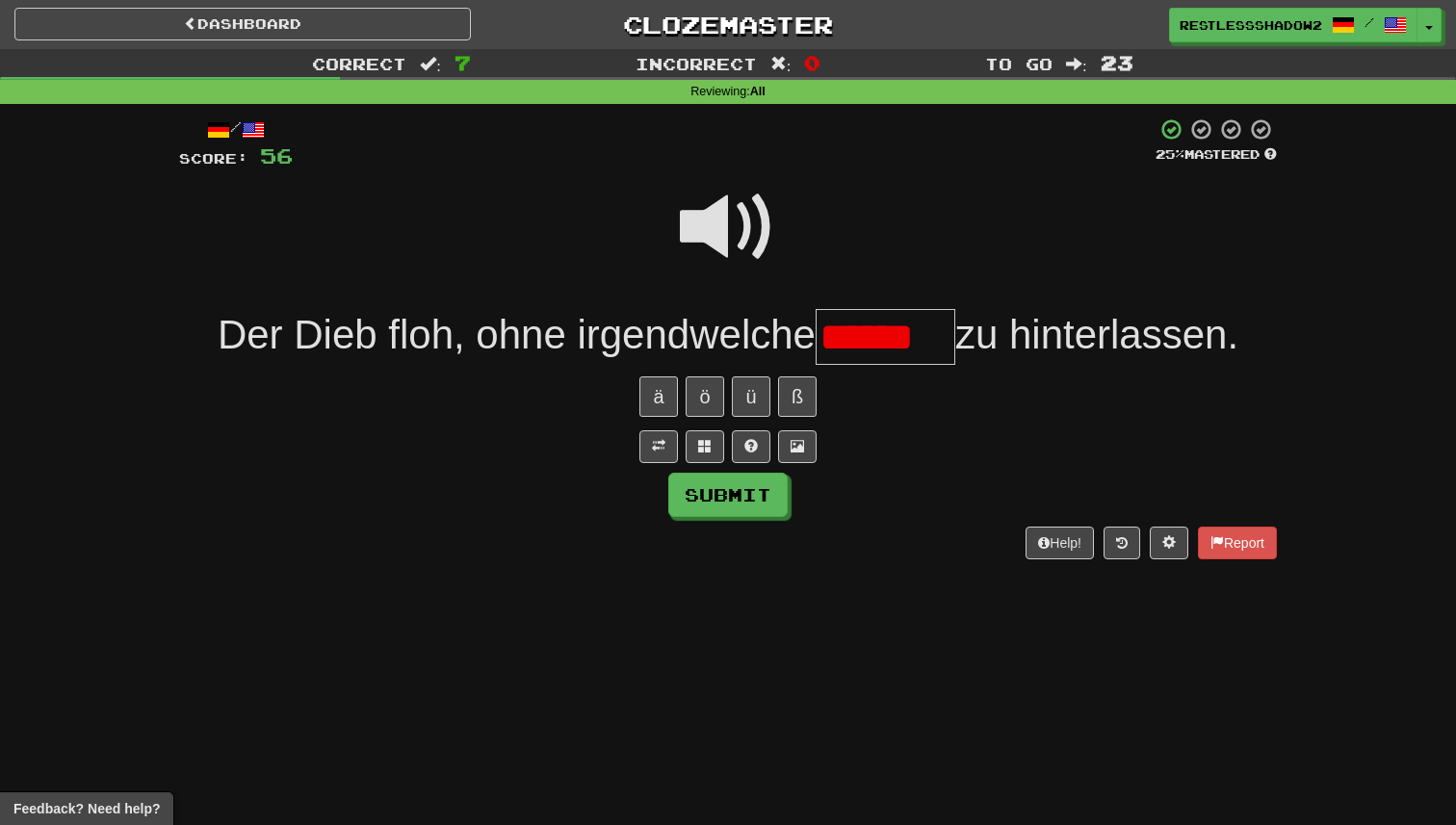 scroll, scrollTop: 0, scrollLeft: 0, axis: both 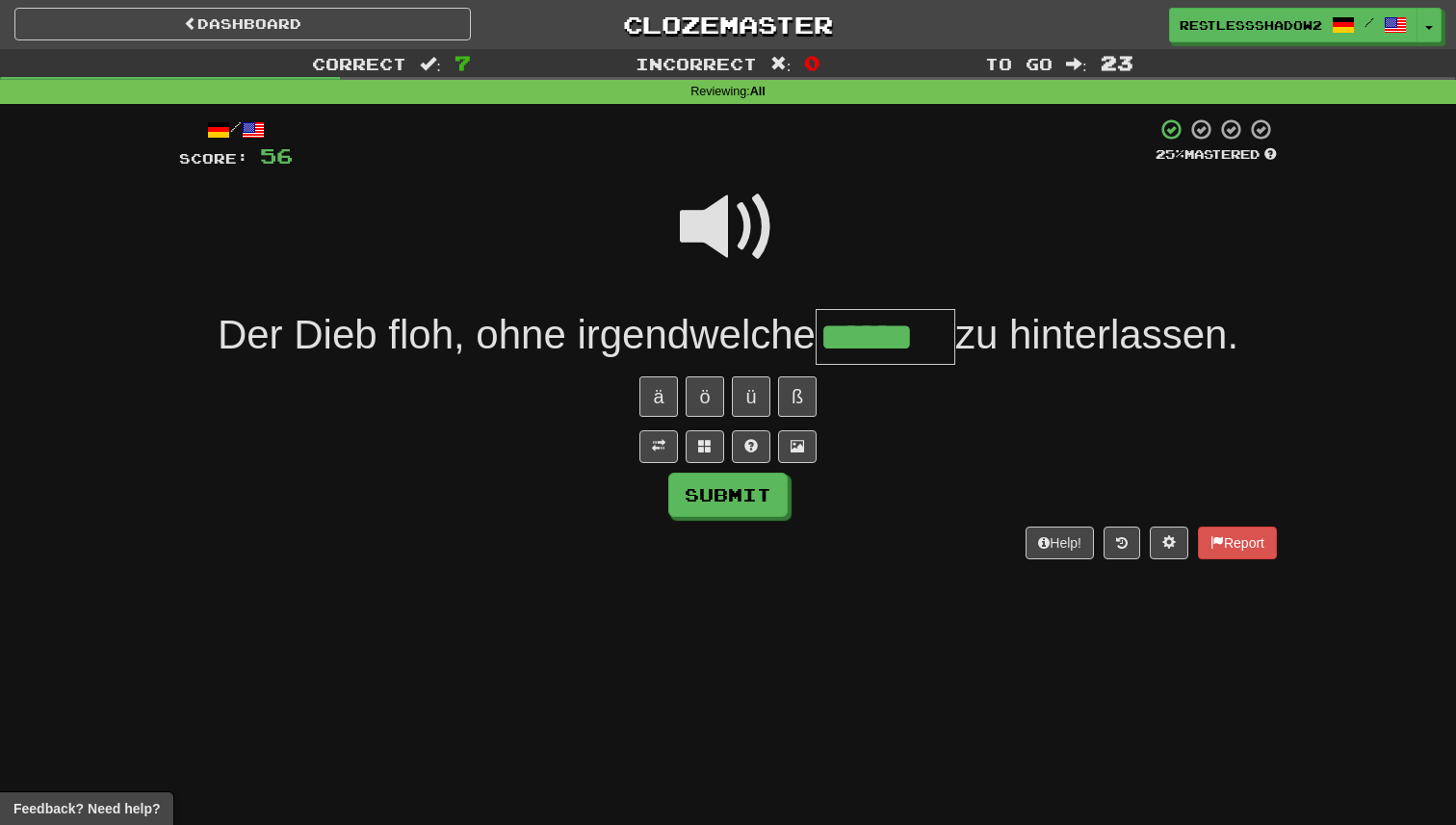 type on "******" 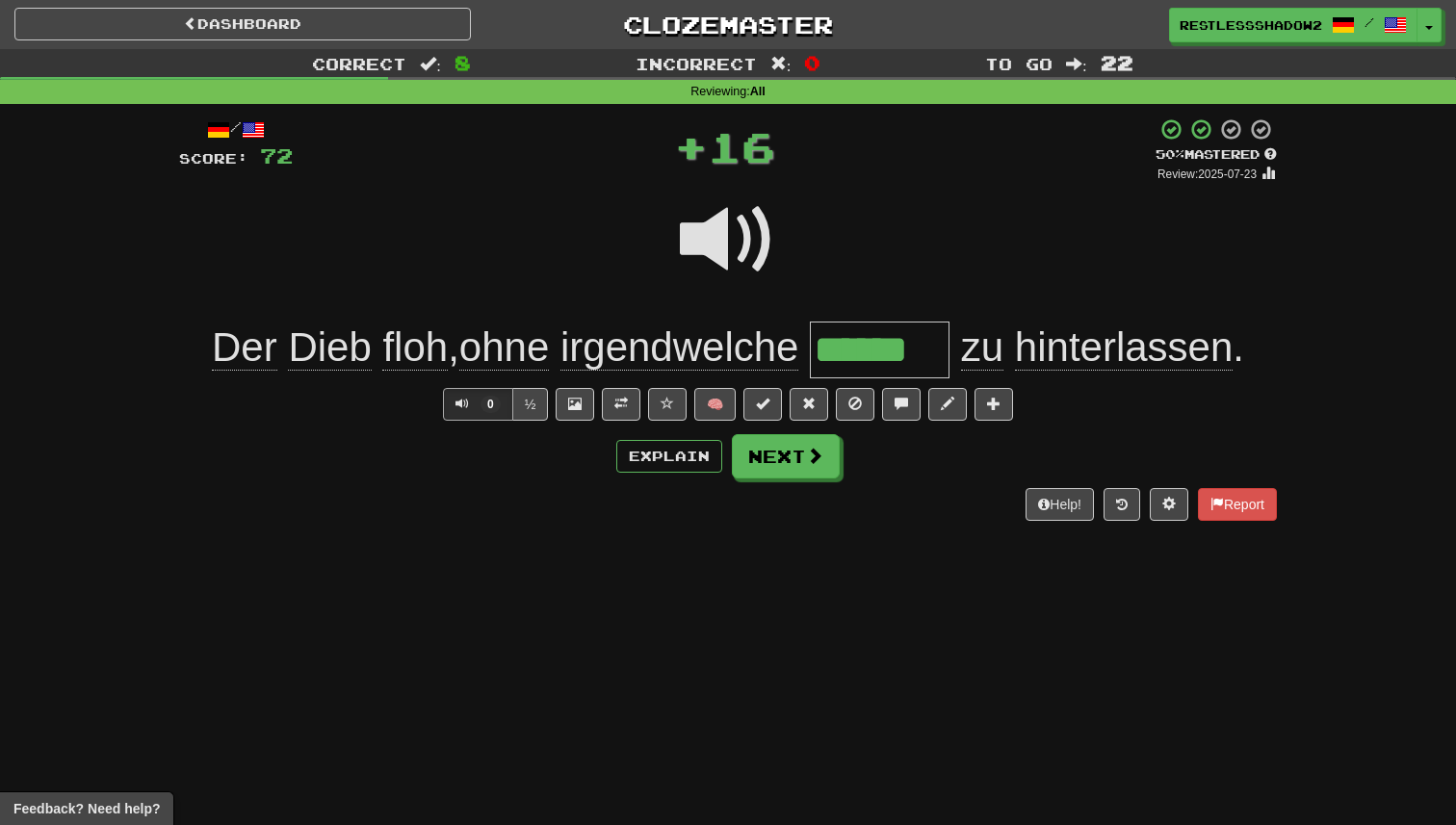 click on "******" at bounding box center (879, 349) 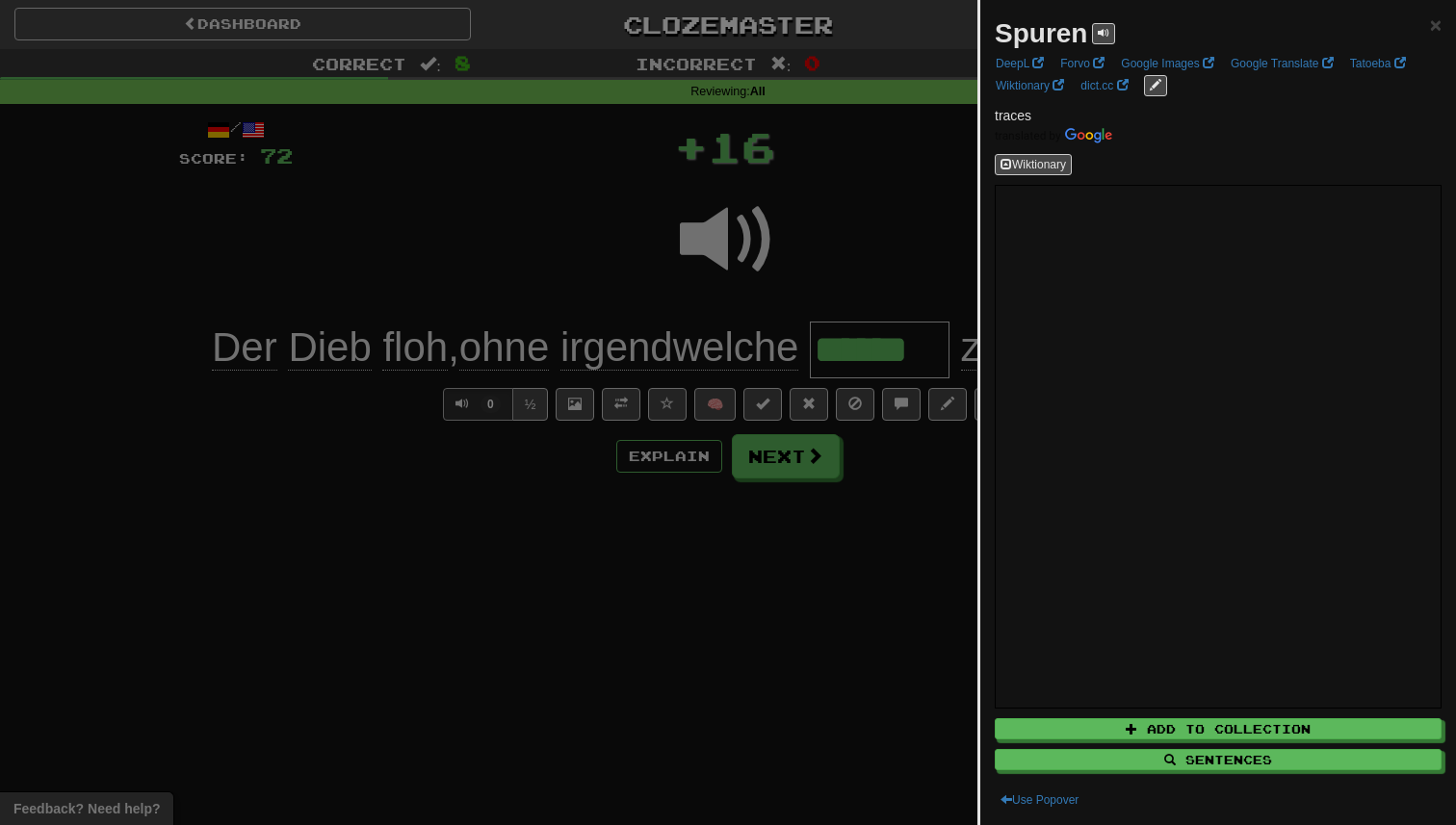 click at bounding box center (728, 412) 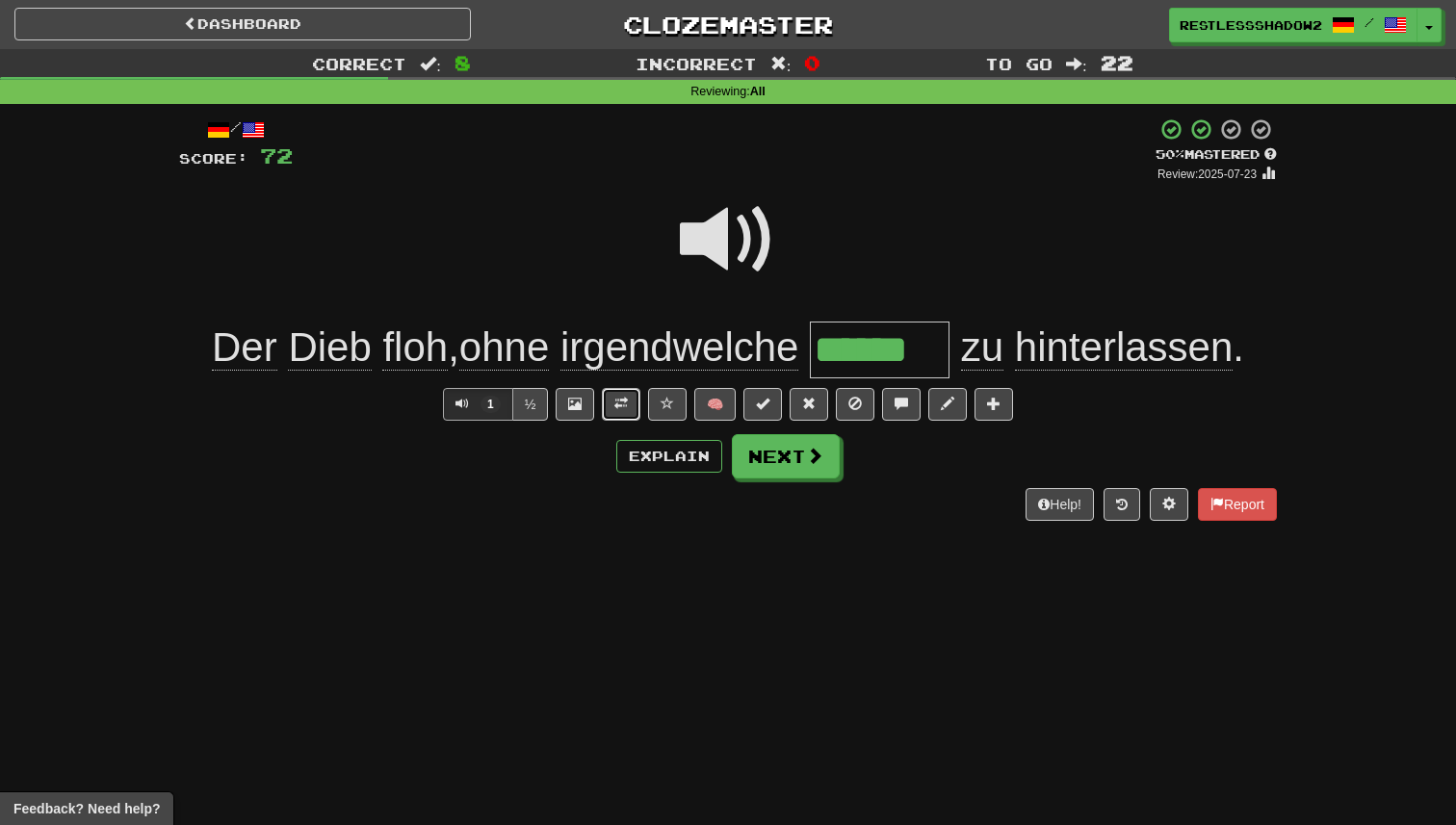click at bounding box center [621, 404] 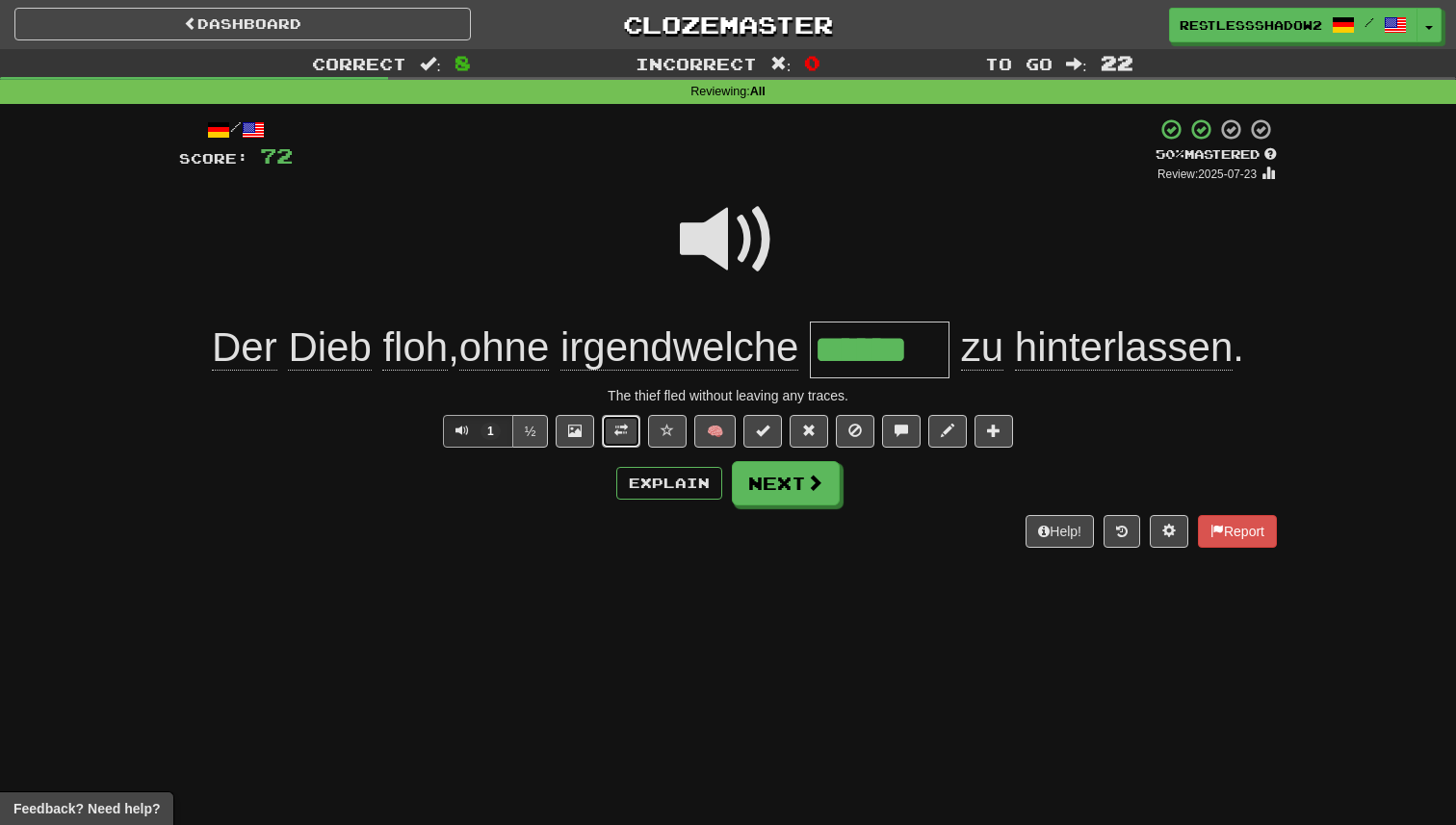 click at bounding box center (621, 431) 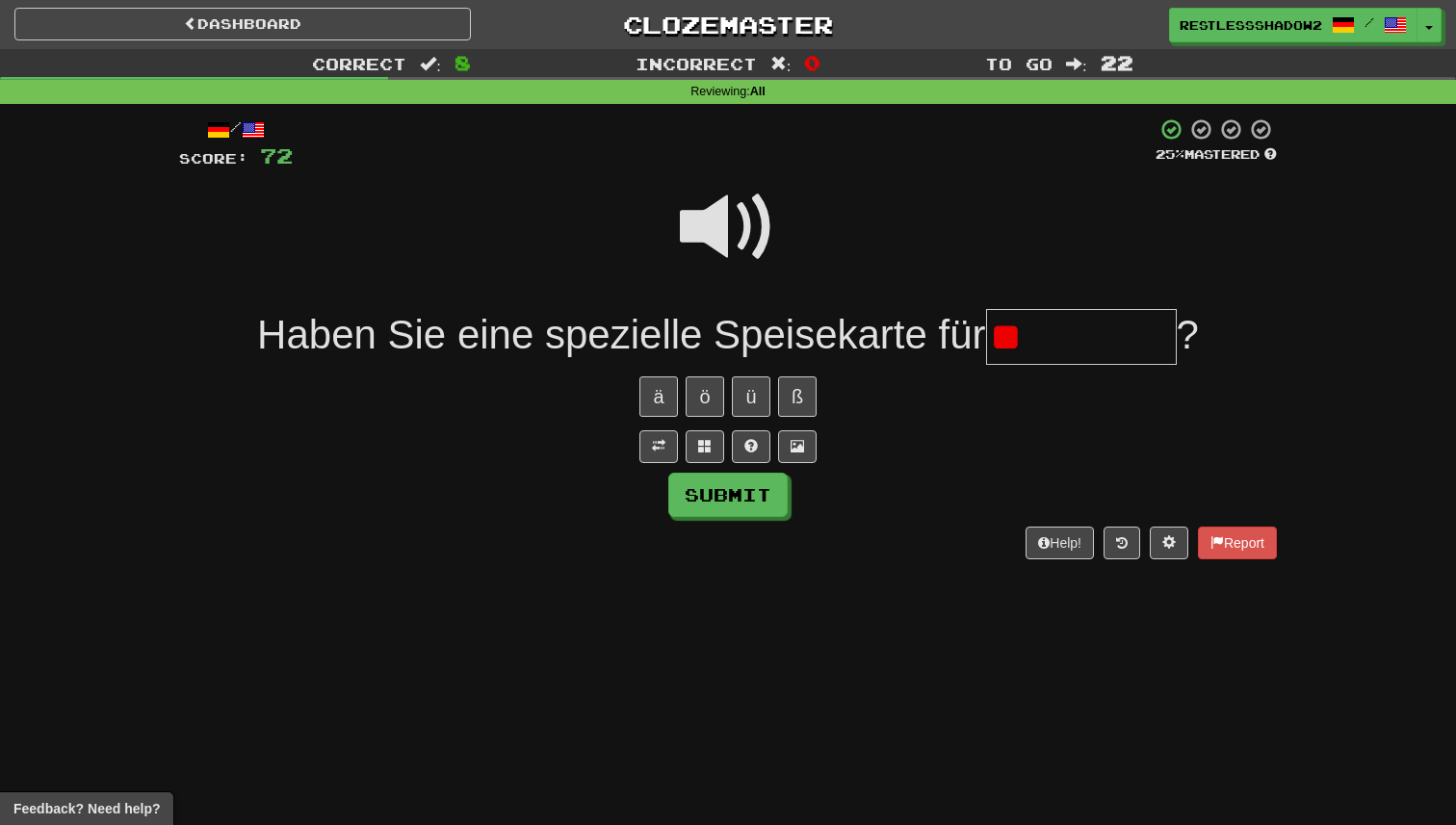 type on "*" 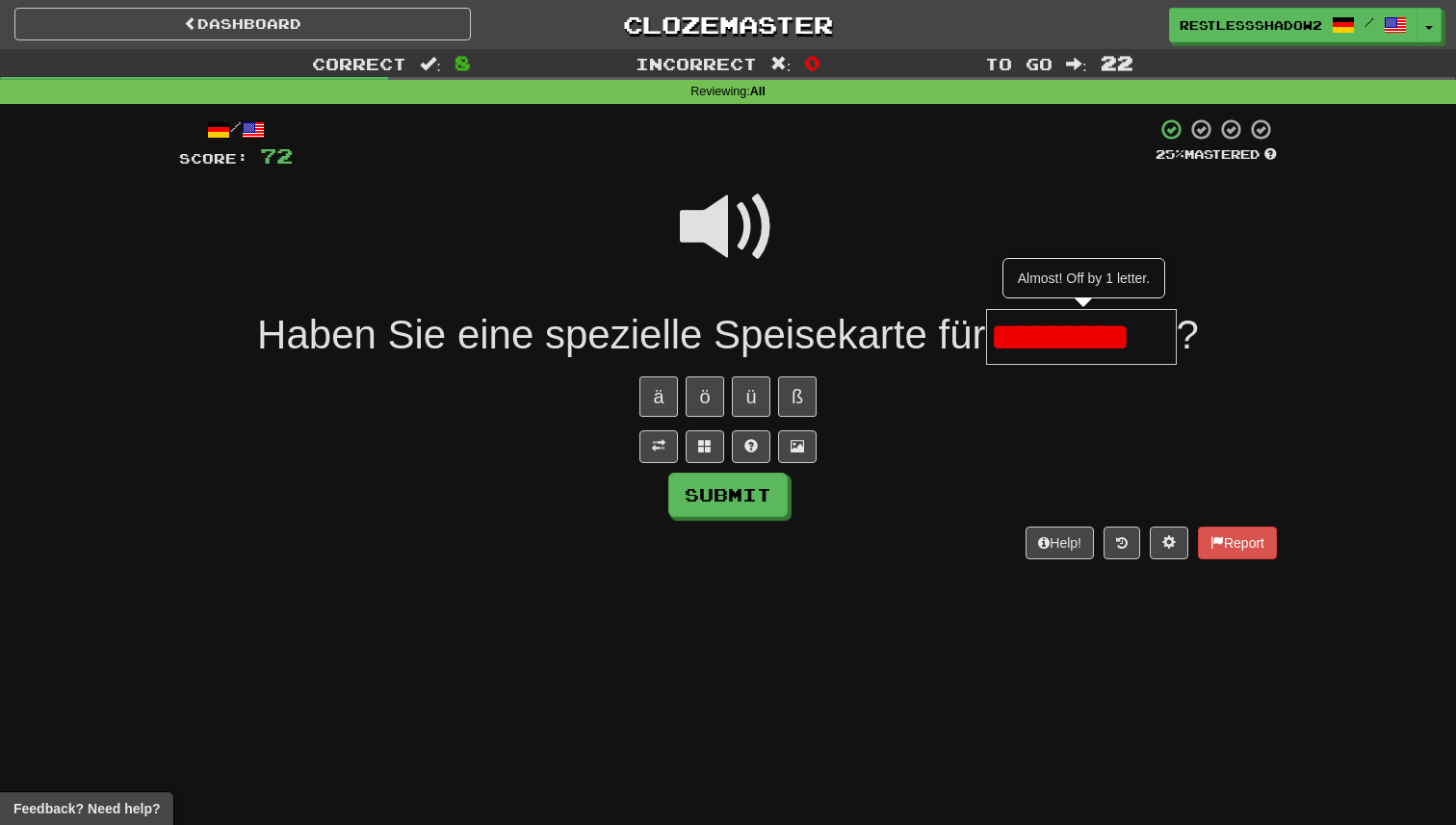 scroll, scrollTop: 0, scrollLeft: 0, axis: both 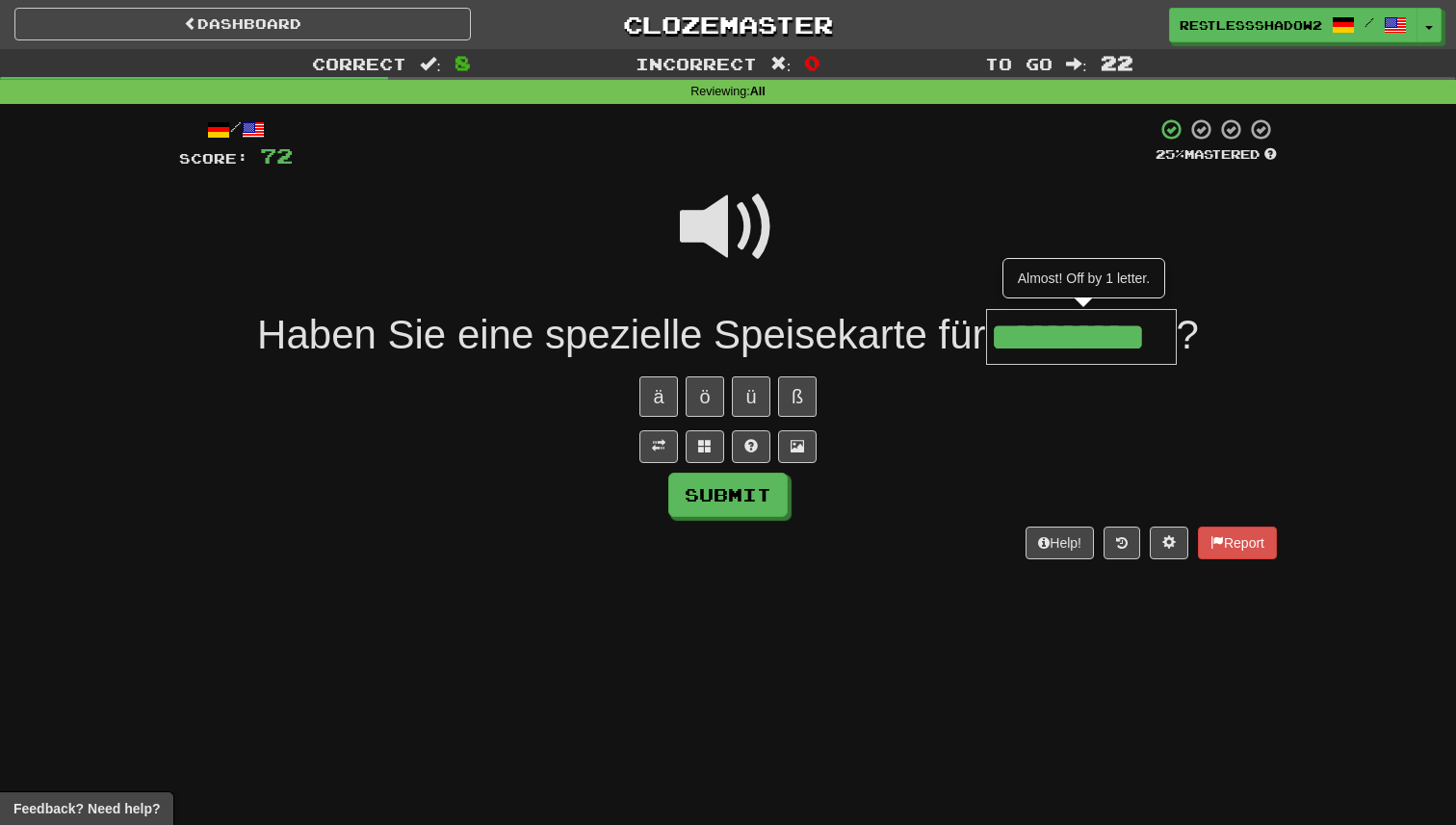 type on "**********" 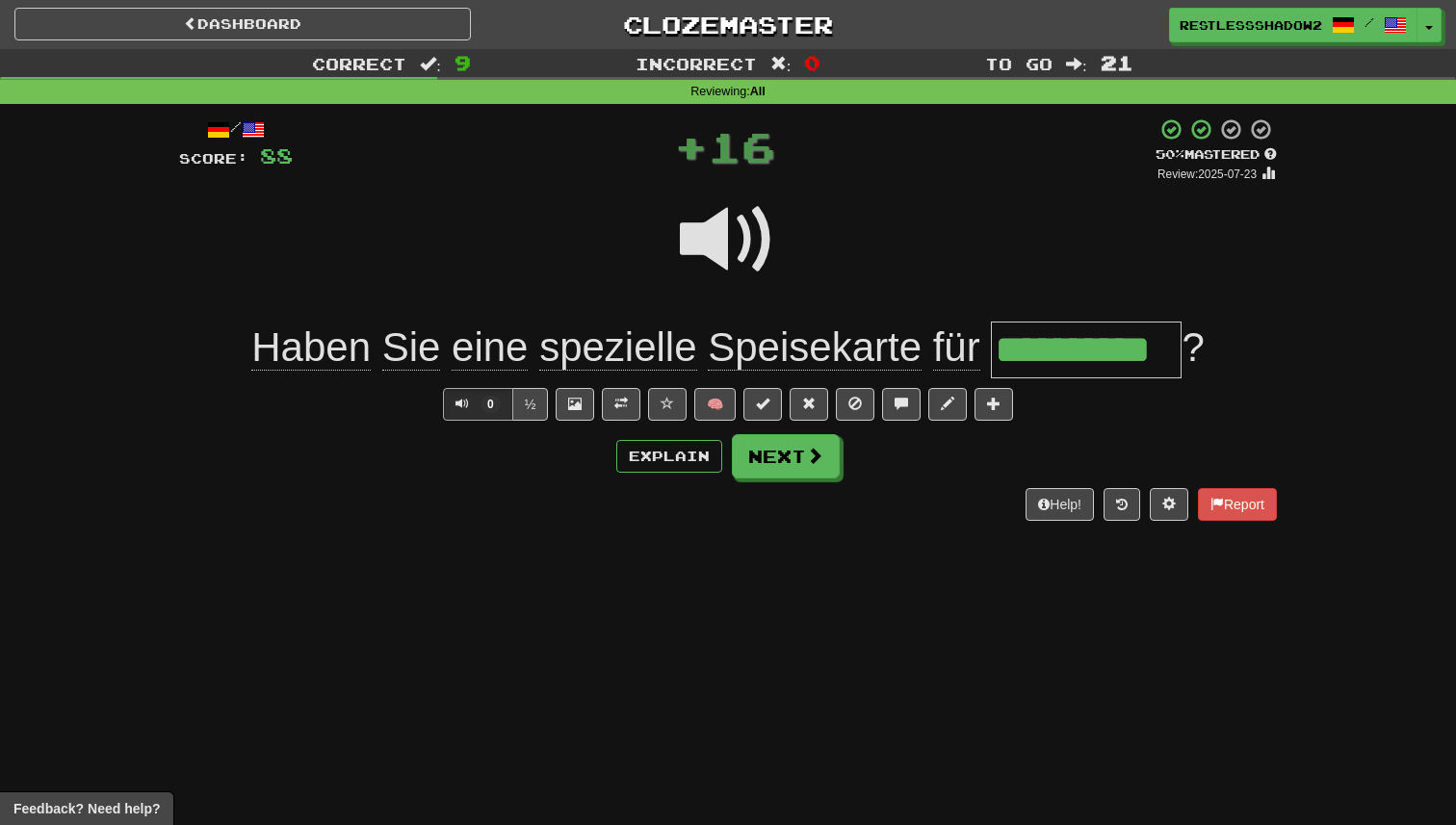 type 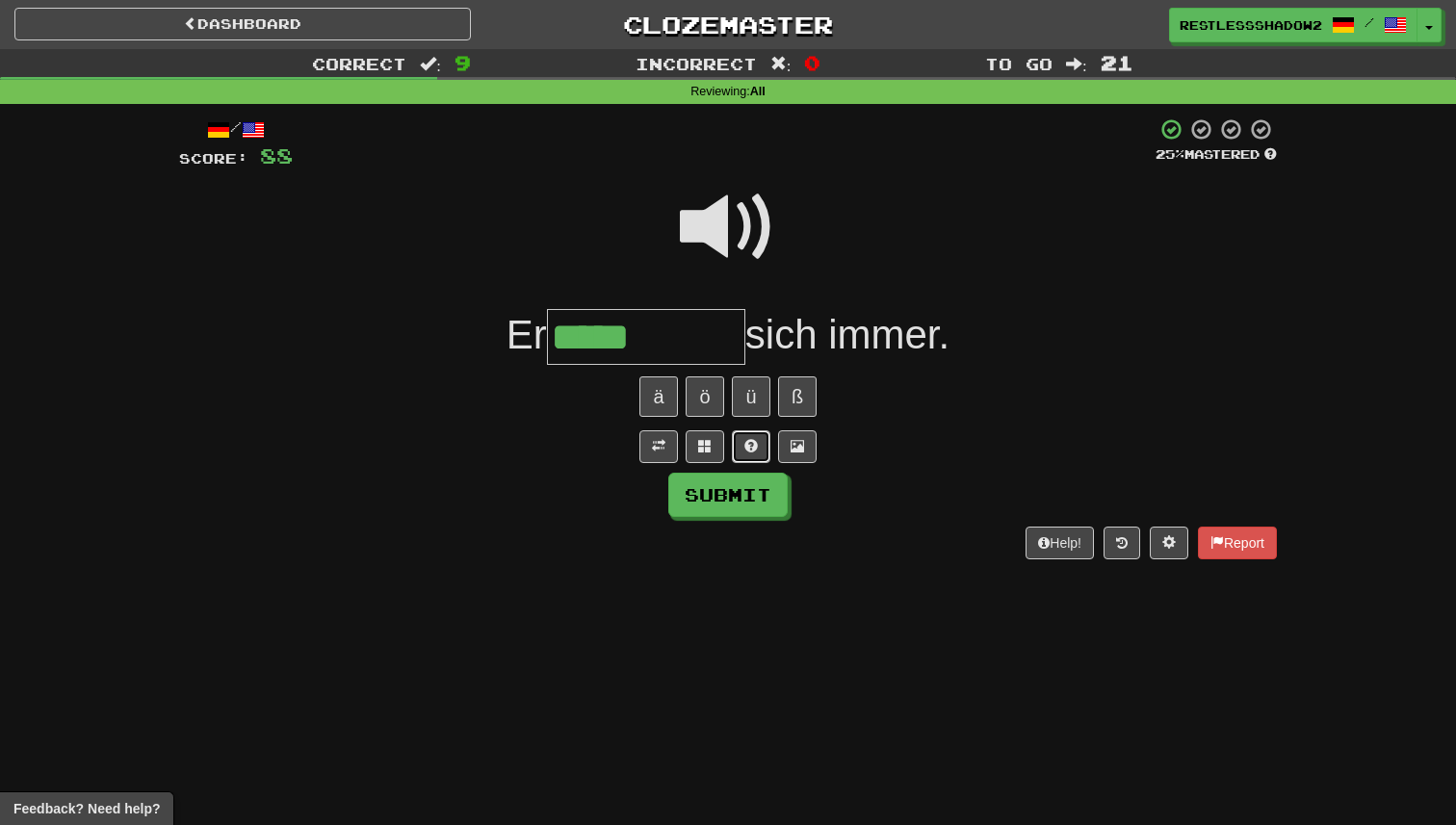 click at bounding box center (751, 447) 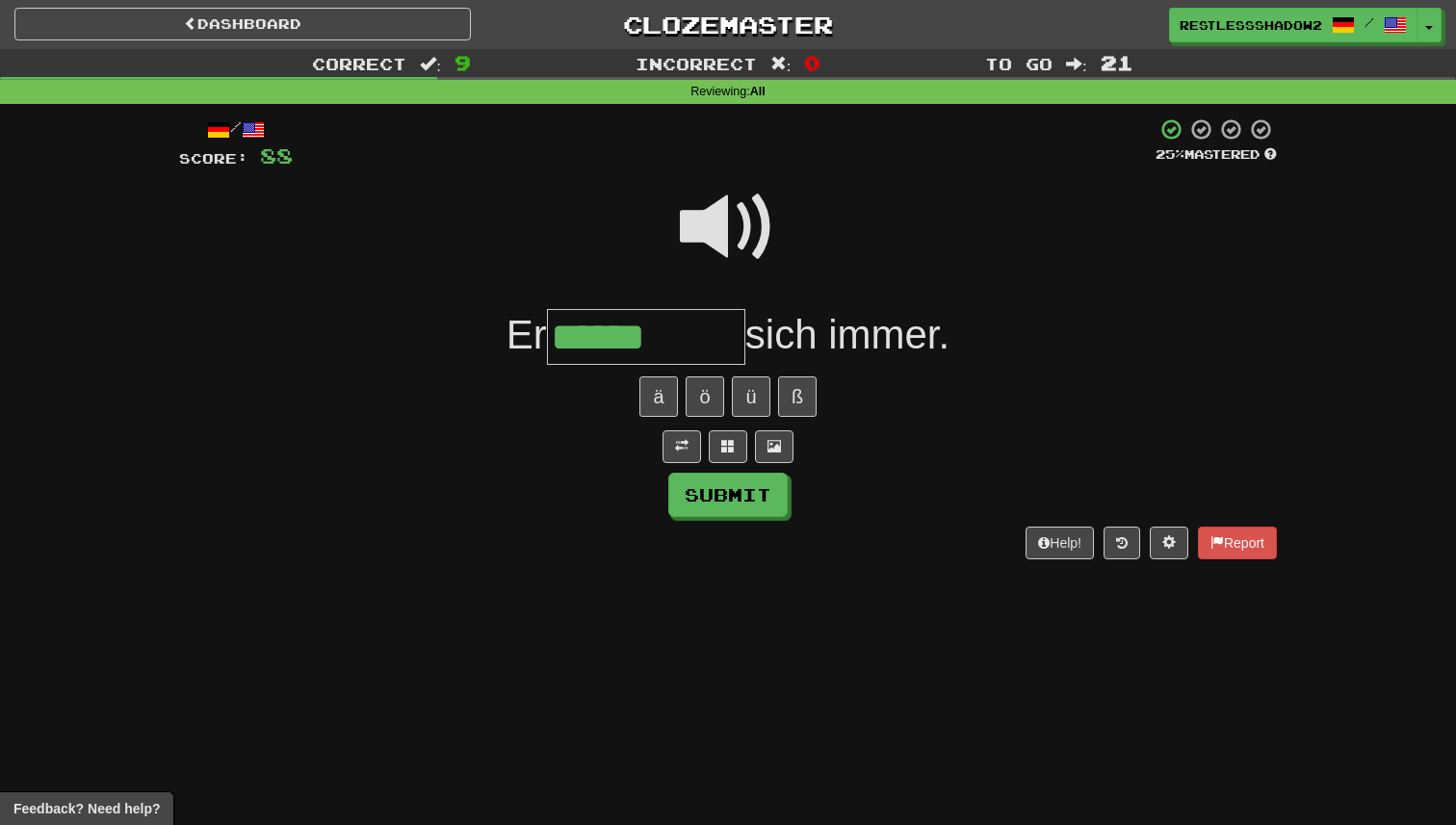 click at bounding box center [728, 227] 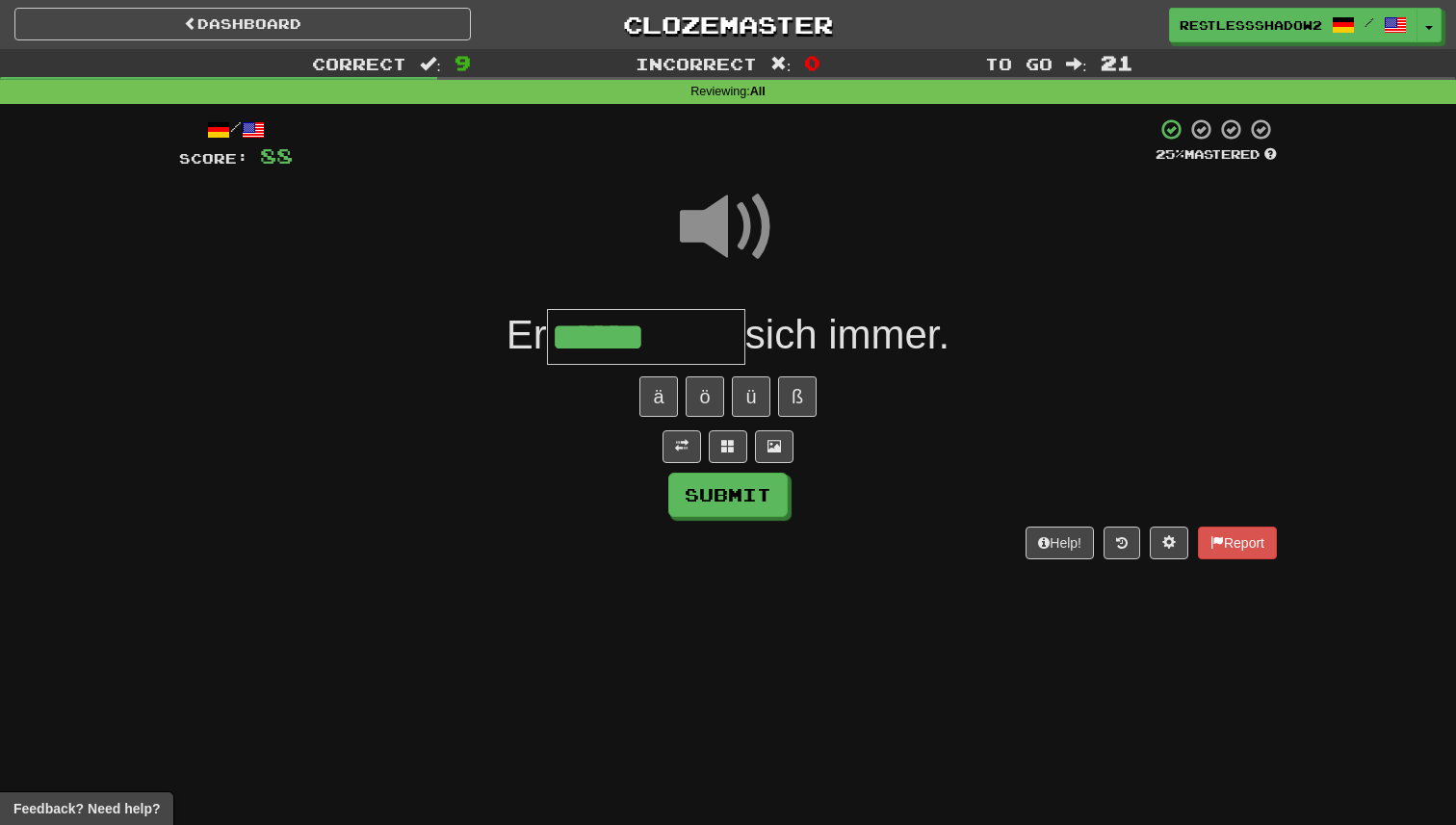 click on "******" at bounding box center [646, 337] 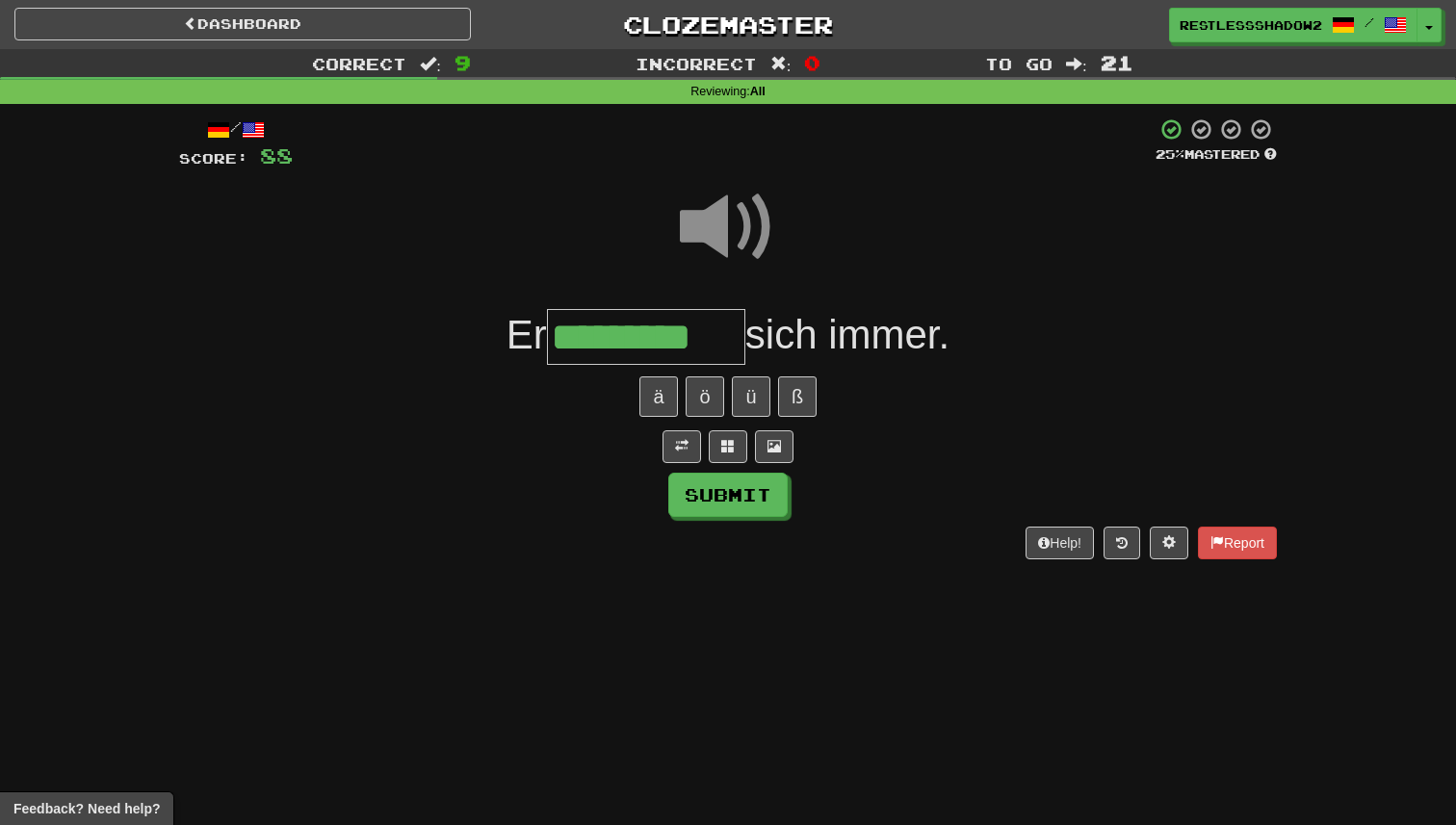 type on "*********" 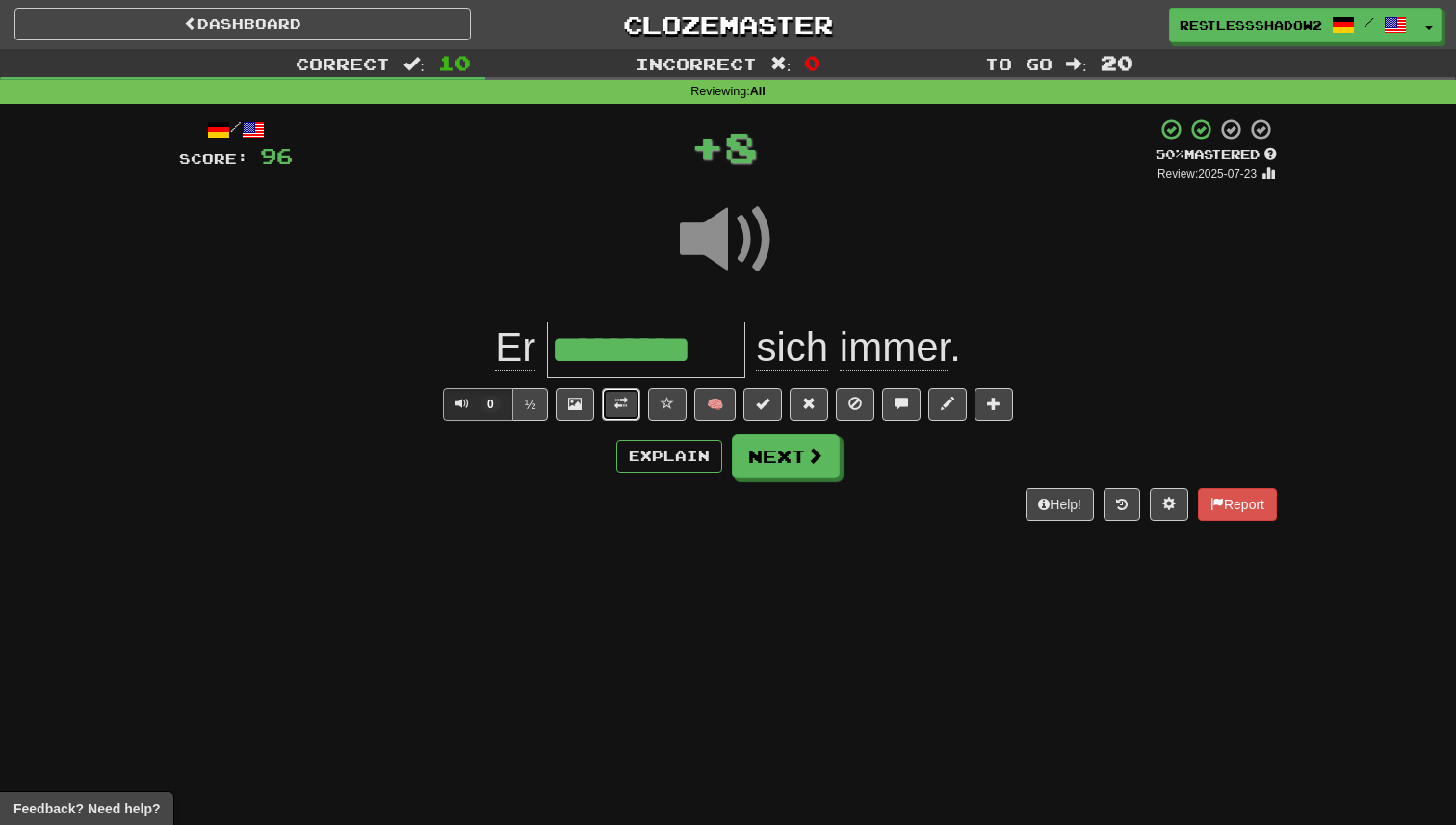 click at bounding box center (621, 404) 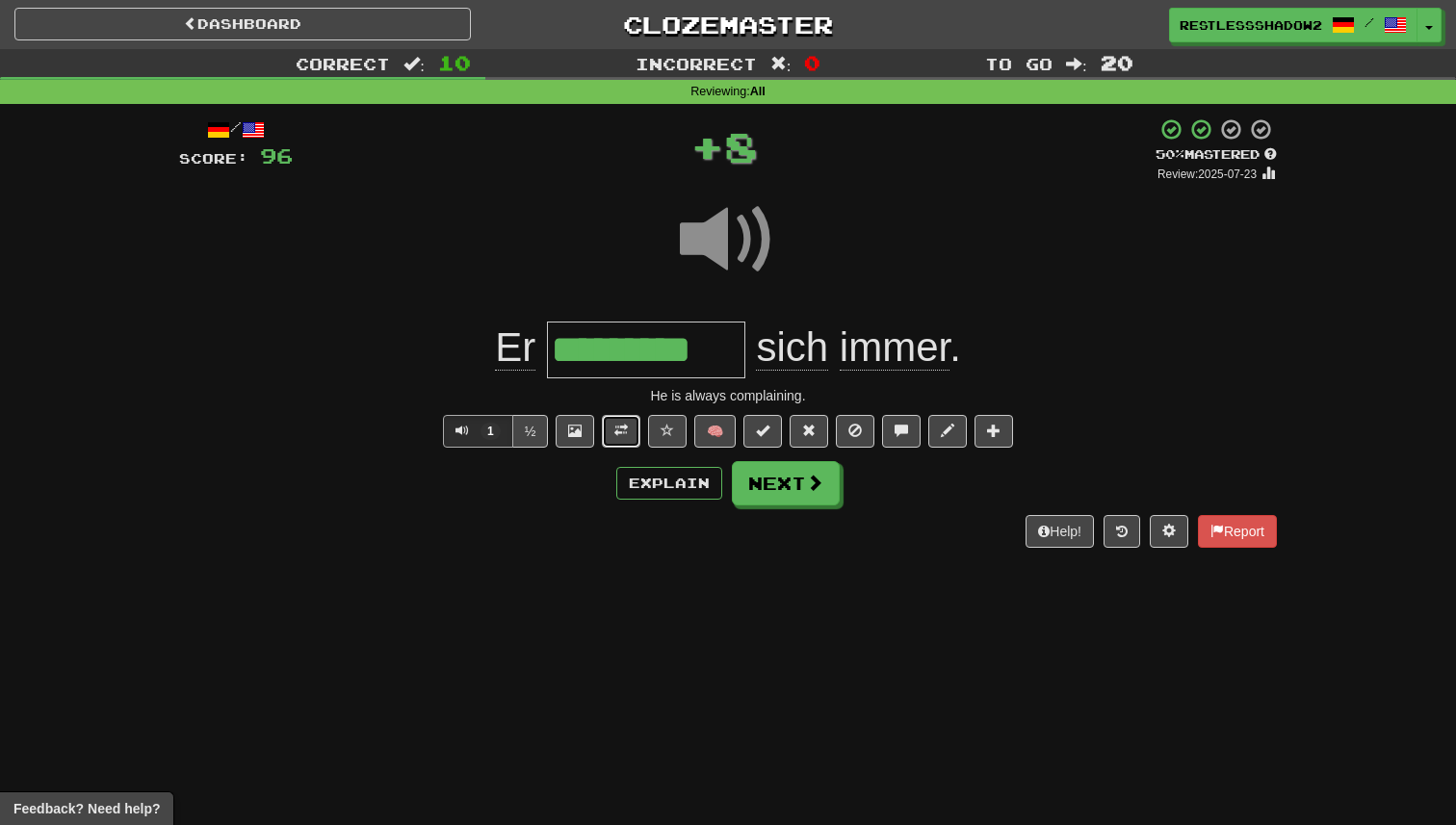 click at bounding box center (621, 431) 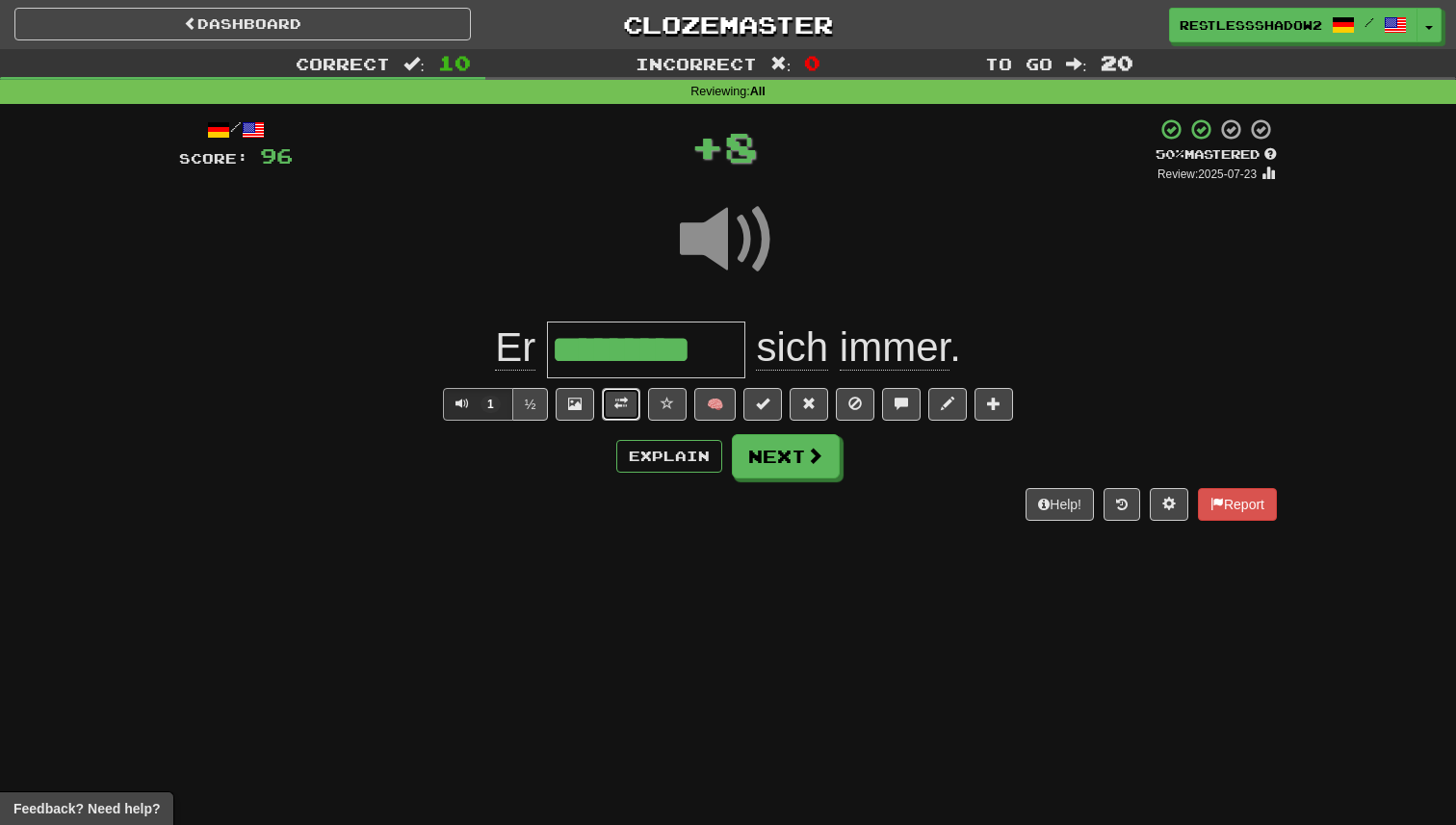 type 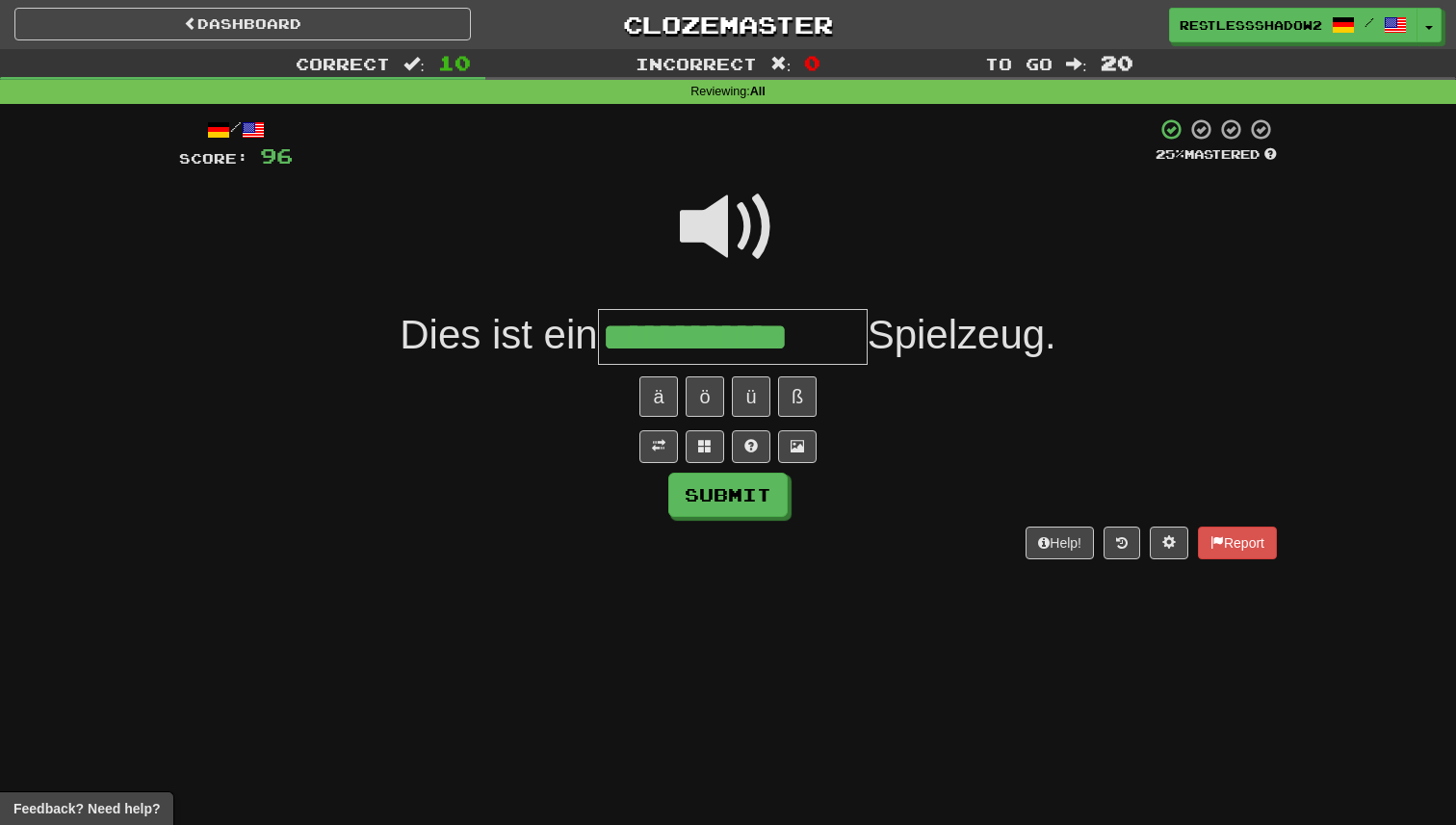 type on "**********" 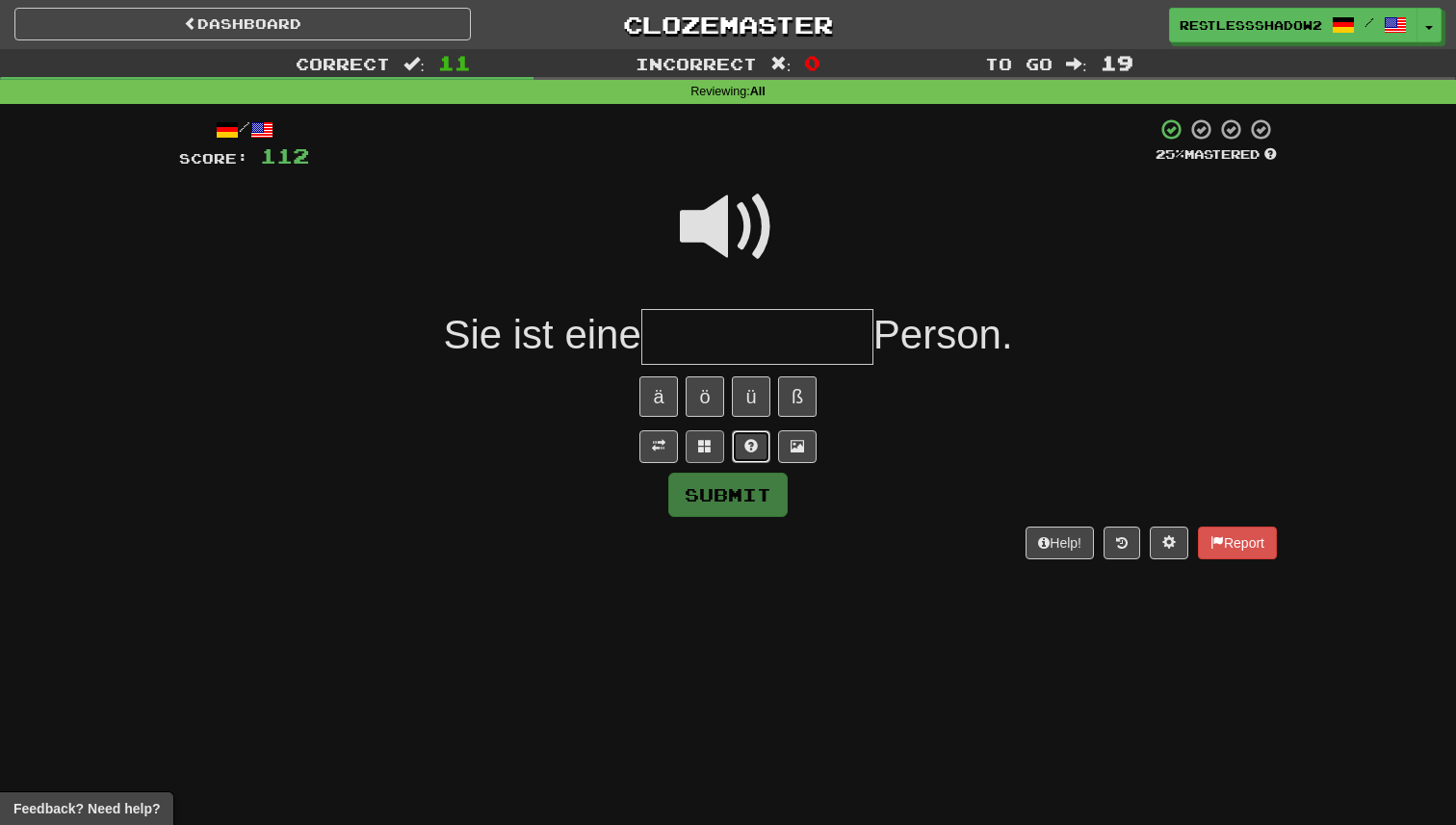 click at bounding box center (751, 446) 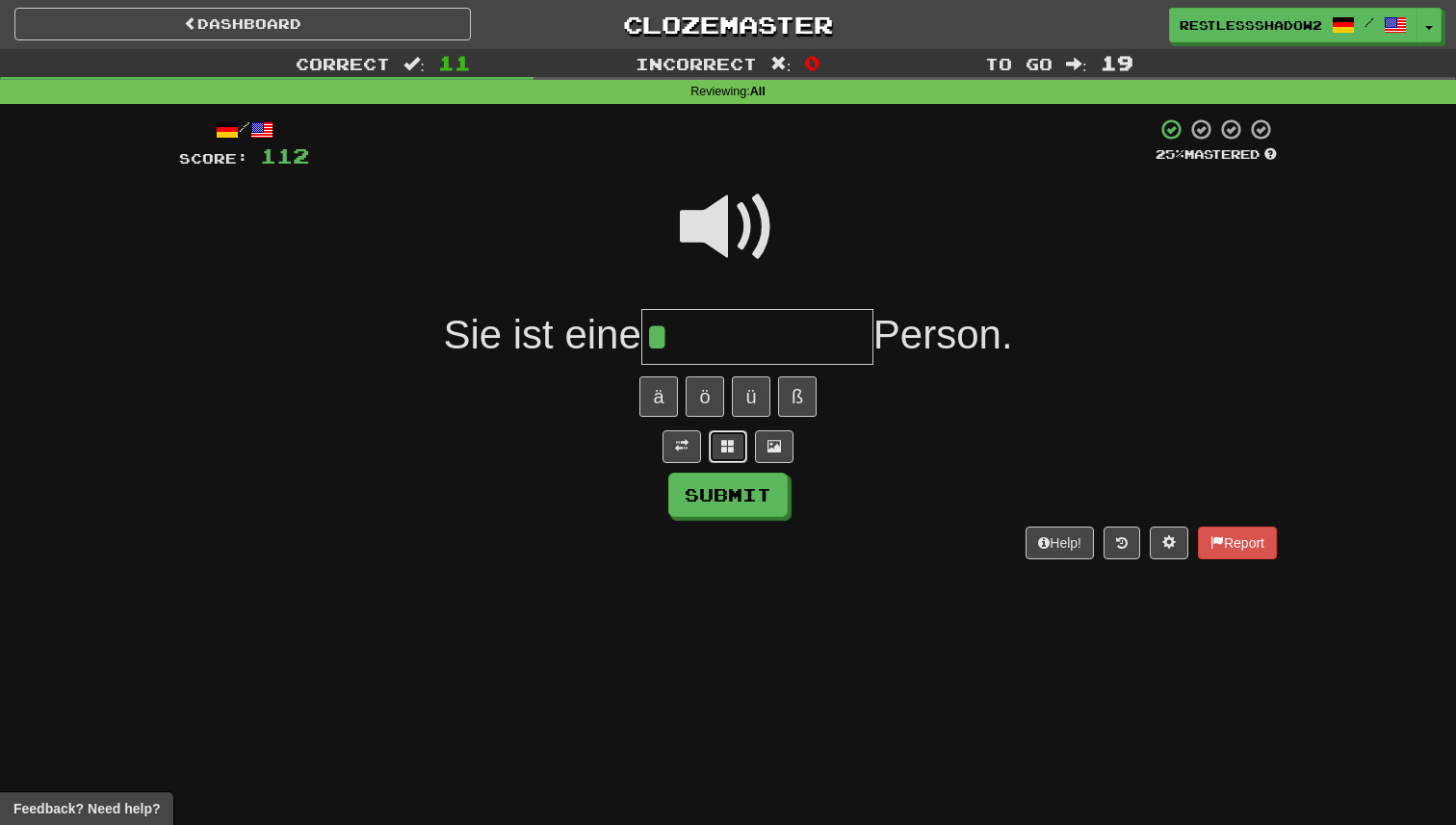 click at bounding box center [728, 447] 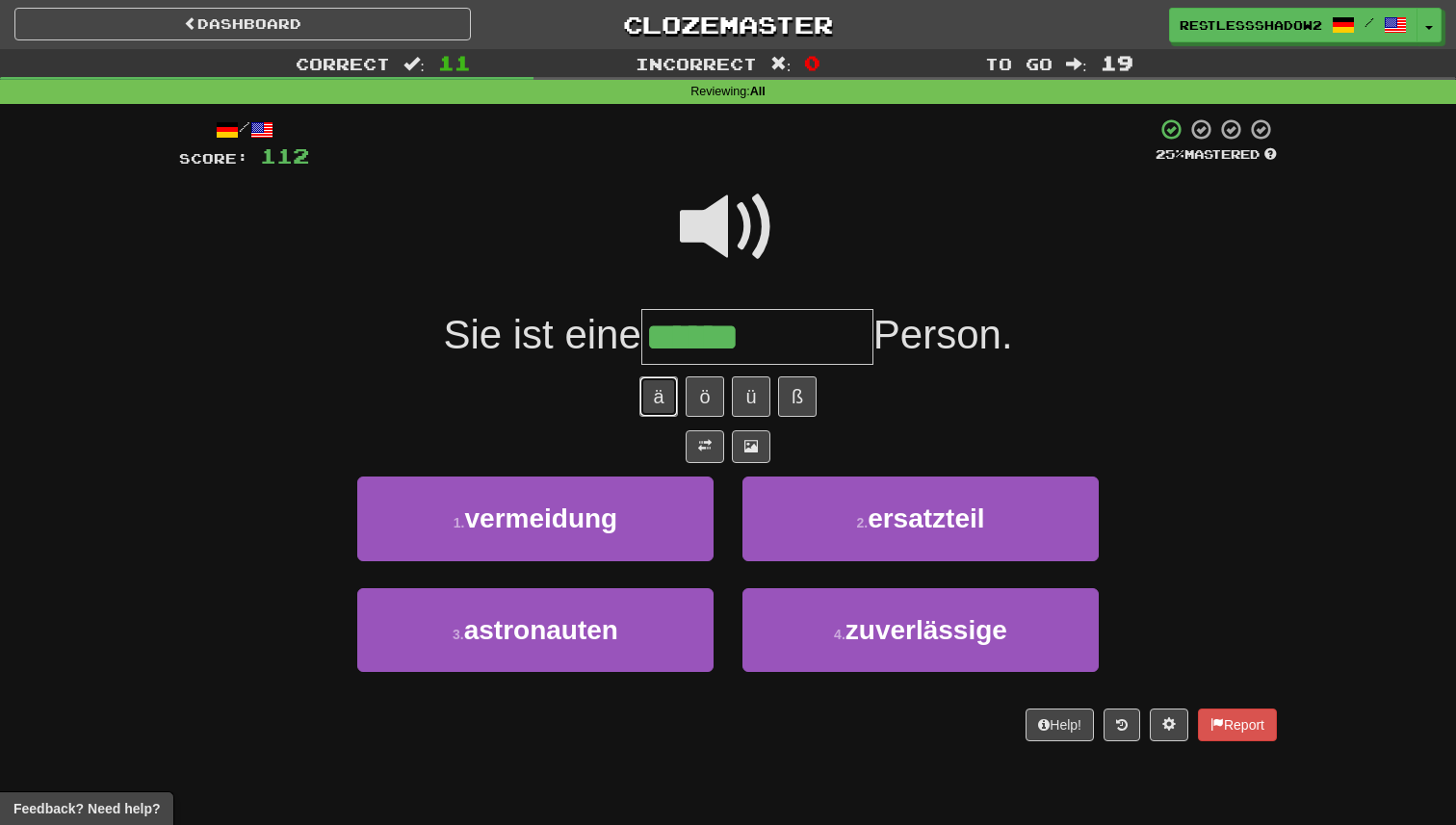 click on "ä" at bounding box center (659, 397) 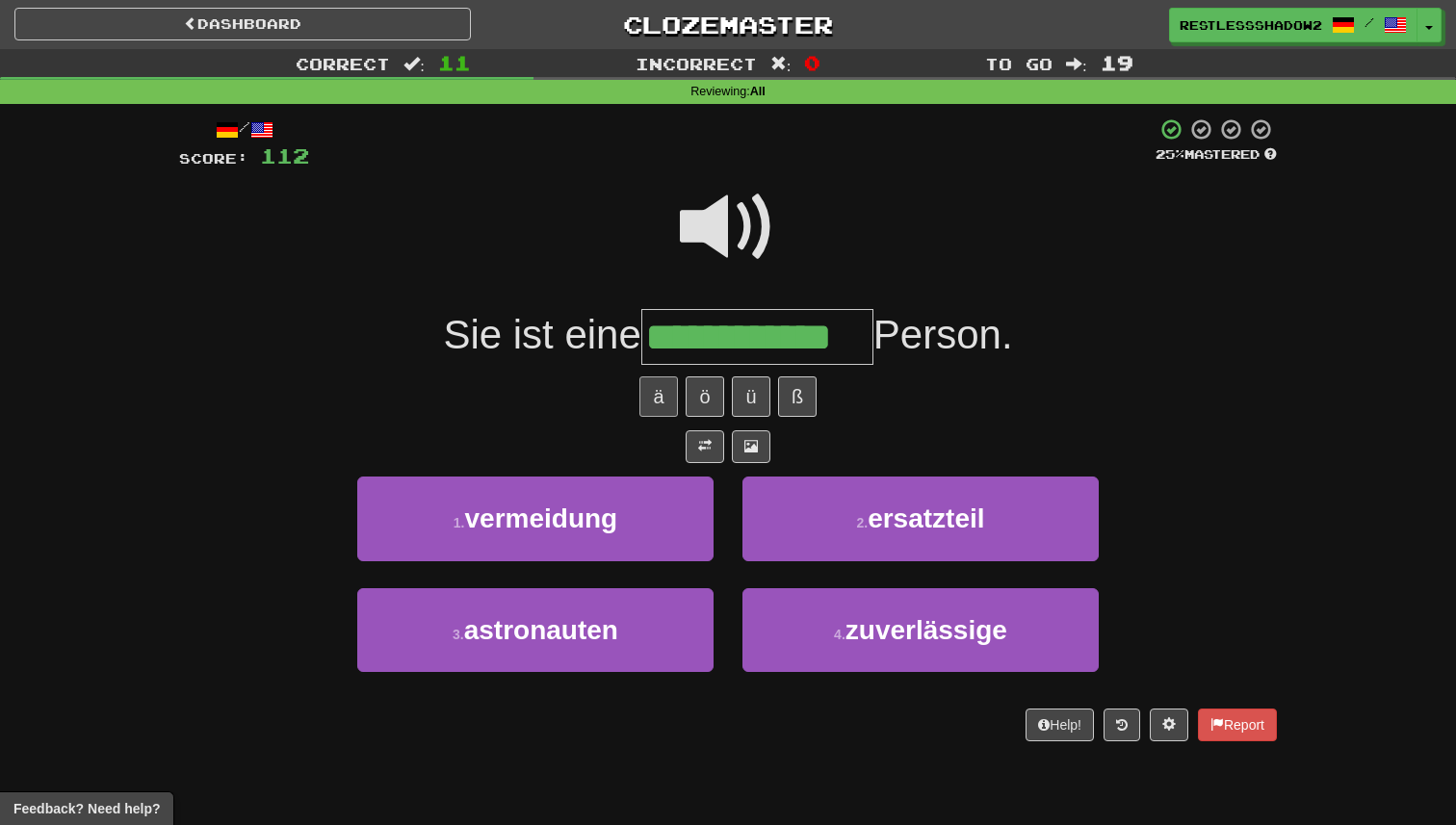 type on "**********" 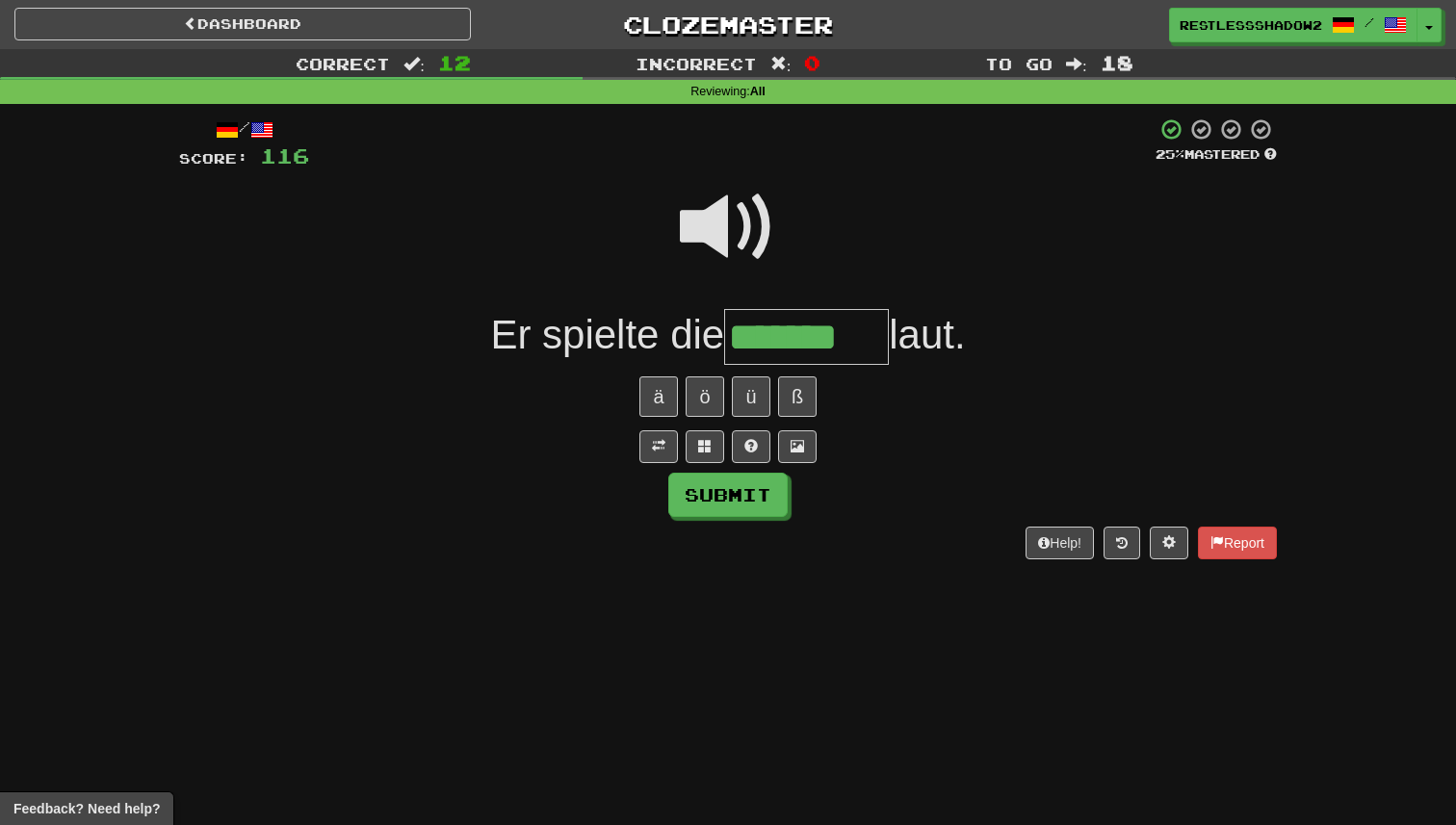 type on "*******" 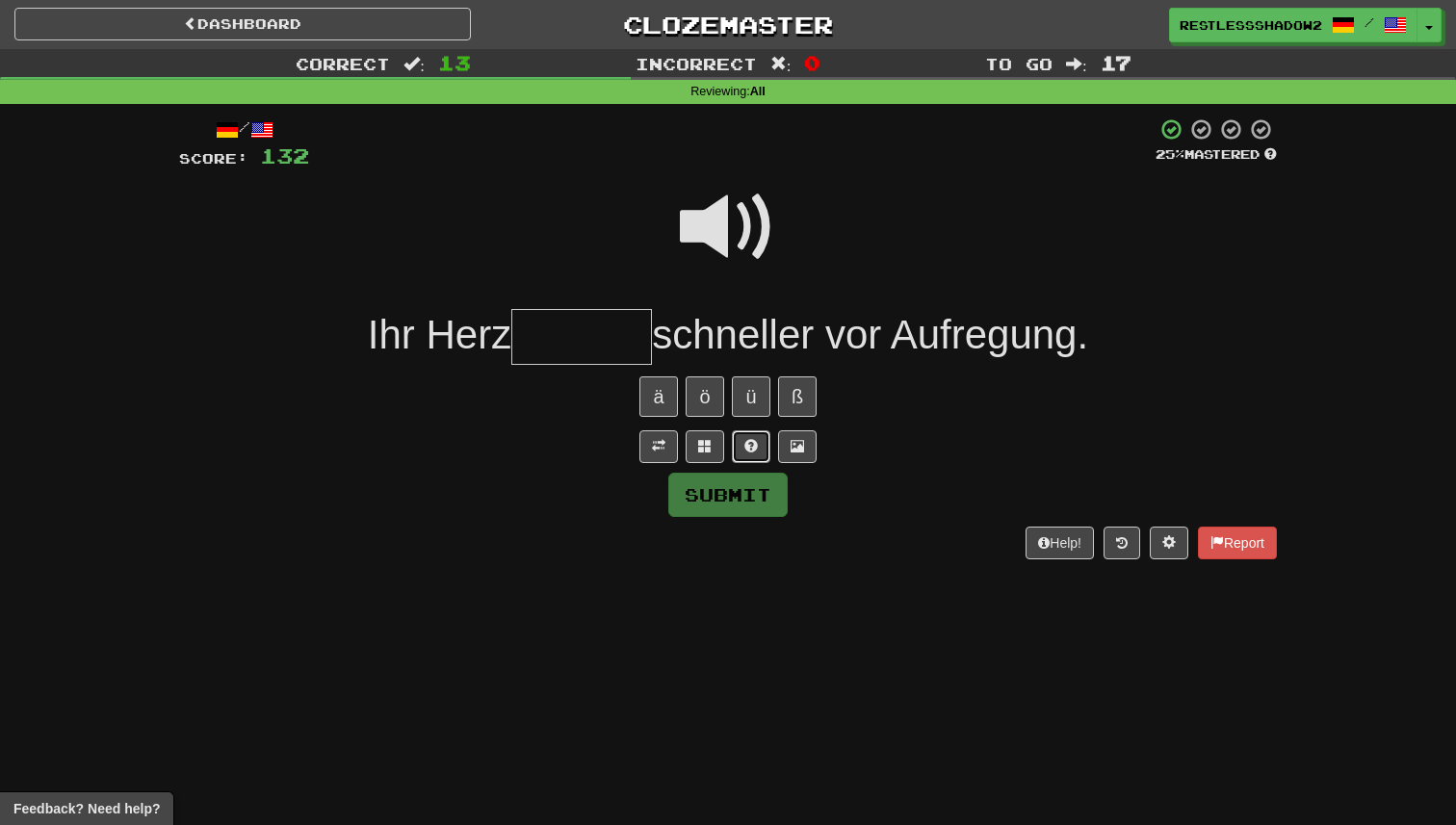click at bounding box center (751, 446) 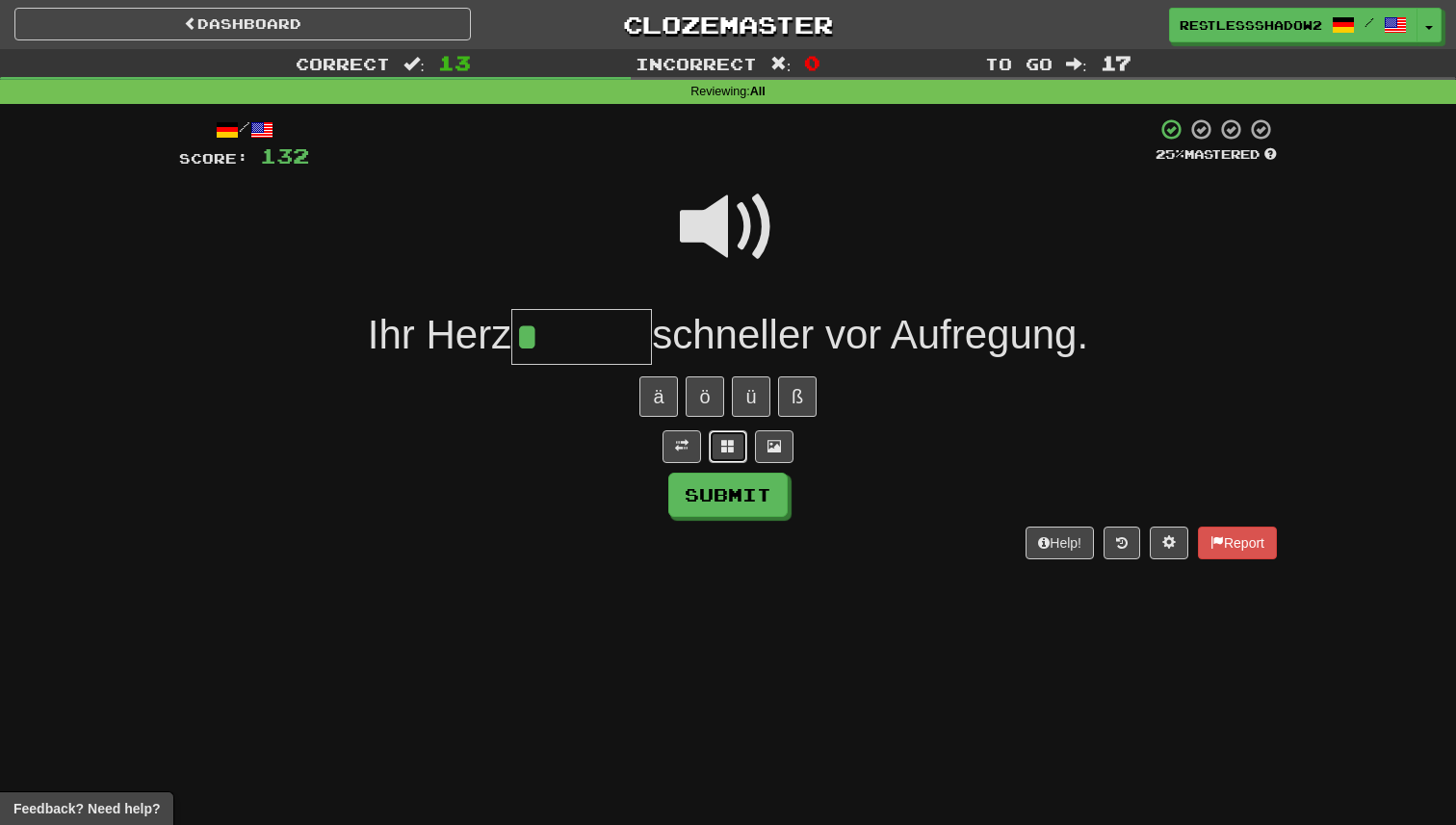 click at bounding box center (728, 447) 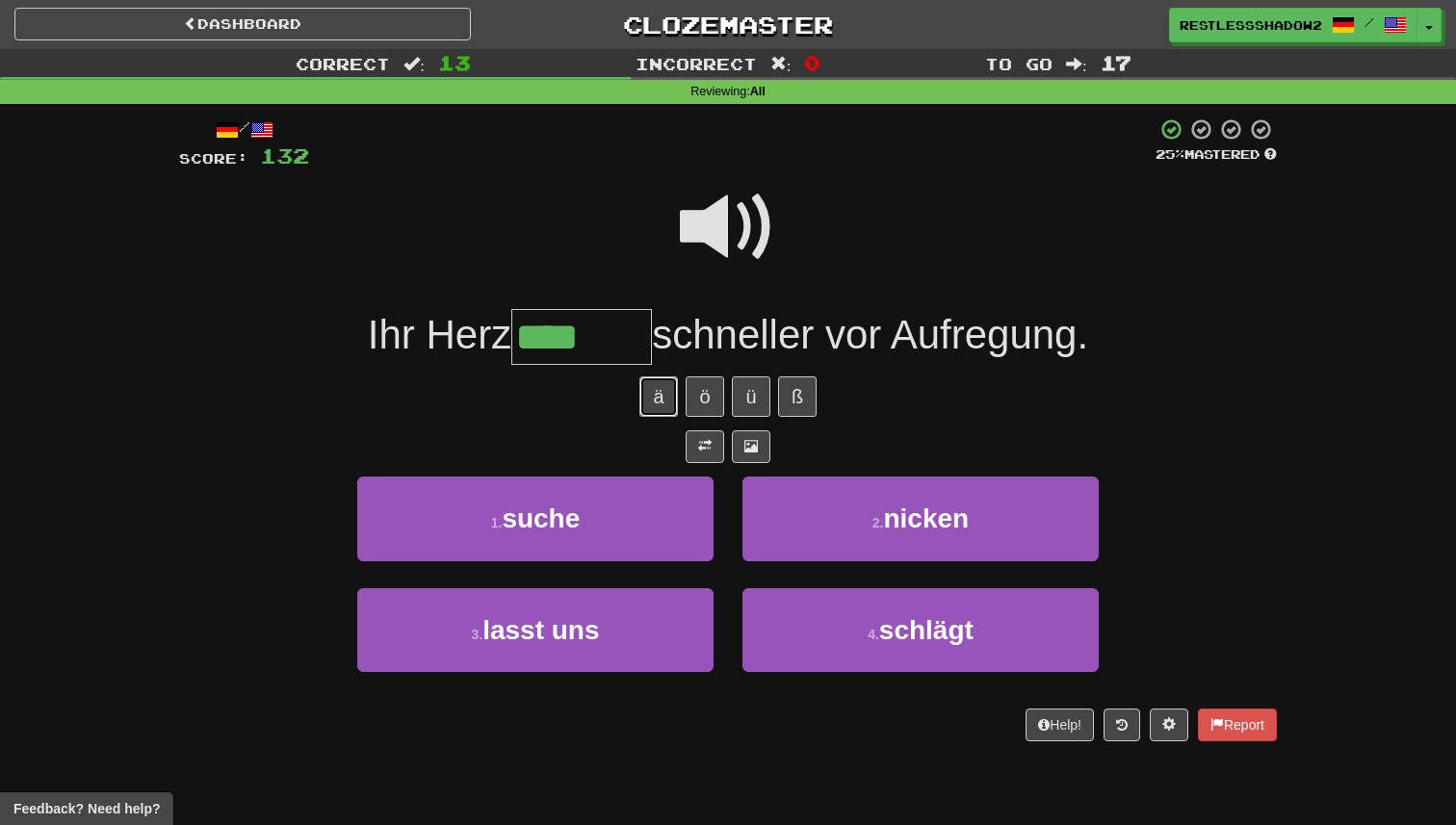 click on "ä" at bounding box center [659, 397] 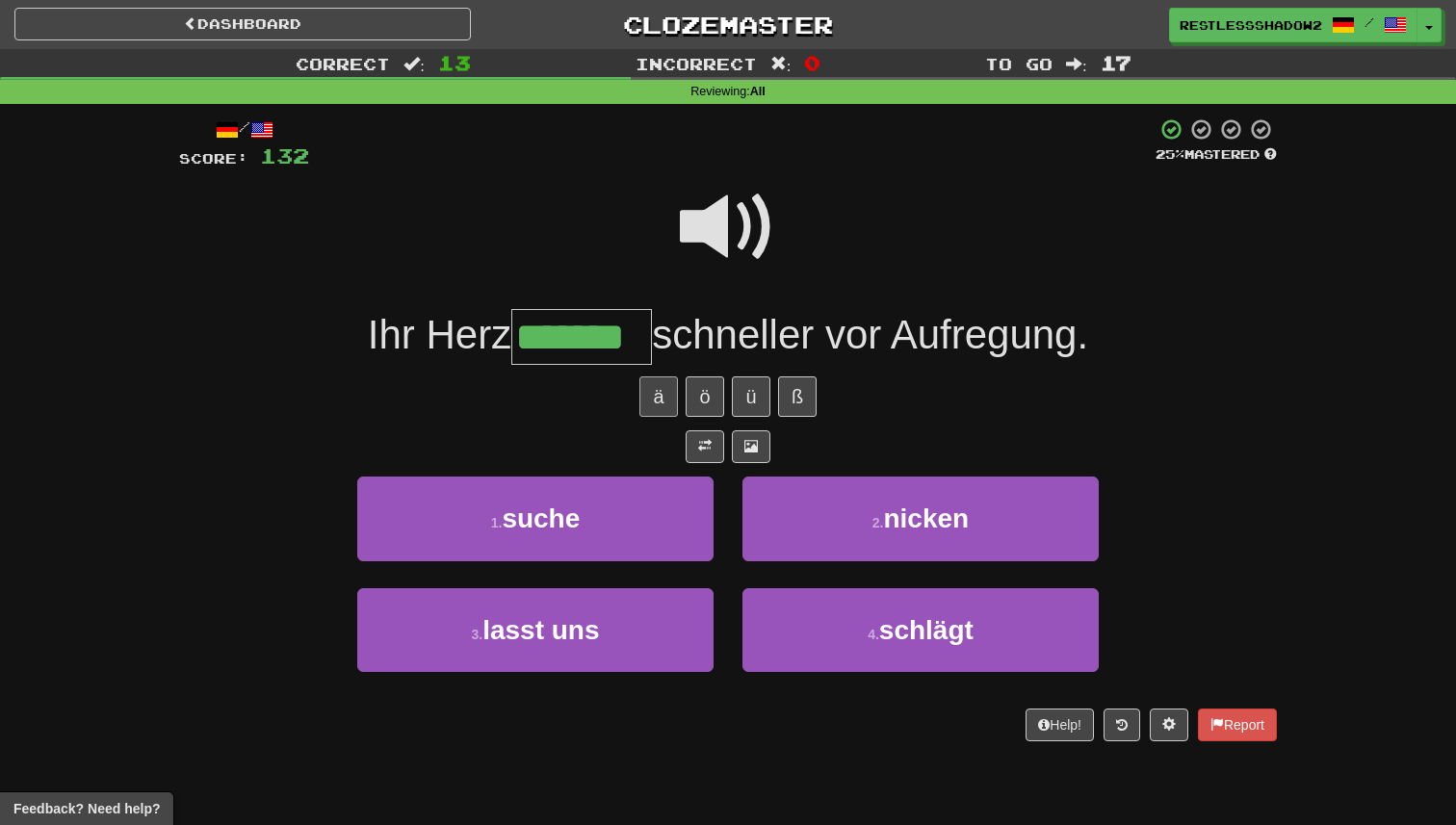 type on "*******" 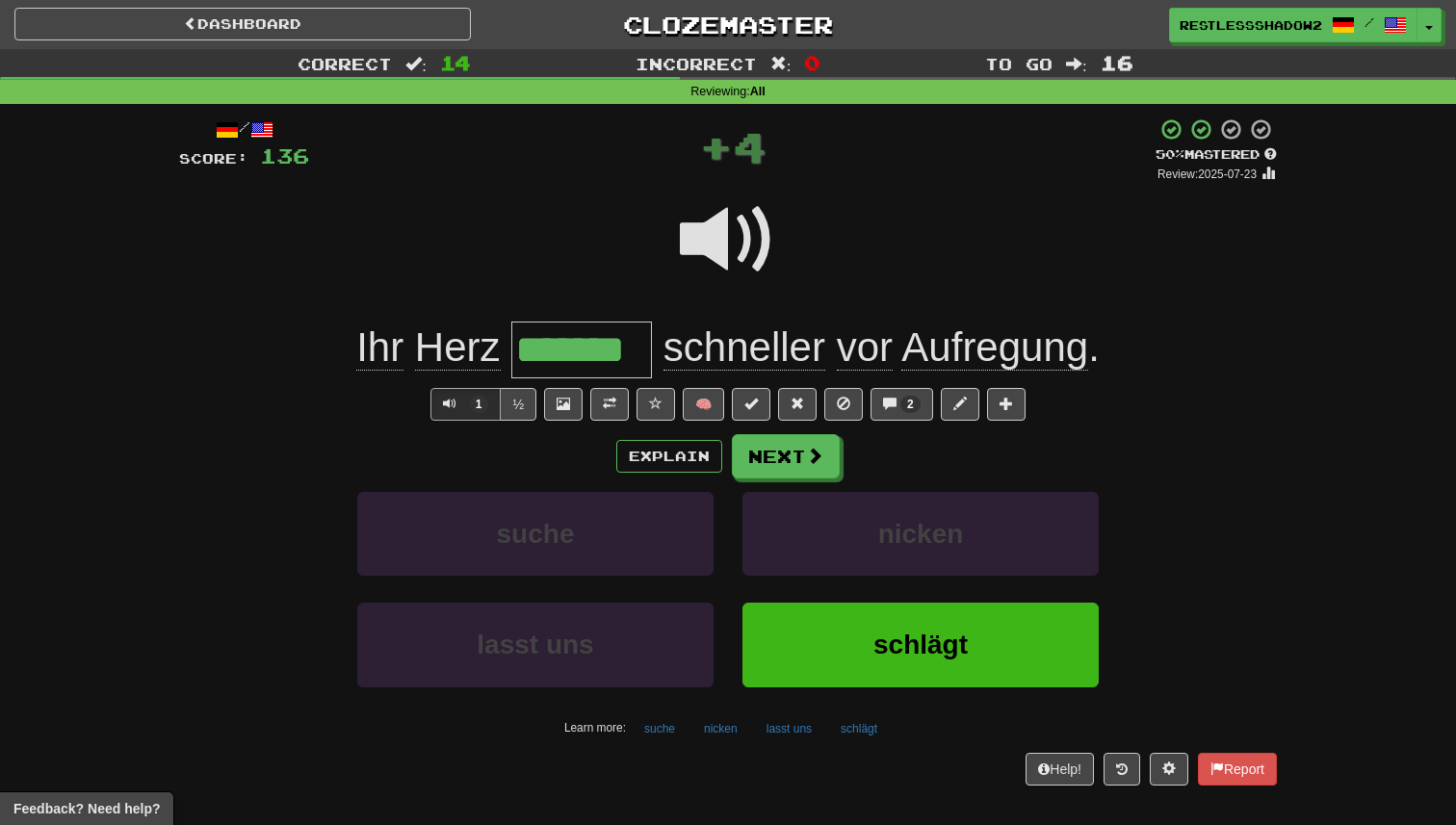 type 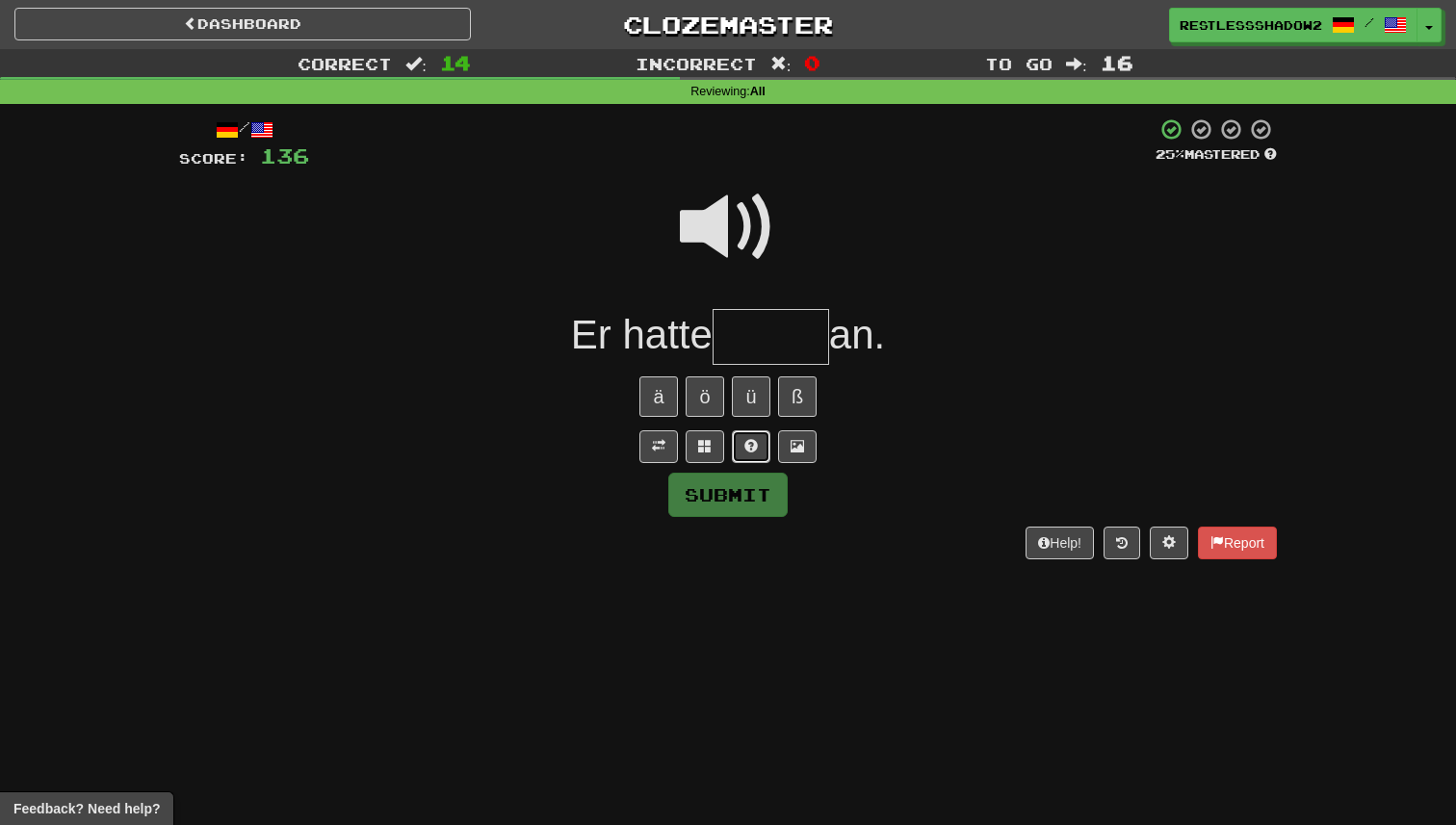 click at bounding box center (751, 447) 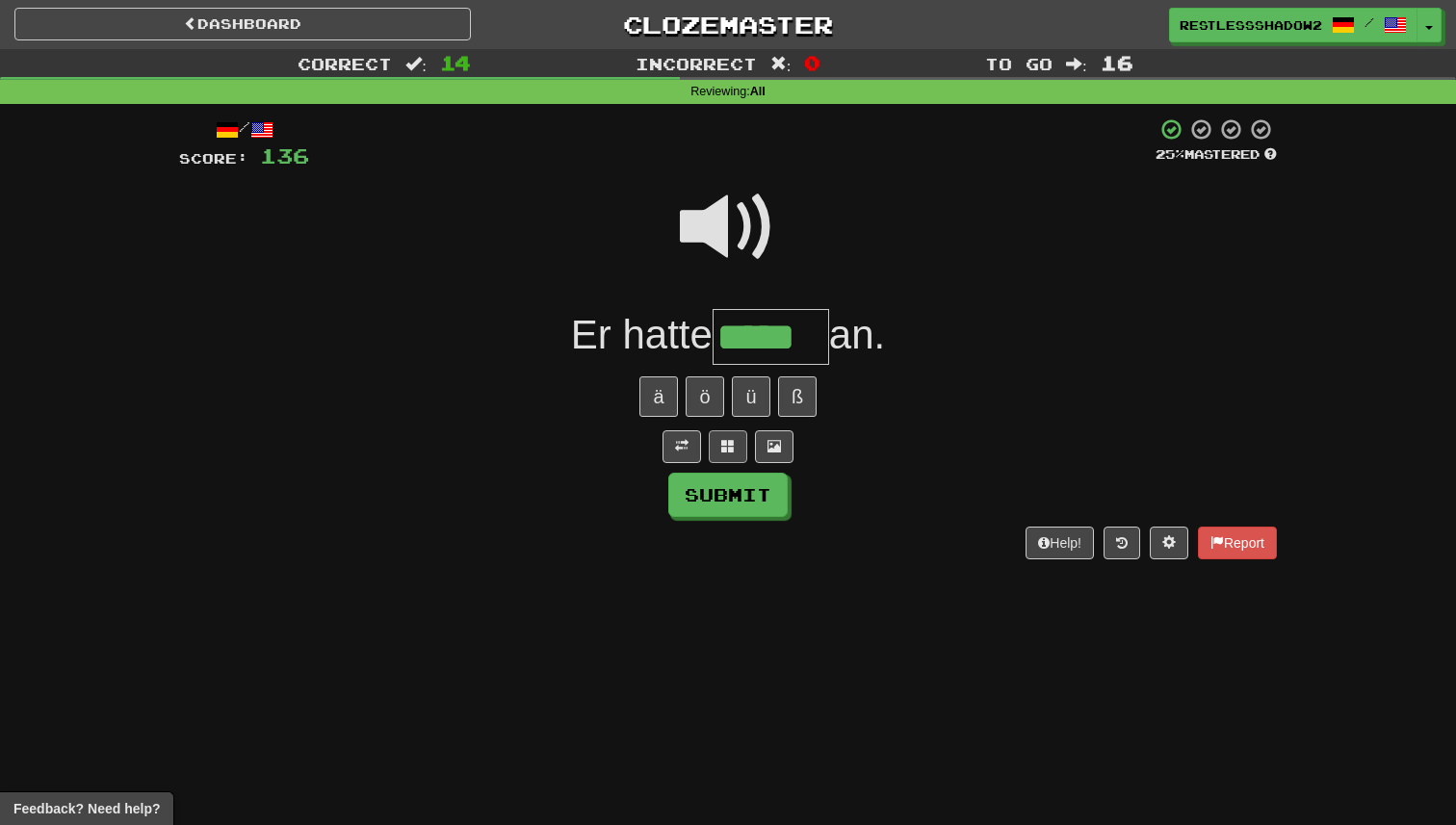 type on "*****" 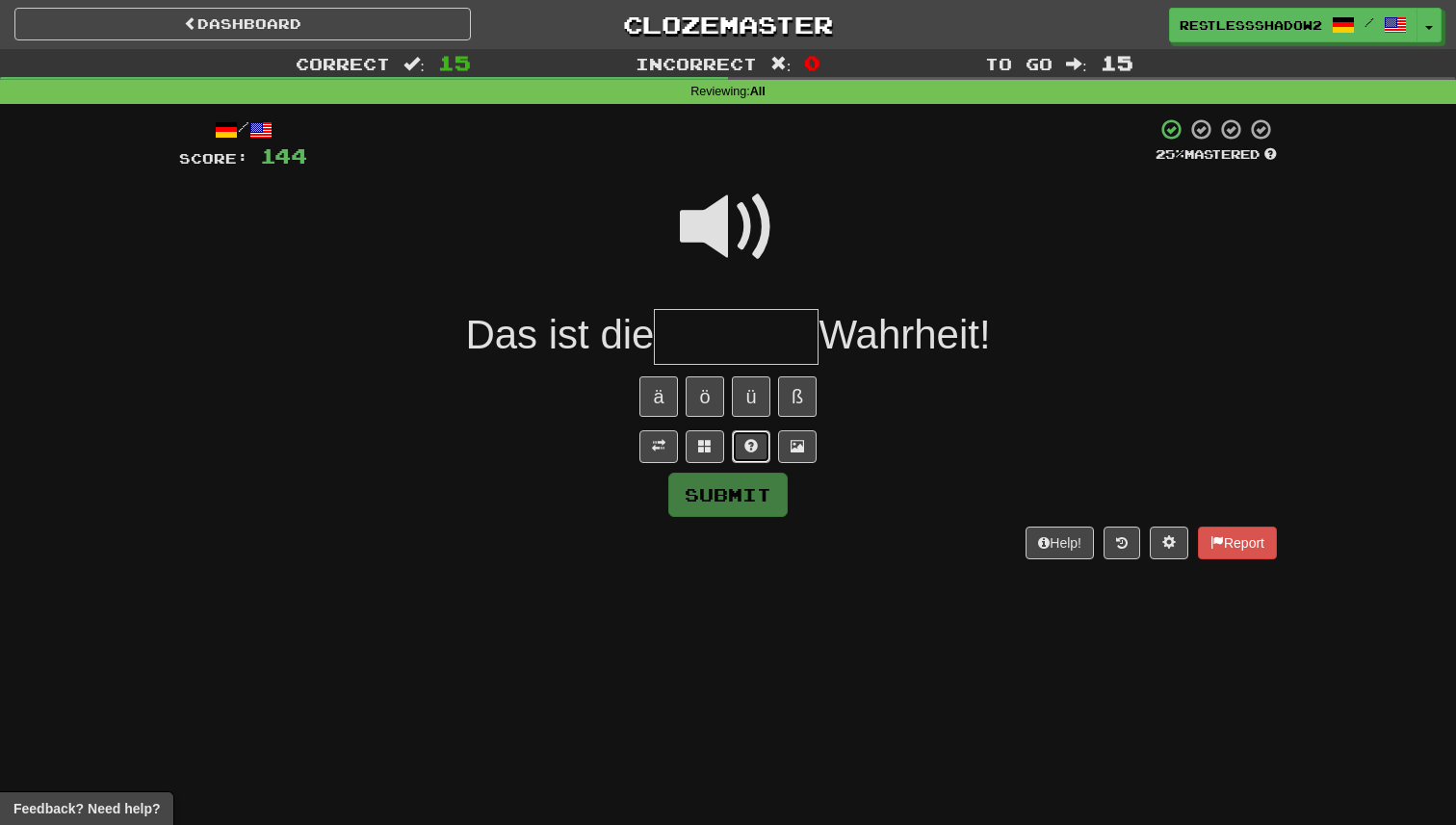 click at bounding box center (751, 447) 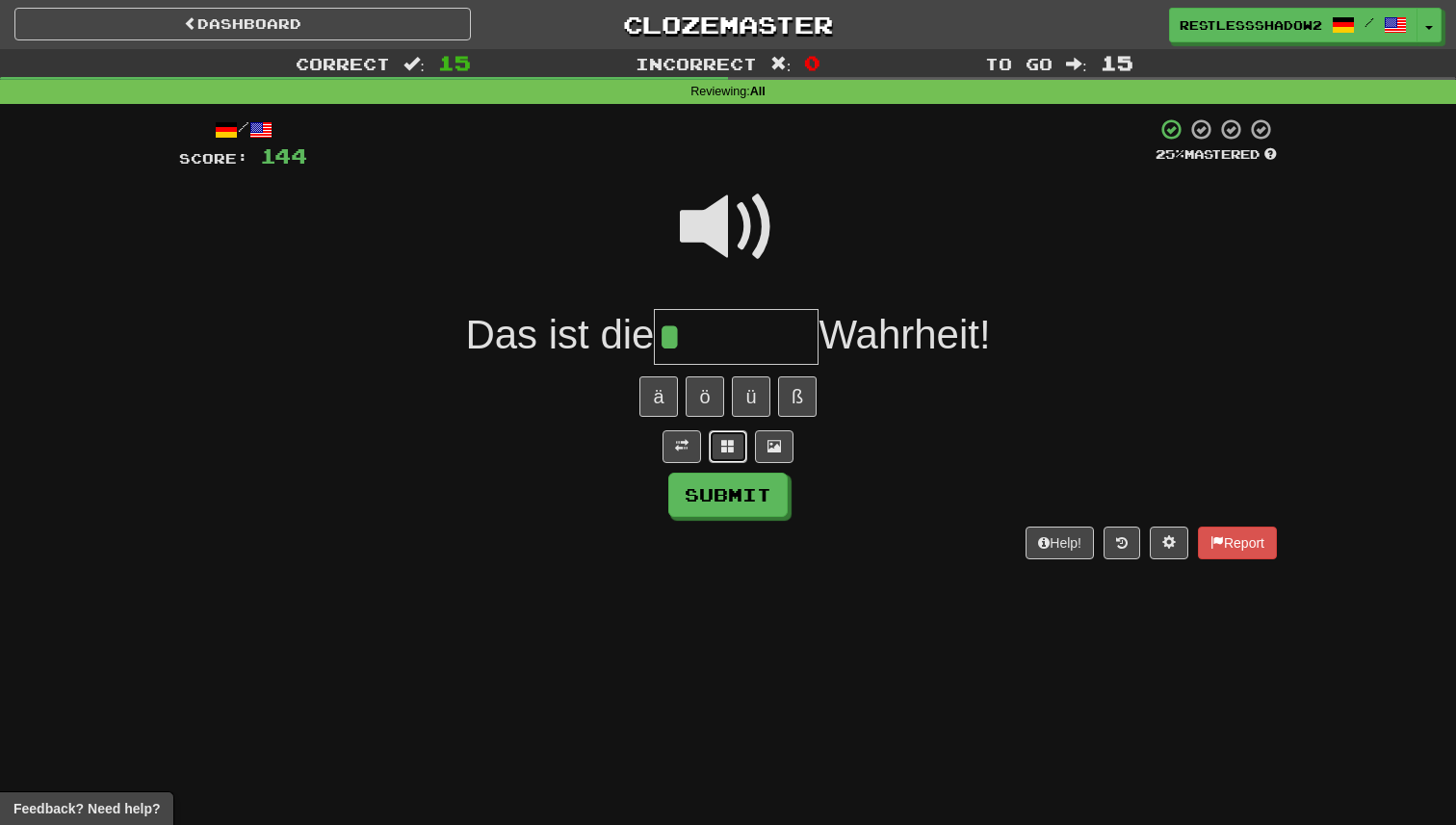 click at bounding box center (728, 446) 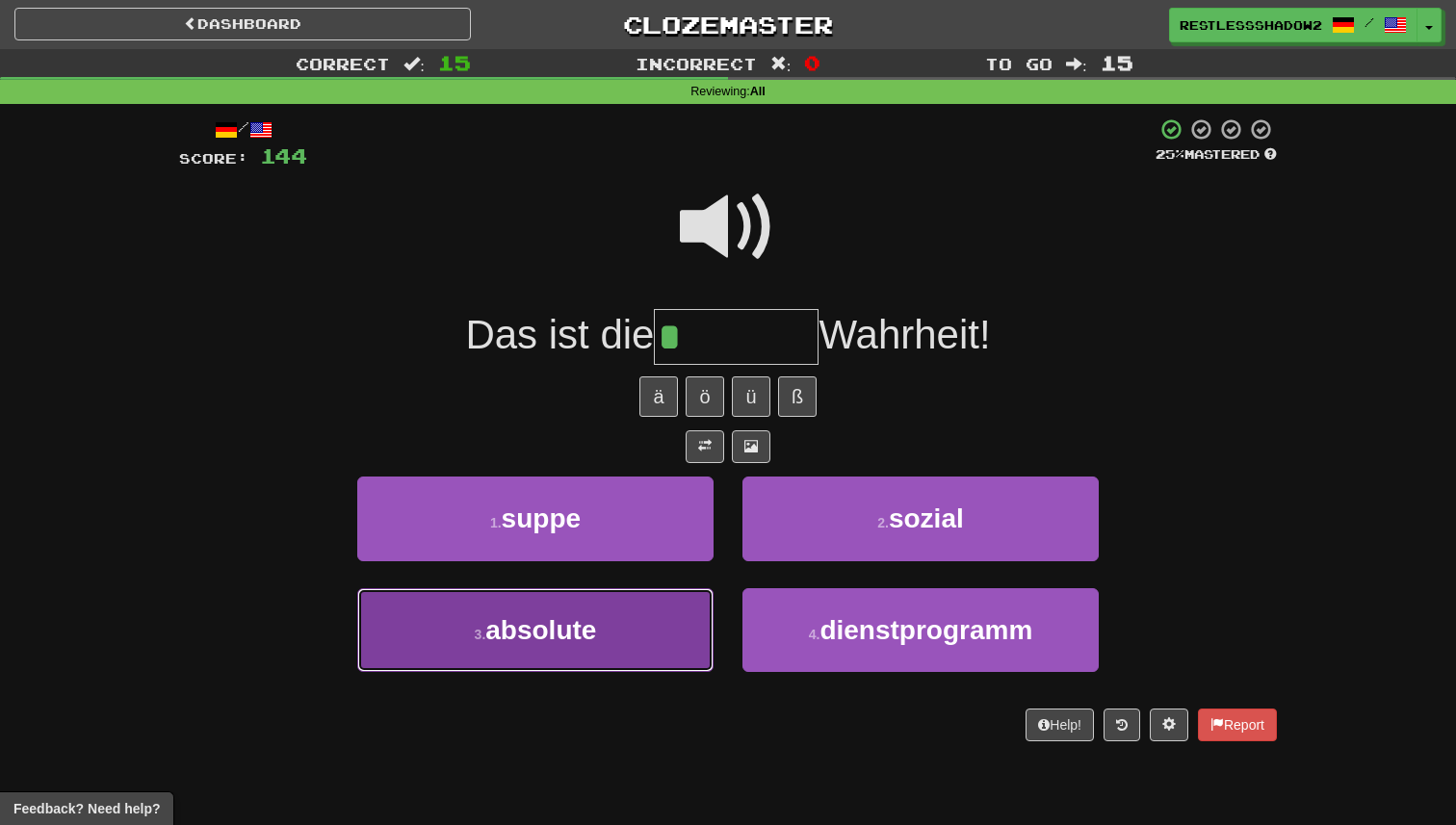 click on "3 .  absolute" at bounding box center (535, 630) 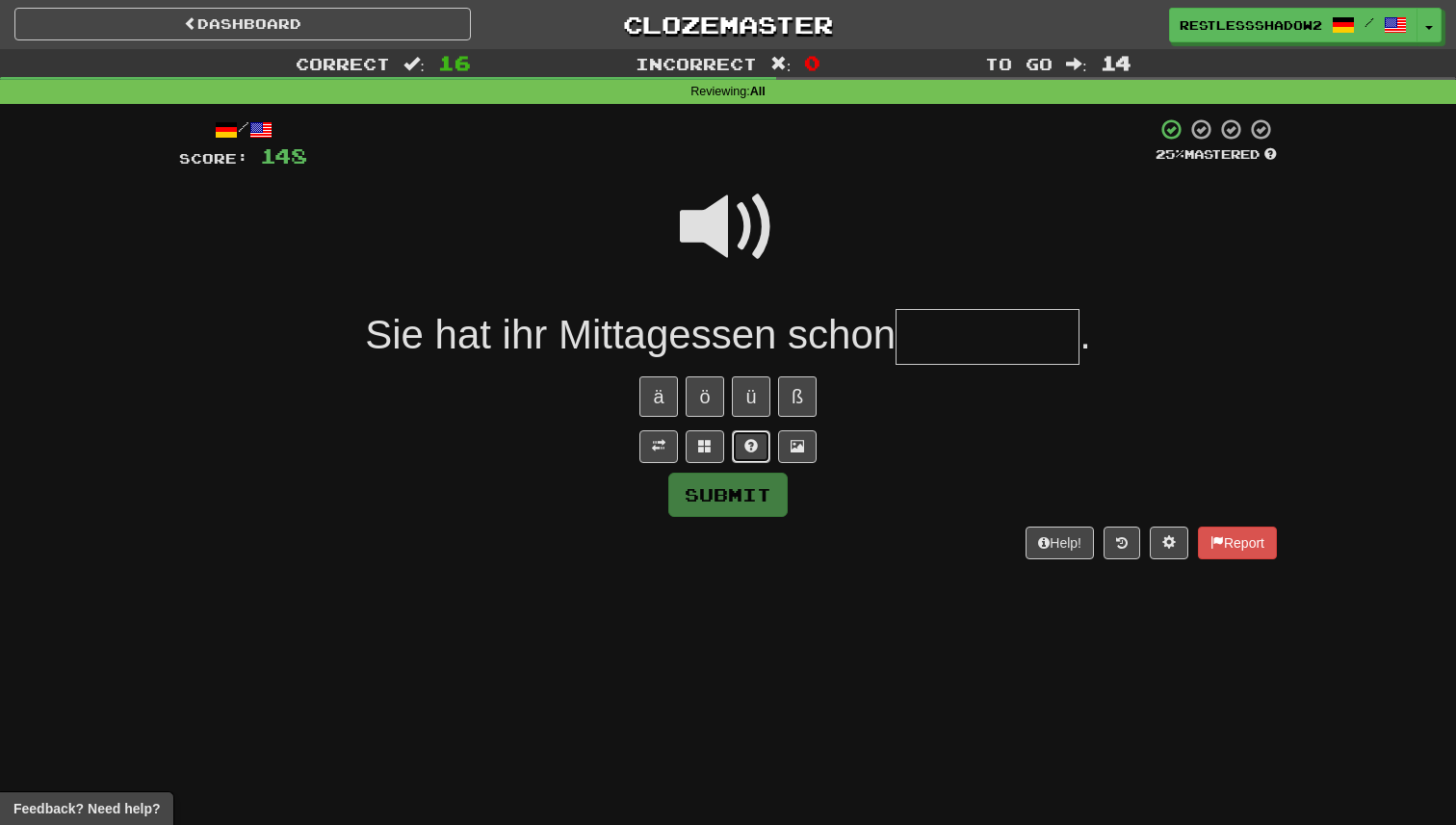 click at bounding box center [751, 447] 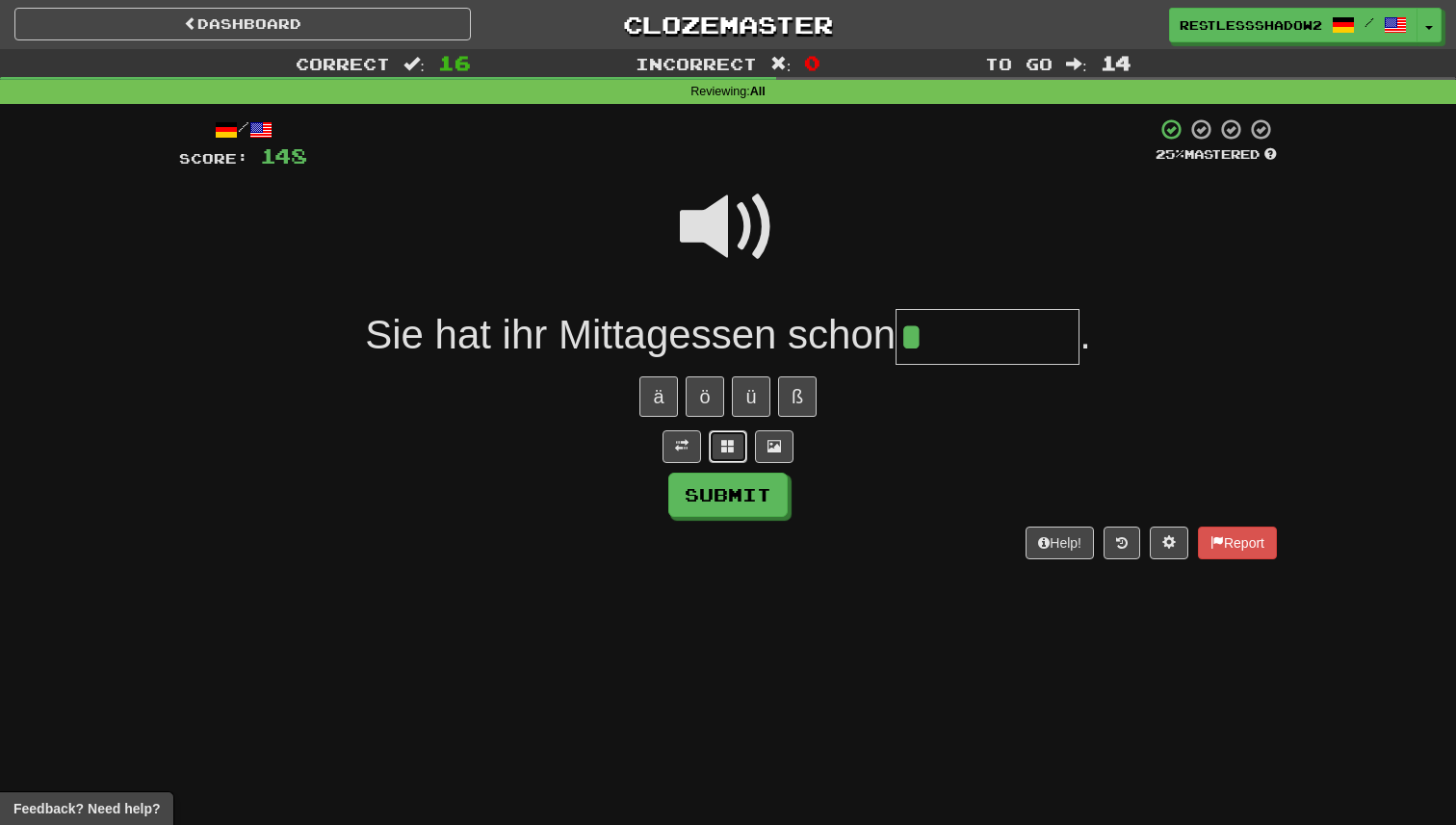 click at bounding box center [728, 446] 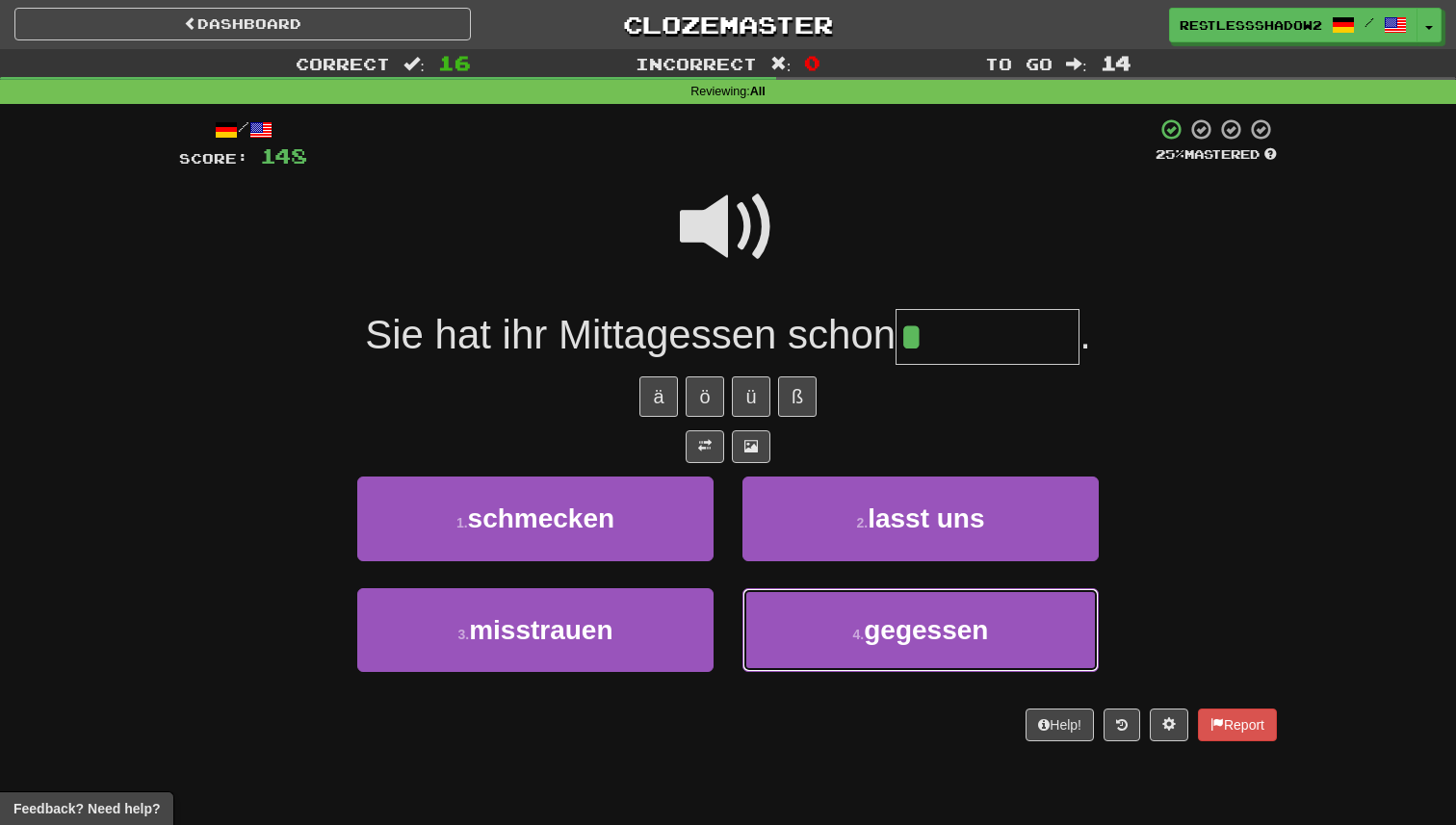 click on "4 .  gegessen" at bounding box center [921, 630] 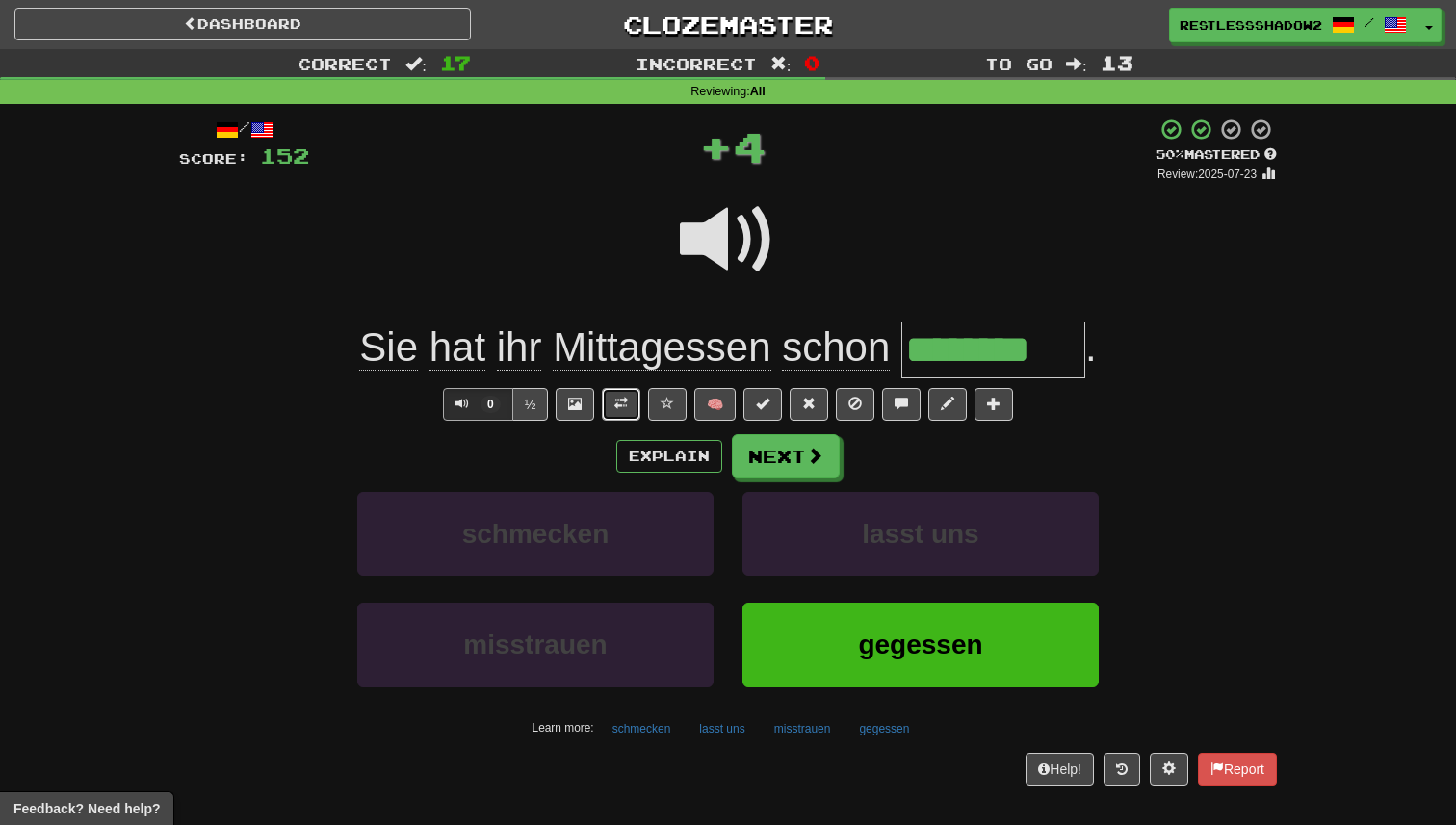 click at bounding box center (621, 404) 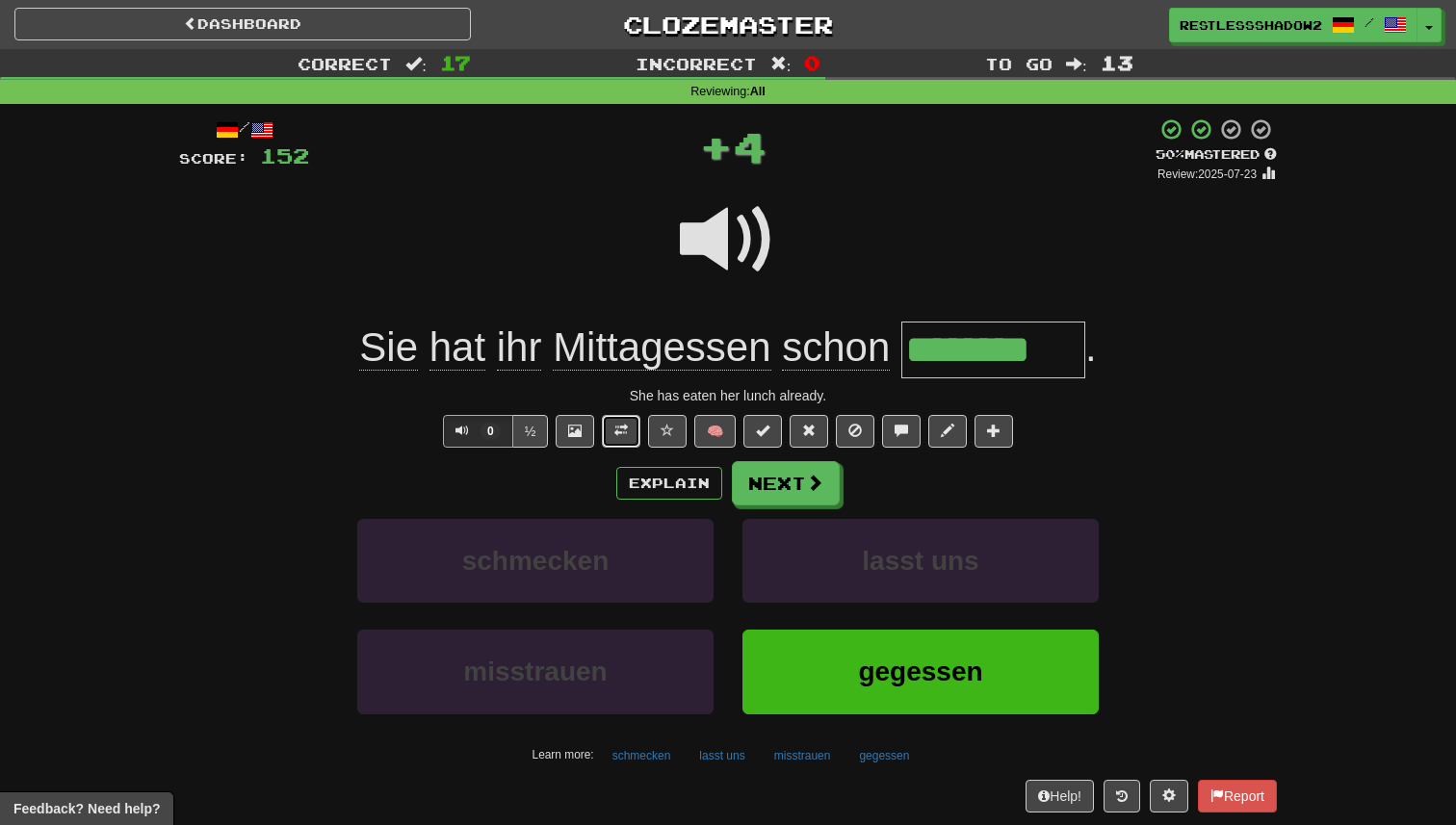 click at bounding box center [621, 431] 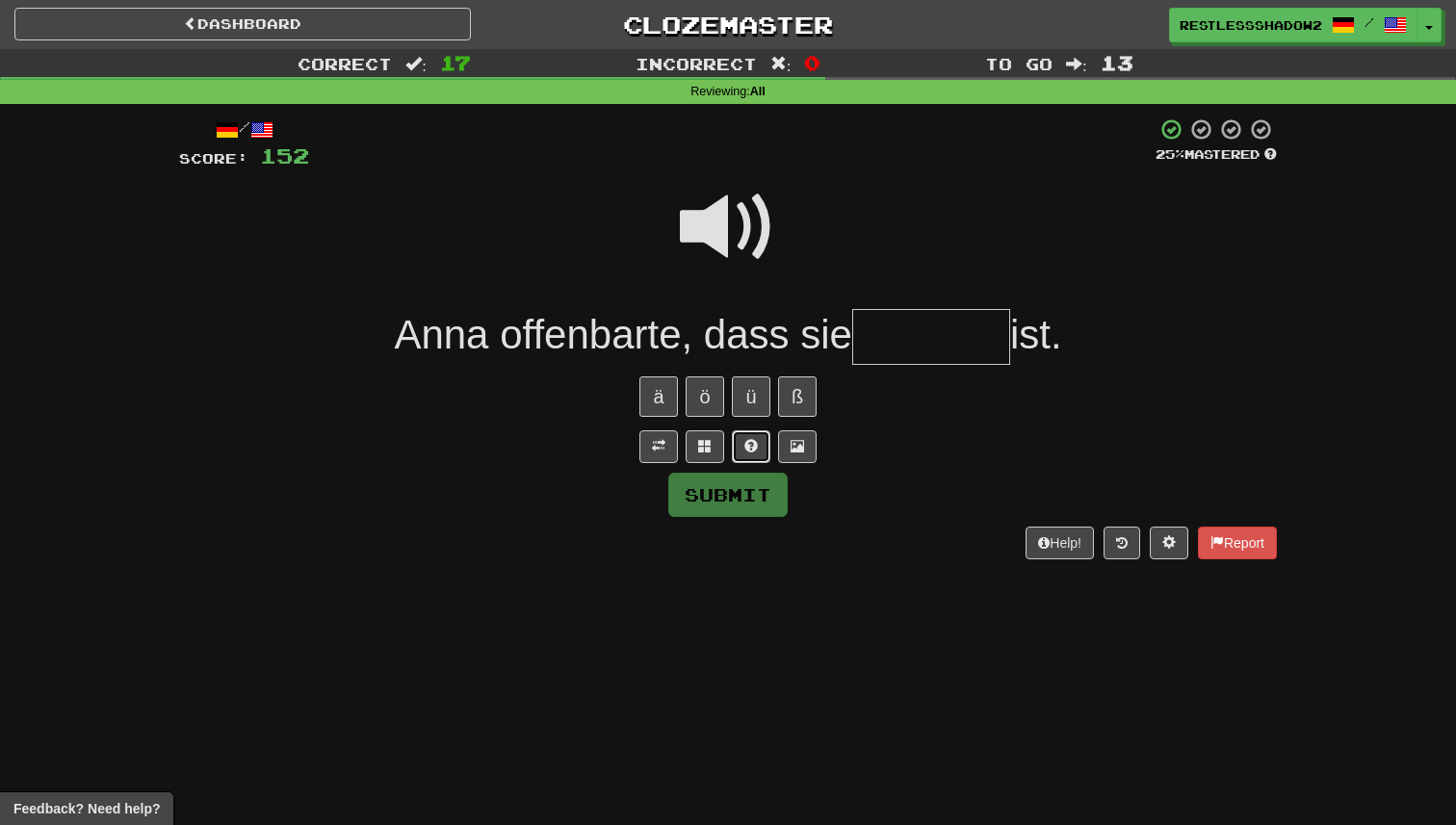click at bounding box center [751, 446] 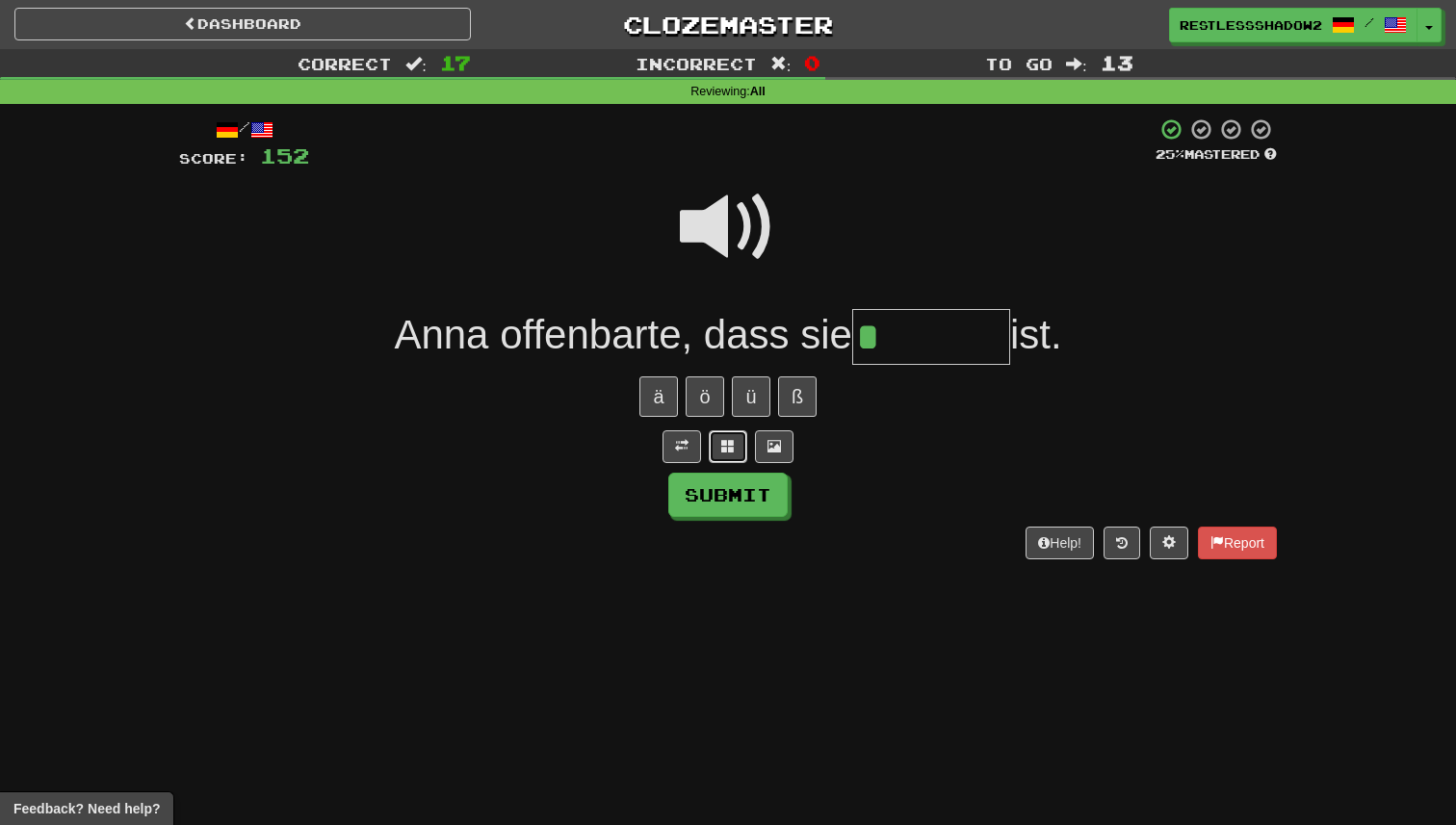 click at bounding box center [728, 446] 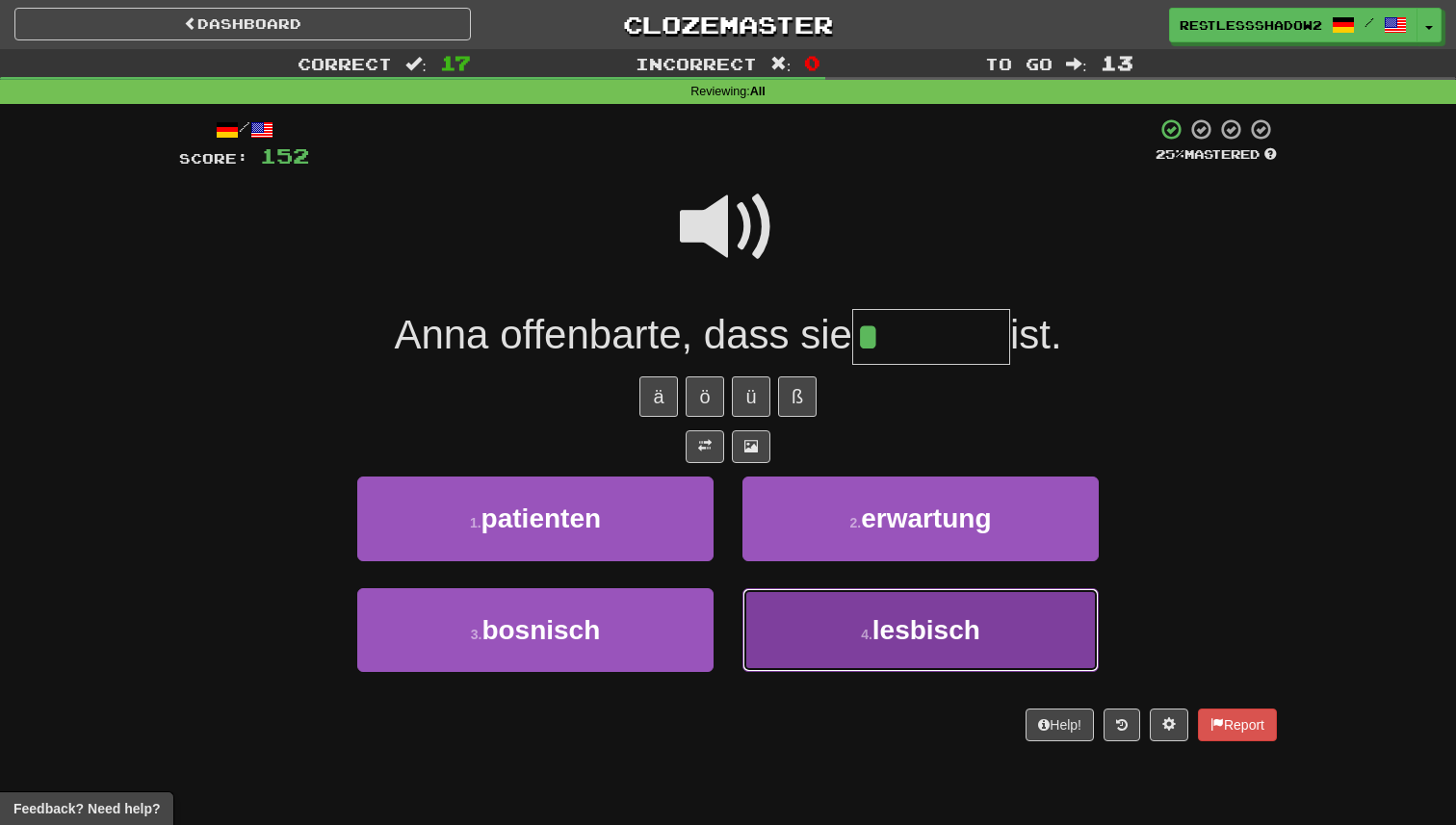 click on "4 .  lesbisch" at bounding box center (921, 630) 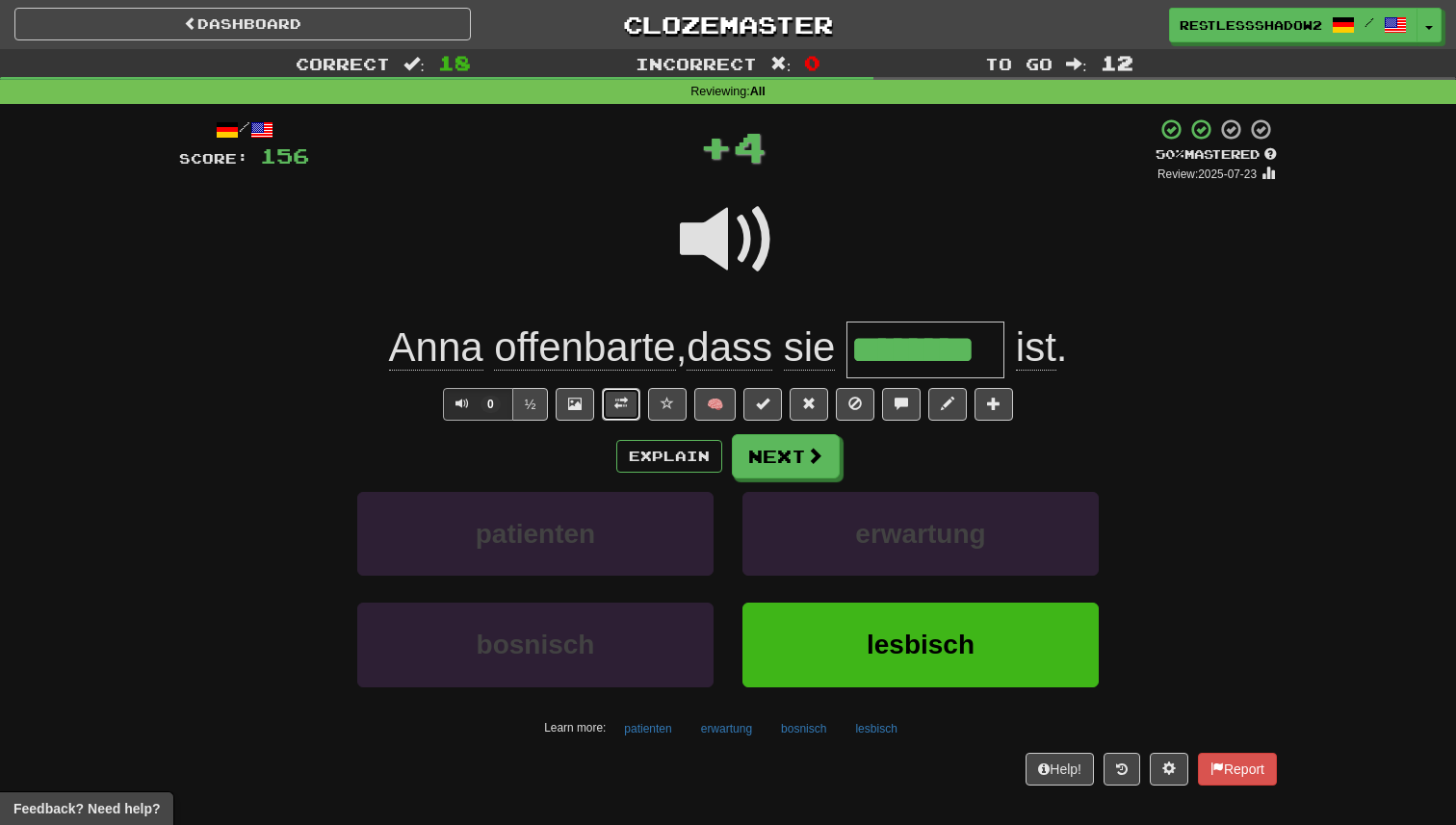 click at bounding box center [621, 404] 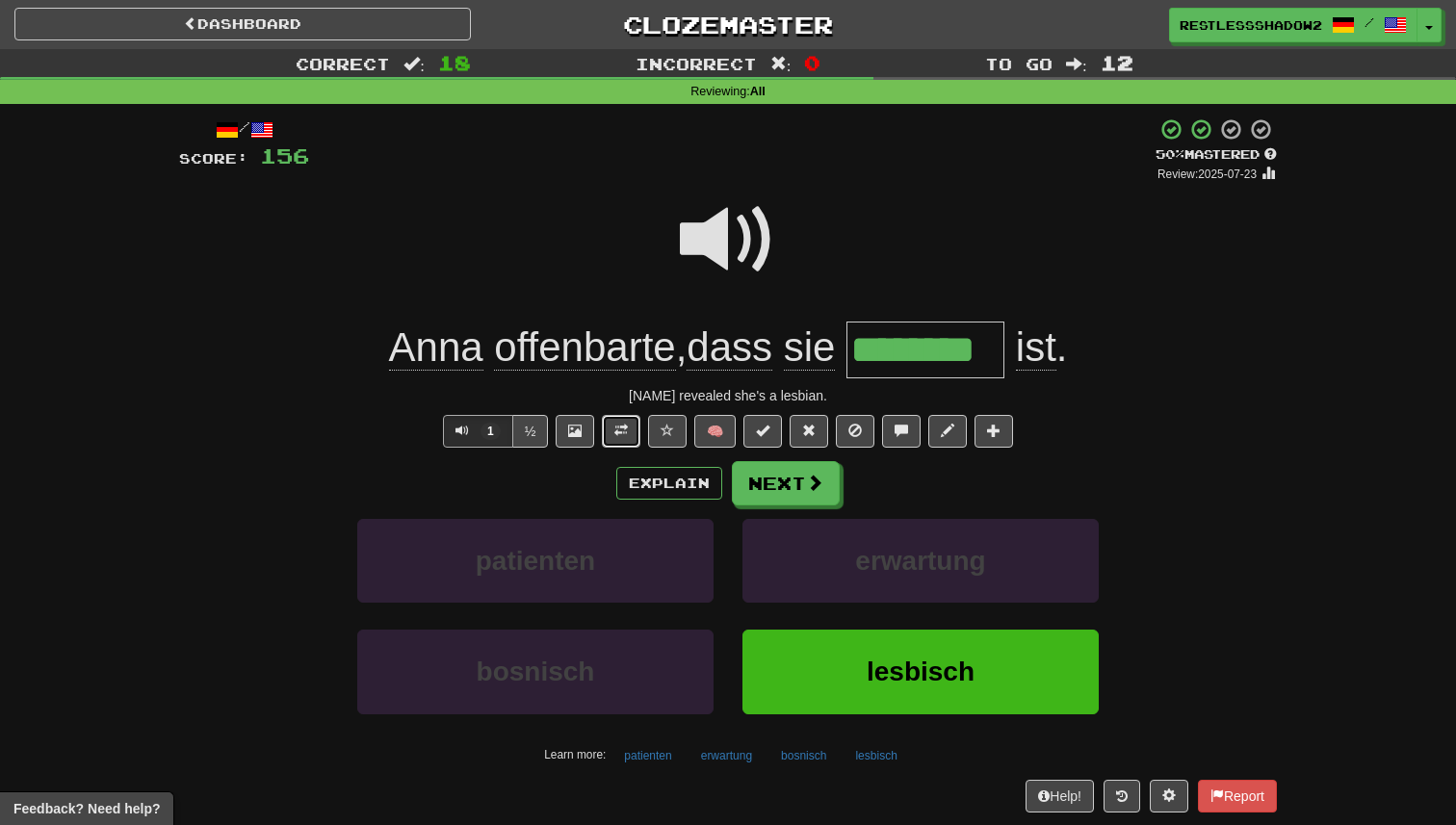 click at bounding box center (621, 431) 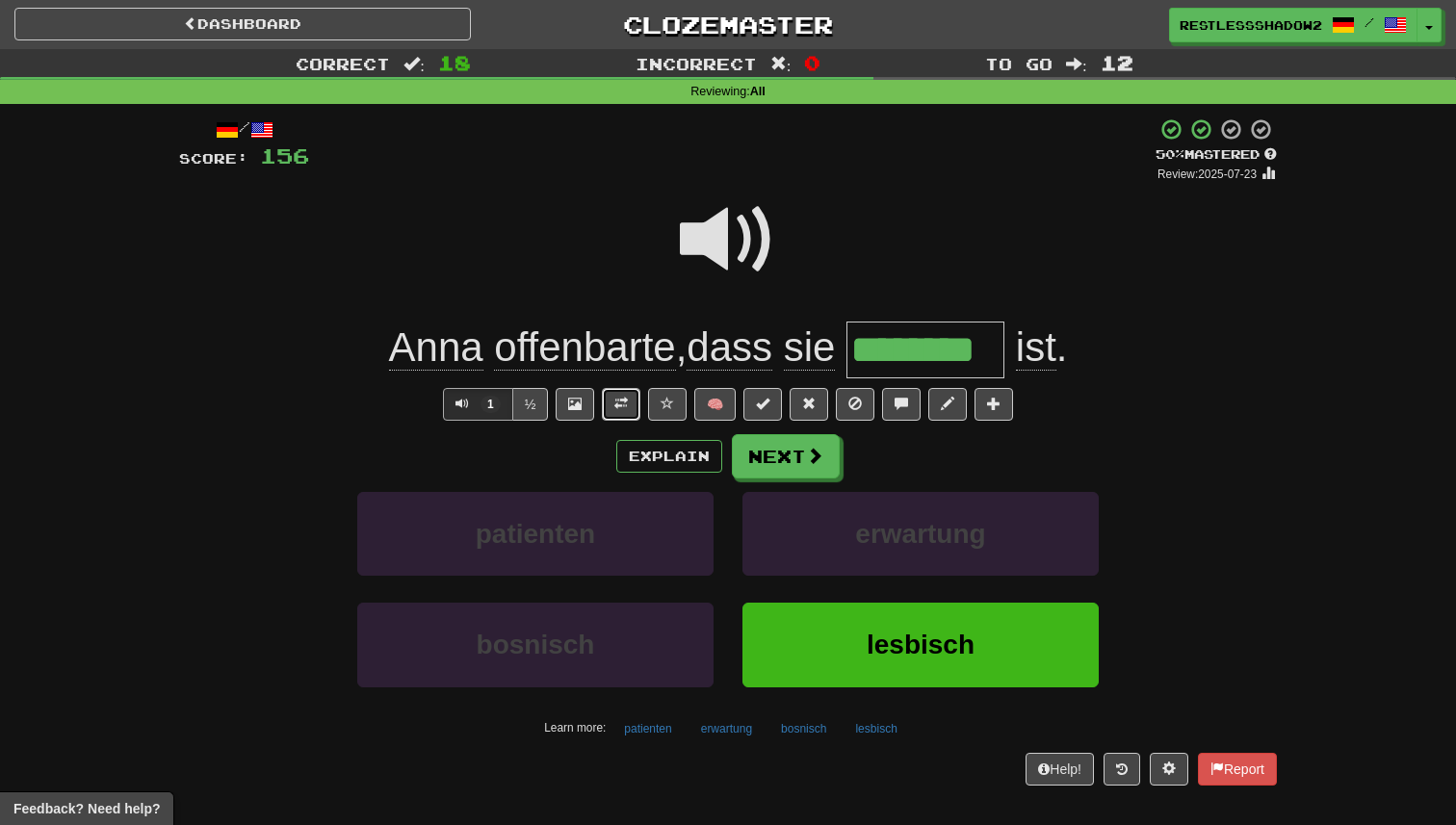 type 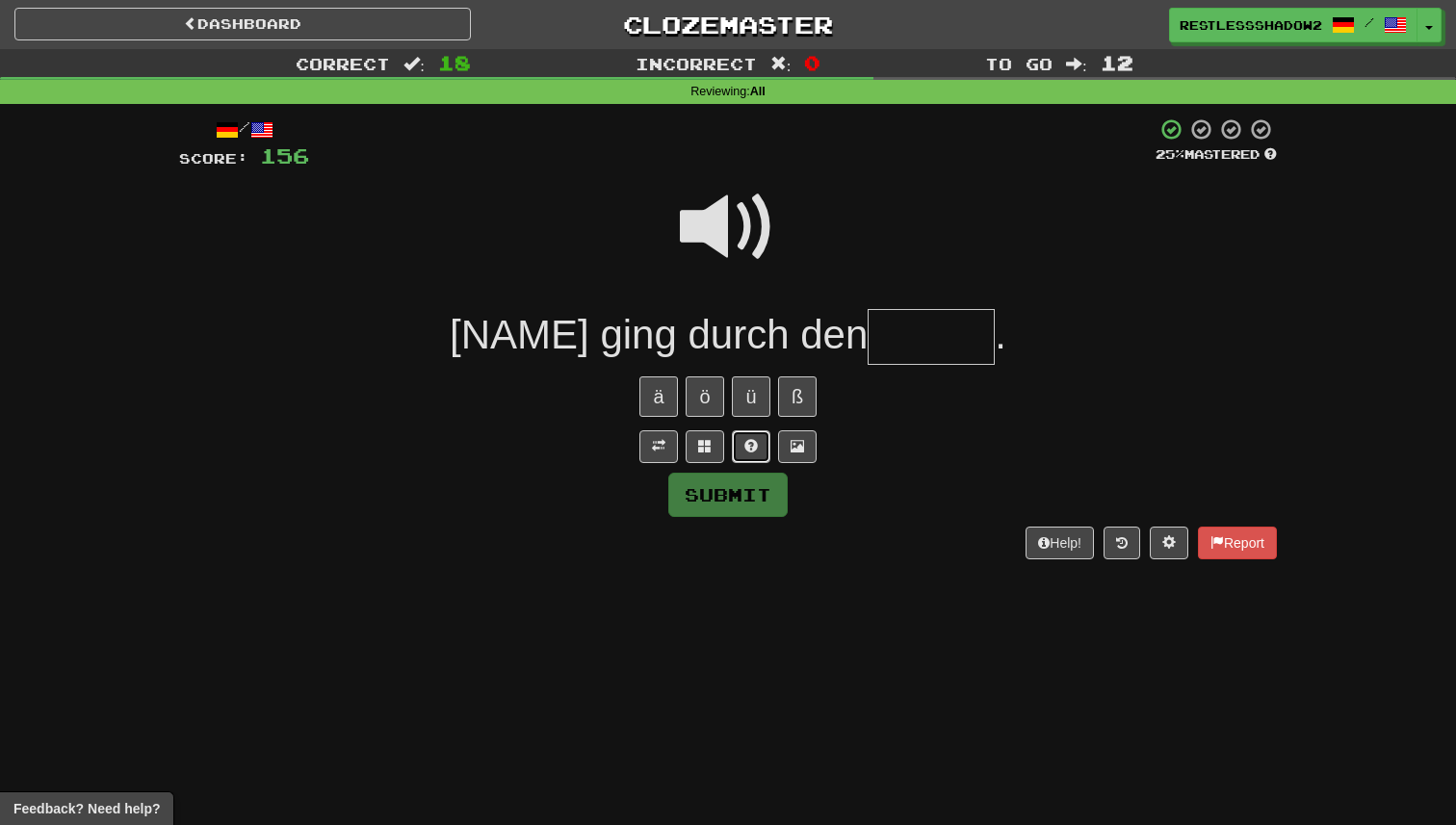 click at bounding box center (751, 447) 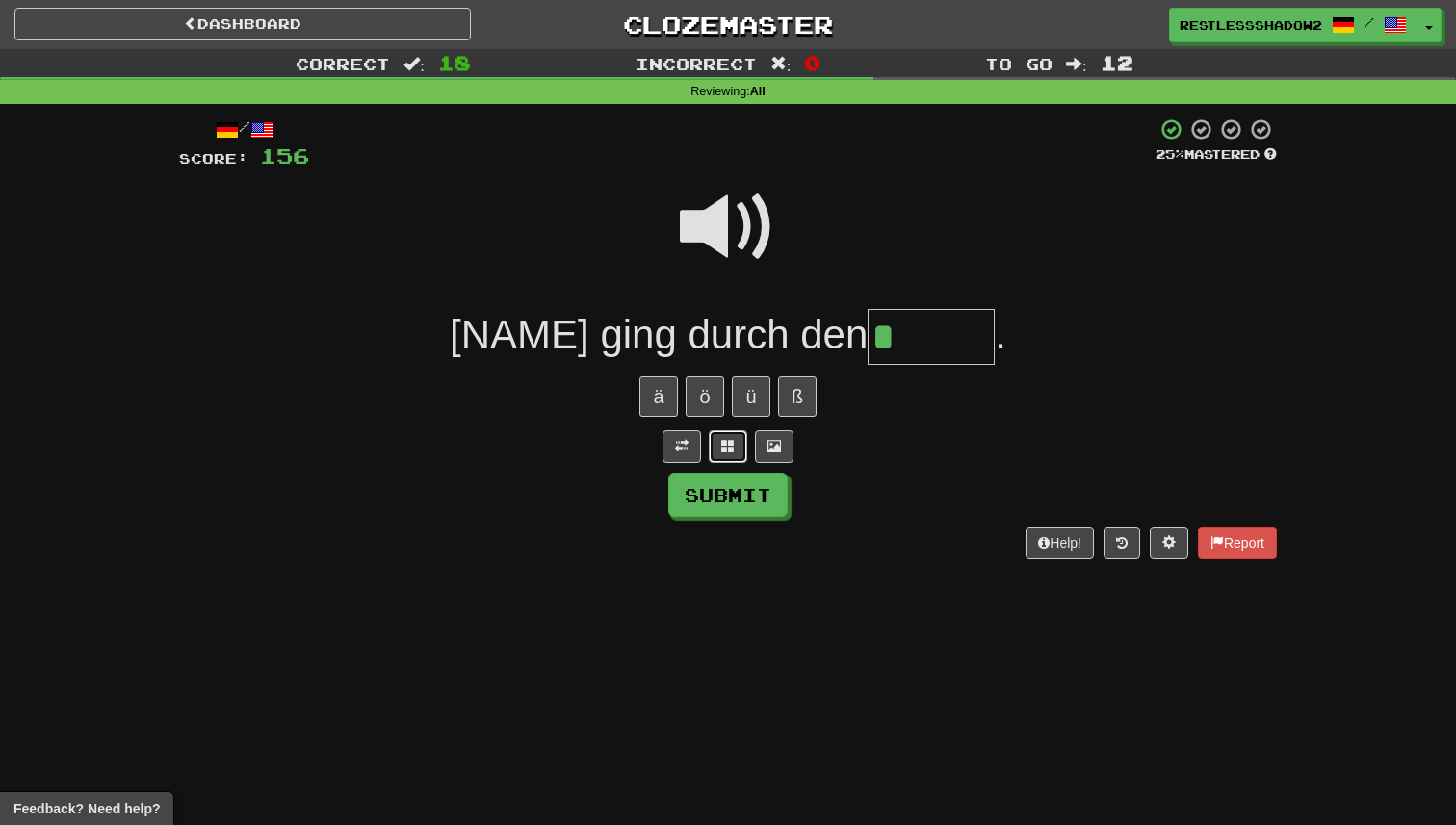 click at bounding box center [728, 447] 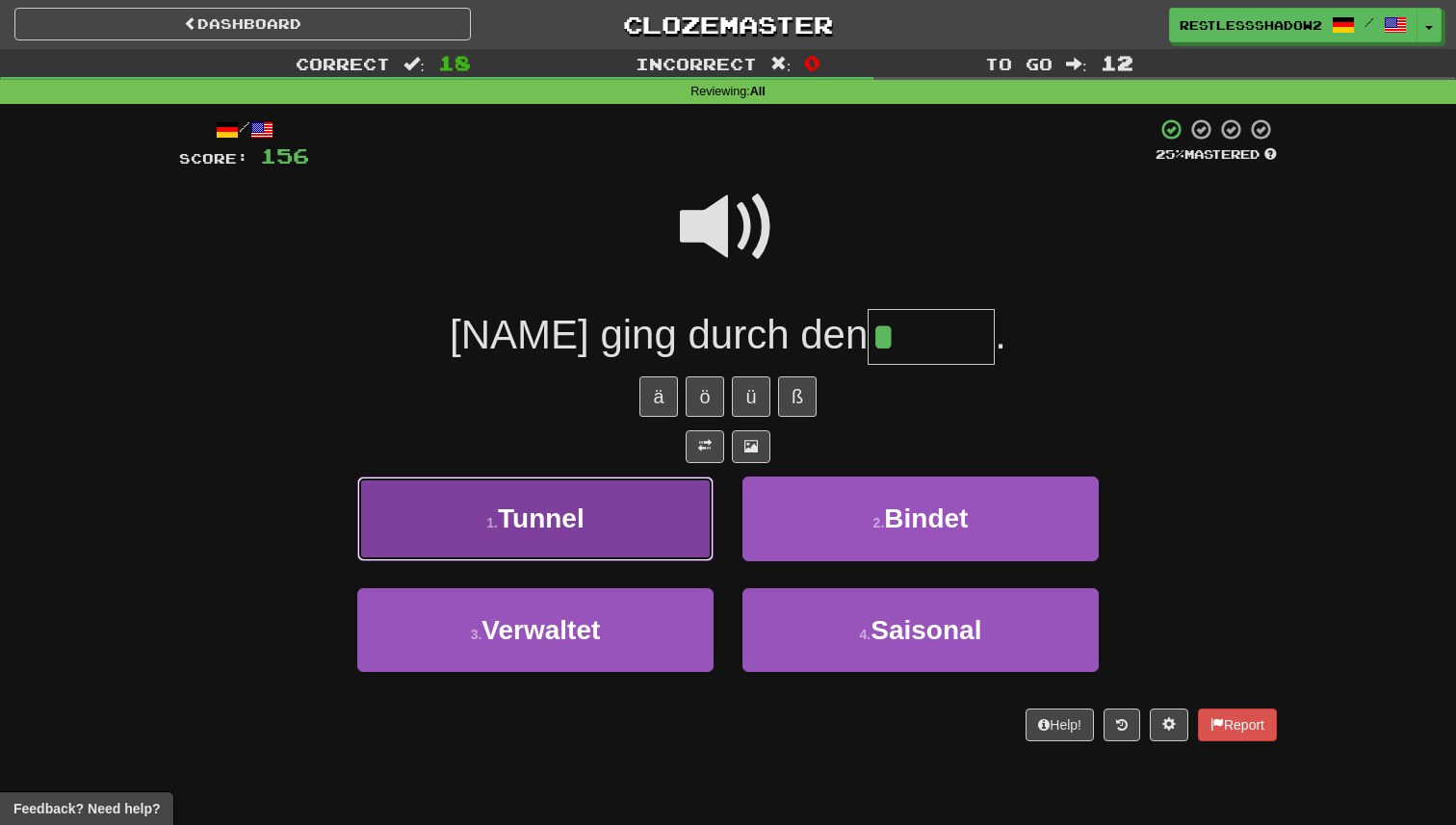 click on "1 .  Tunnel" at bounding box center [535, 518] 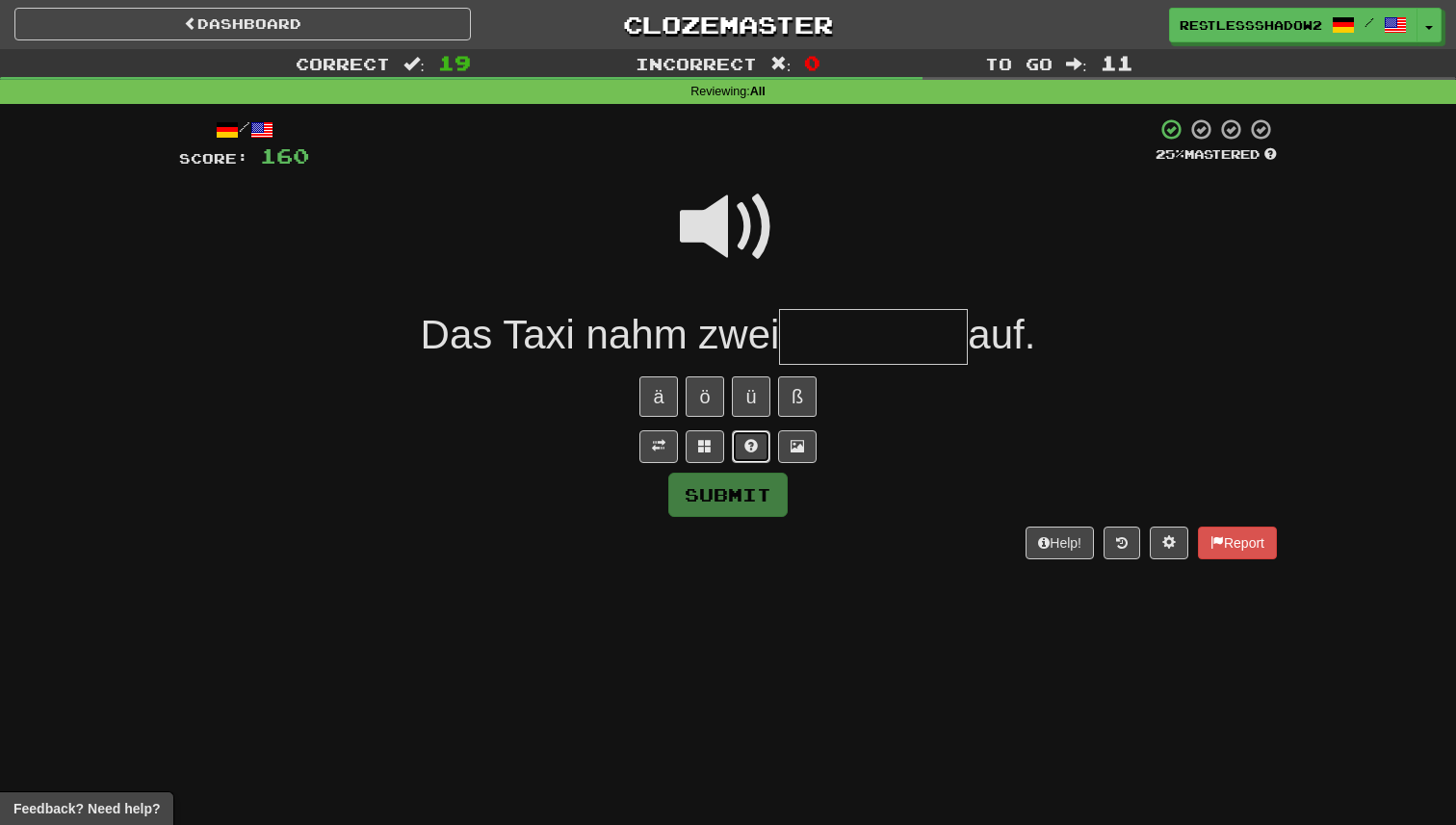 click at bounding box center (751, 447) 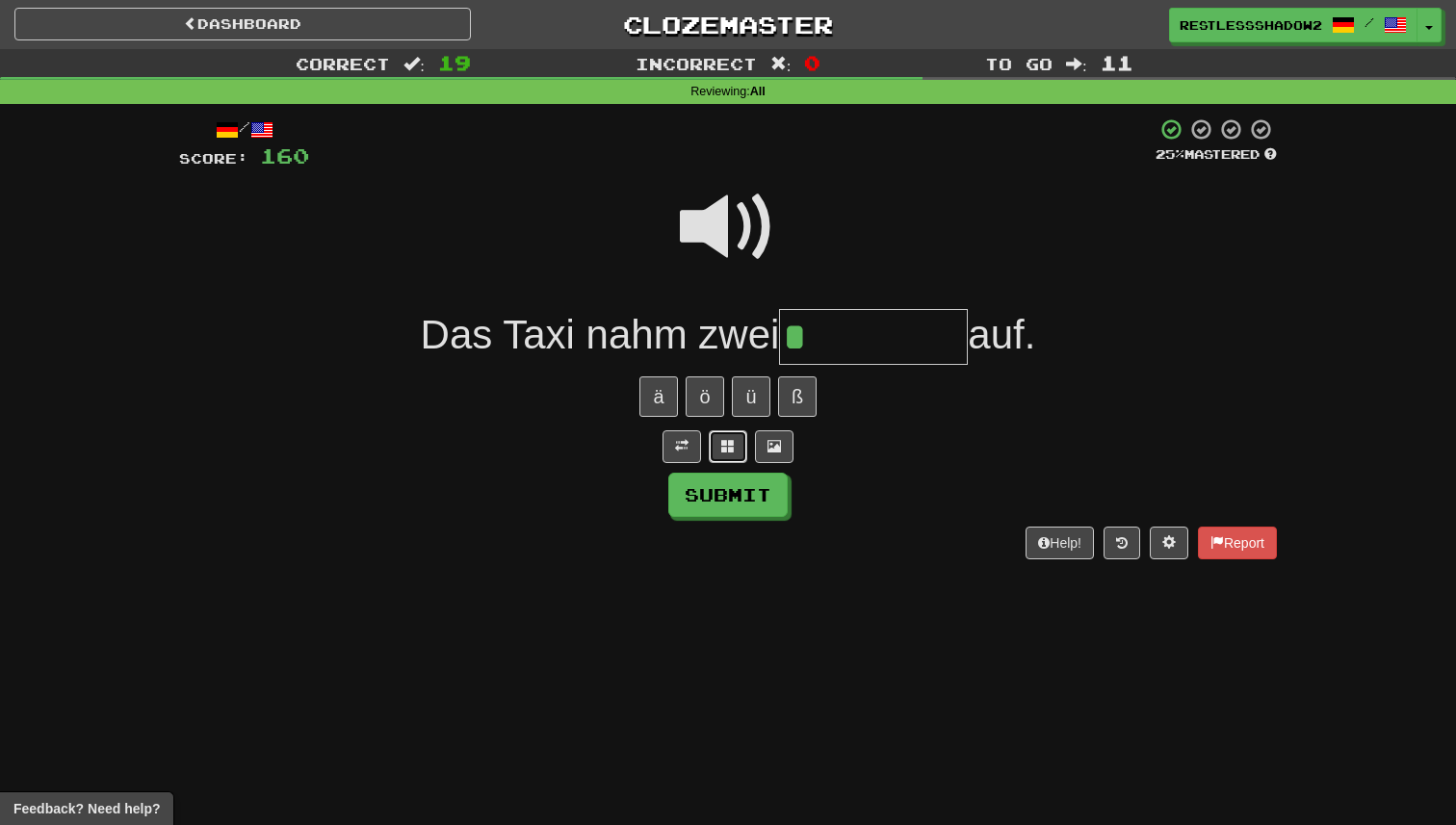 click at bounding box center [728, 447] 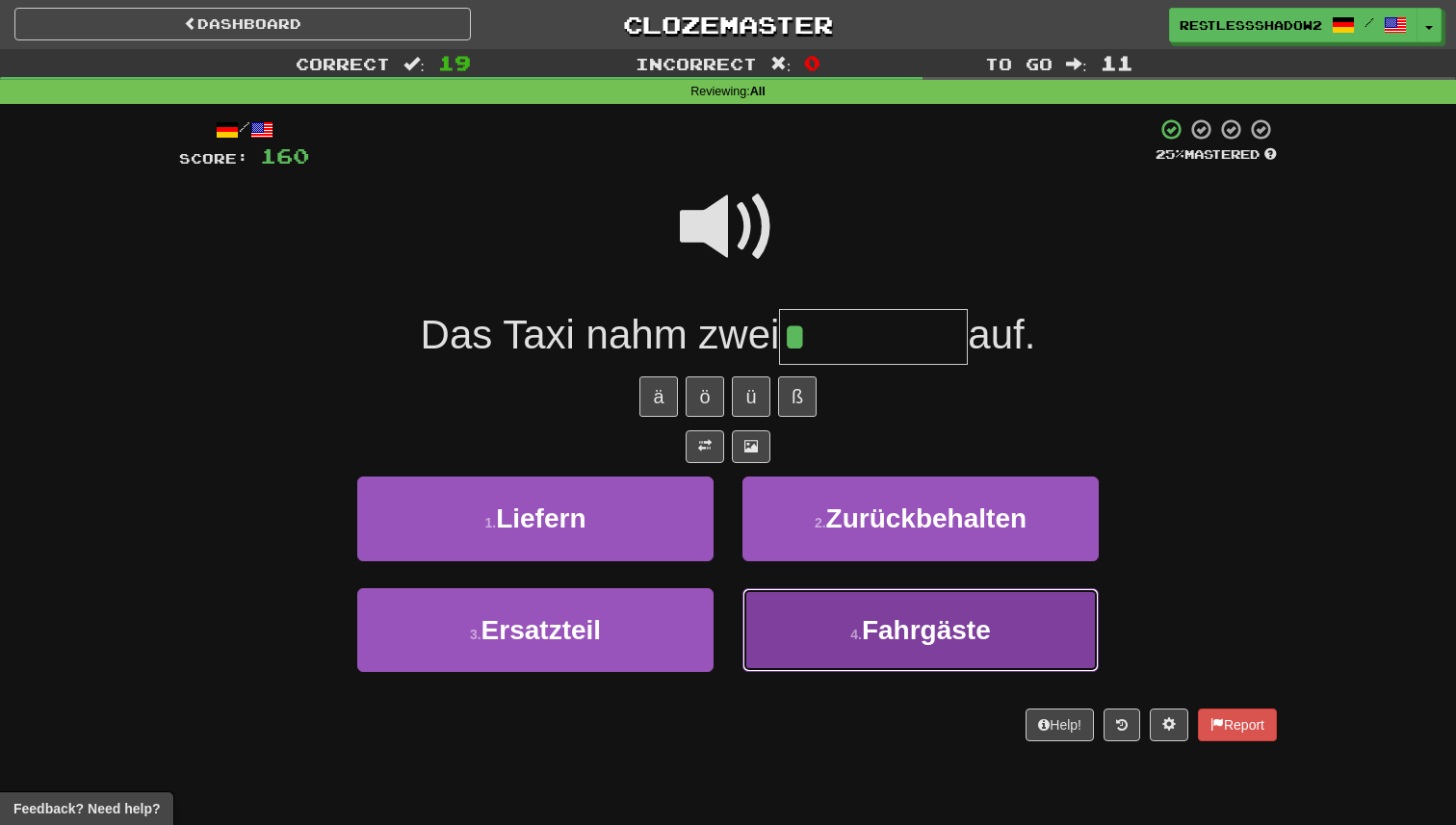 click on "4 .  Fahrgäste" at bounding box center (921, 630) 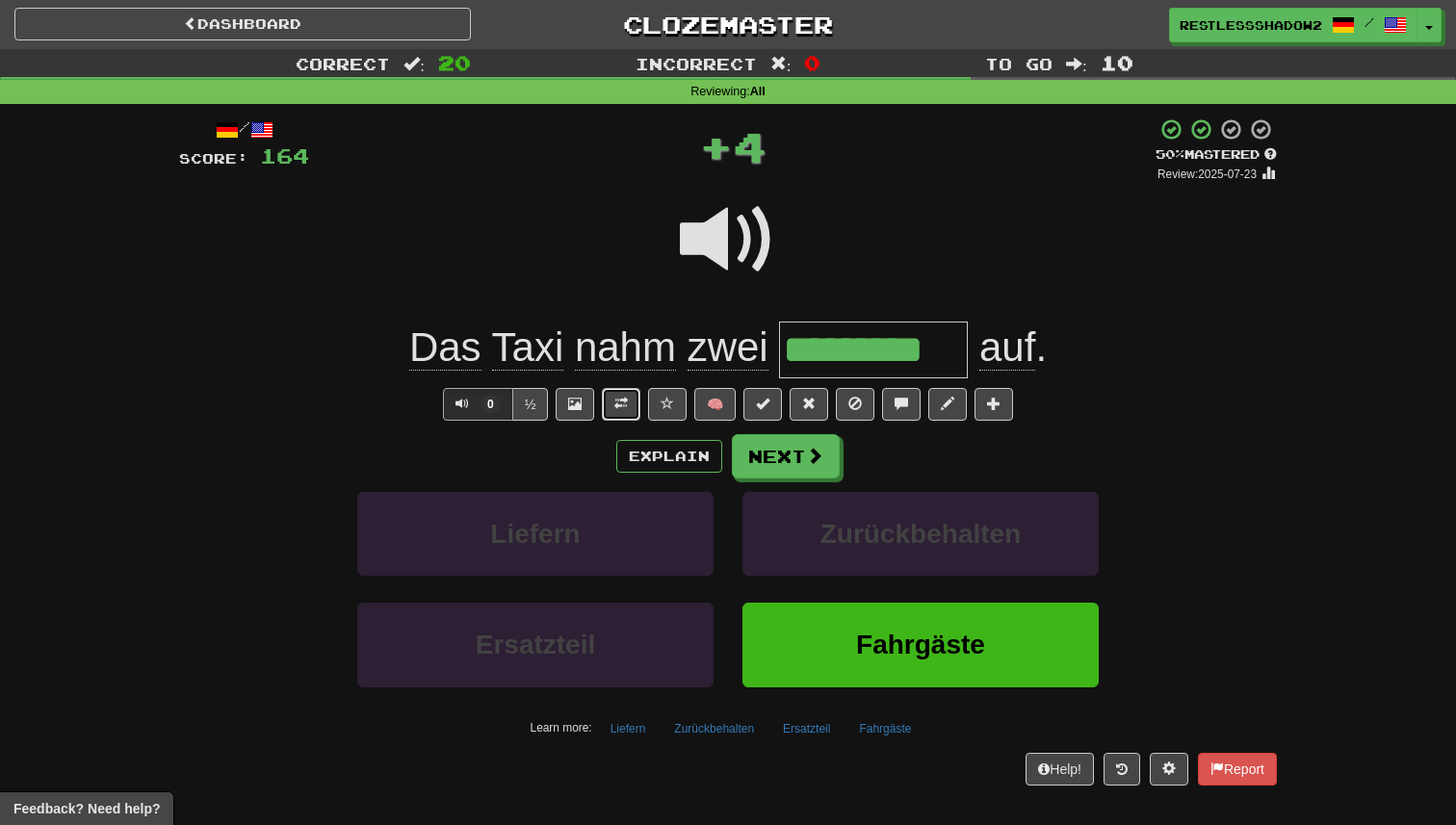 click at bounding box center (621, 404) 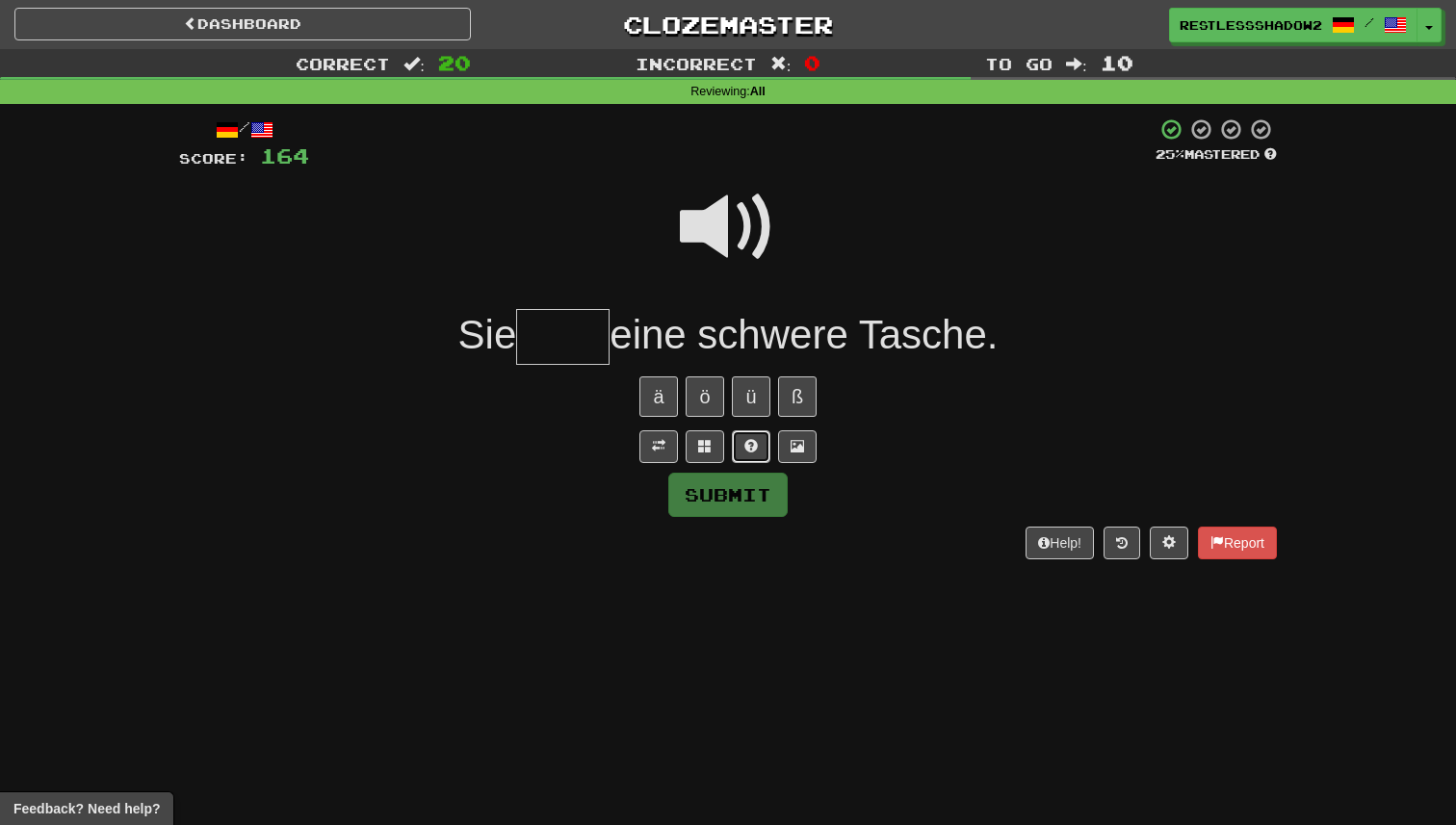 click at bounding box center [751, 447] 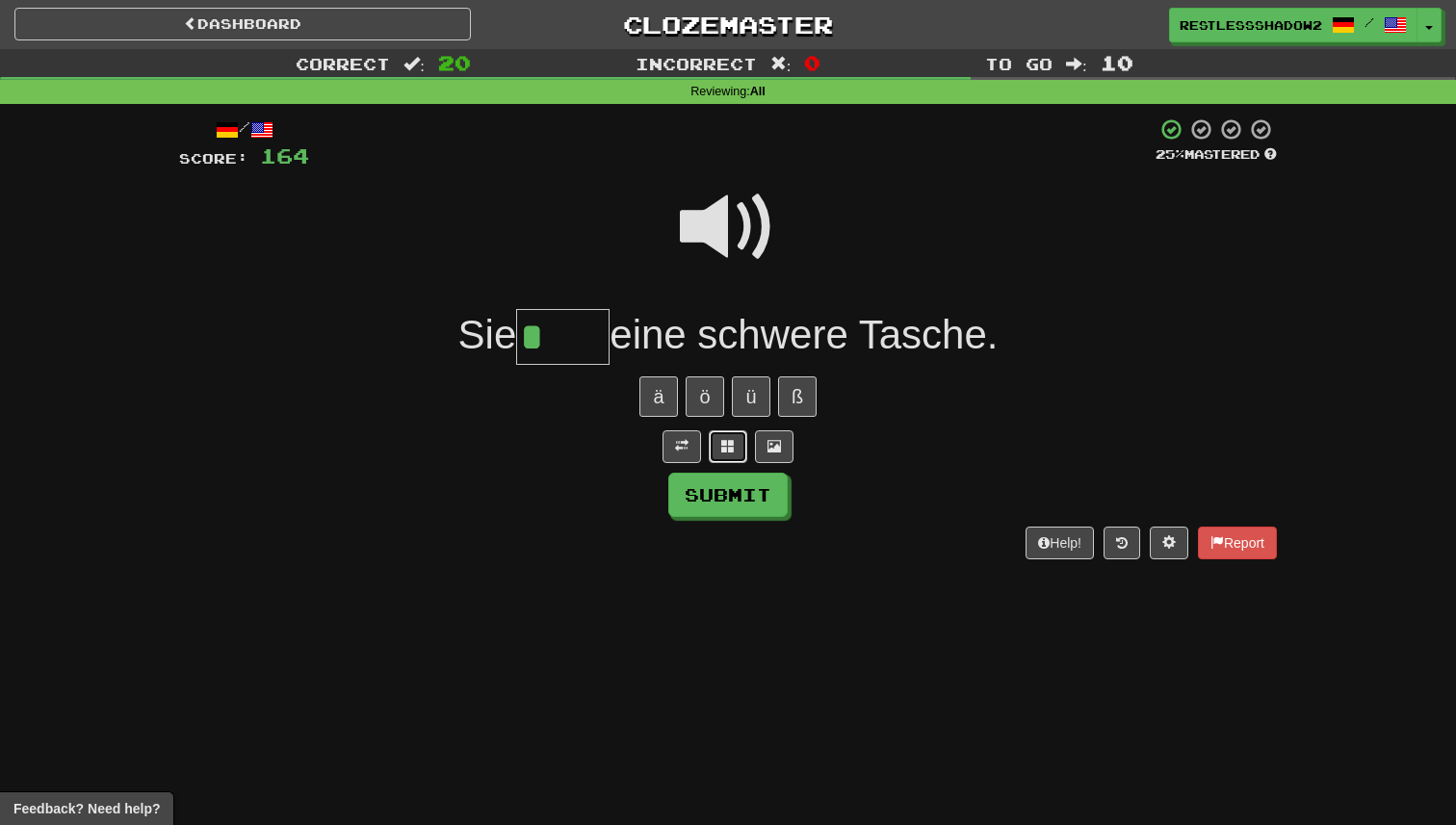 click at bounding box center [728, 446] 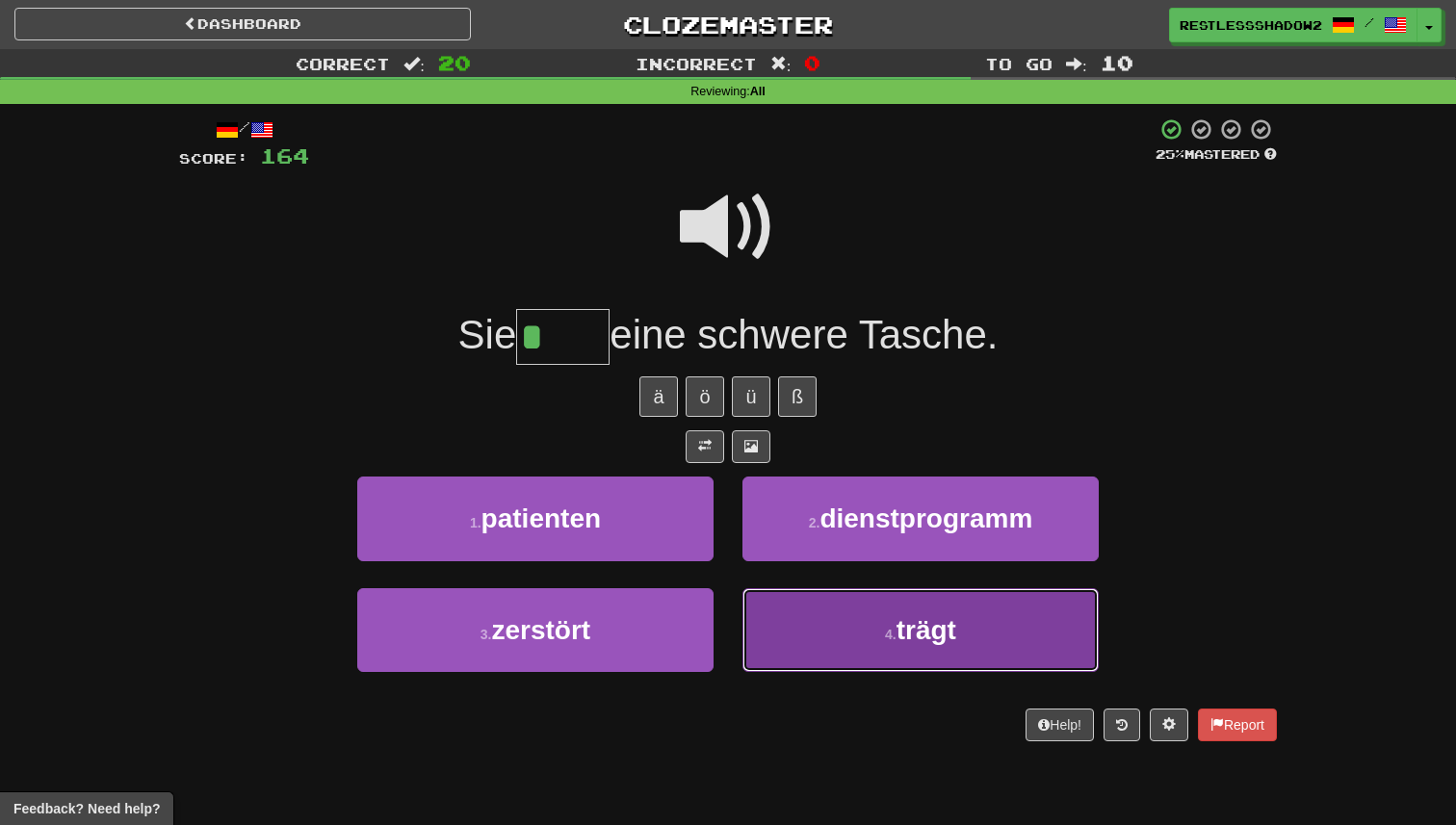 click on "4 .  trägt" at bounding box center (921, 630) 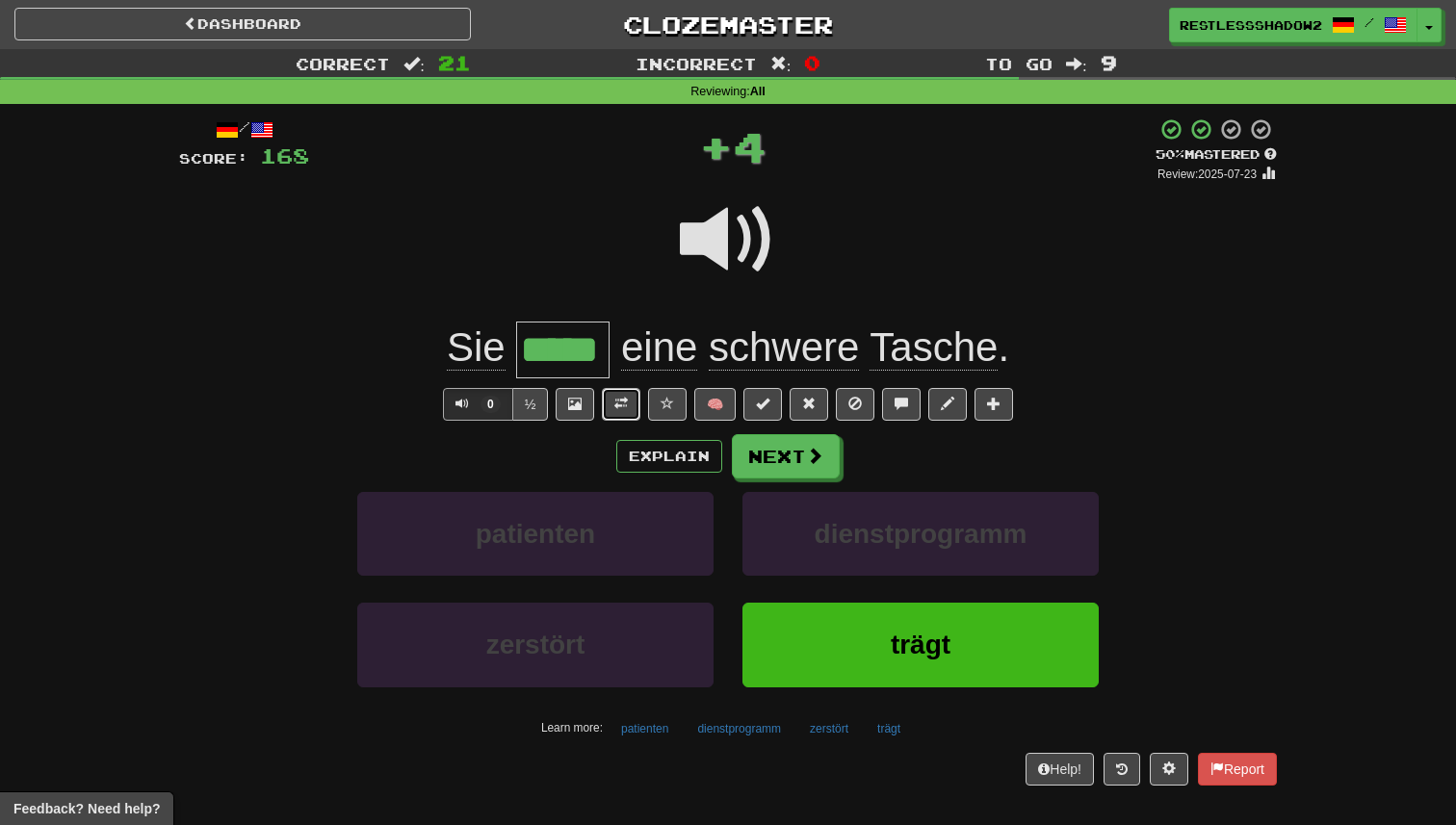 click at bounding box center (621, 404) 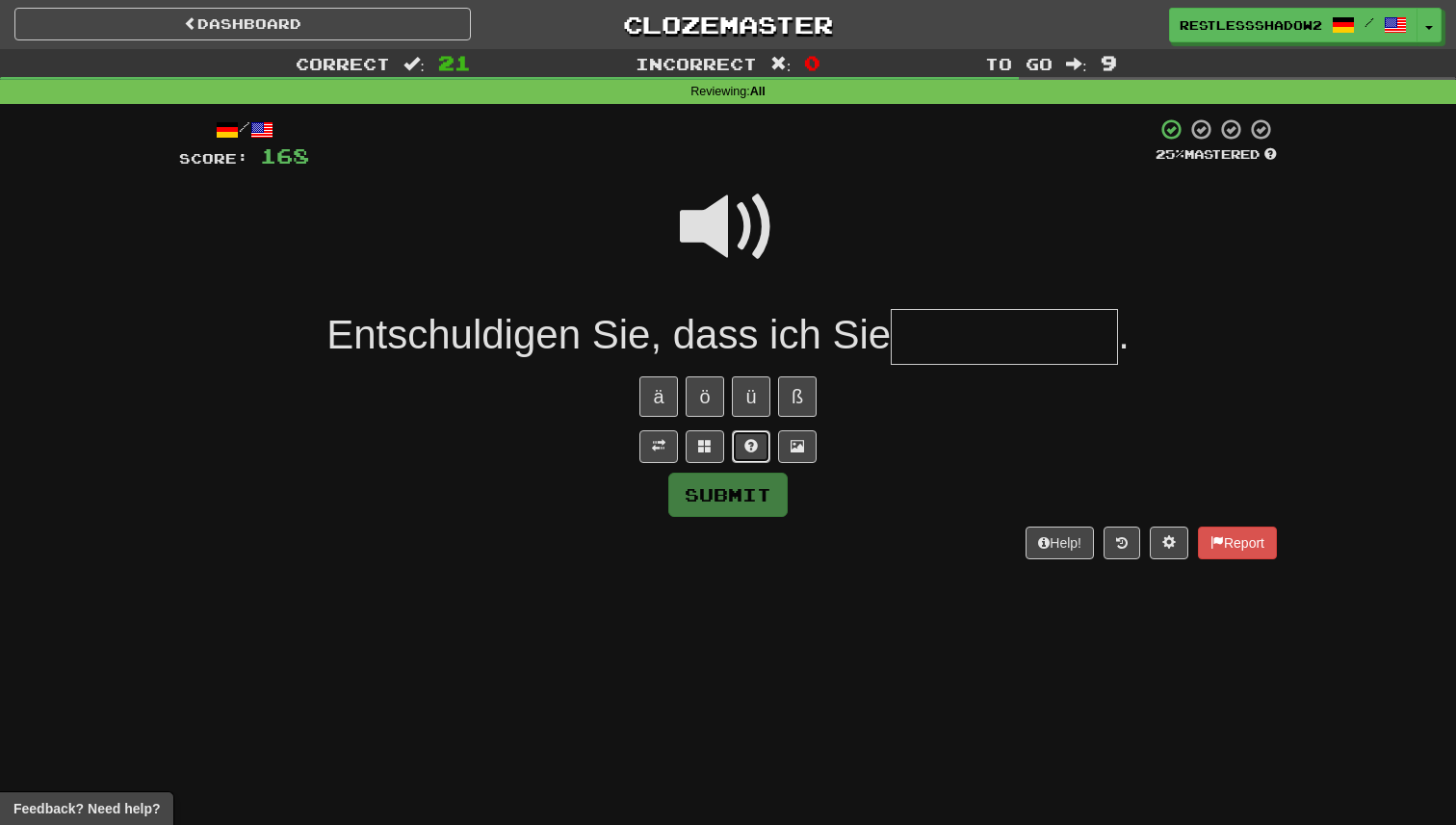click at bounding box center [751, 447] 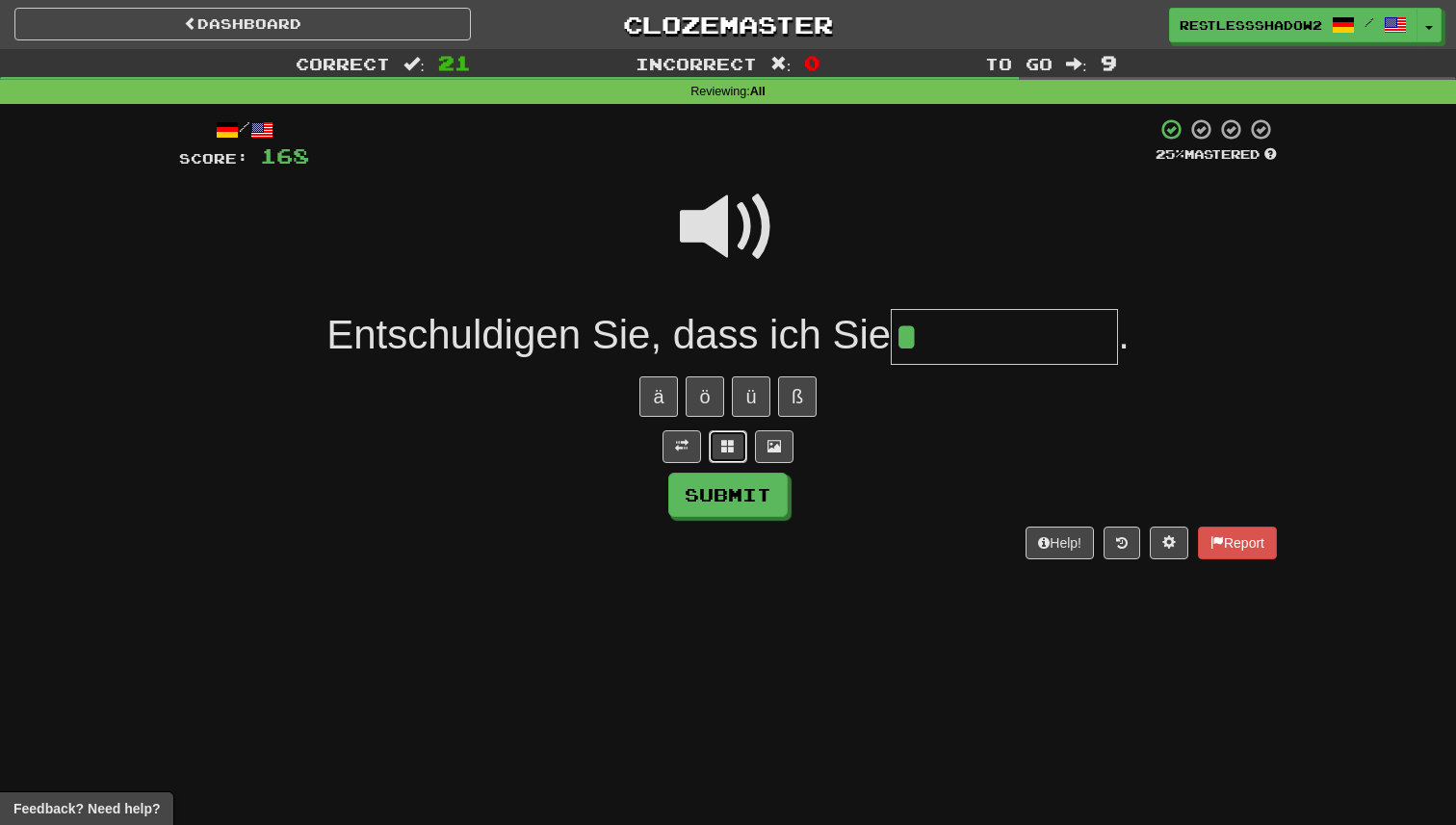 click at bounding box center (728, 447) 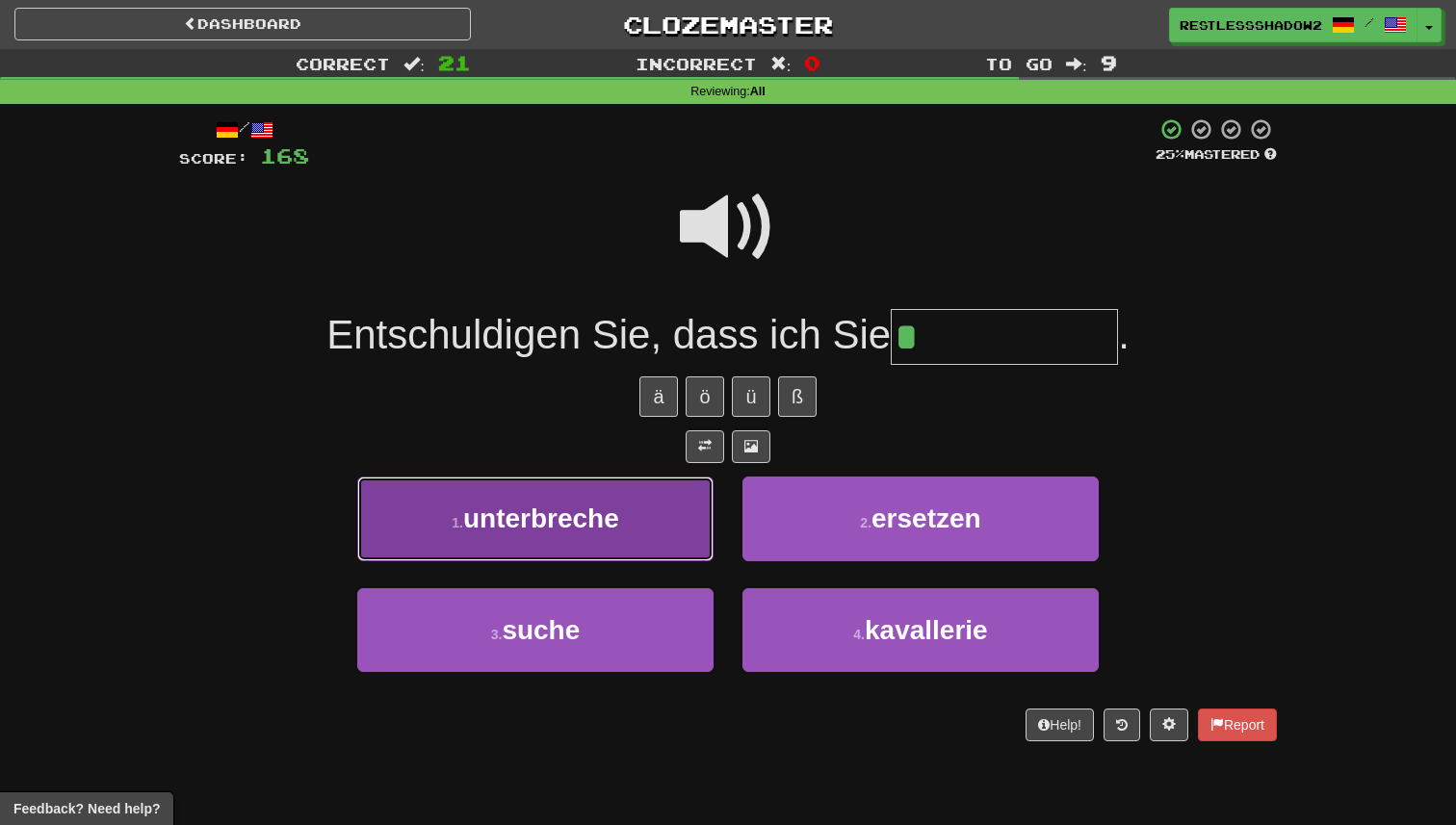 click on "1 .  unterbreche" at bounding box center [535, 518] 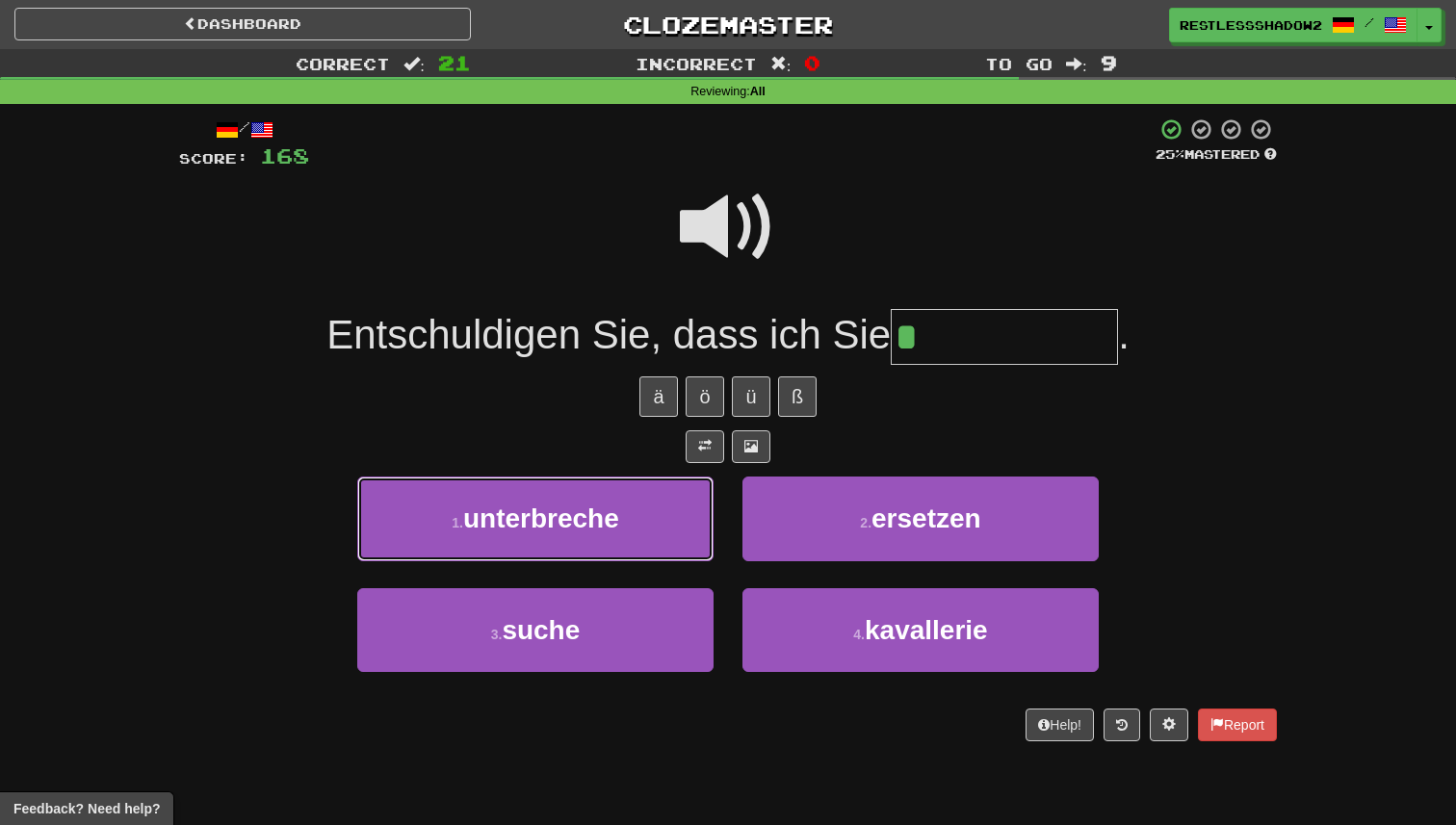 type on "**********" 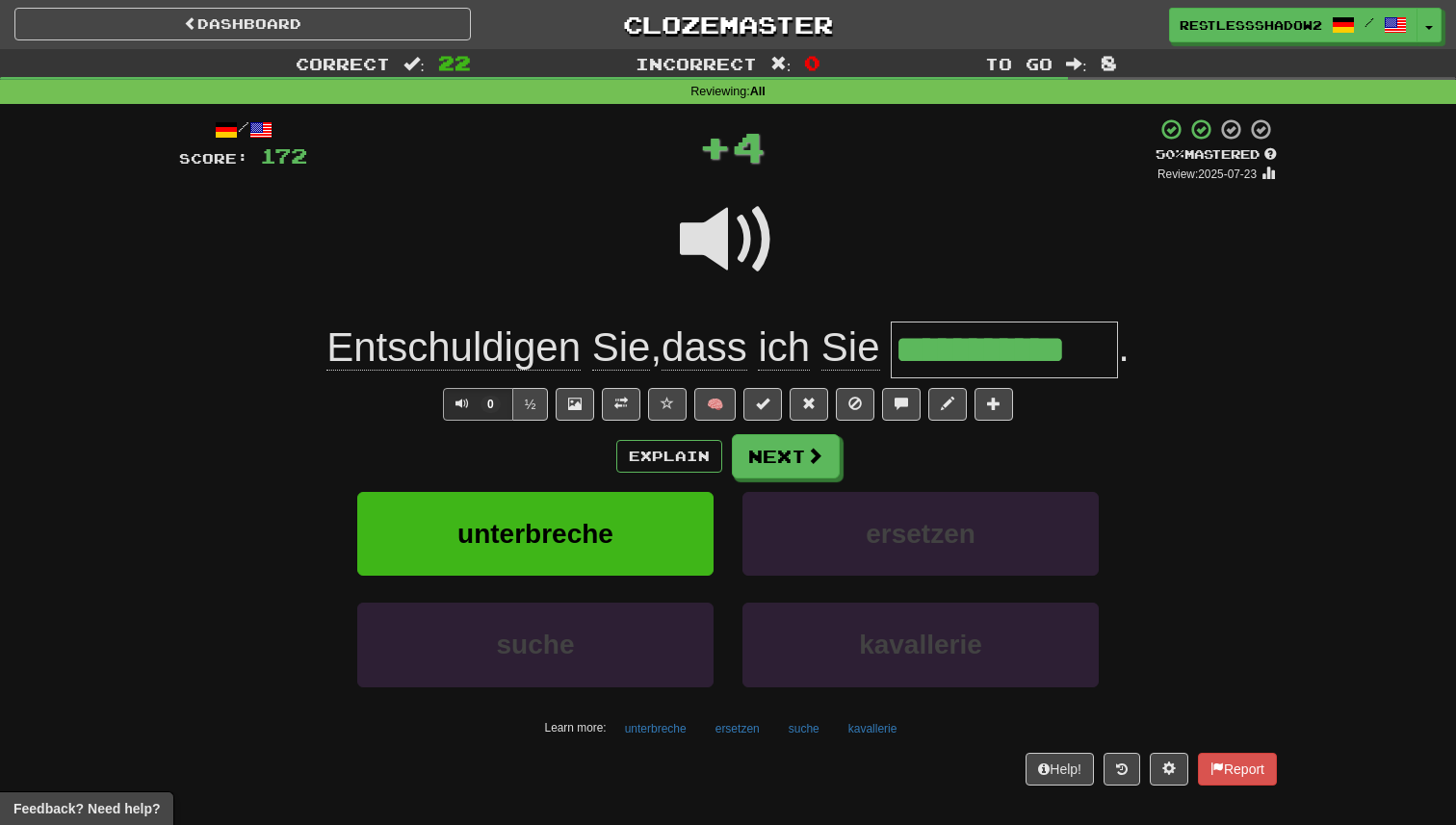 click on "**********" at bounding box center [1004, 349] 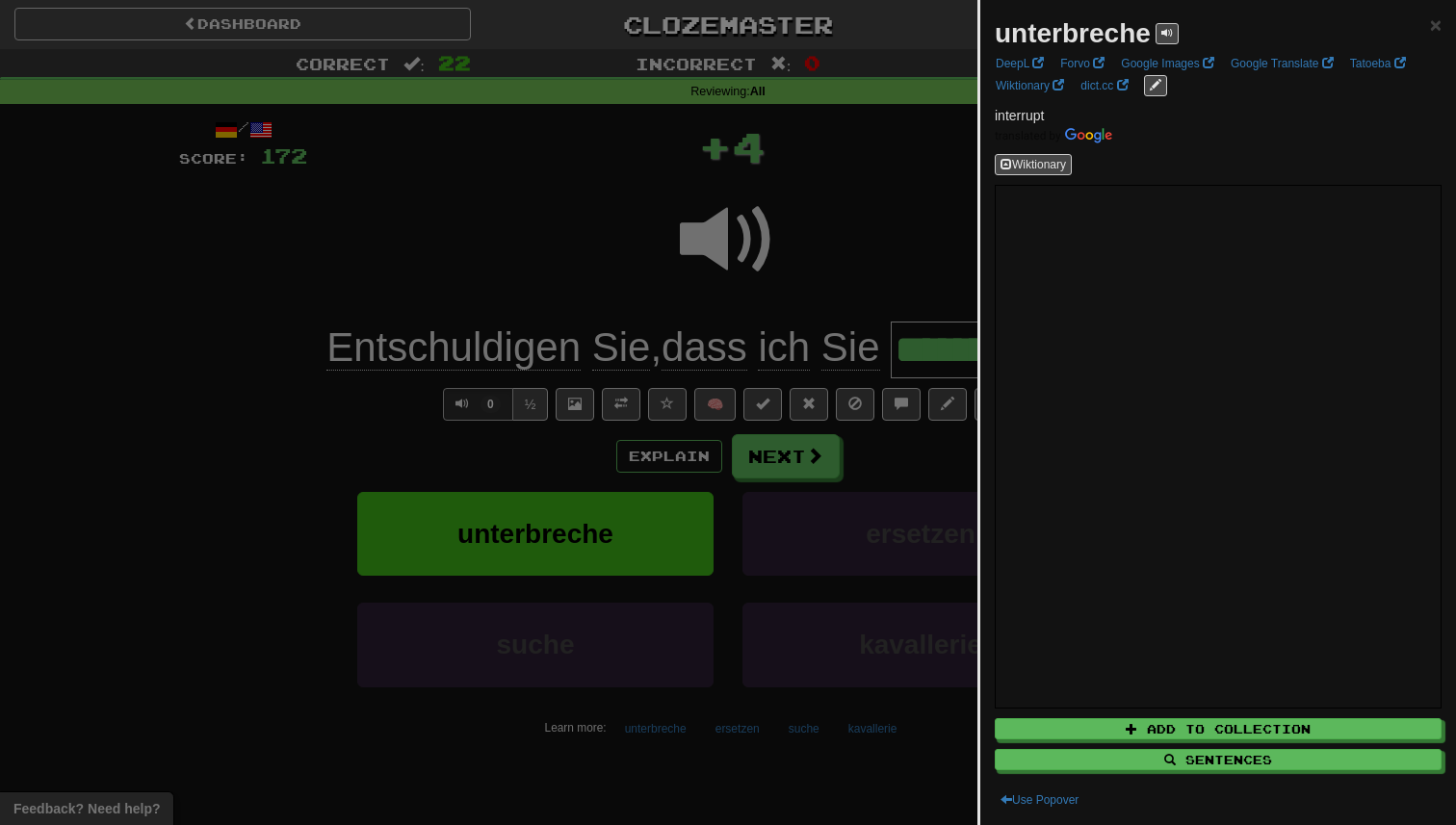 click at bounding box center [728, 412] 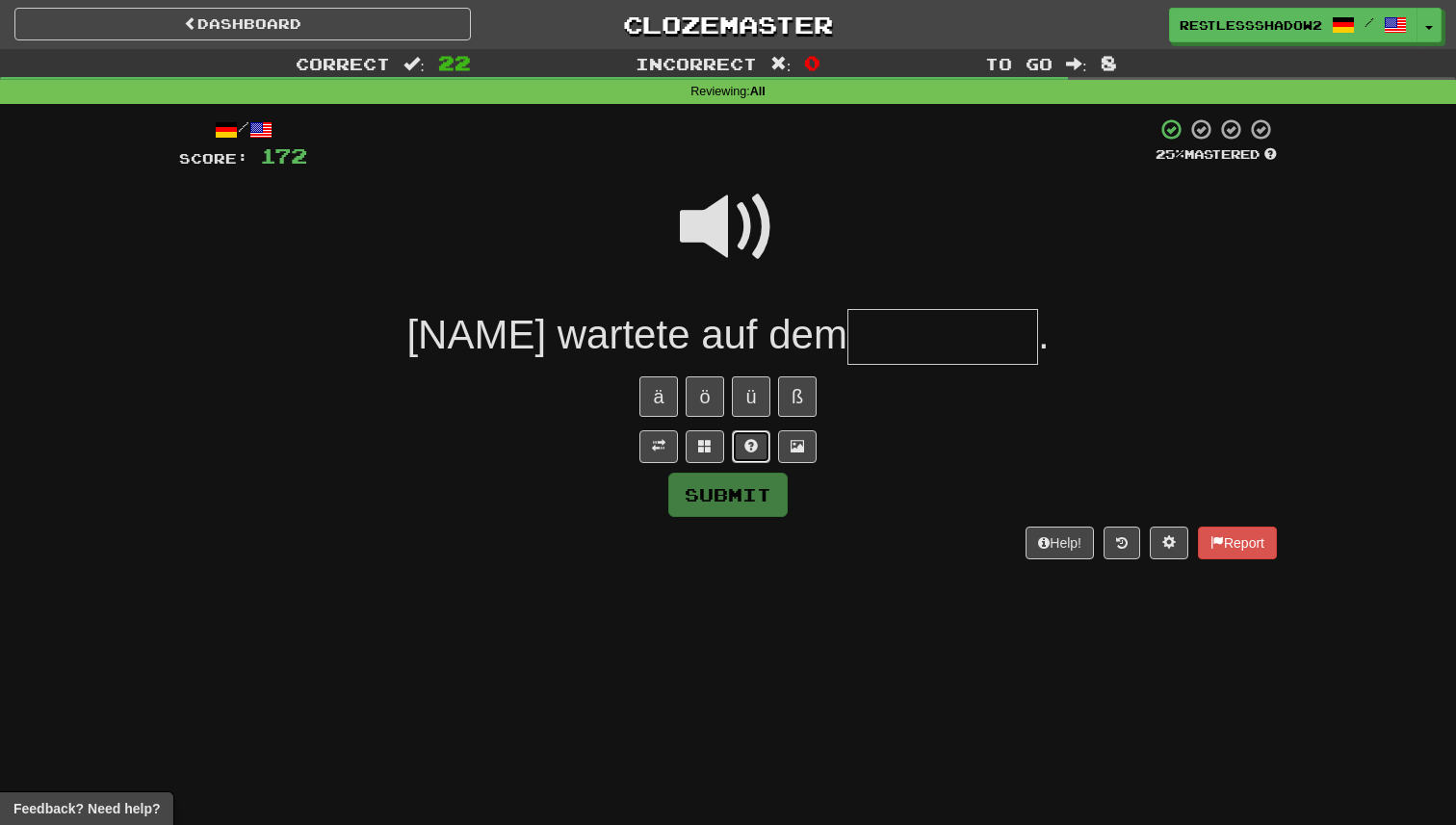 click at bounding box center (751, 447) 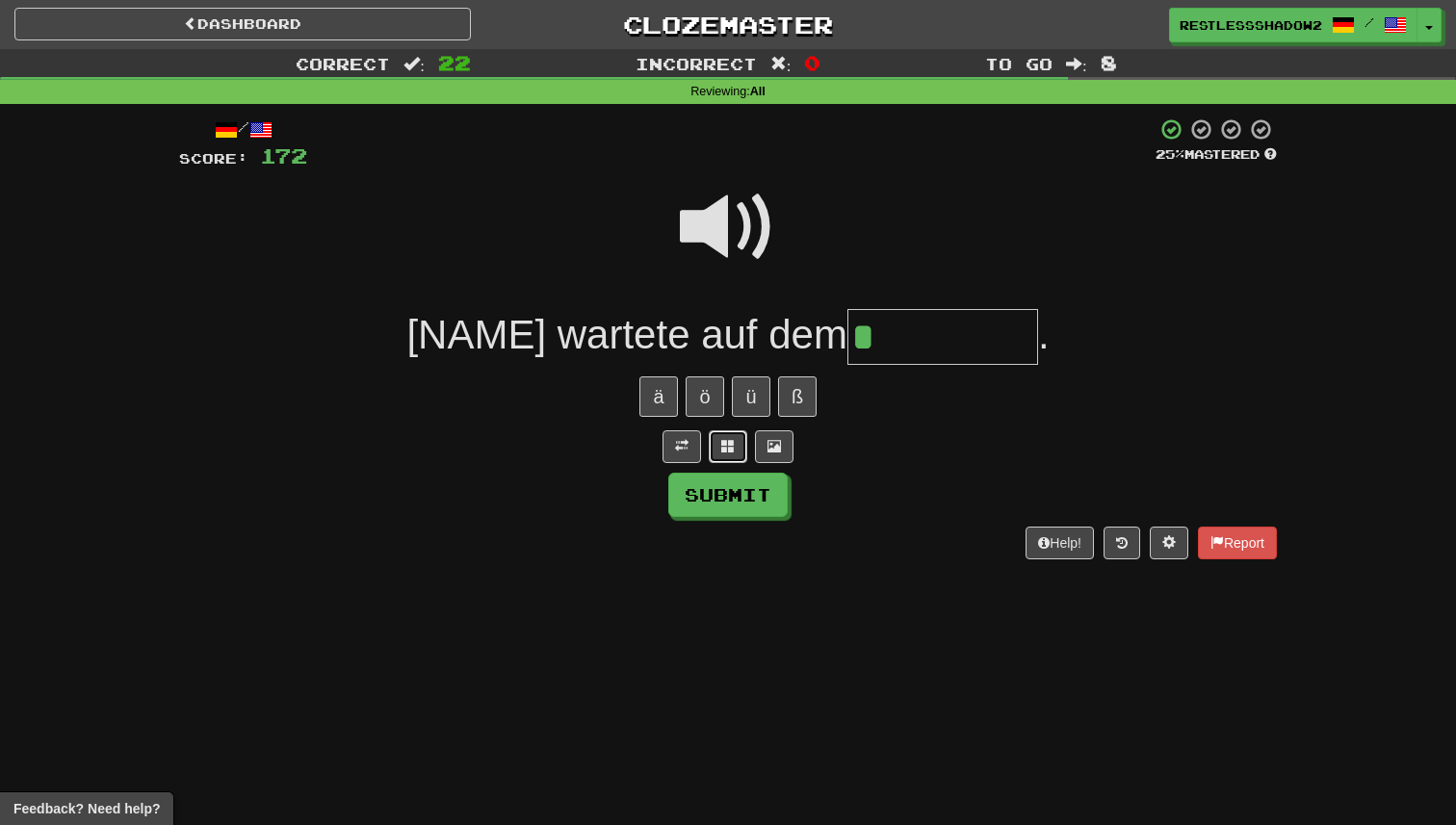 click at bounding box center [728, 447] 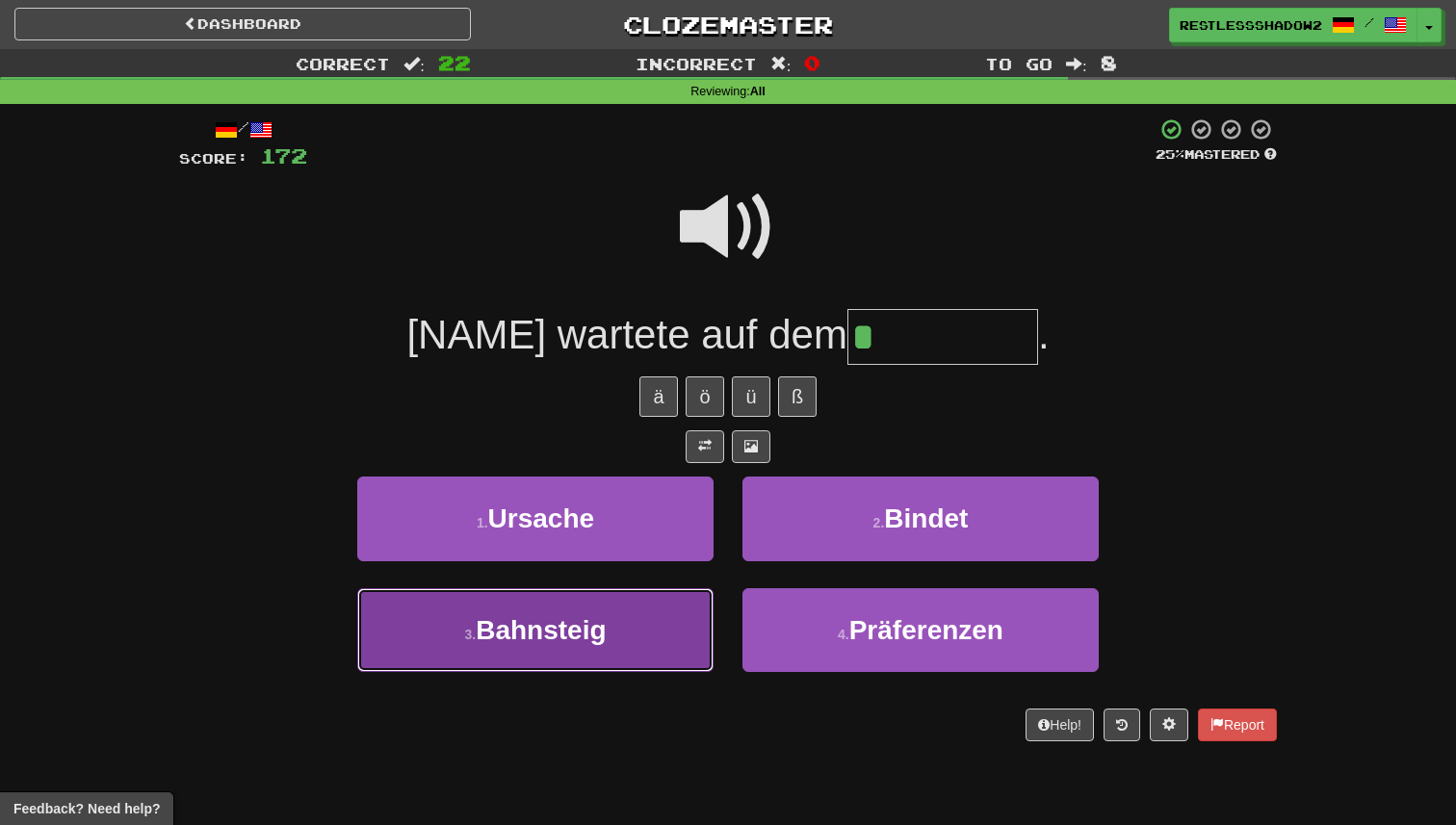 click on "3 .  Bahnsteig" at bounding box center (535, 630) 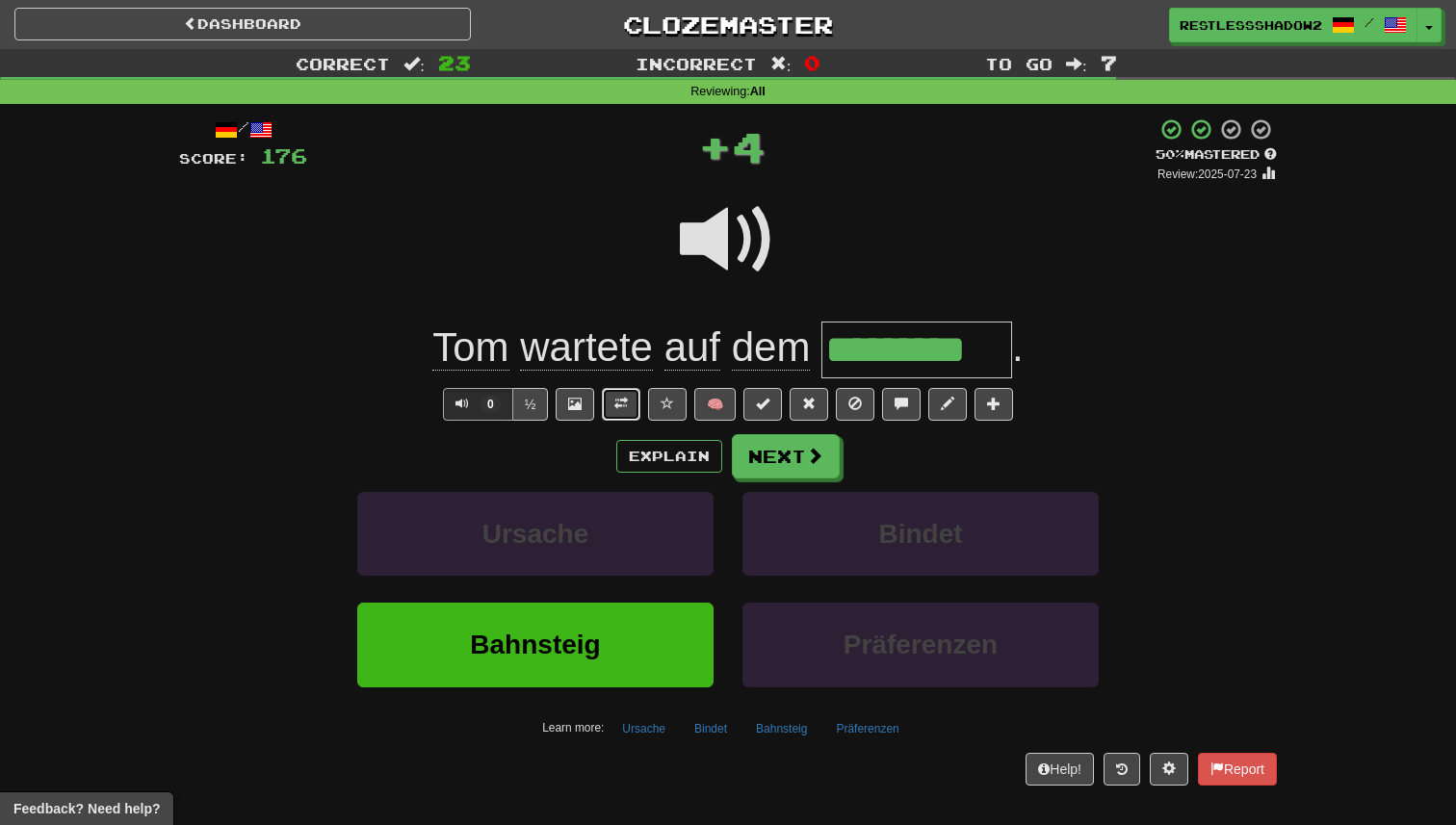 click at bounding box center [621, 404] 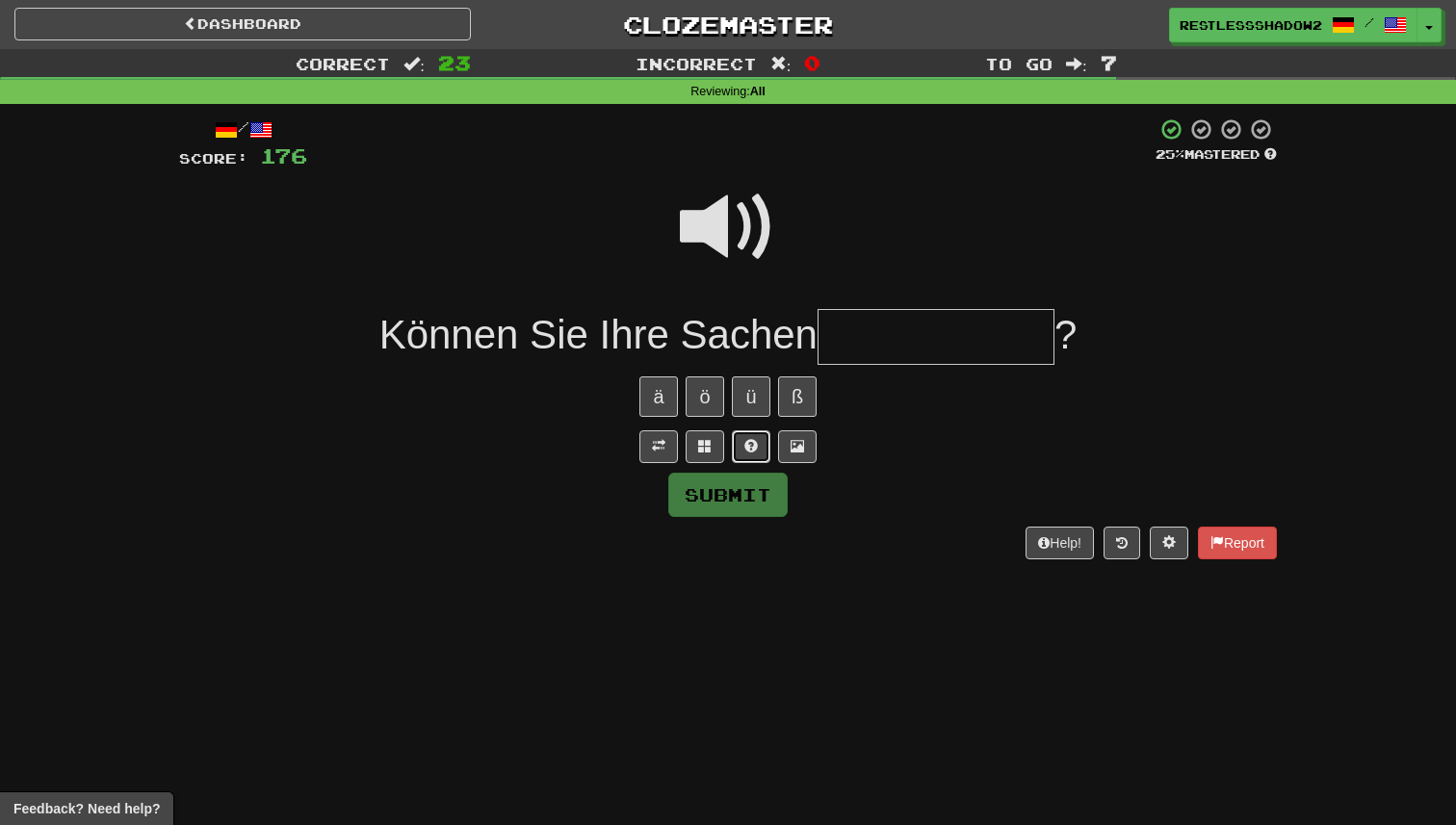 click at bounding box center [751, 447] 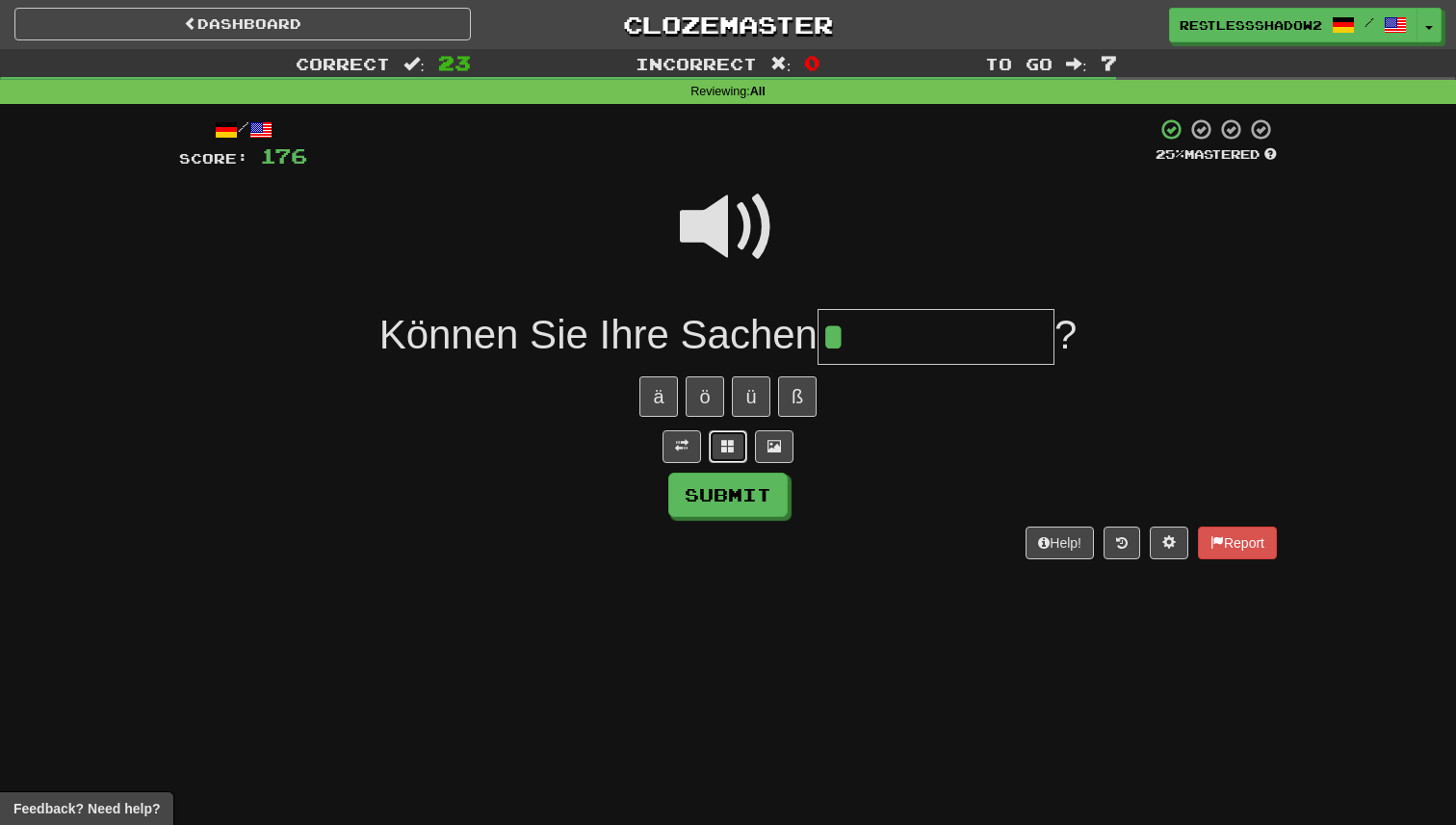 click at bounding box center (728, 447) 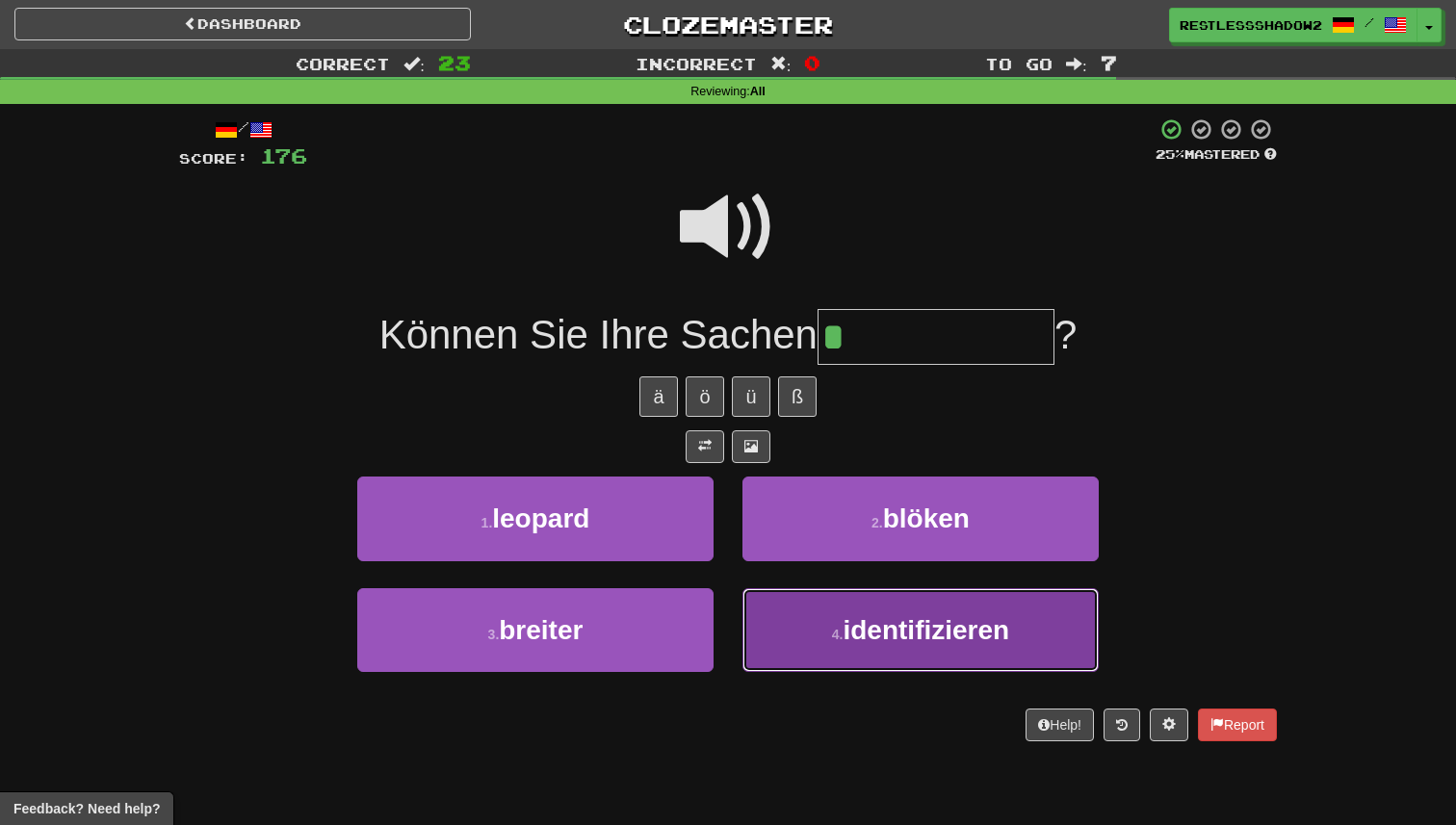click on "4 .  identifizieren" at bounding box center [921, 630] 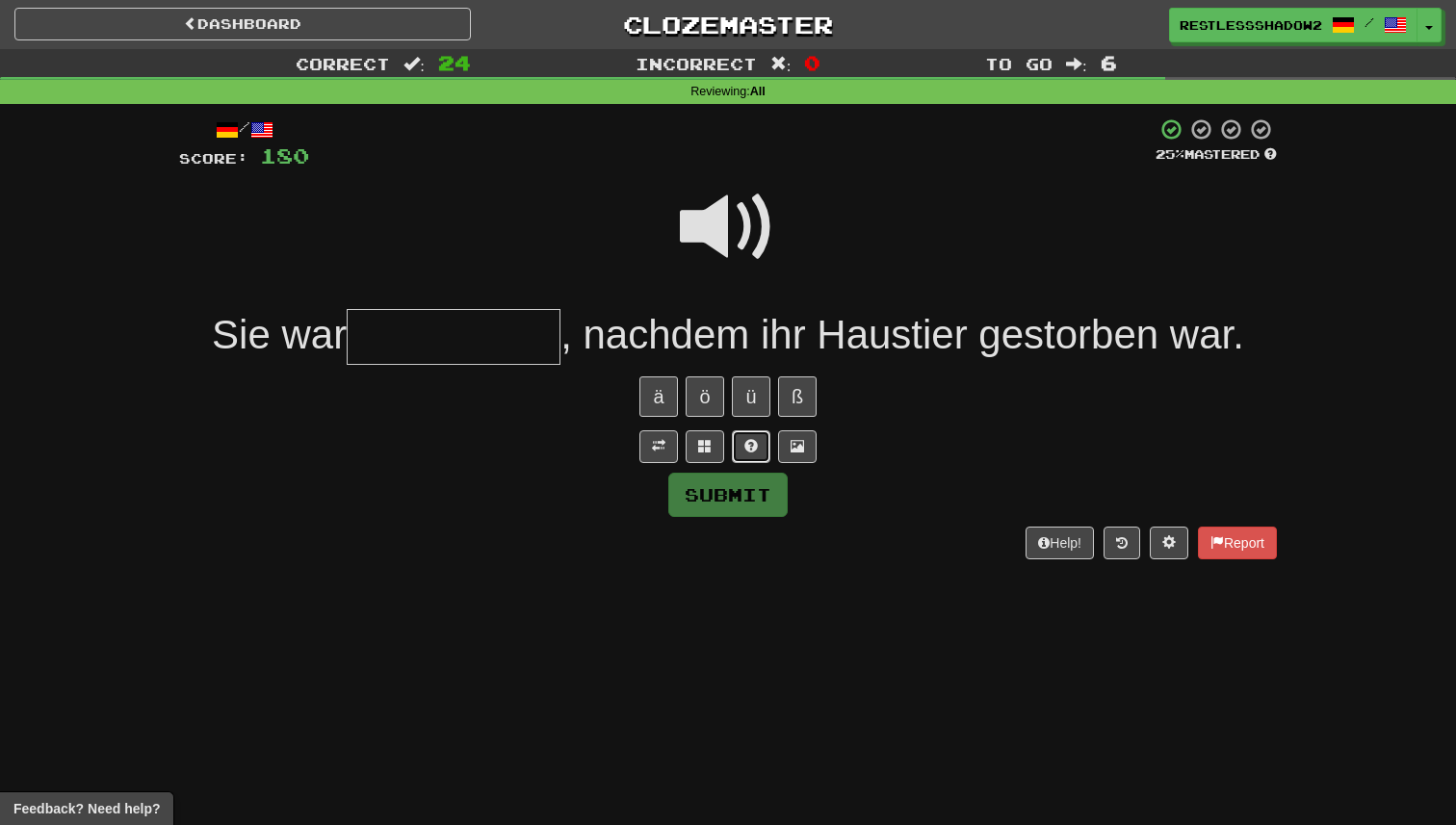 click at bounding box center [751, 447] 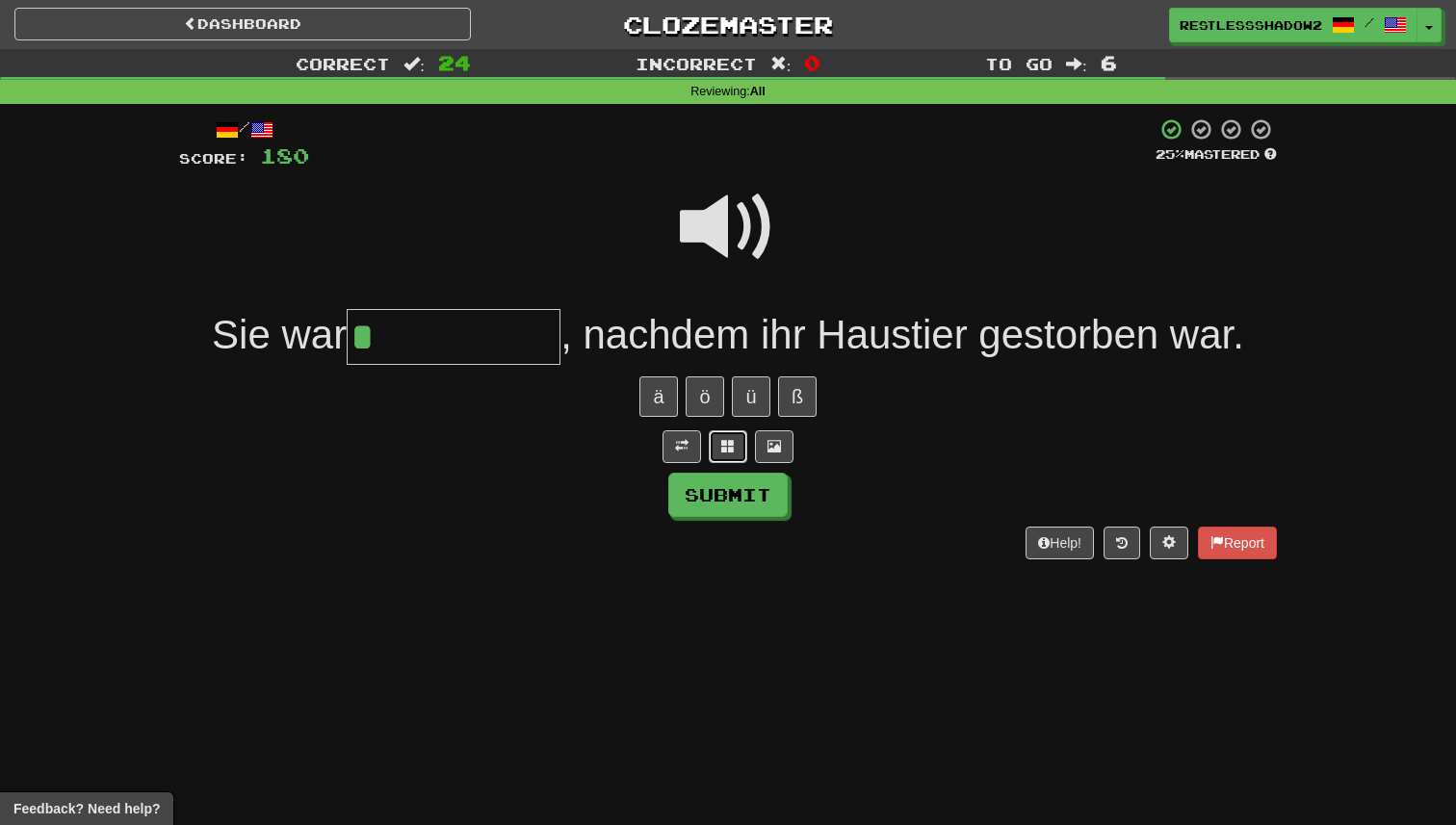 click at bounding box center (728, 446) 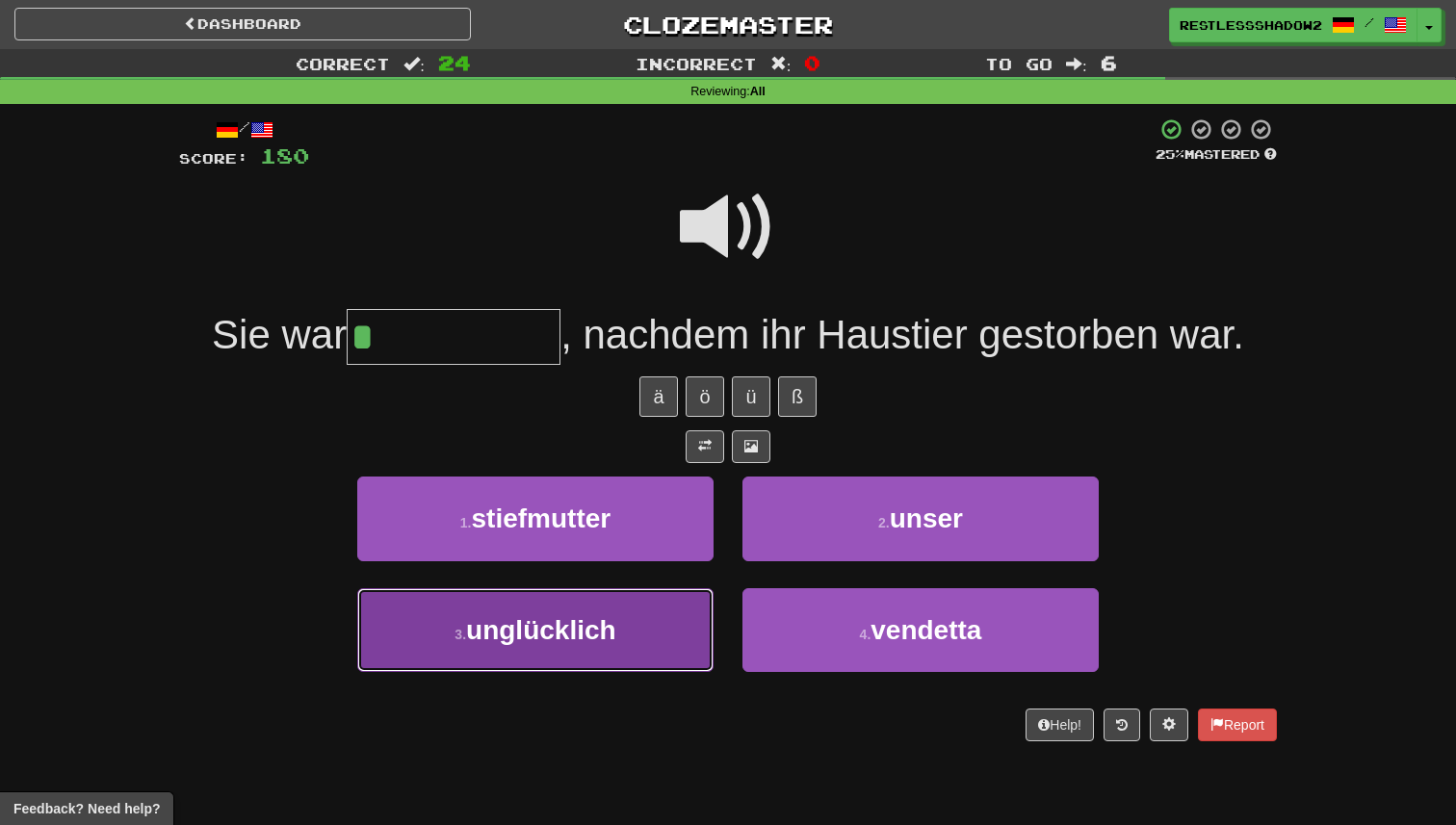click on "3 .  unglücklich" at bounding box center (535, 630) 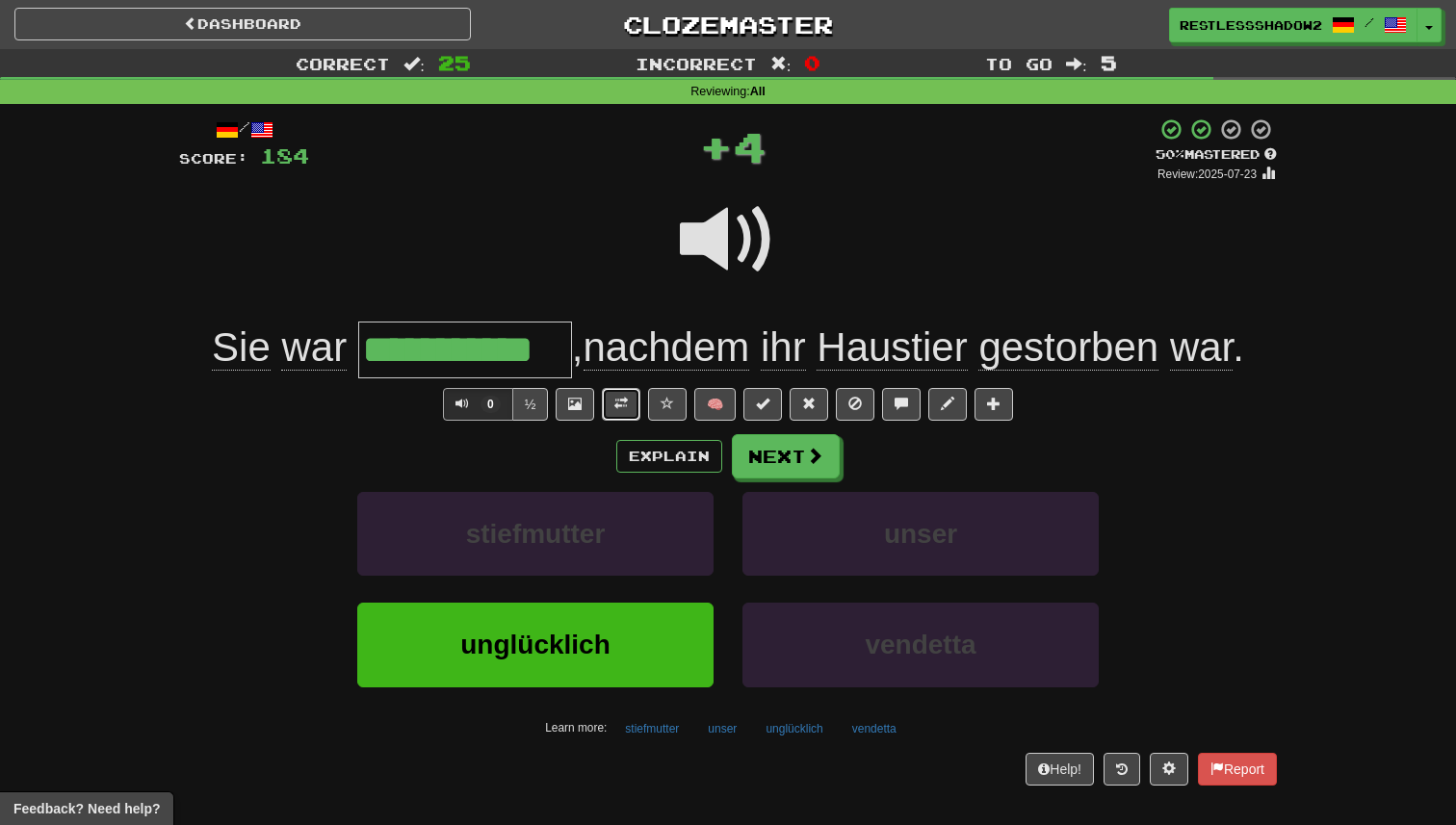 click at bounding box center [621, 404] 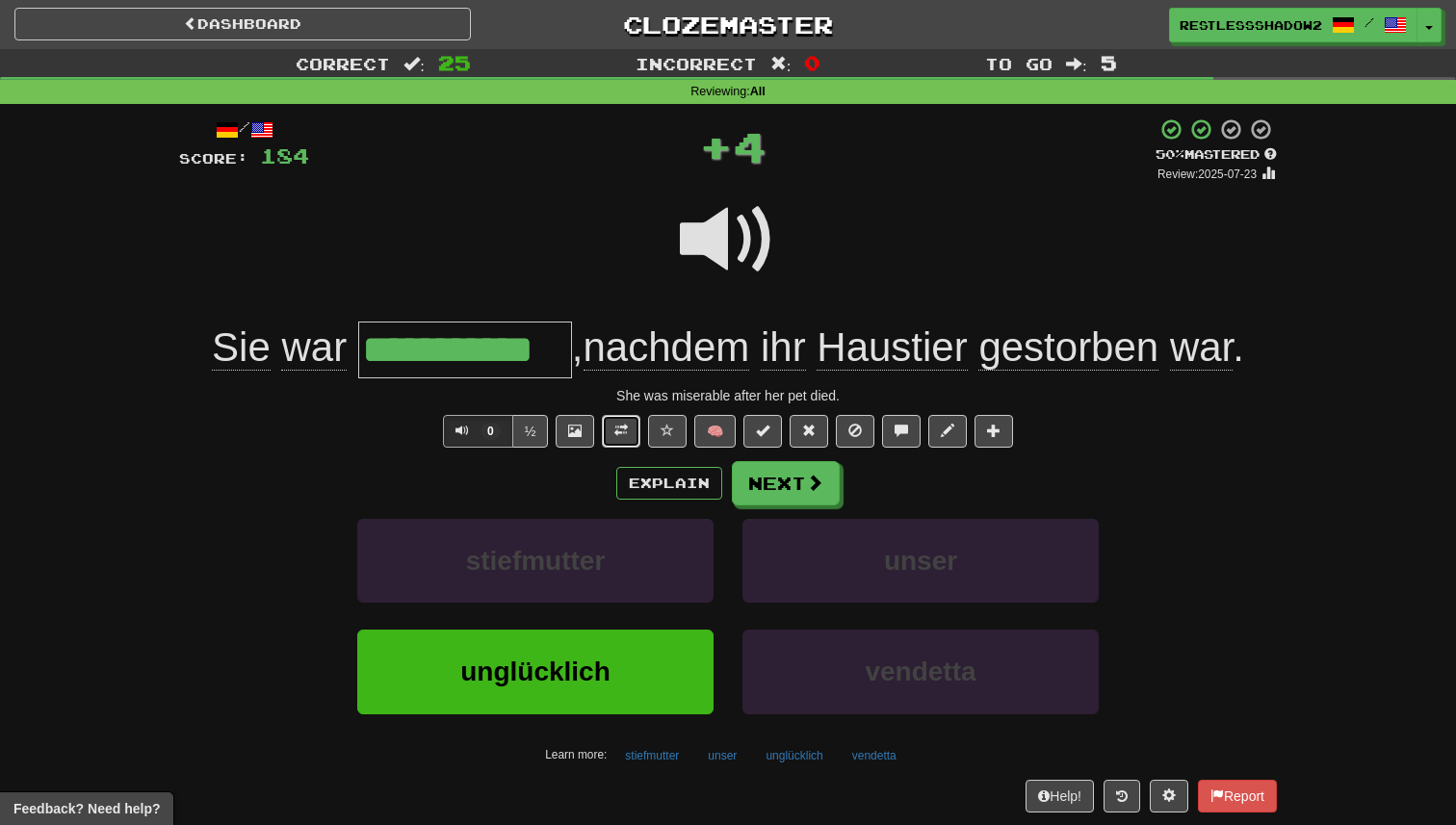 type 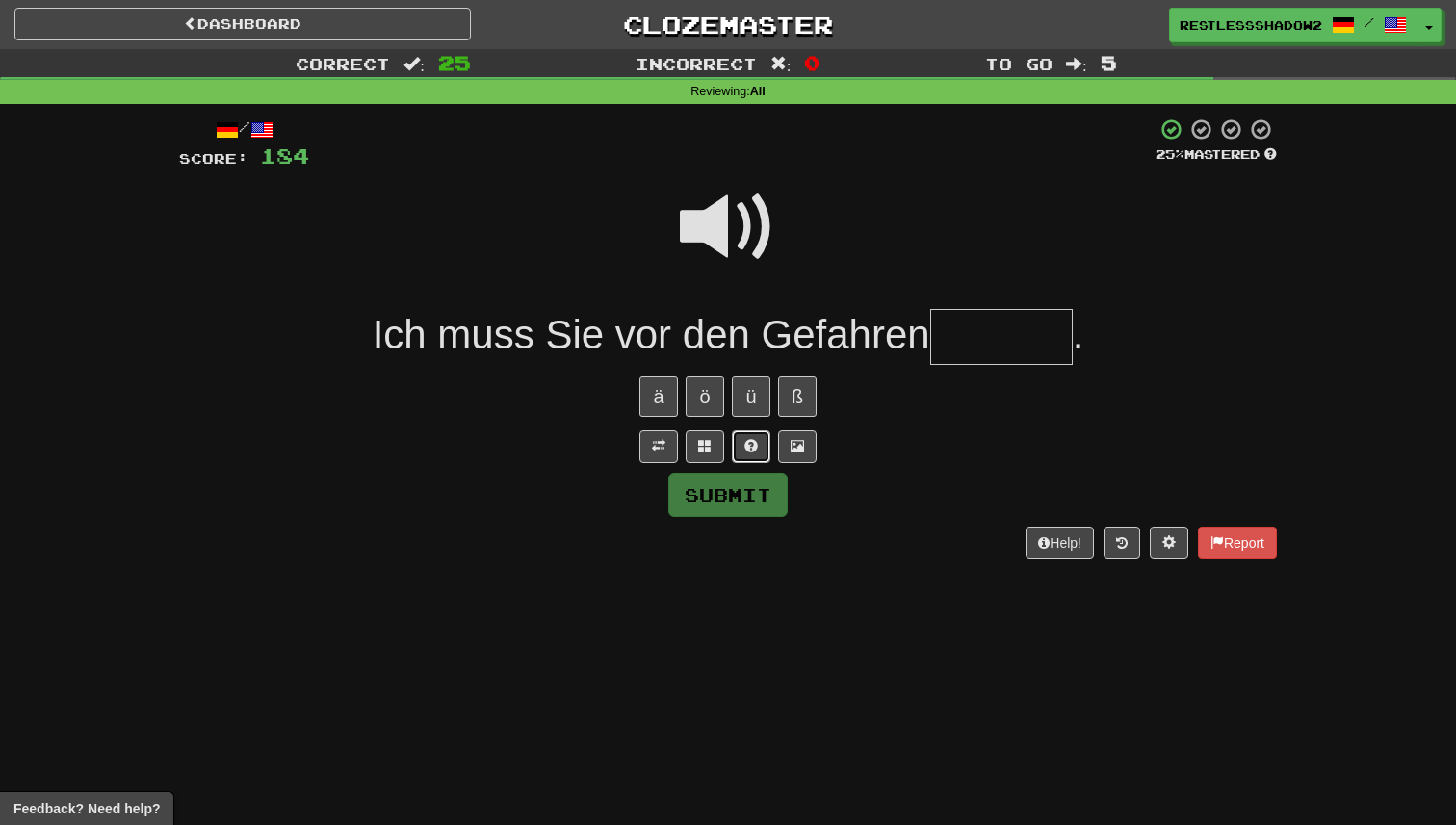click at bounding box center (751, 447) 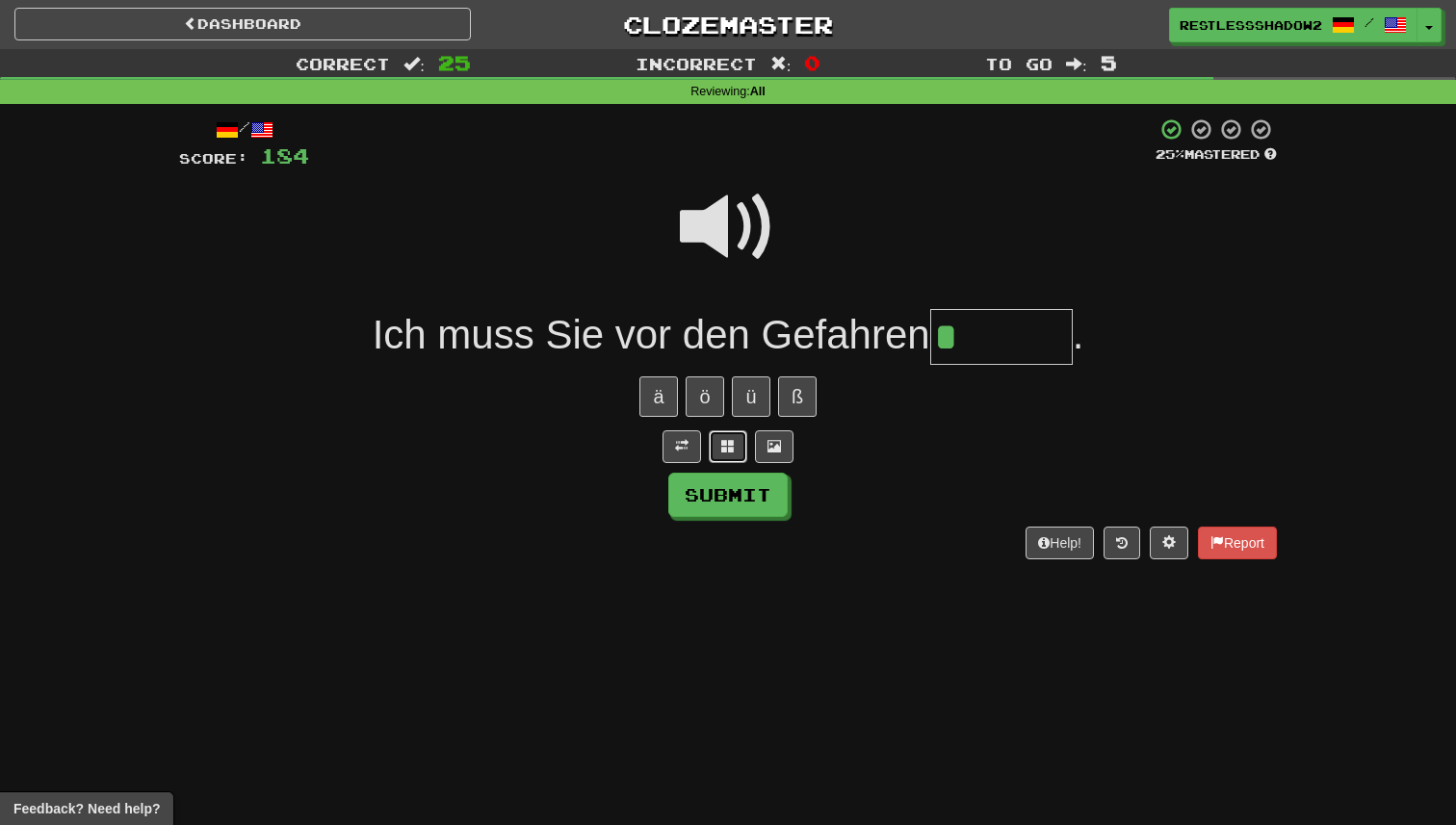 click at bounding box center (728, 447) 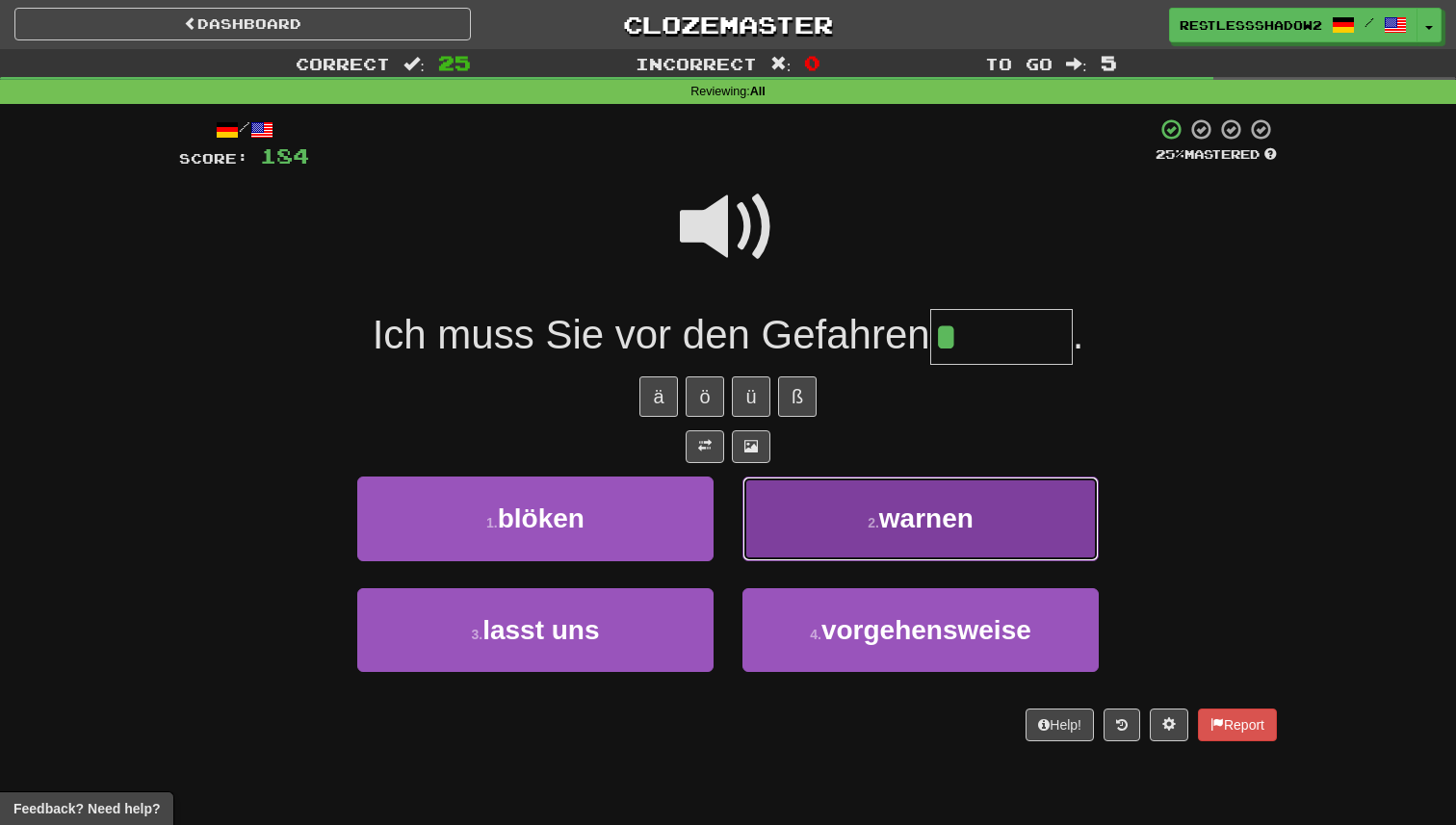 click on "2 .  warnen" at bounding box center (921, 518) 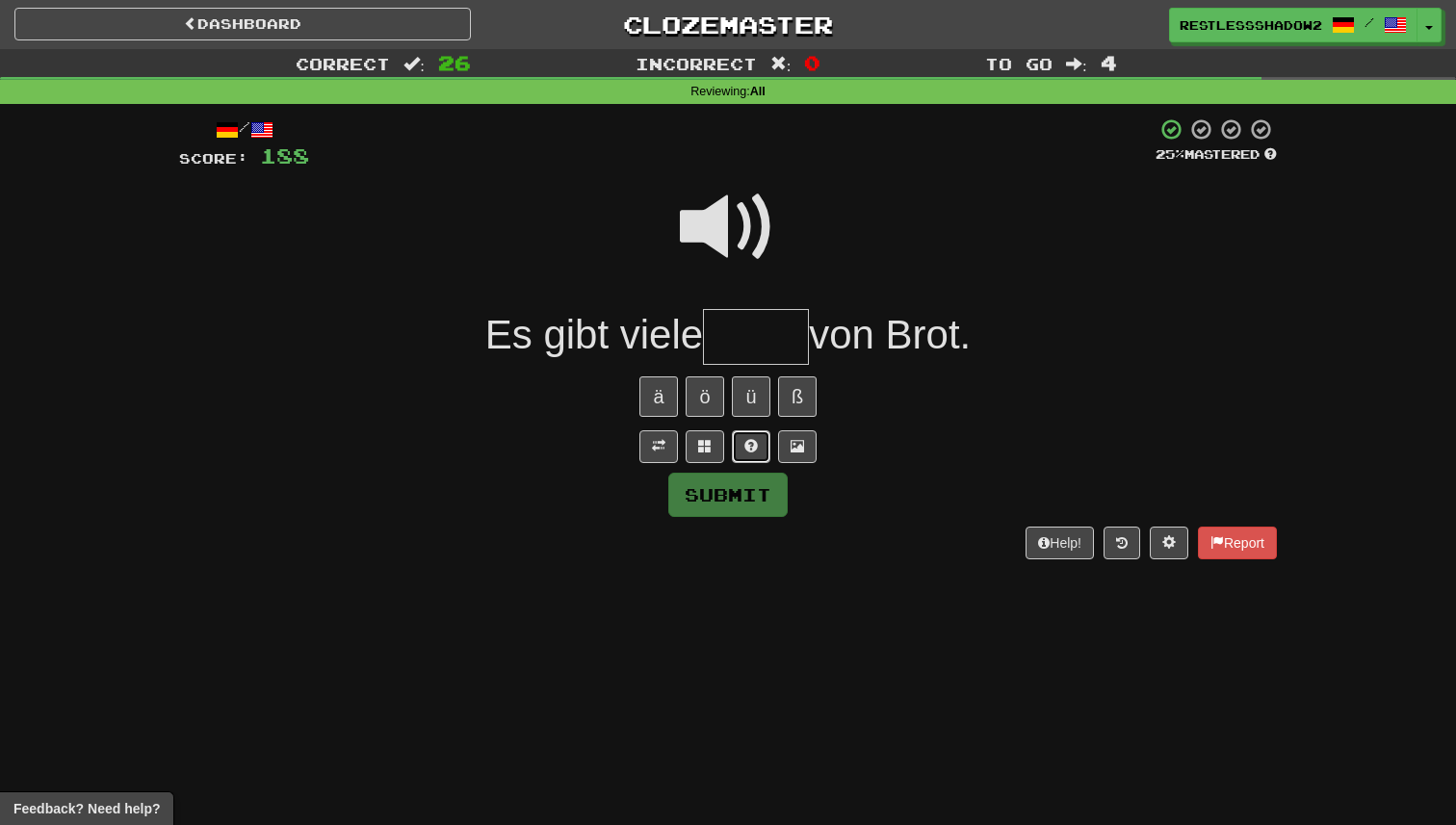 click at bounding box center [751, 447] 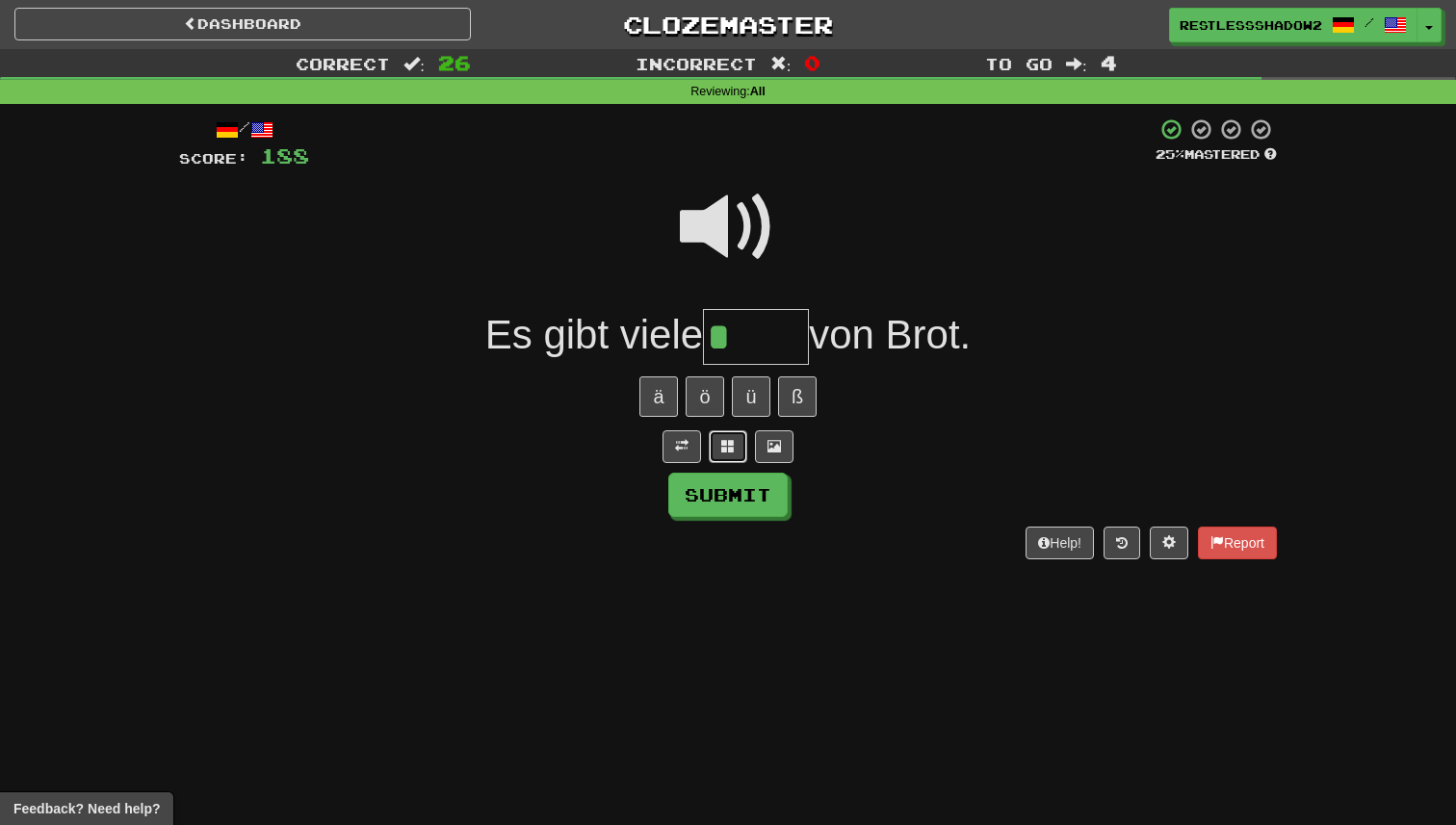click at bounding box center [728, 446] 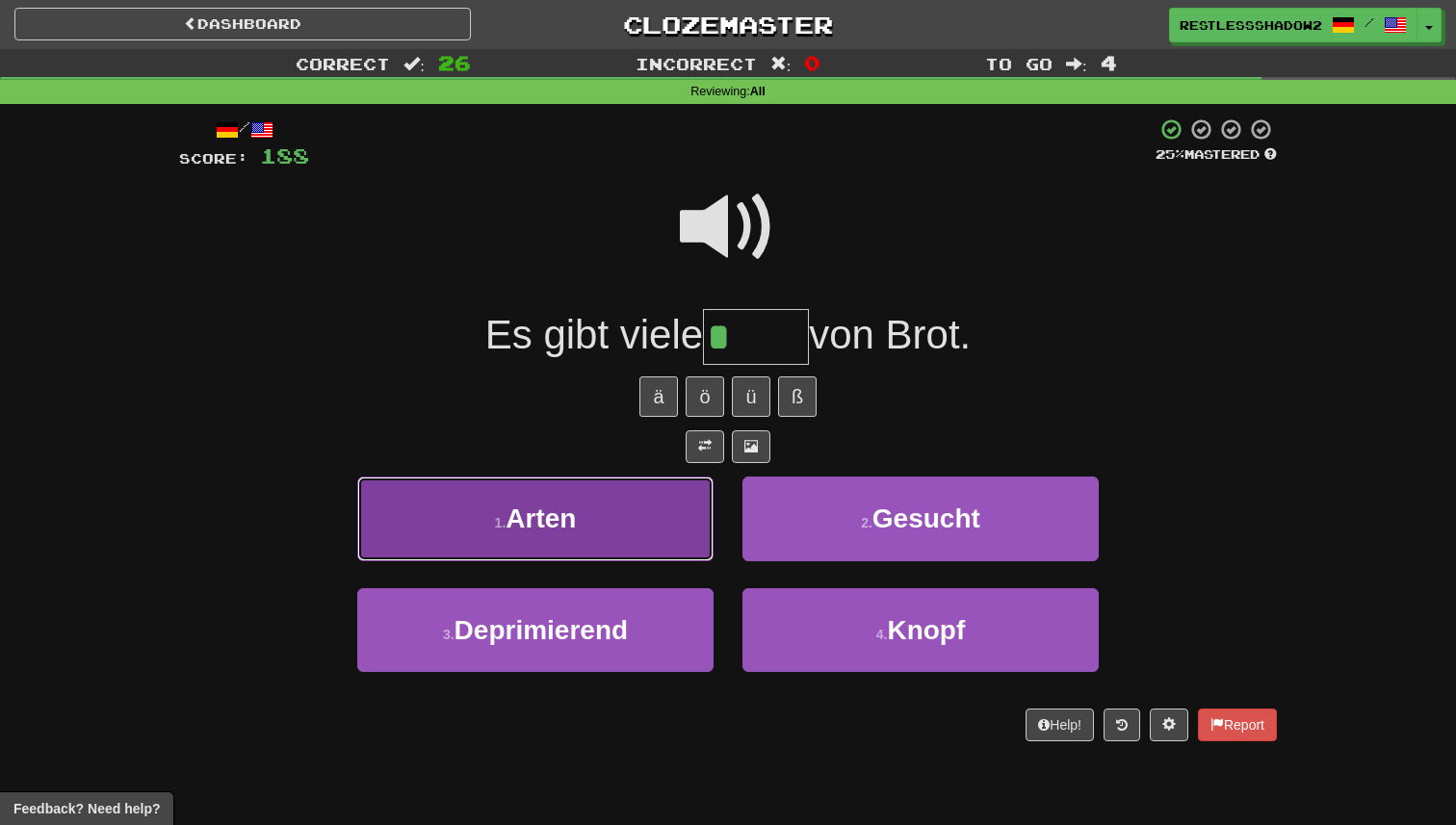 click on "1 .  Arten" at bounding box center (535, 518) 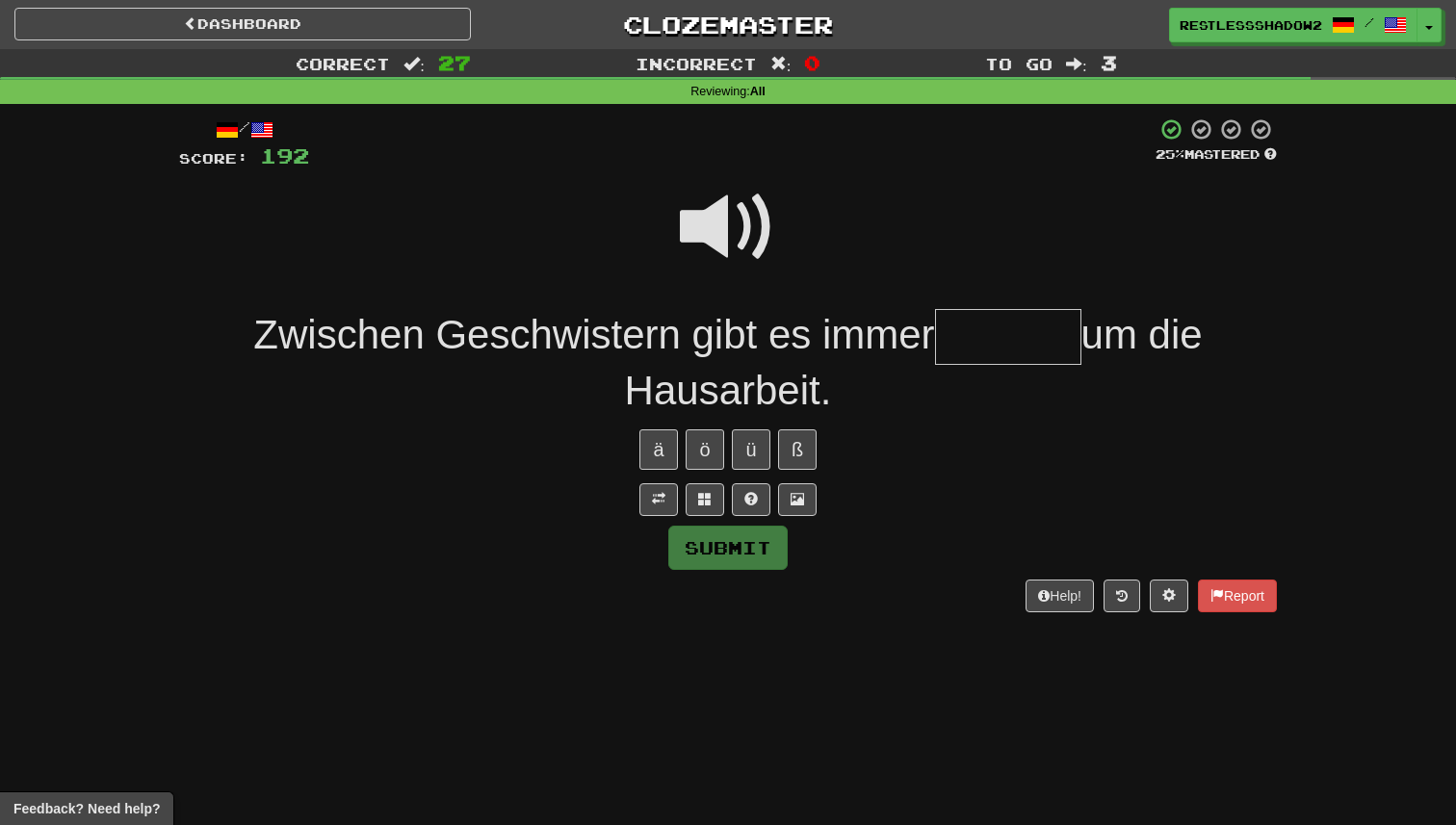 click at bounding box center (728, 227) 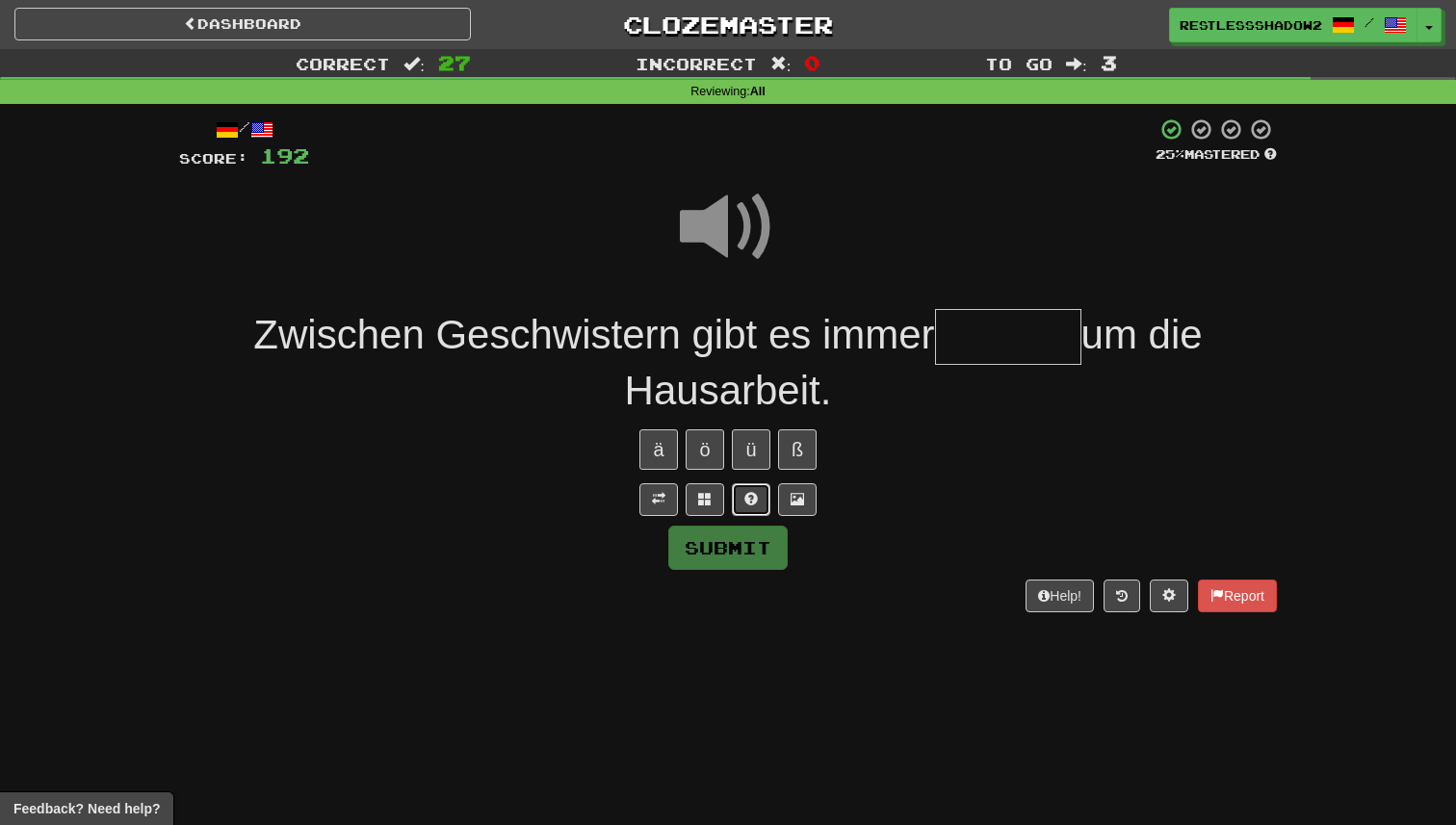 click at bounding box center (751, 500) 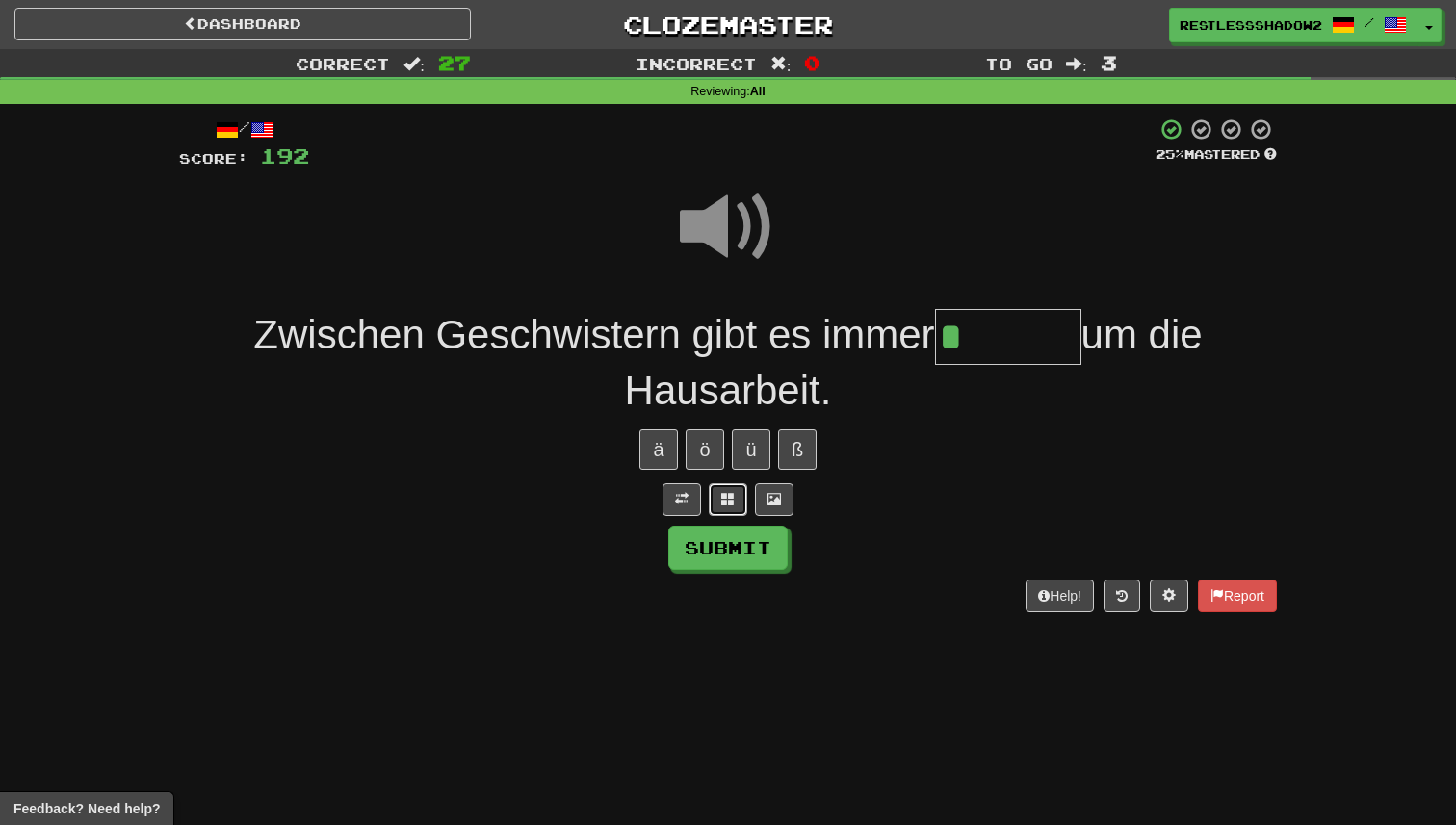 click at bounding box center (728, 500) 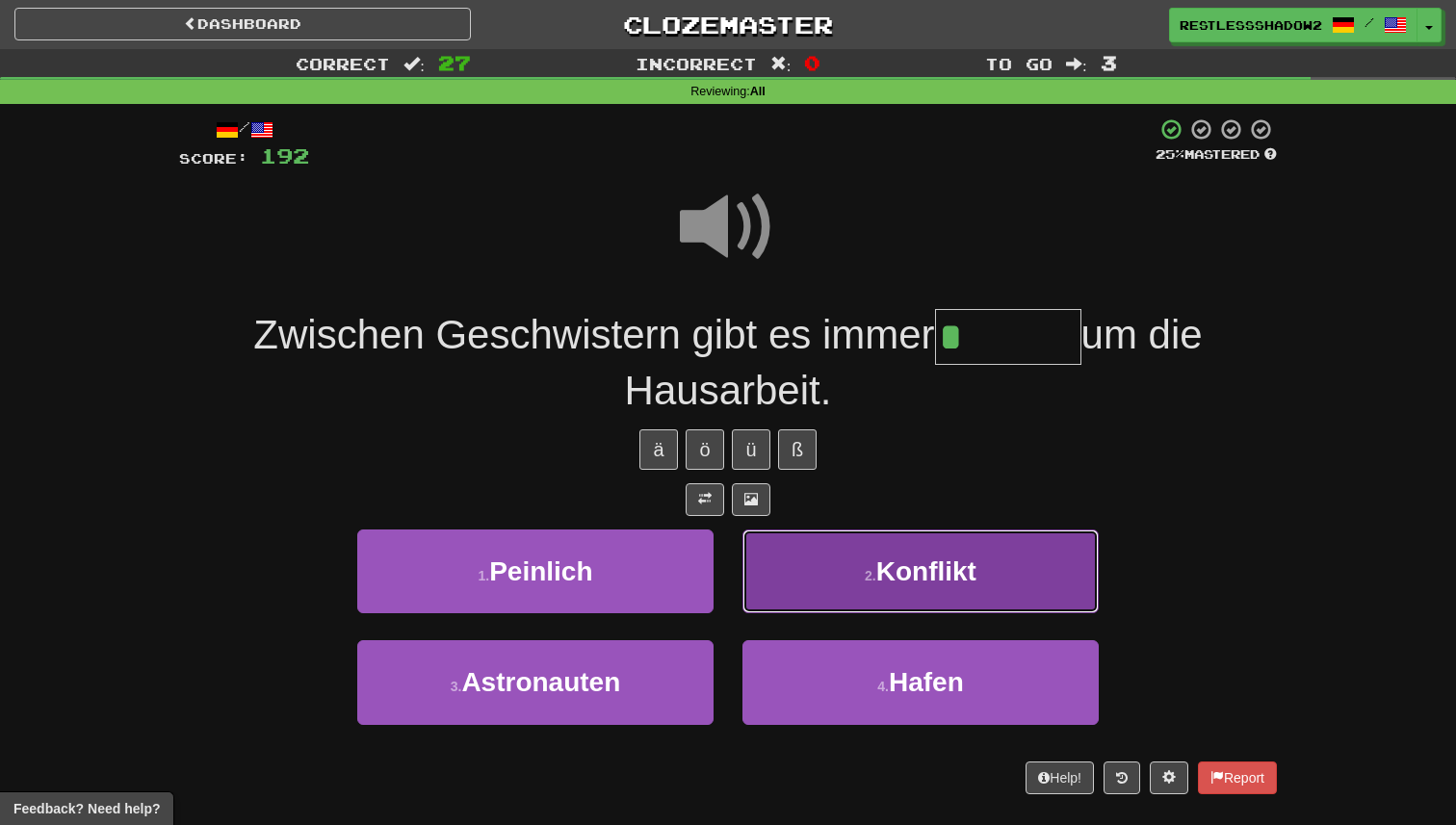 click on "2 .  Konflikt" at bounding box center (921, 571) 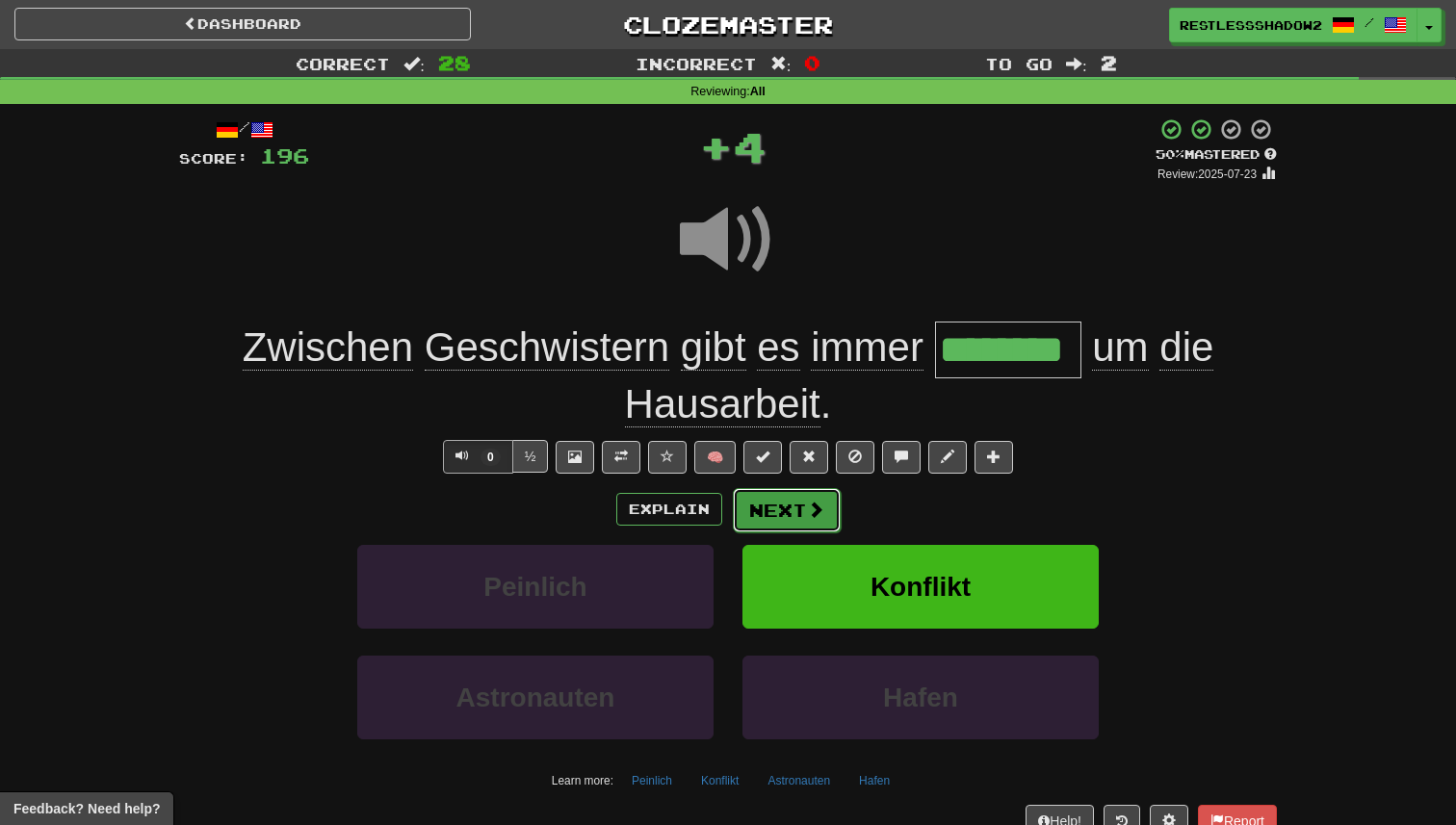 click on "Next" at bounding box center (787, 510) 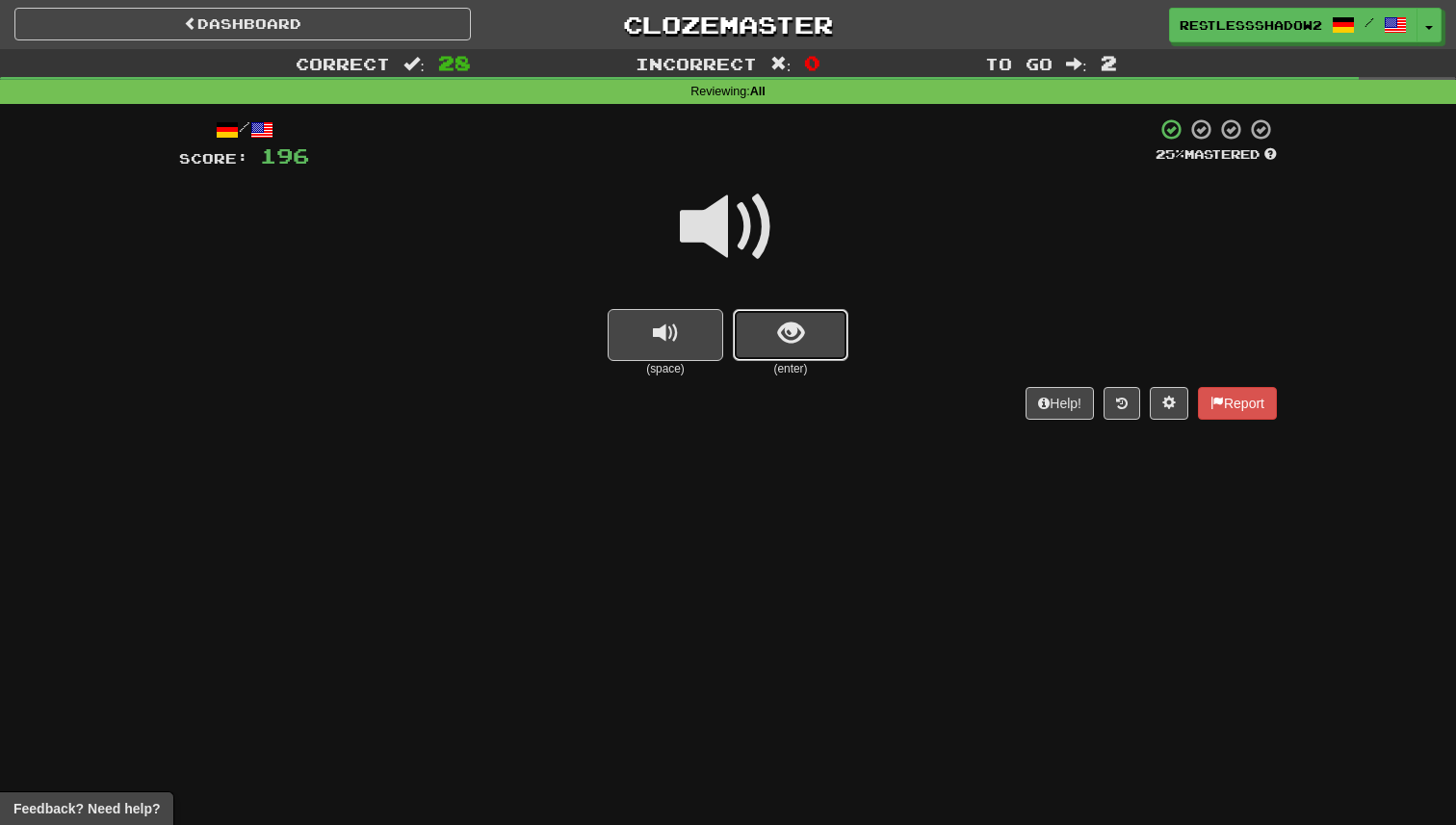 click at bounding box center (791, 335) 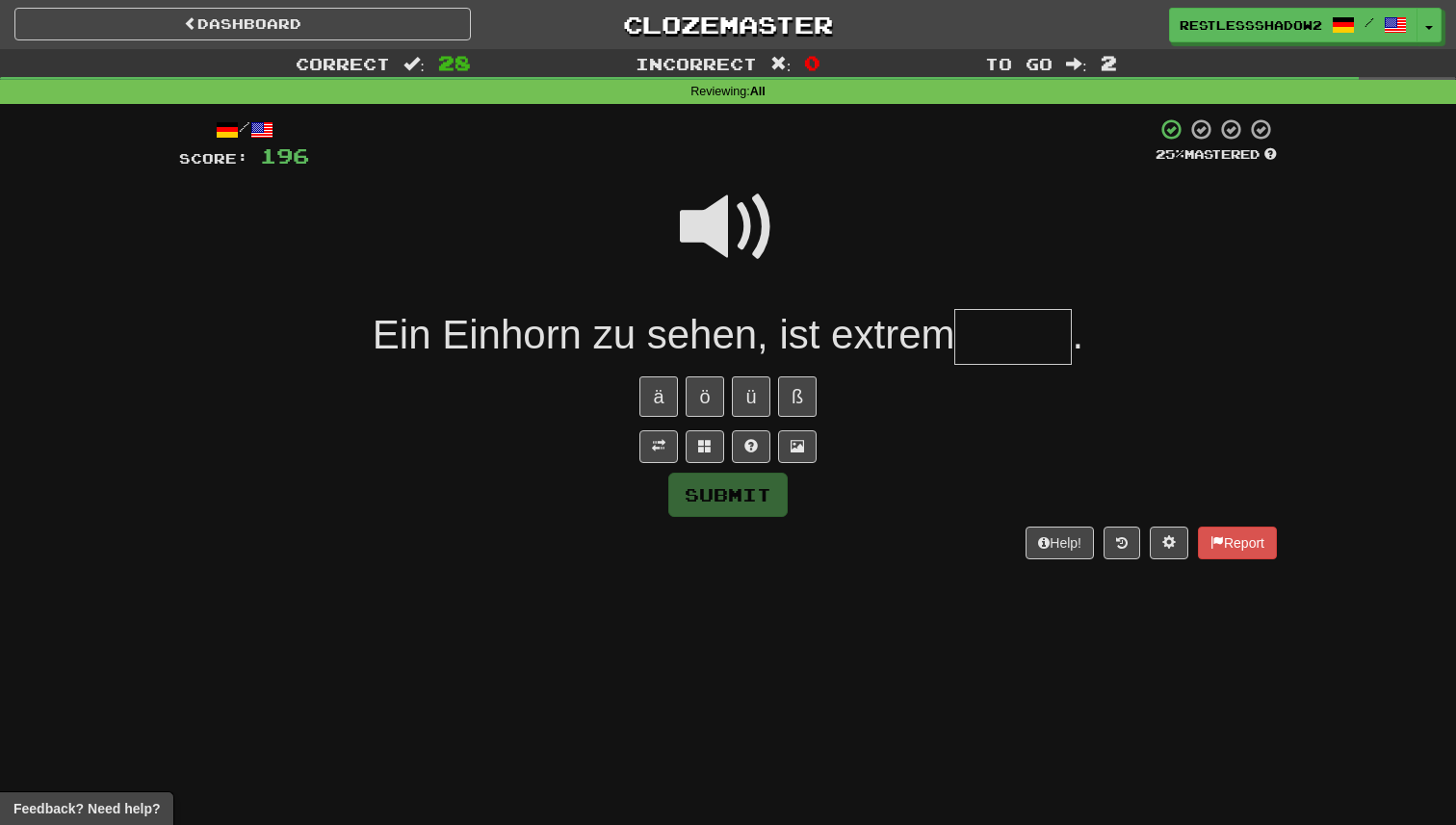 click at bounding box center (728, 227) 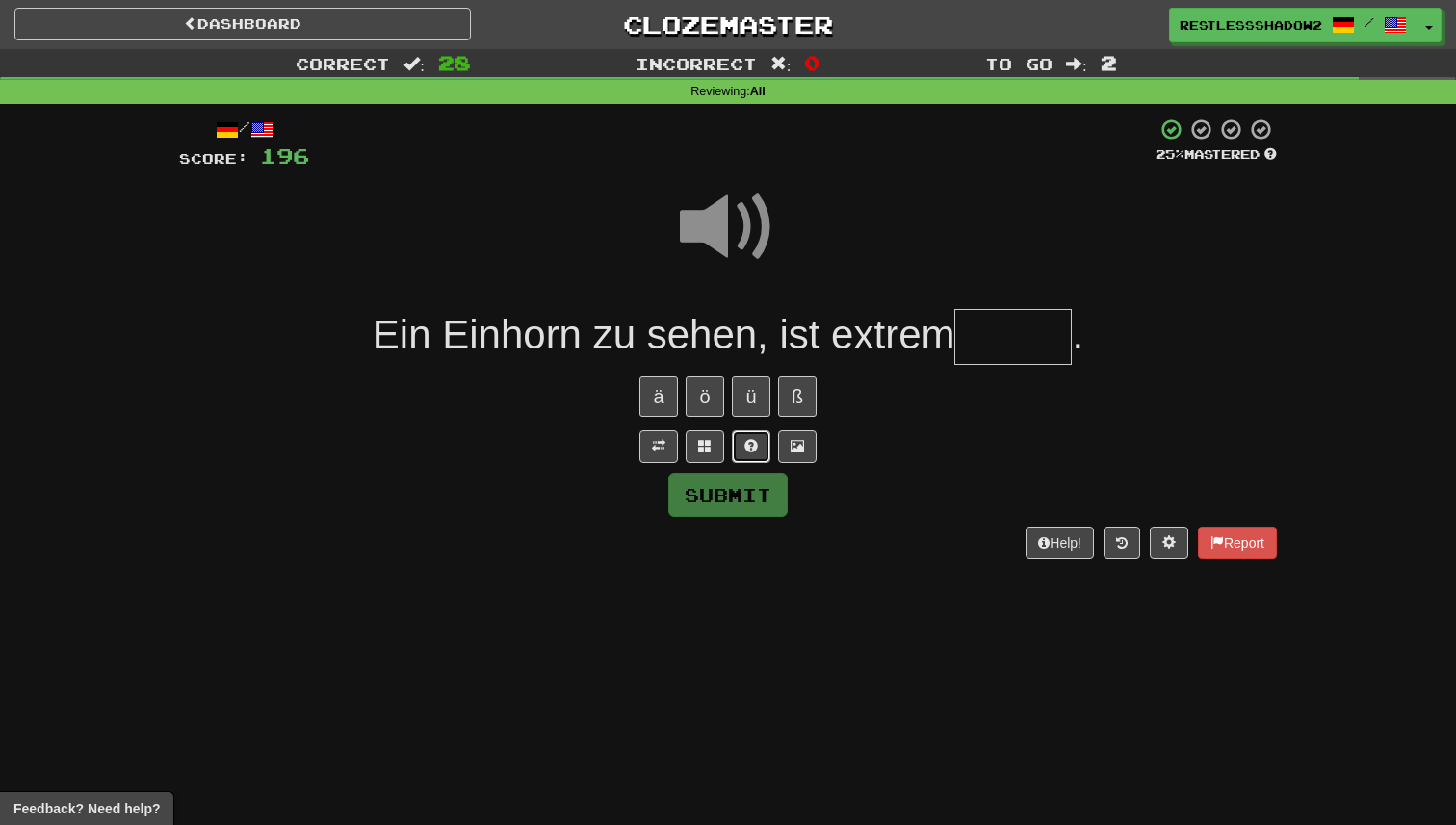 click at bounding box center [751, 447] 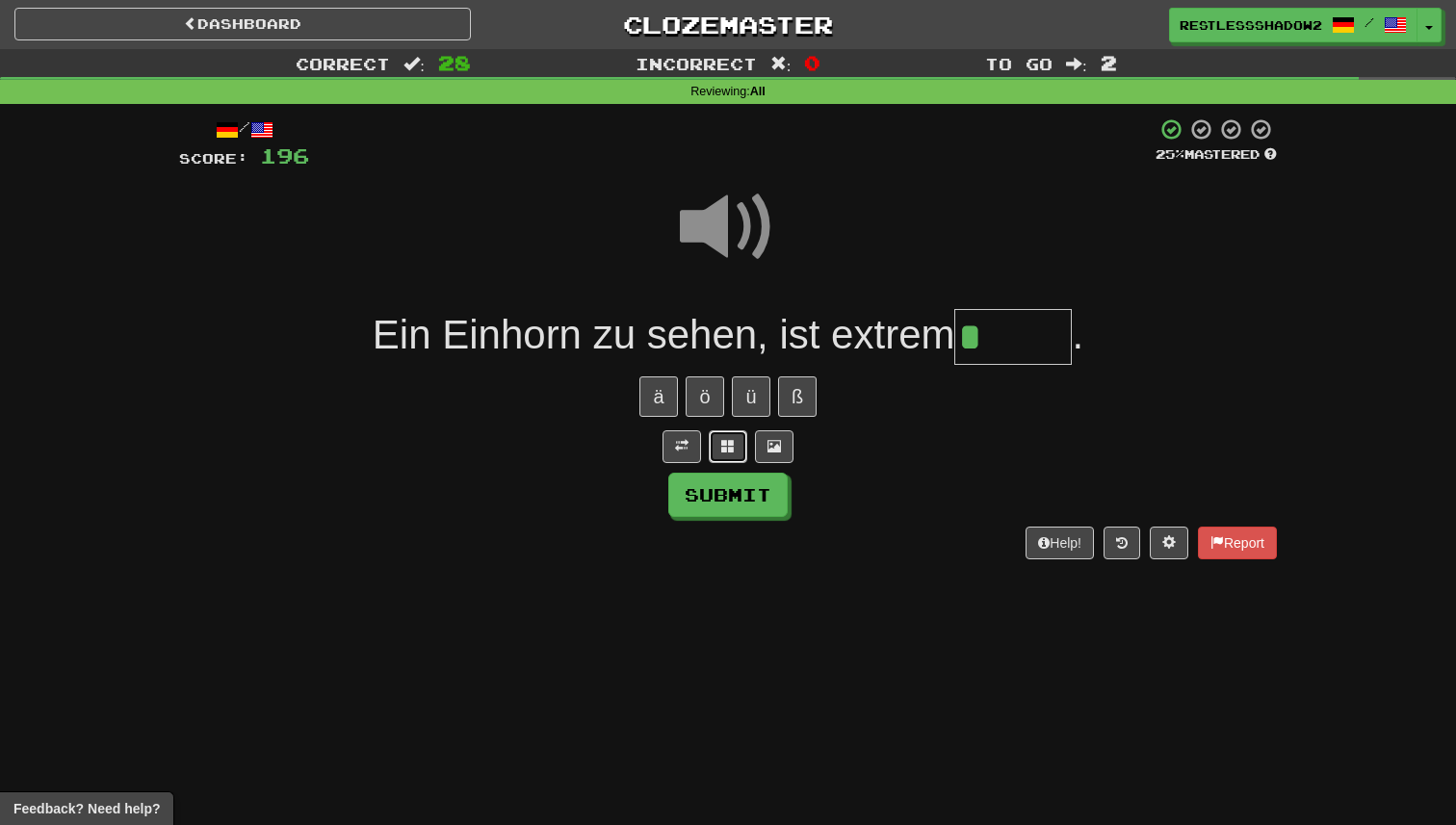 click at bounding box center [728, 447] 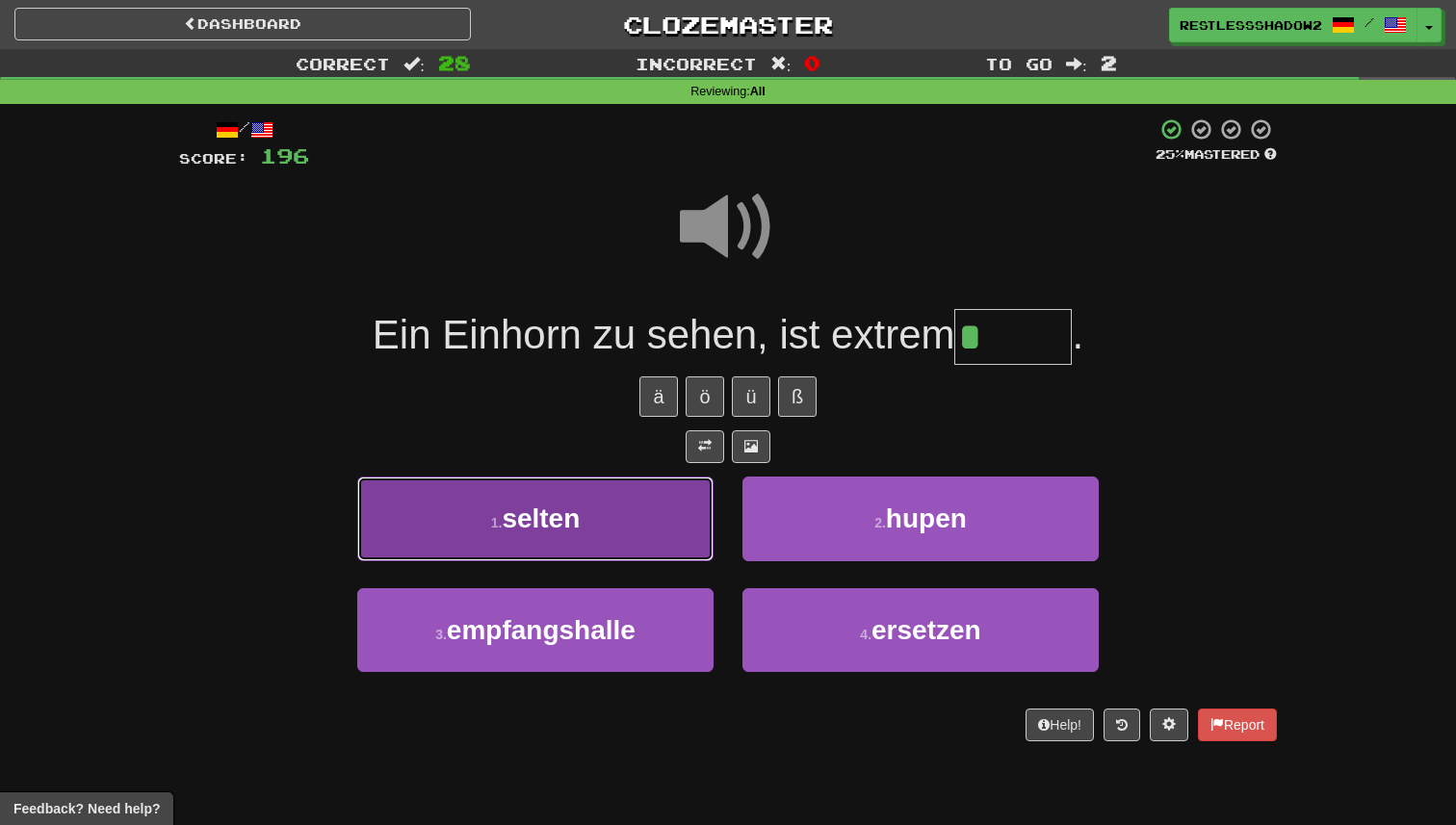 click on "1 .  selten" at bounding box center (535, 518) 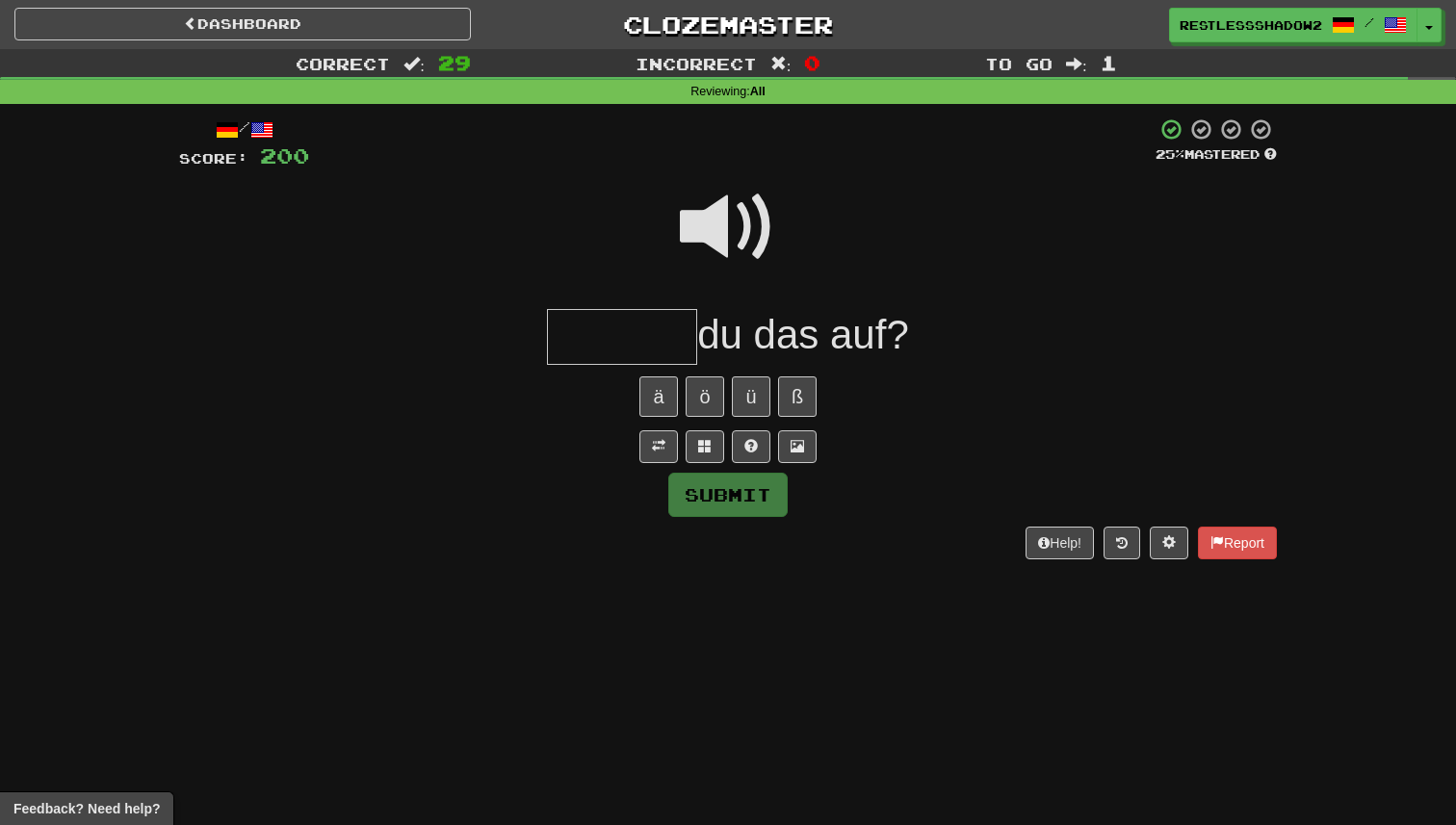 click on "/  Score:   200 25 %  Mastered  du das auf? ä ö ü ß Submit  Help!  Report" at bounding box center [728, 338] 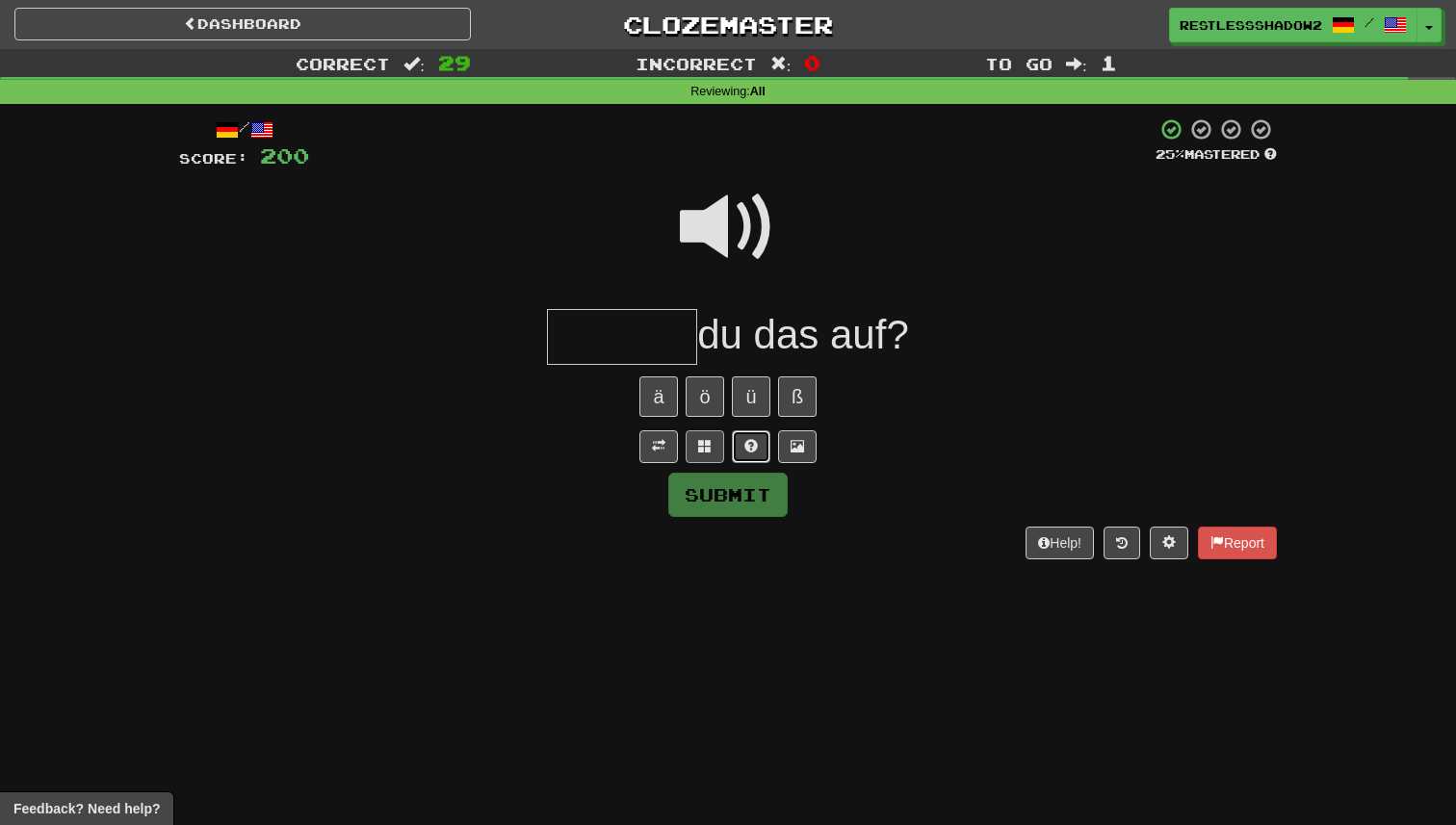 click at bounding box center [751, 447] 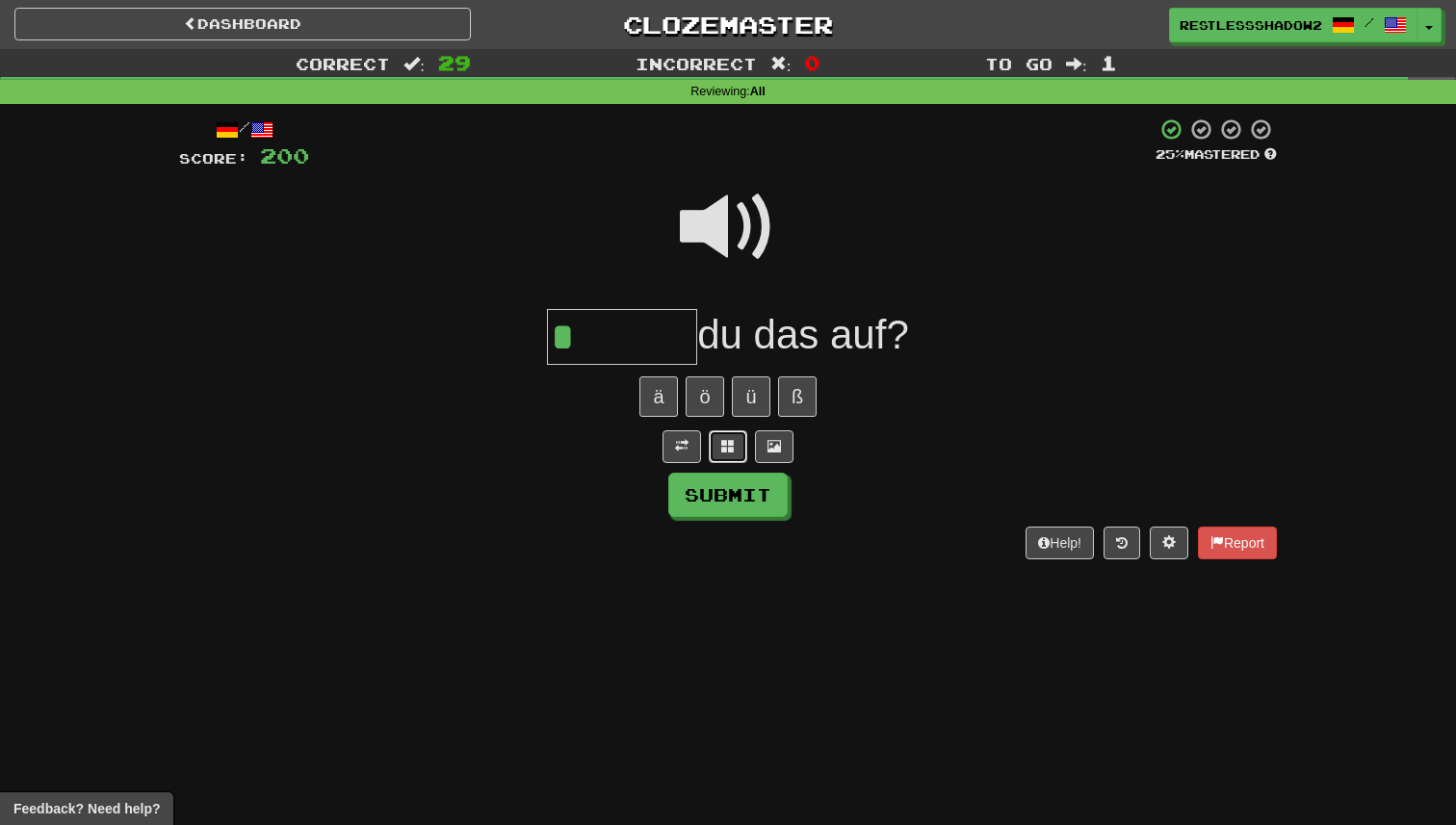 click at bounding box center (728, 446) 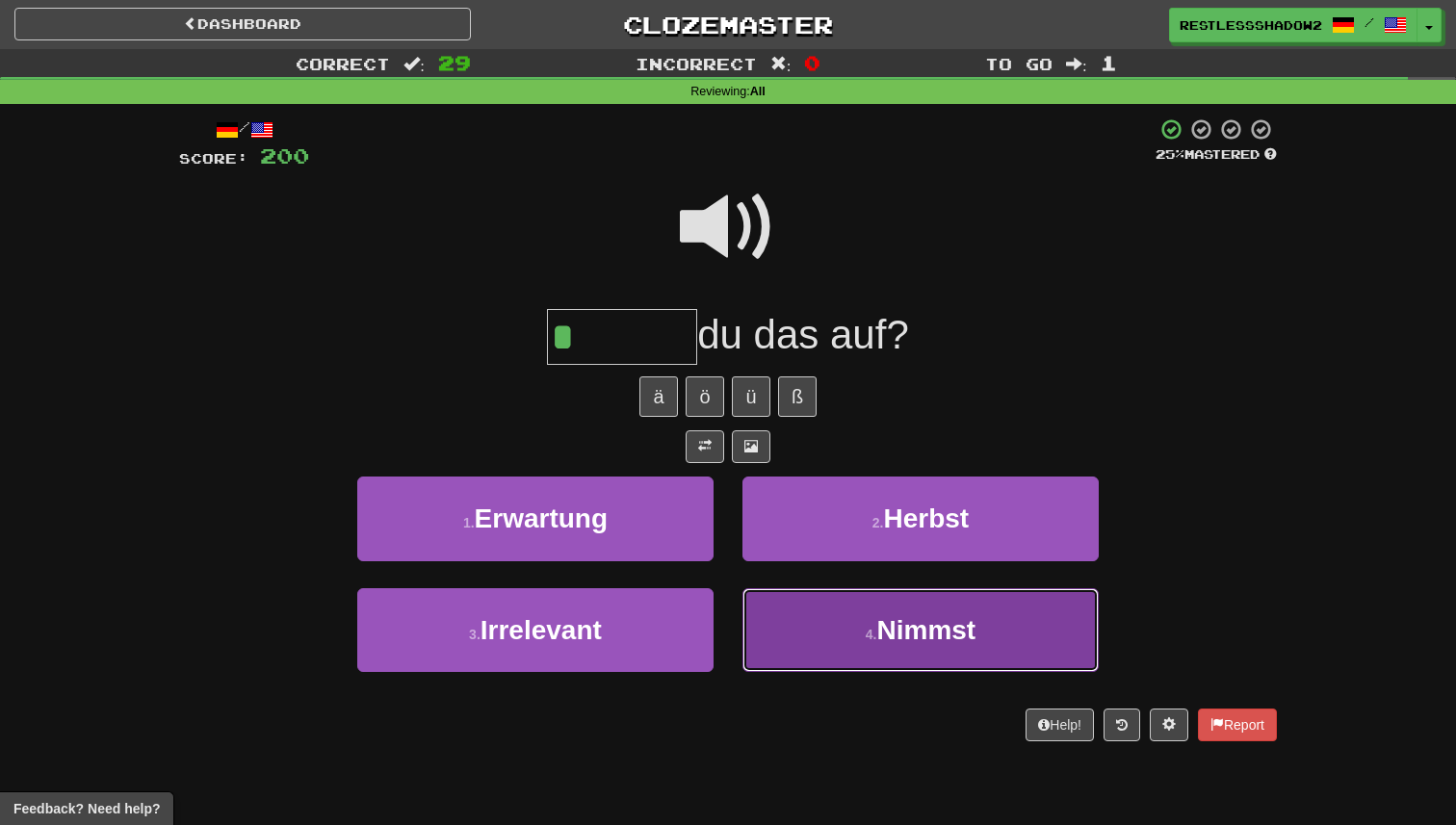 click on "4 .  Nimmst" at bounding box center [921, 630] 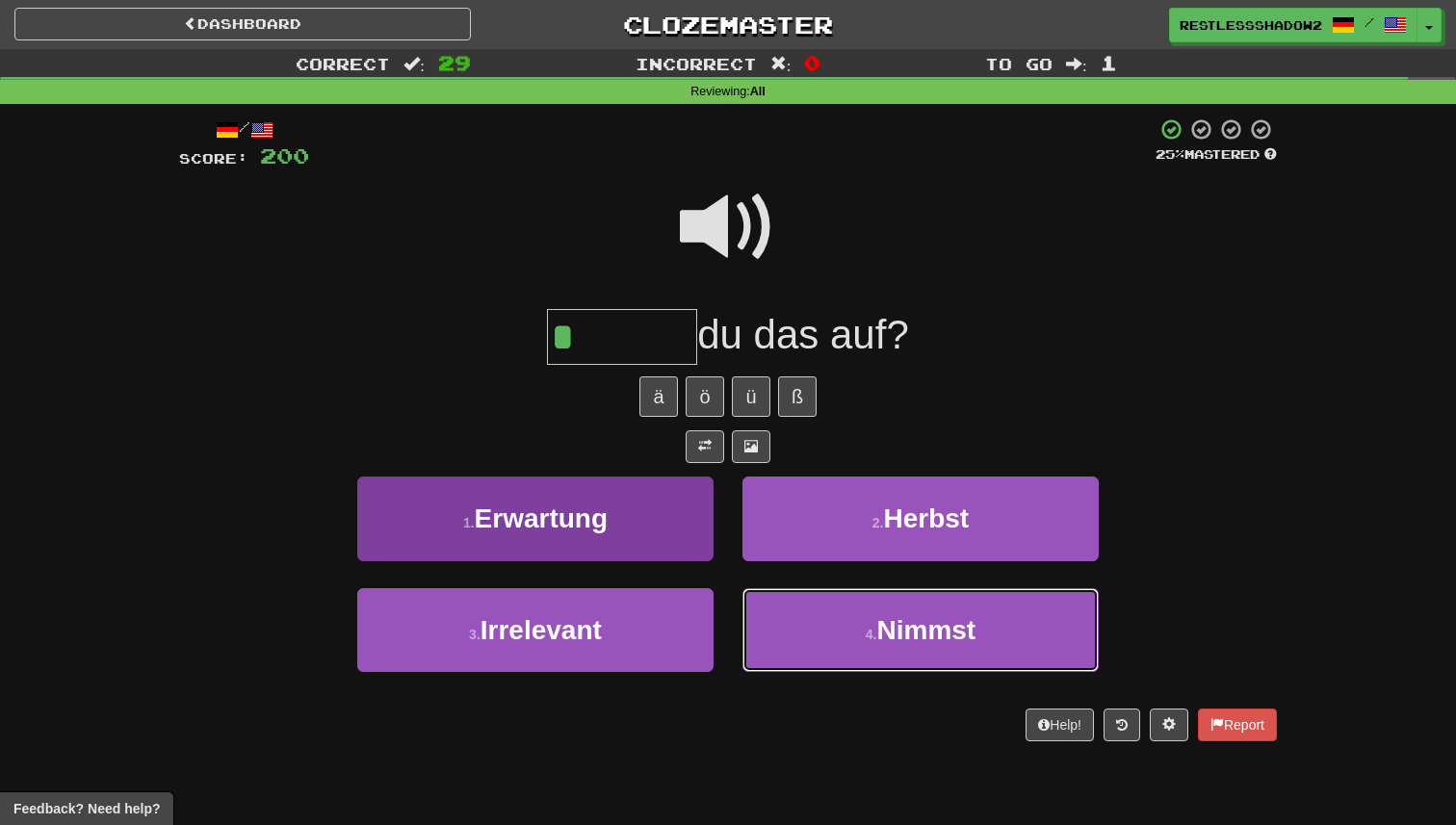 type on "******" 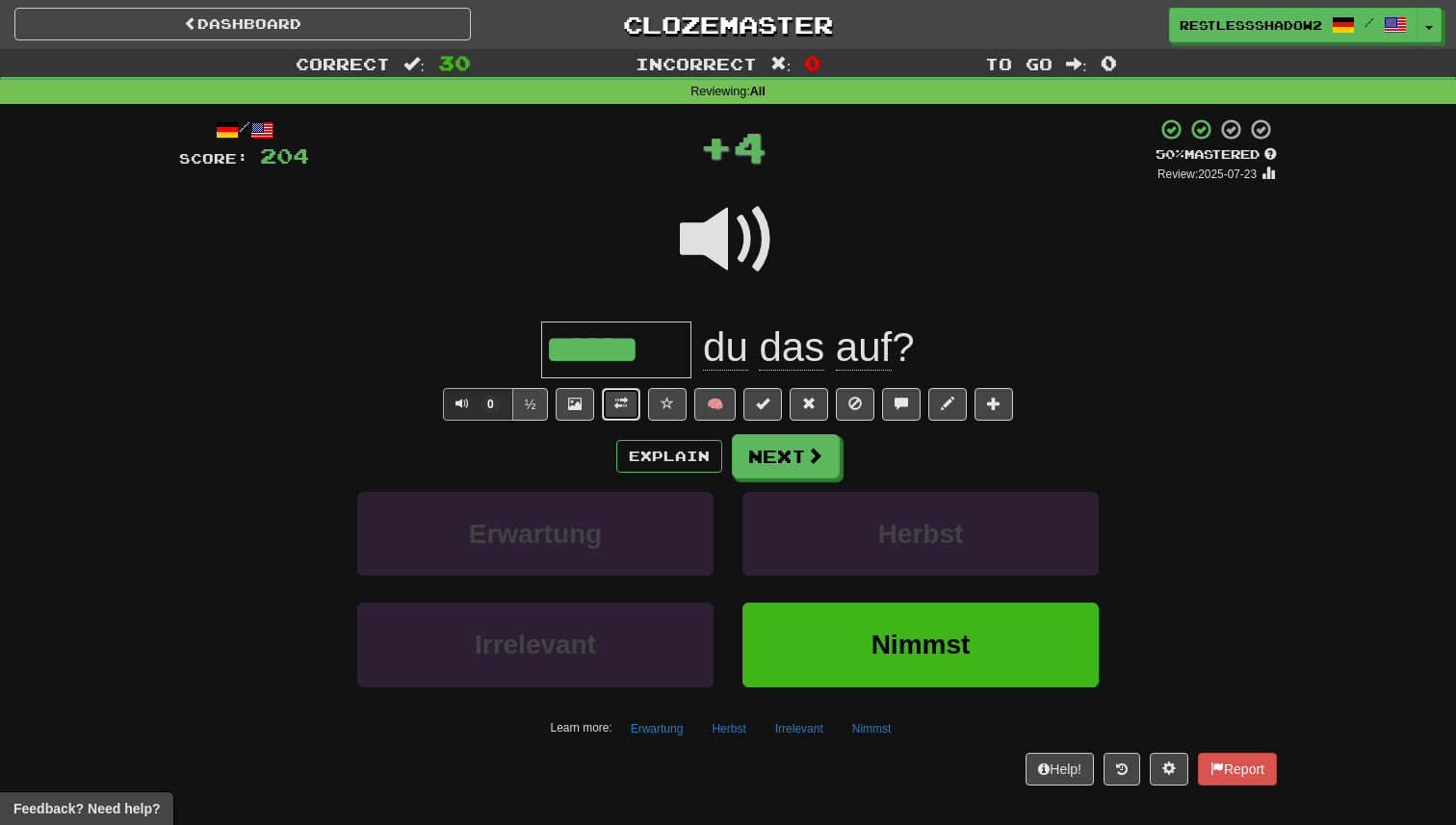 click at bounding box center (621, 404) 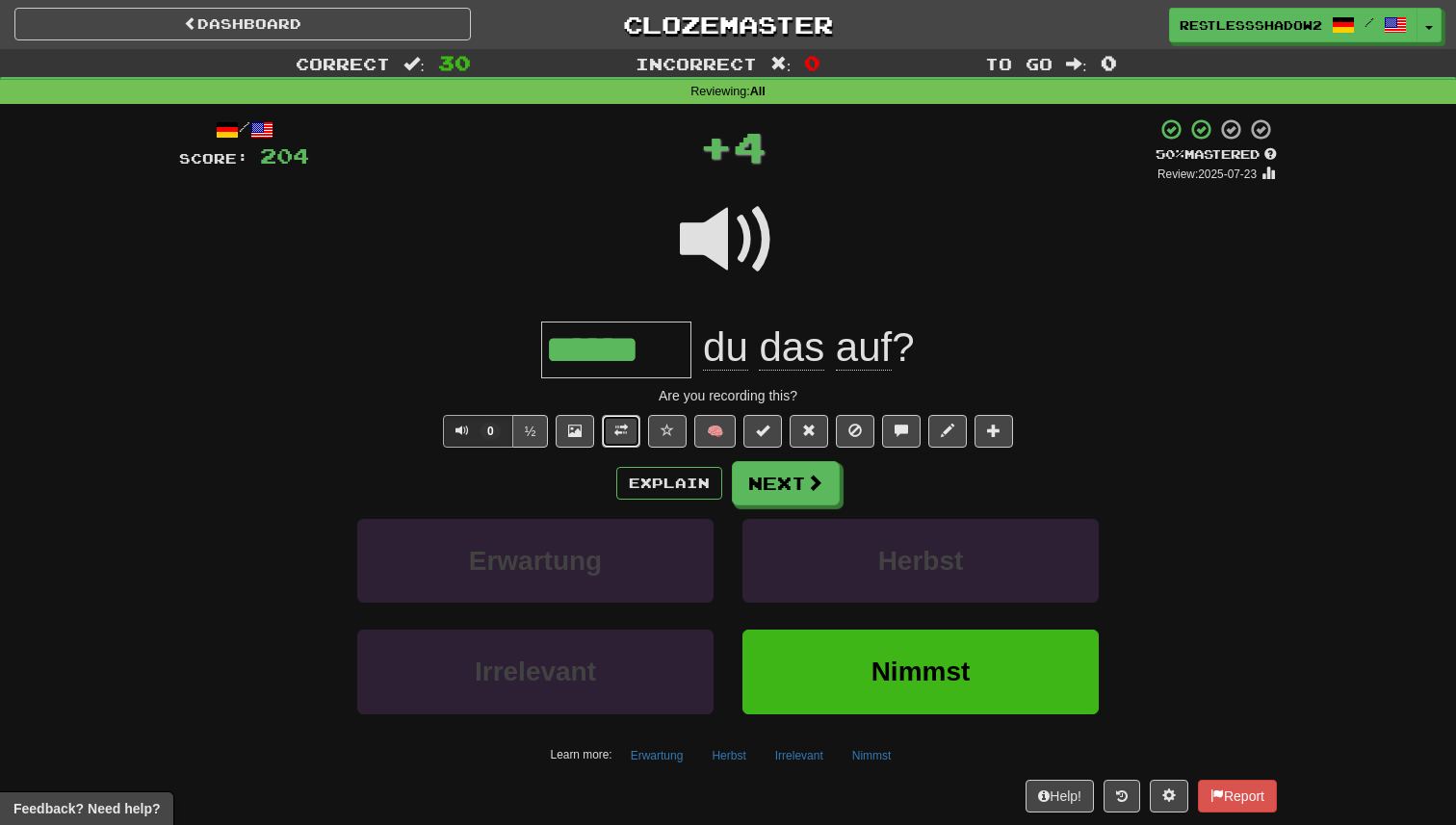 click at bounding box center (621, 431) 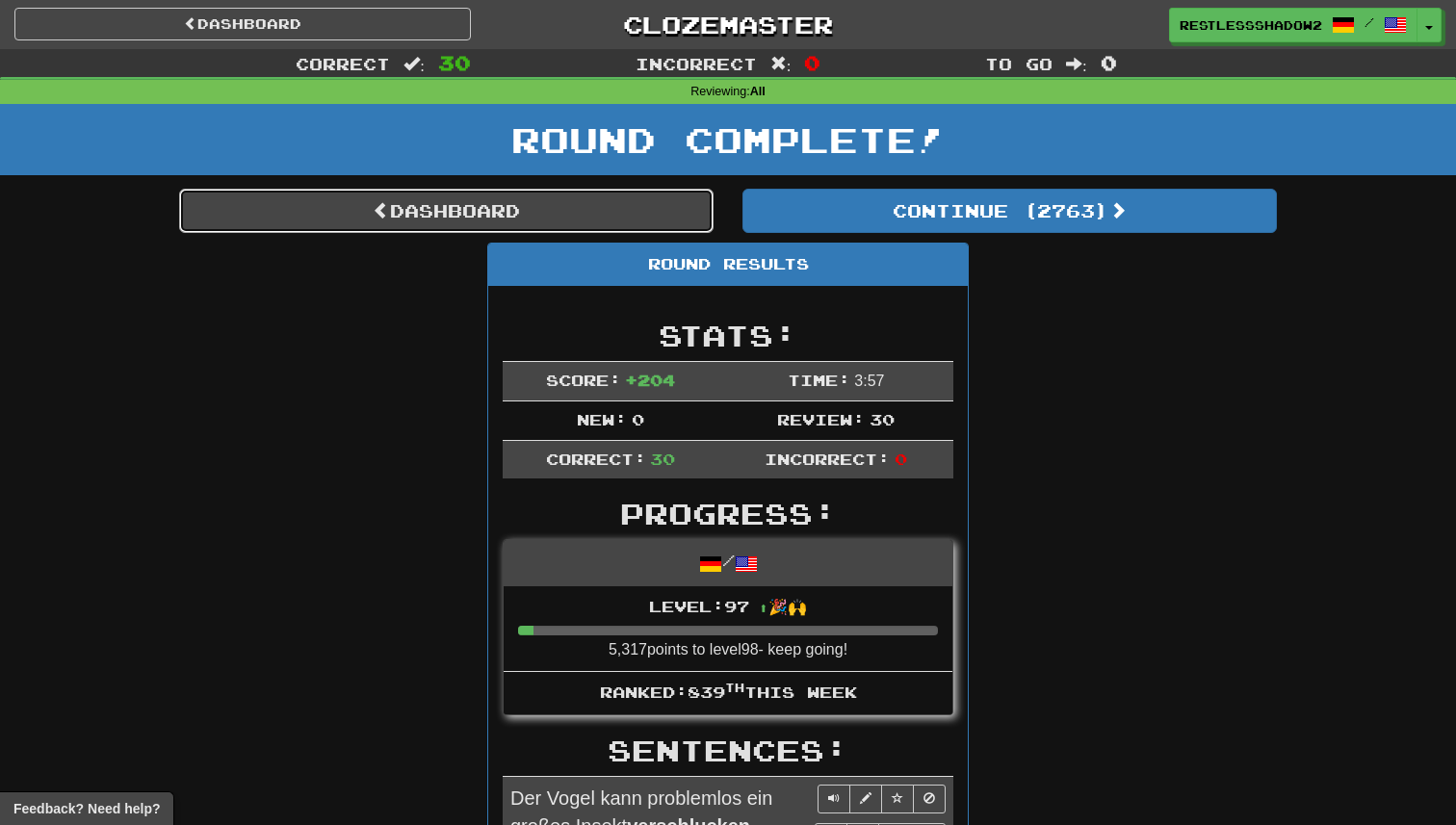 click on "Dashboard" at bounding box center [446, 211] 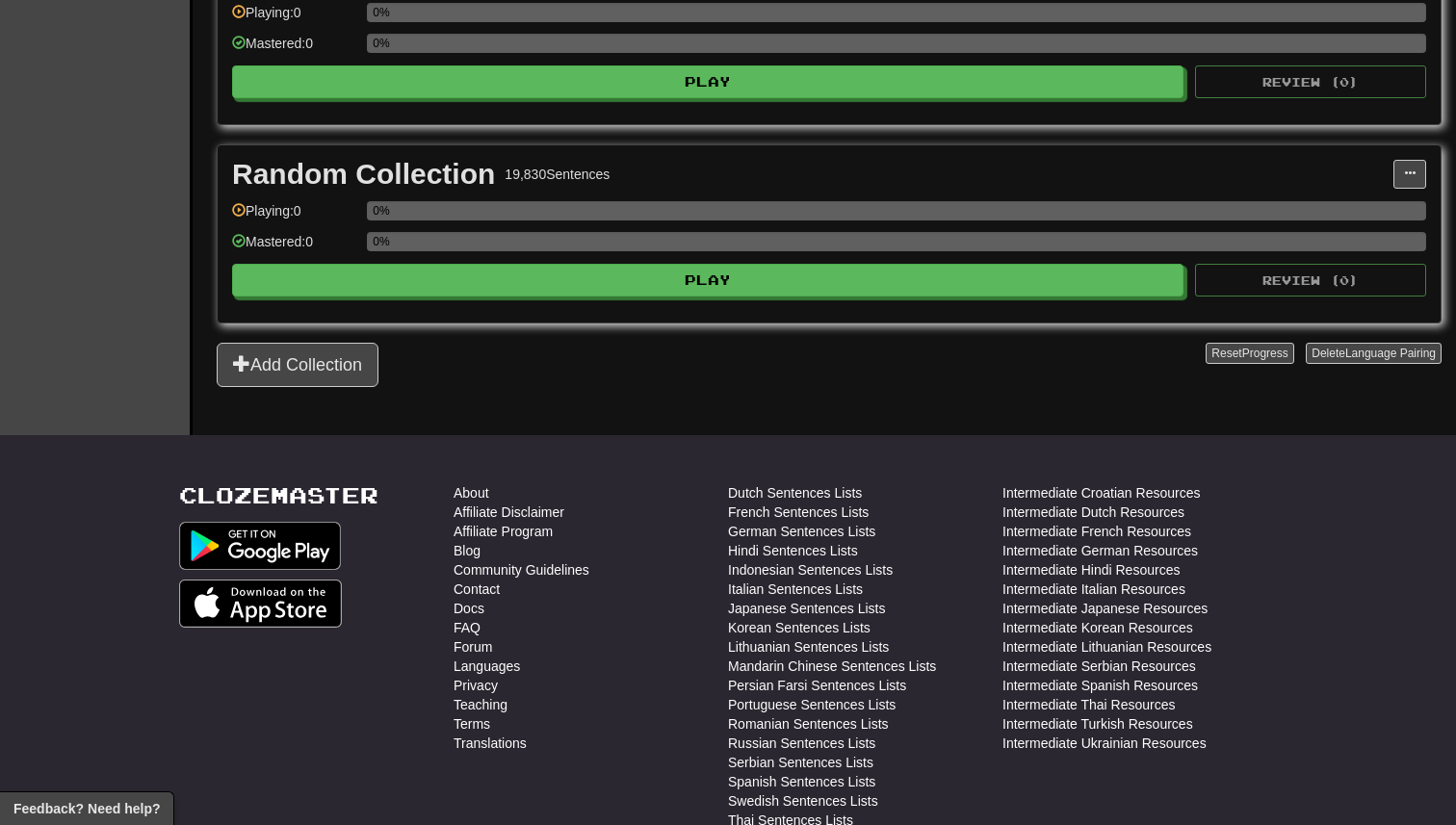 scroll, scrollTop: 2324, scrollLeft: 0, axis: vertical 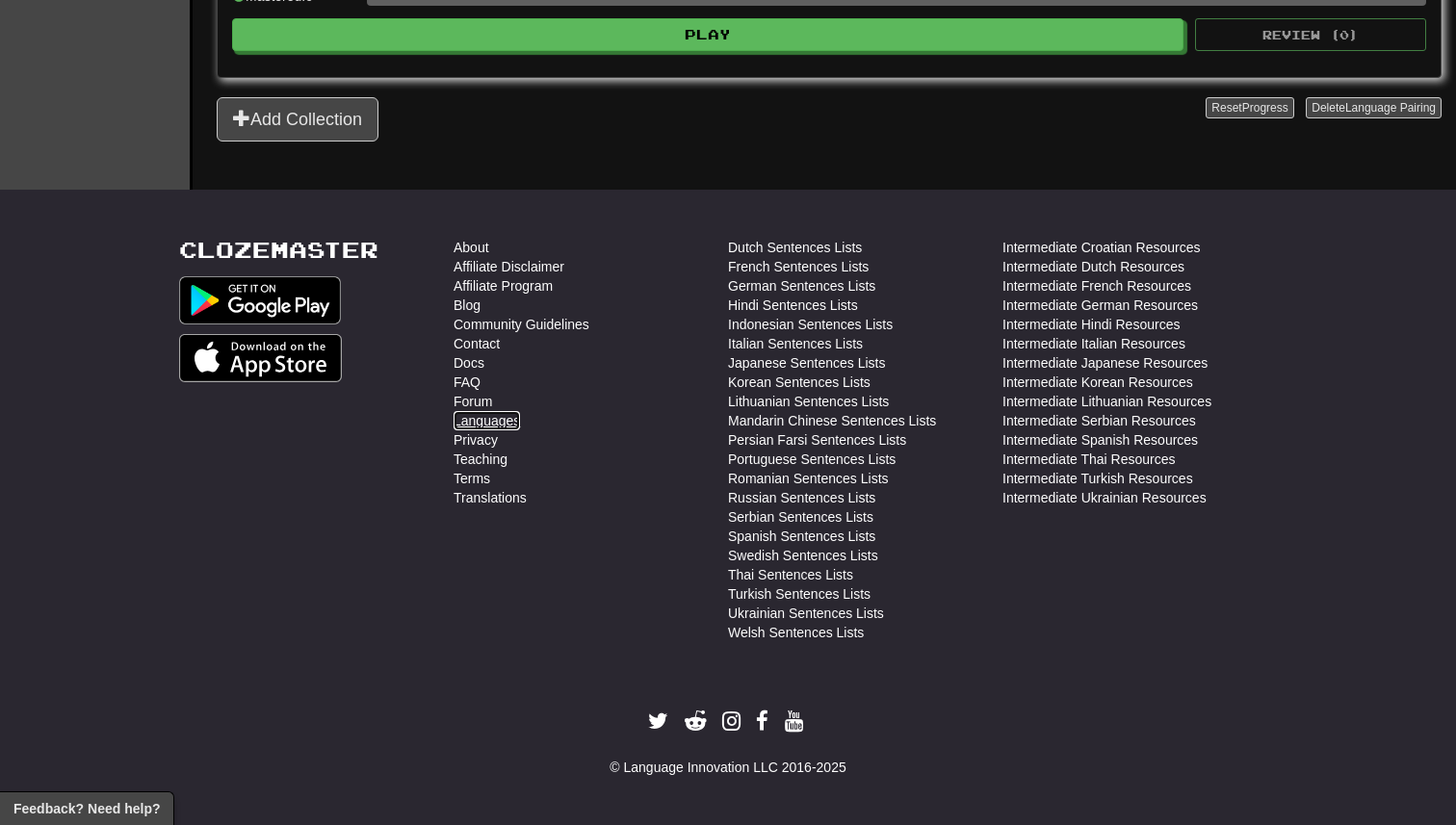 click on "Languages" at bounding box center [486, 421] 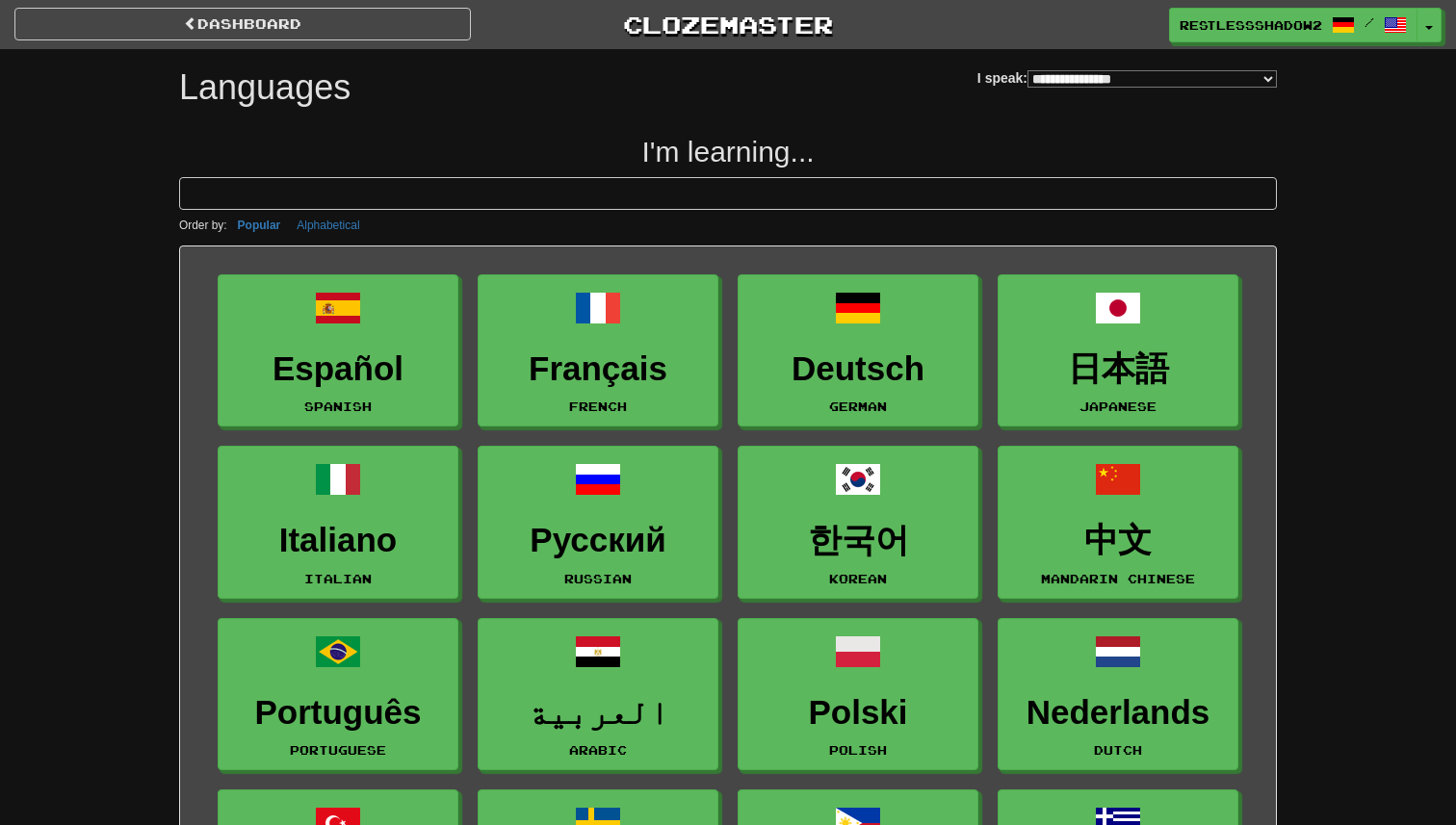 select on "*******" 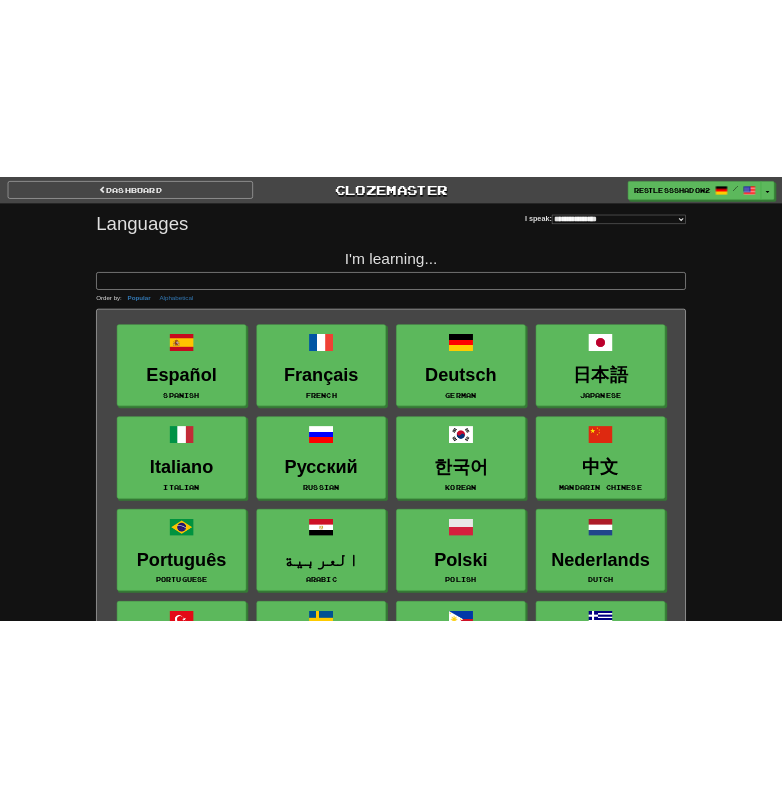 scroll, scrollTop: 0, scrollLeft: 0, axis: both 